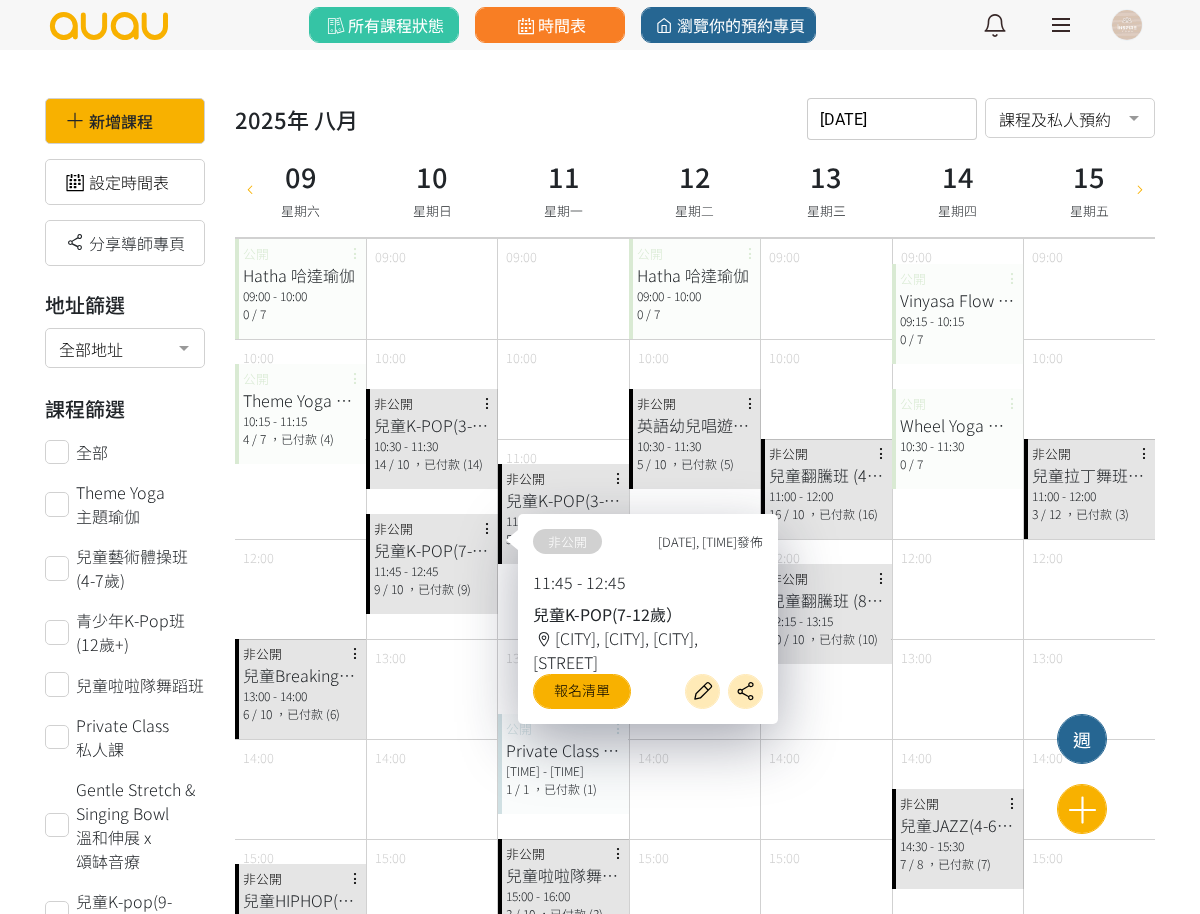 scroll, scrollTop: 0, scrollLeft: 0, axis: both 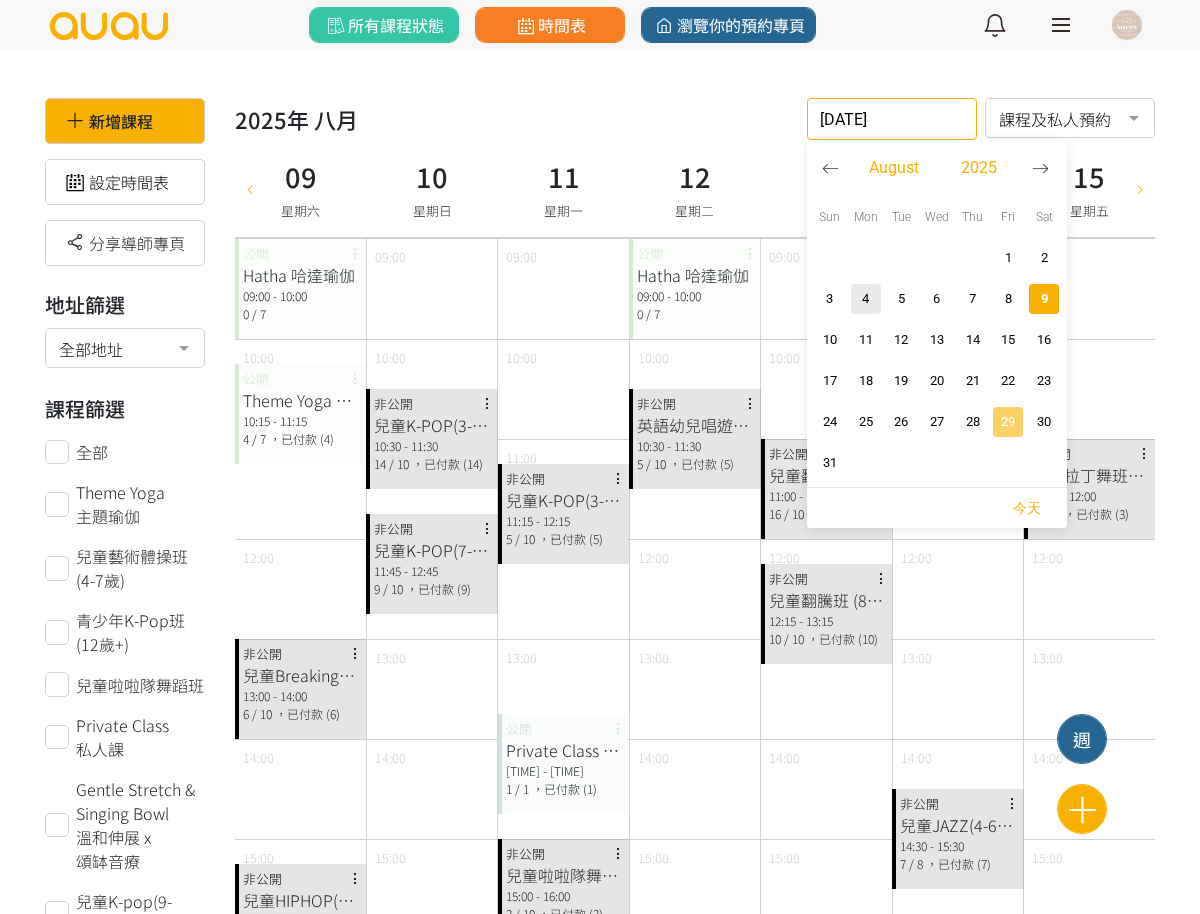click on "[NUMBER]" at bounding box center (1009, 422) 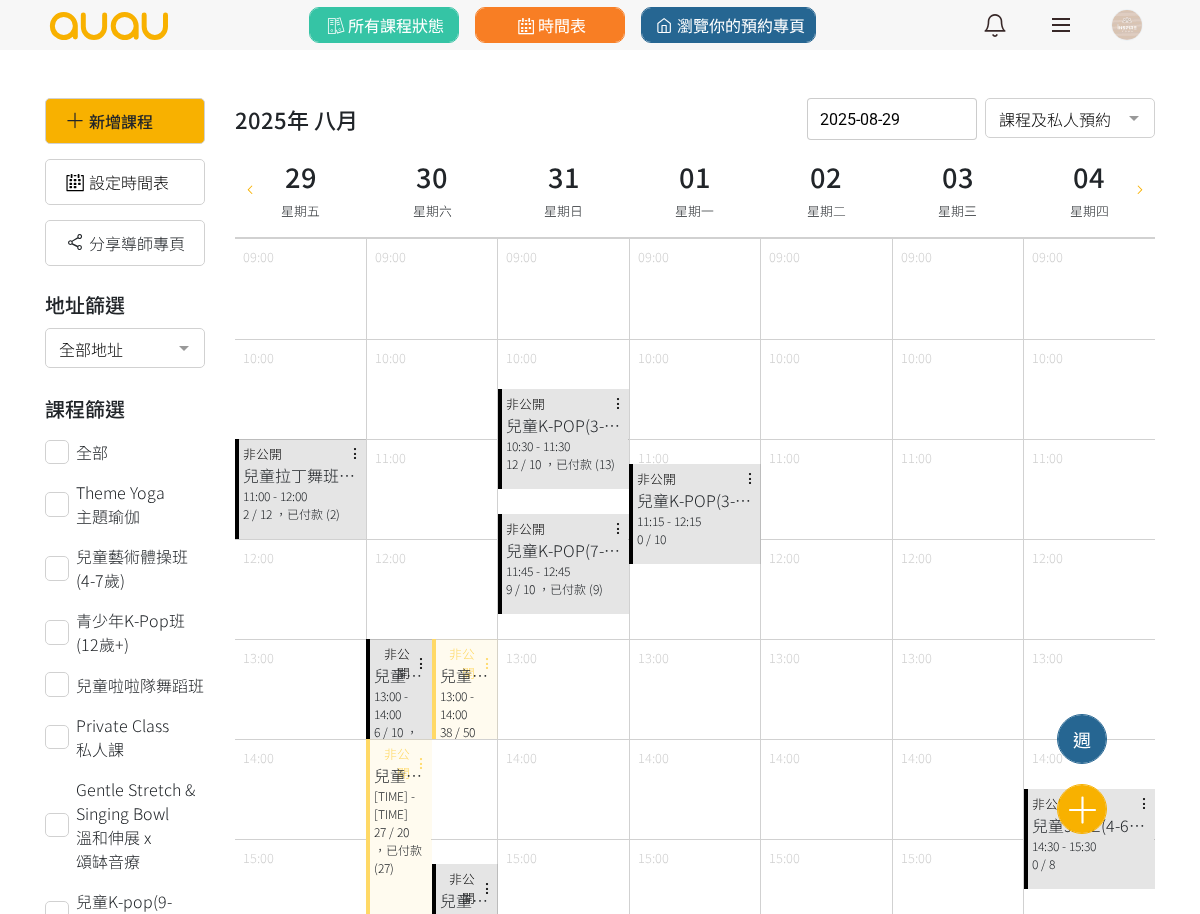 click on "2025-08-29" at bounding box center (892, 119) 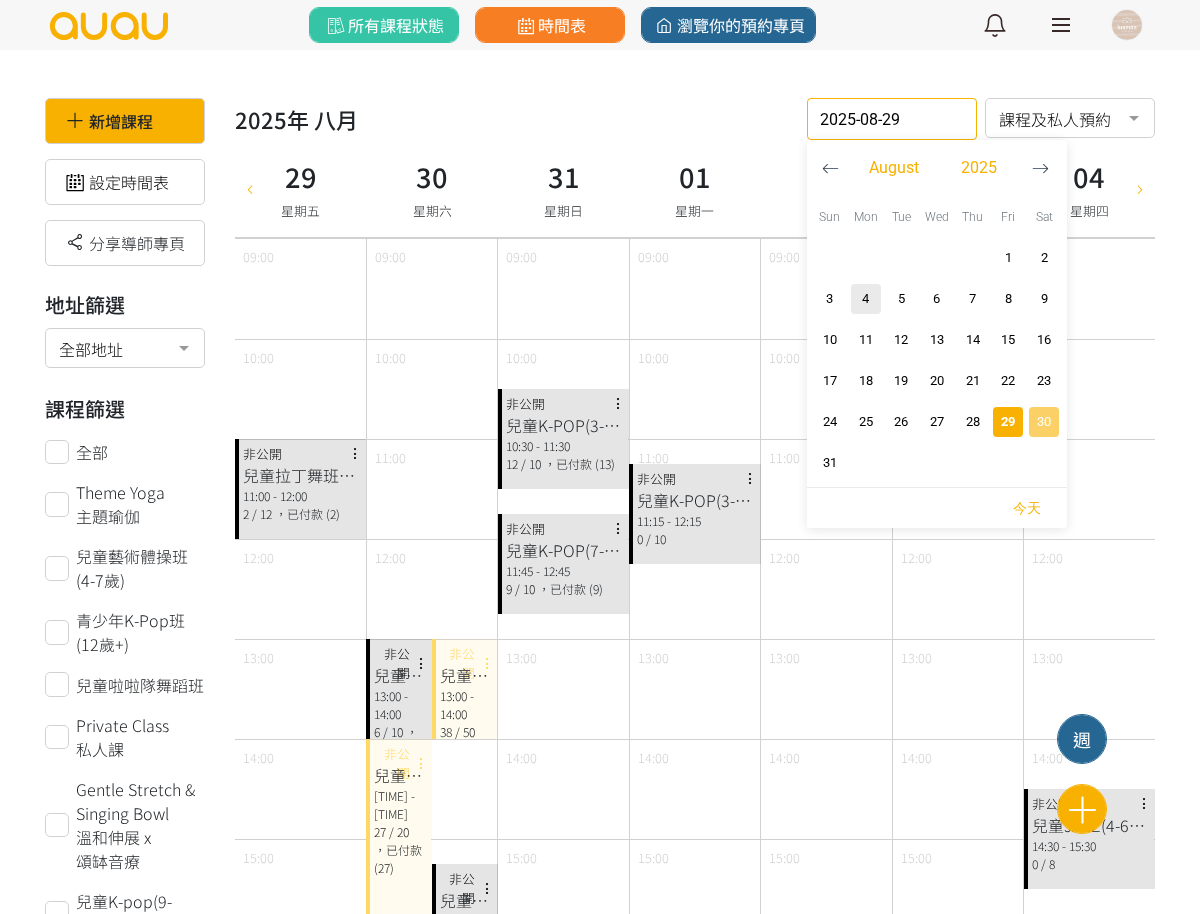 click on "[NUMBER]" at bounding box center [1044, 422] 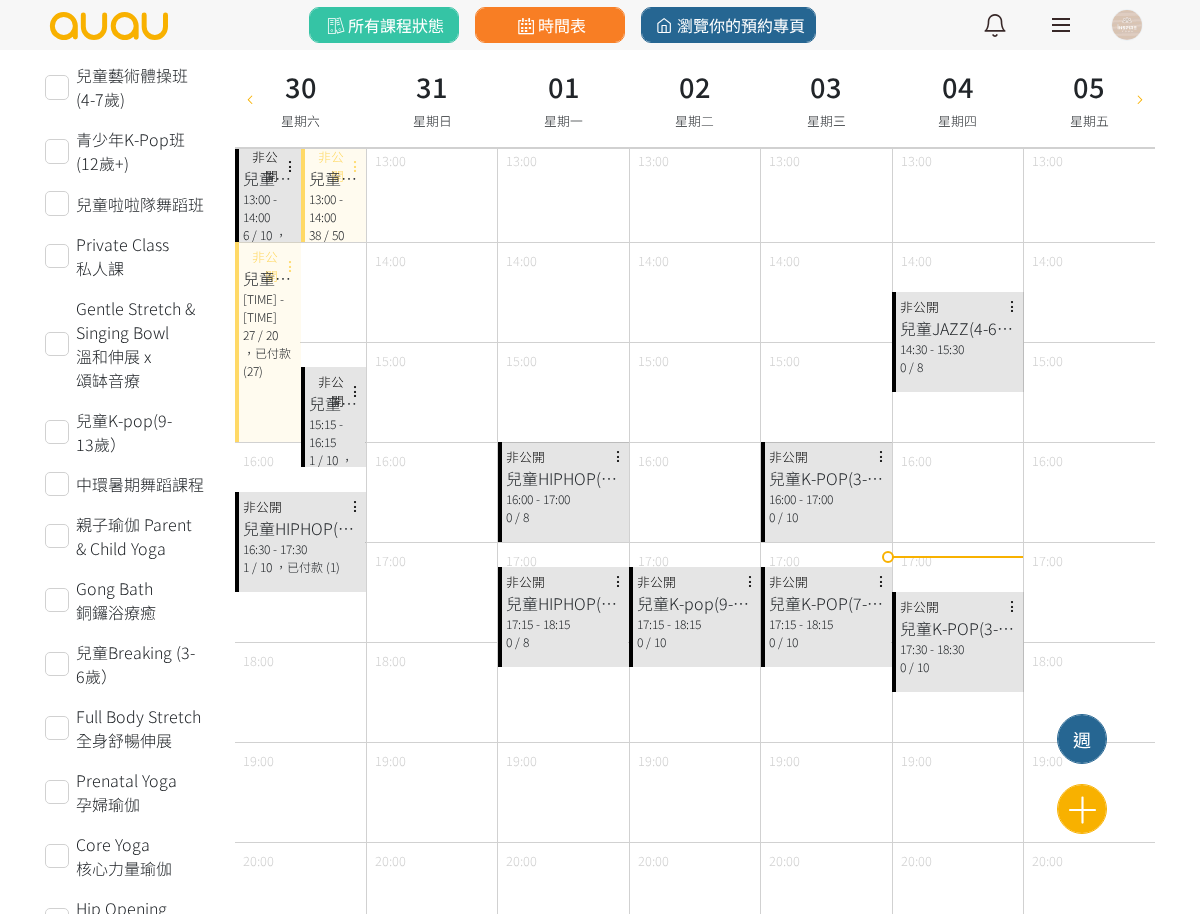 scroll, scrollTop: 500, scrollLeft: 0, axis: vertical 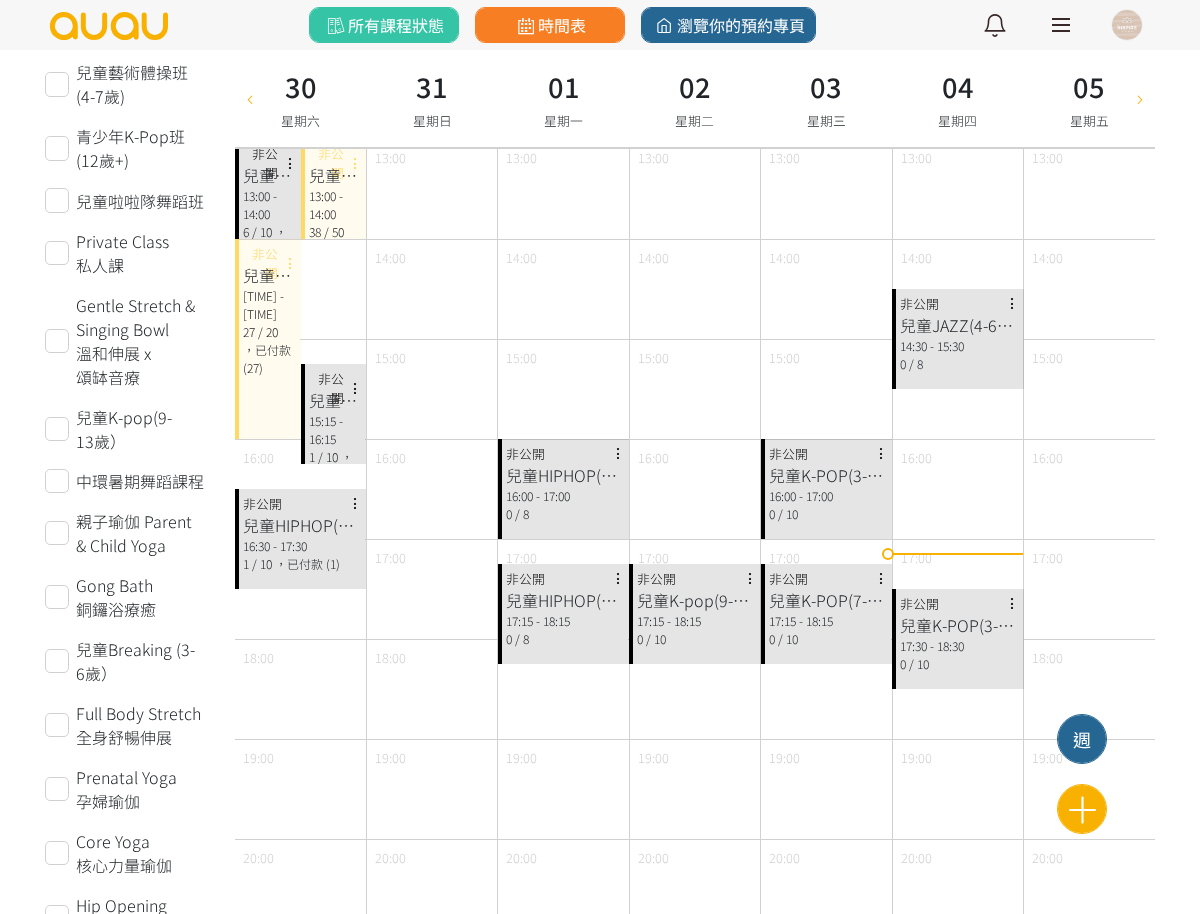 click on "13:00 -
14:00" at bounding box center [334, 205] 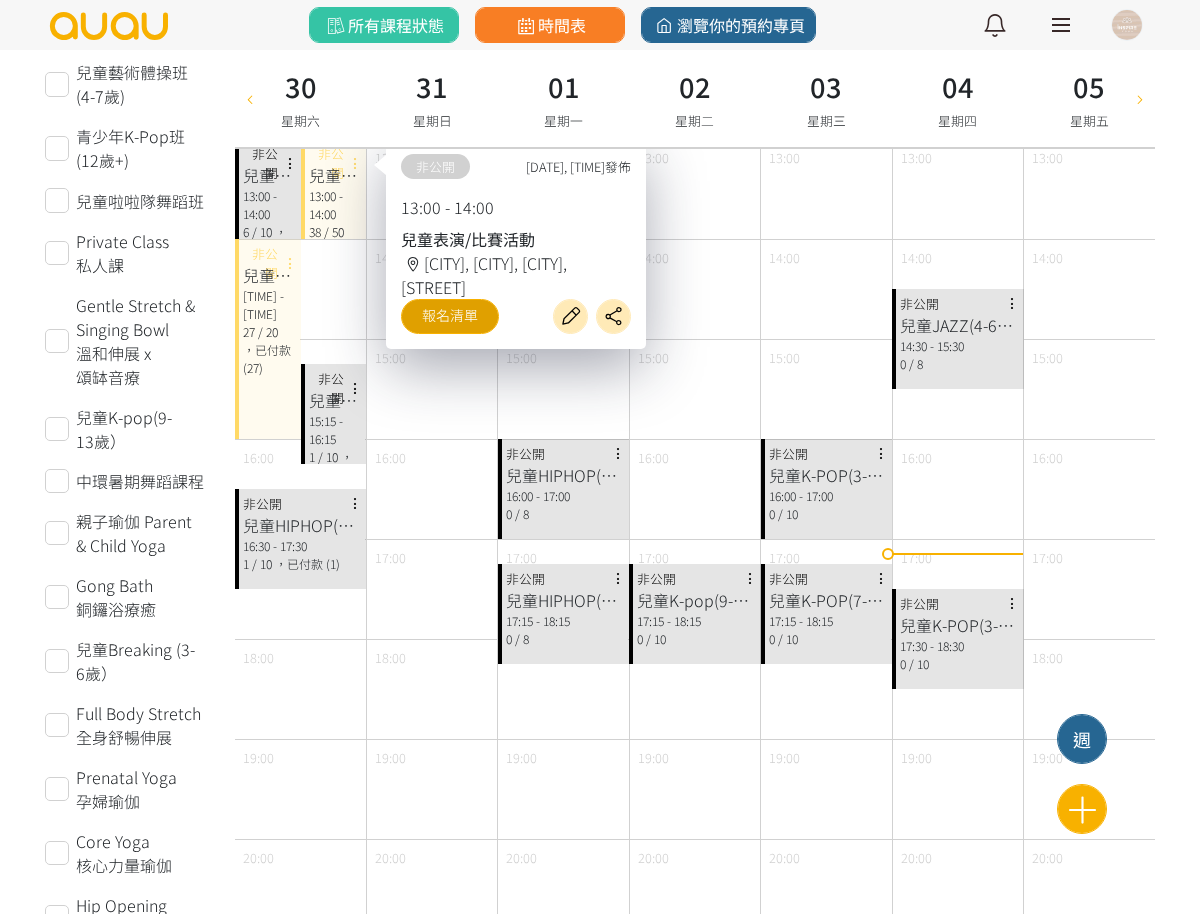 click on "報名清單" at bounding box center [450, 316] 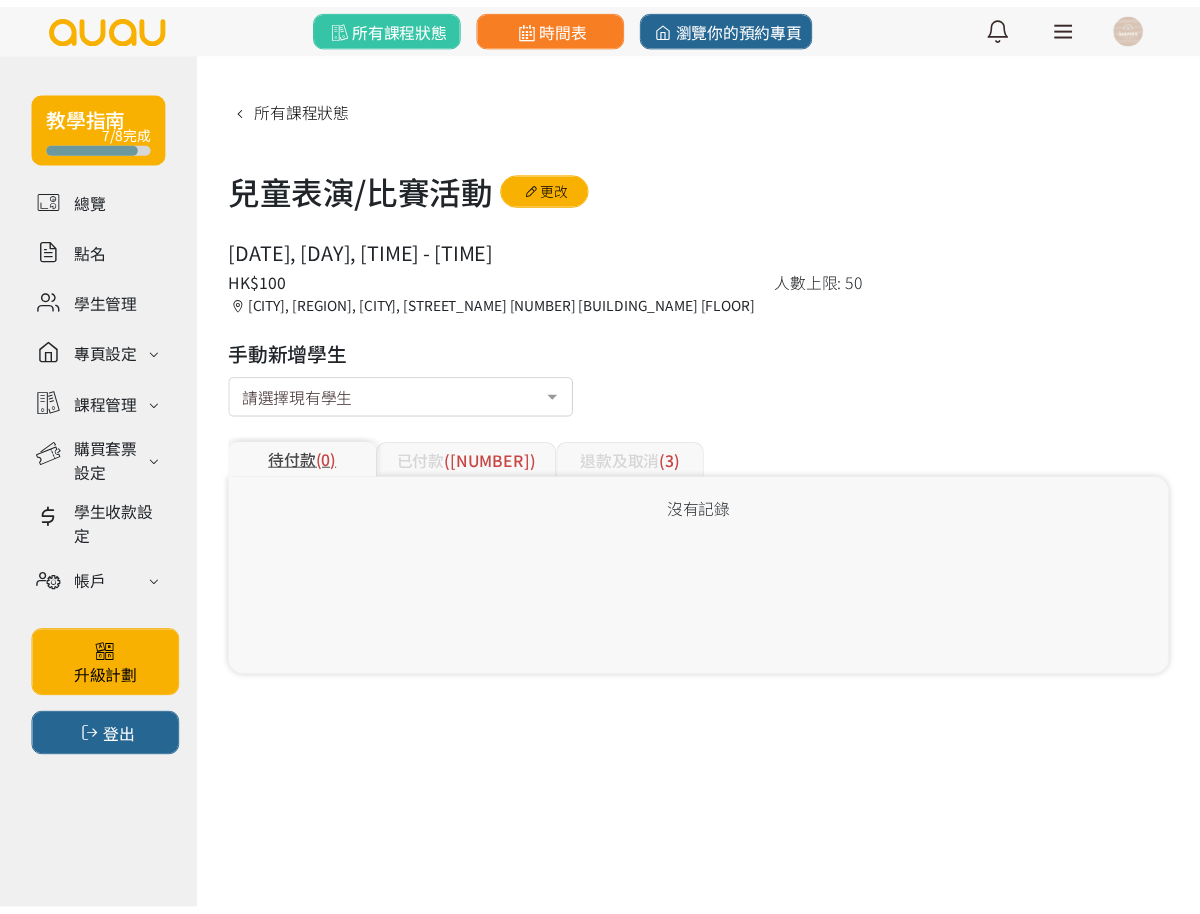 scroll, scrollTop: 0, scrollLeft: 0, axis: both 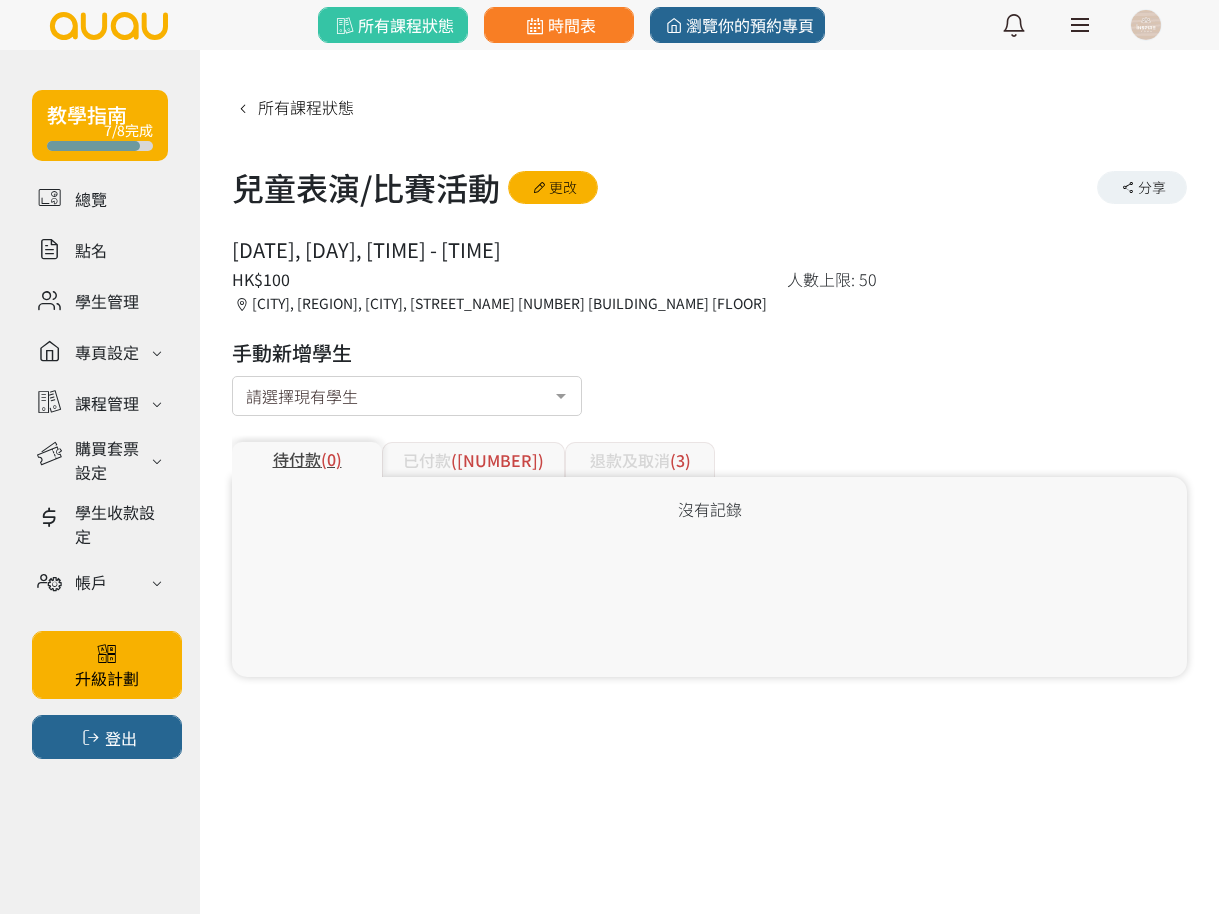 click on "已付款 (38)" at bounding box center (473, 459) 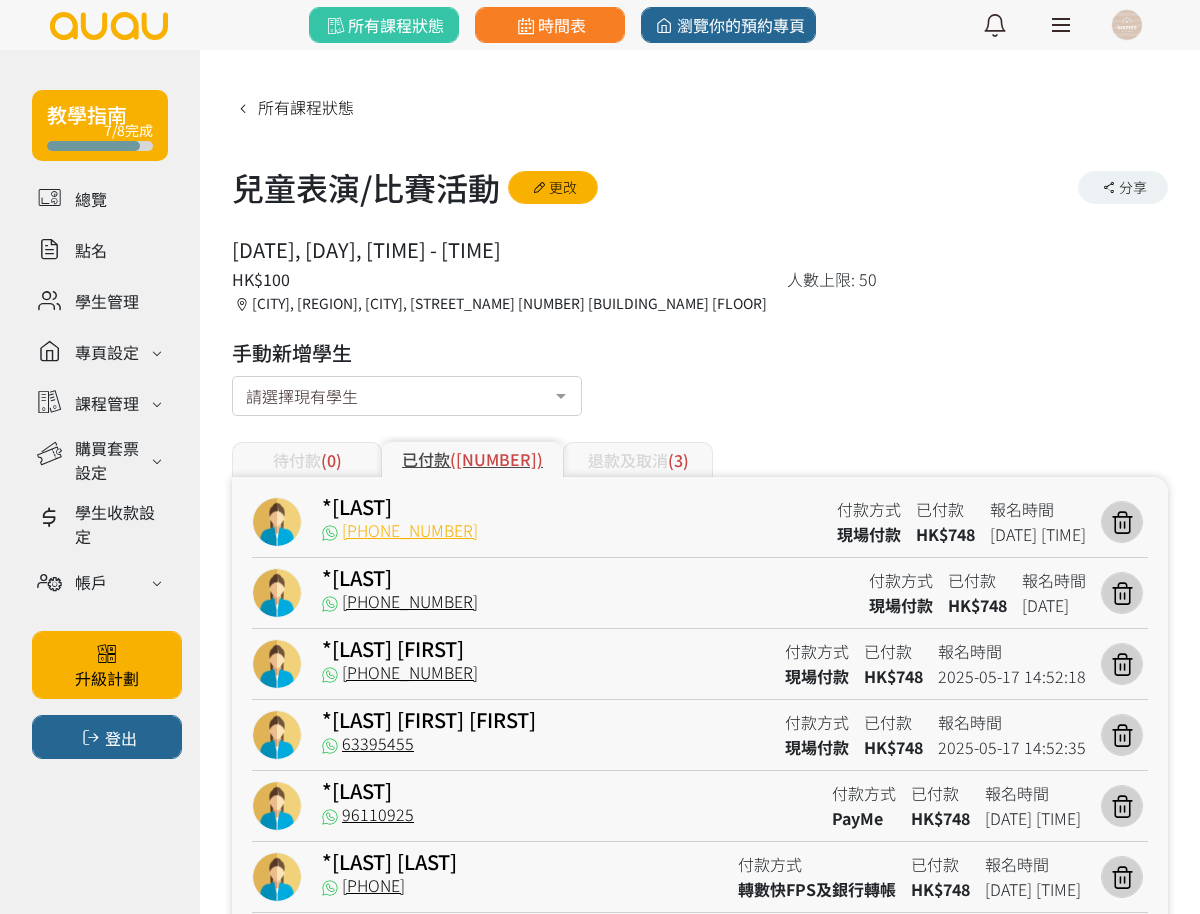 drag, startPoint x: 451, startPoint y: 538, endPoint x: 345, endPoint y: 538, distance: 106 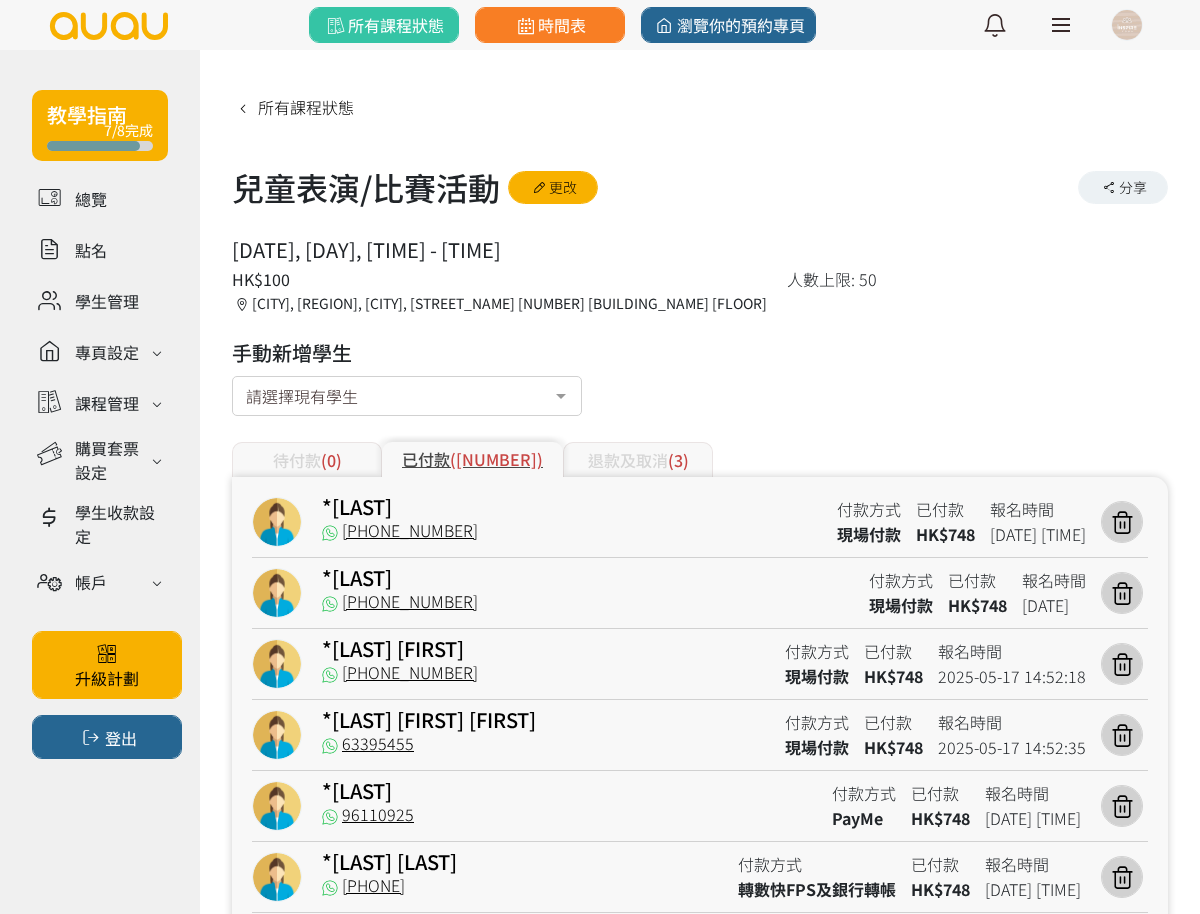 copy on "91354073" 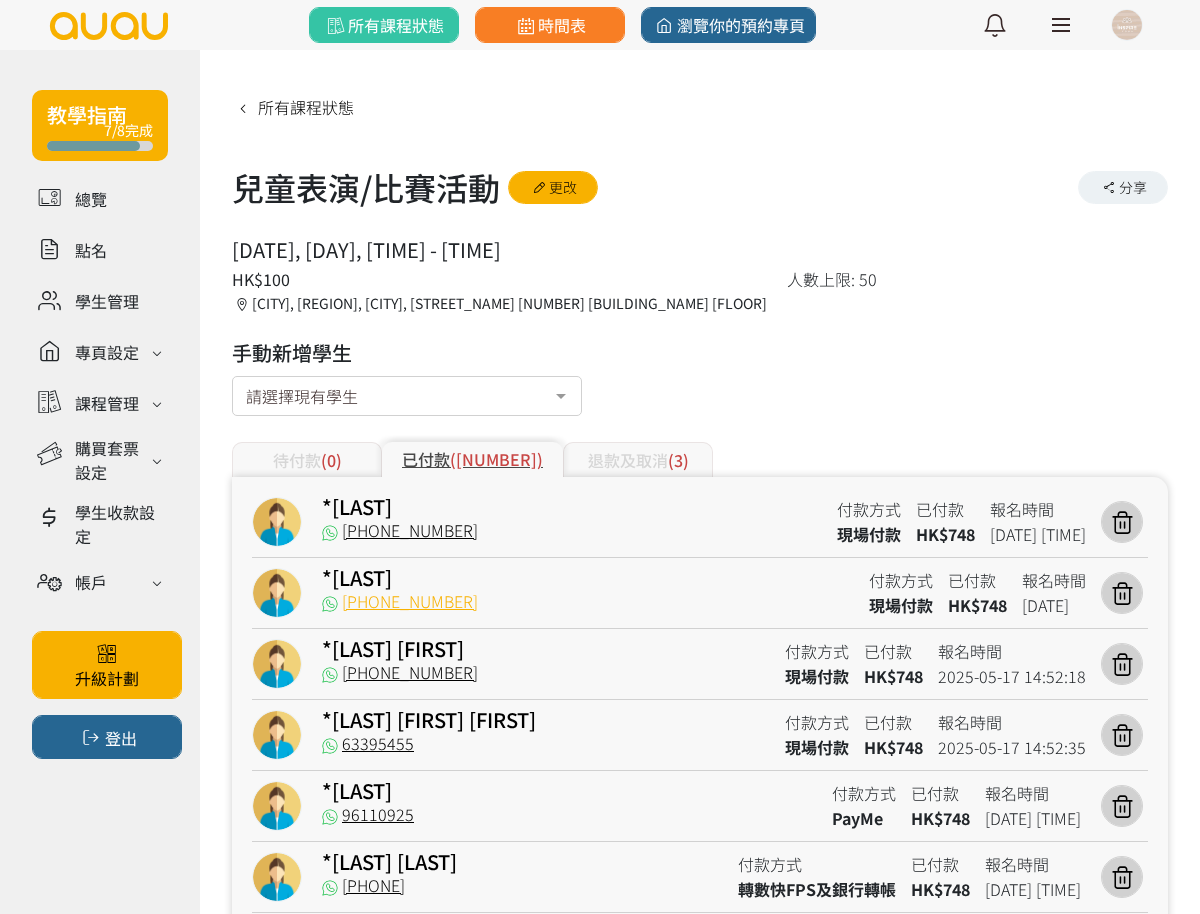 drag, startPoint x: 428, startPoint y: 596, endPoint x: 345, endPoint y: 606, distance: 83.60024 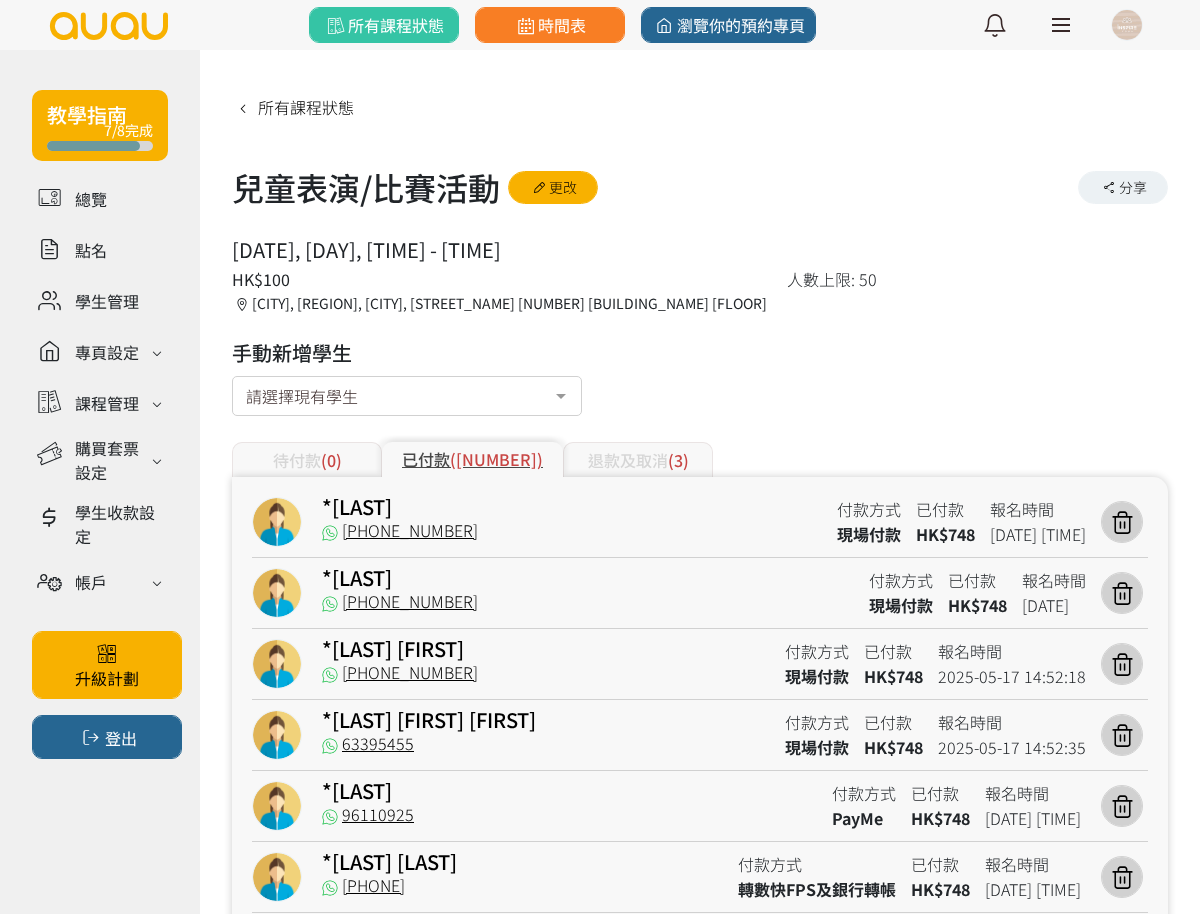 copy on "[NUMBER]" 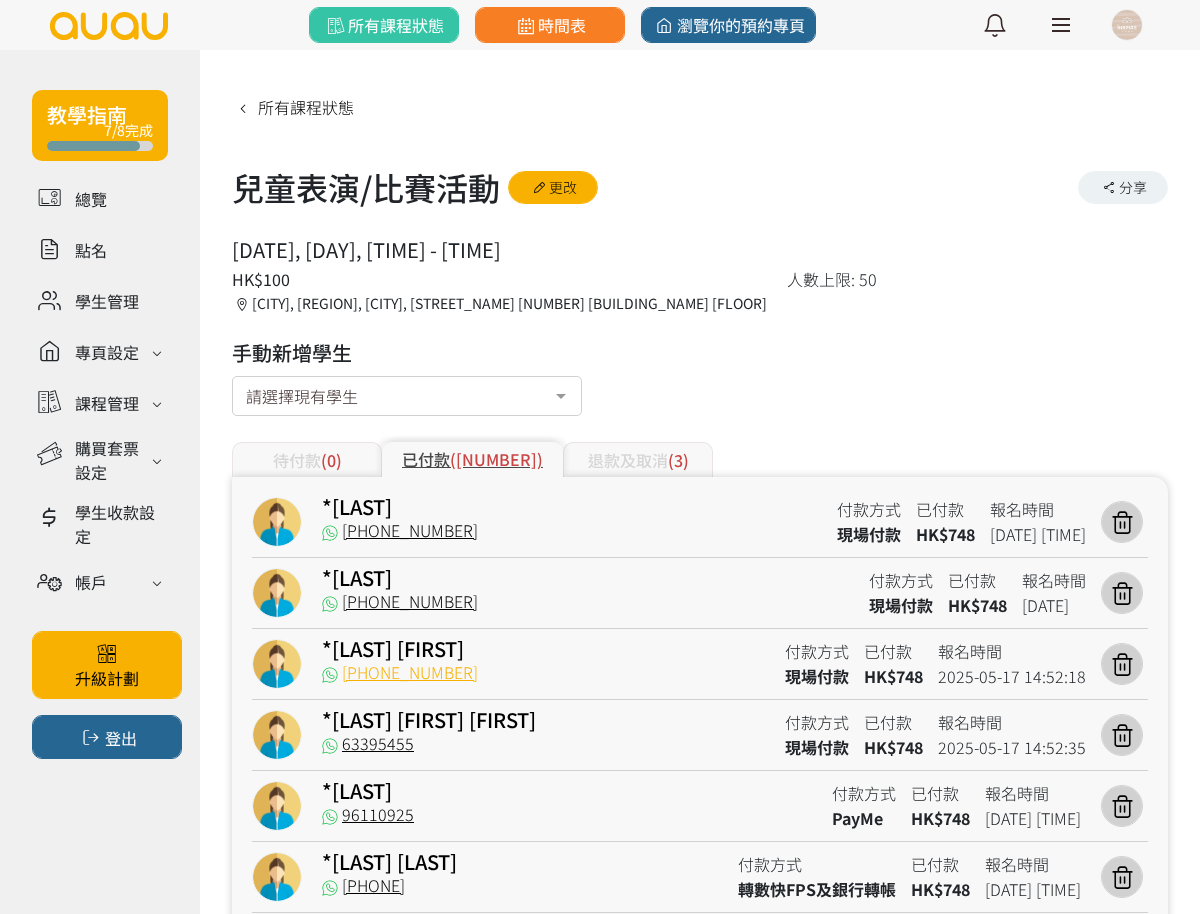 drag, startPoint x: 433, startPoint y: 675, endPoint x: 340, endPoint y: 675, distance: 93 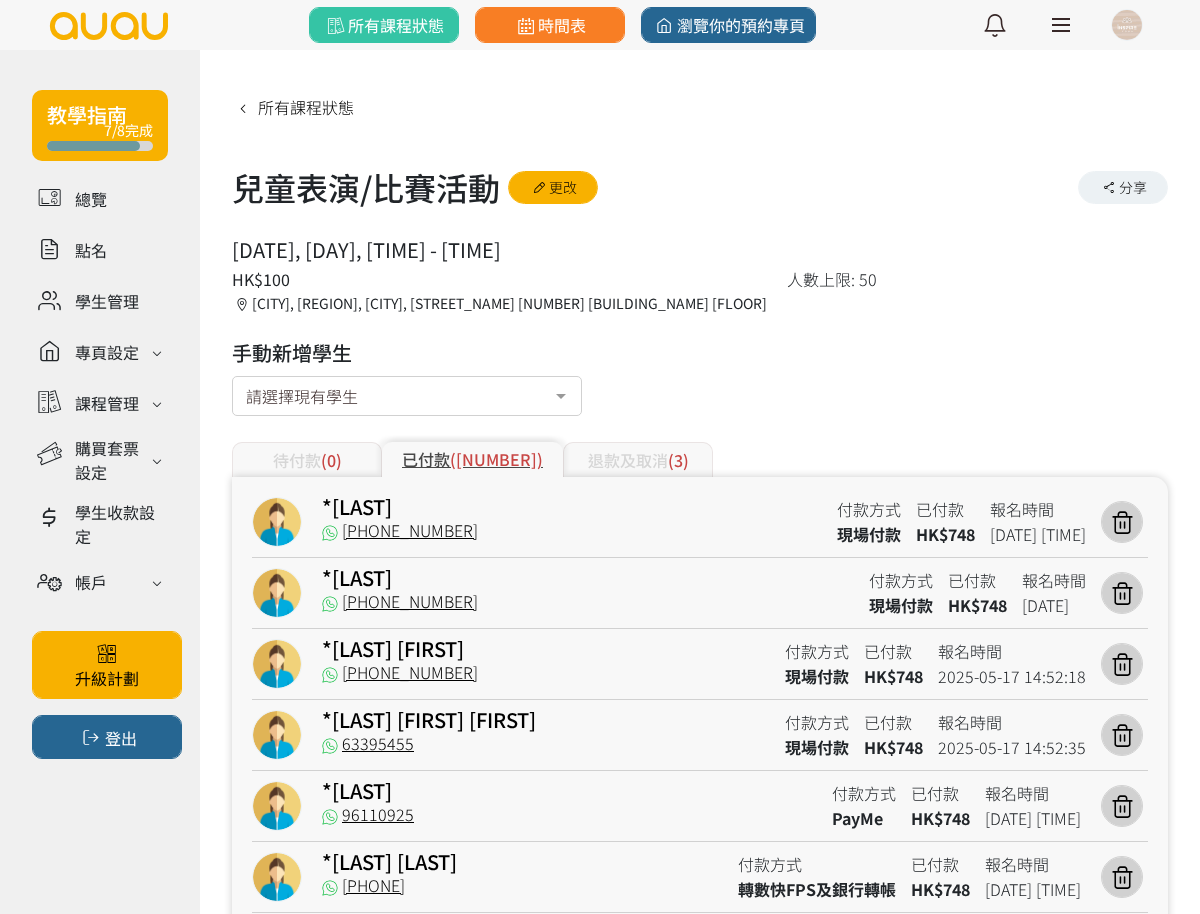 copy on "[PHONE]" 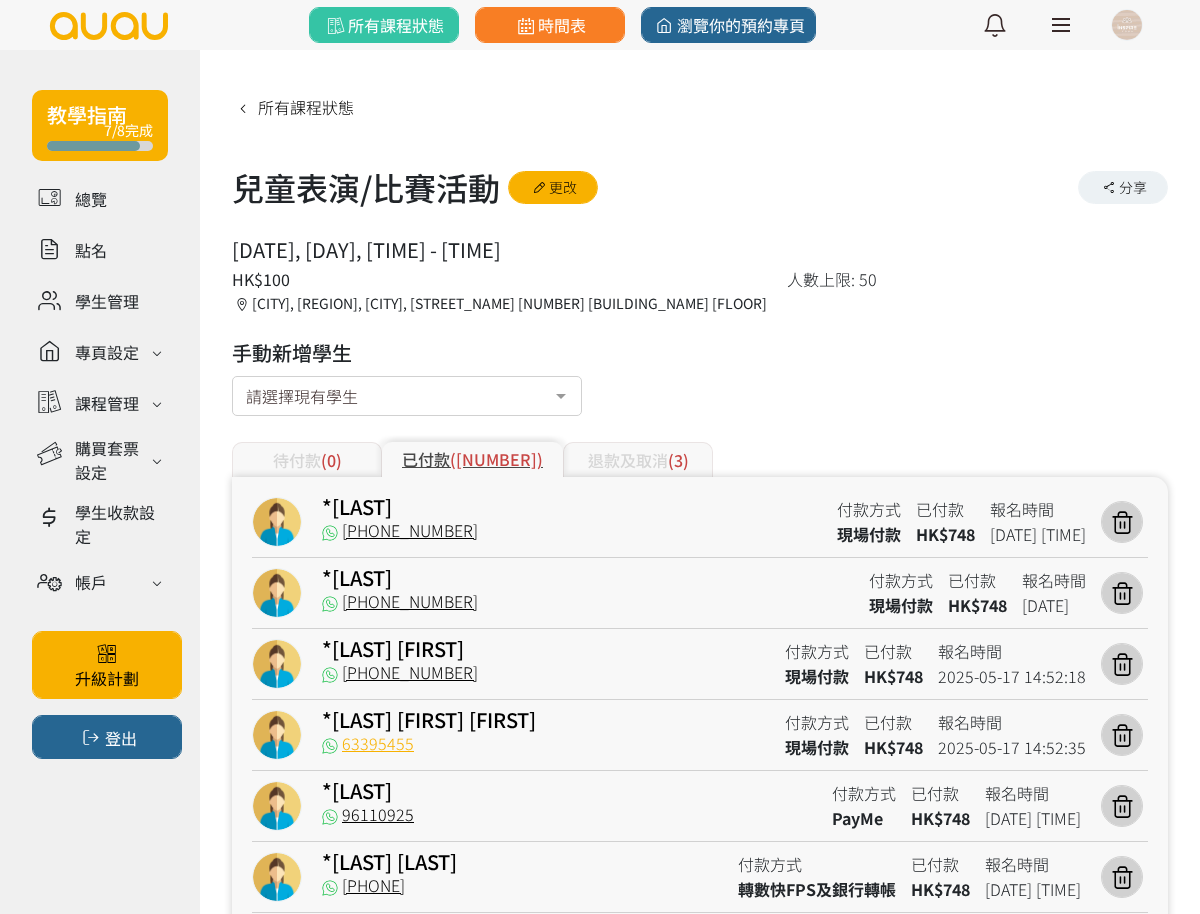 drag, startPoint x: 444, startPoint y: 744, endPoint x: 335, endPoint y: 746, distance: 109.01835 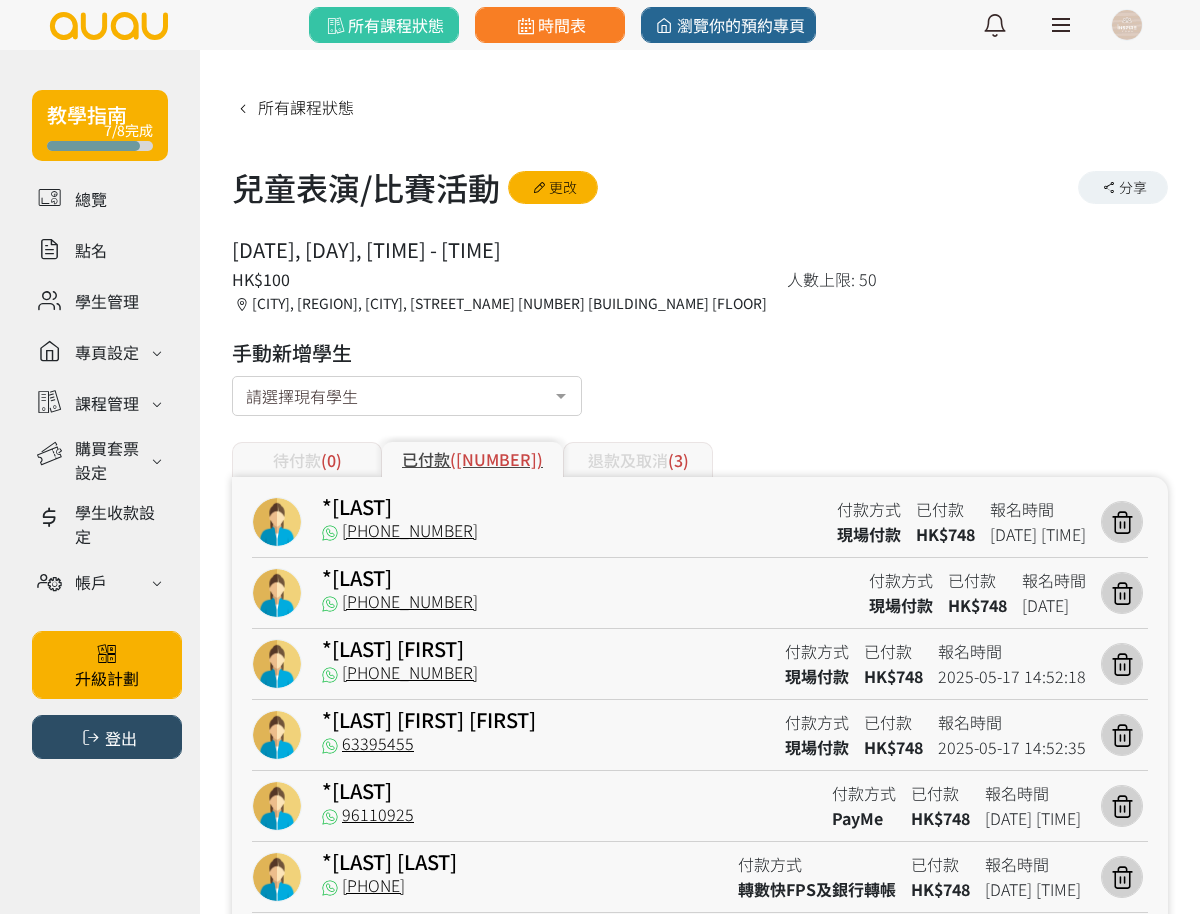 copy on "63395455" 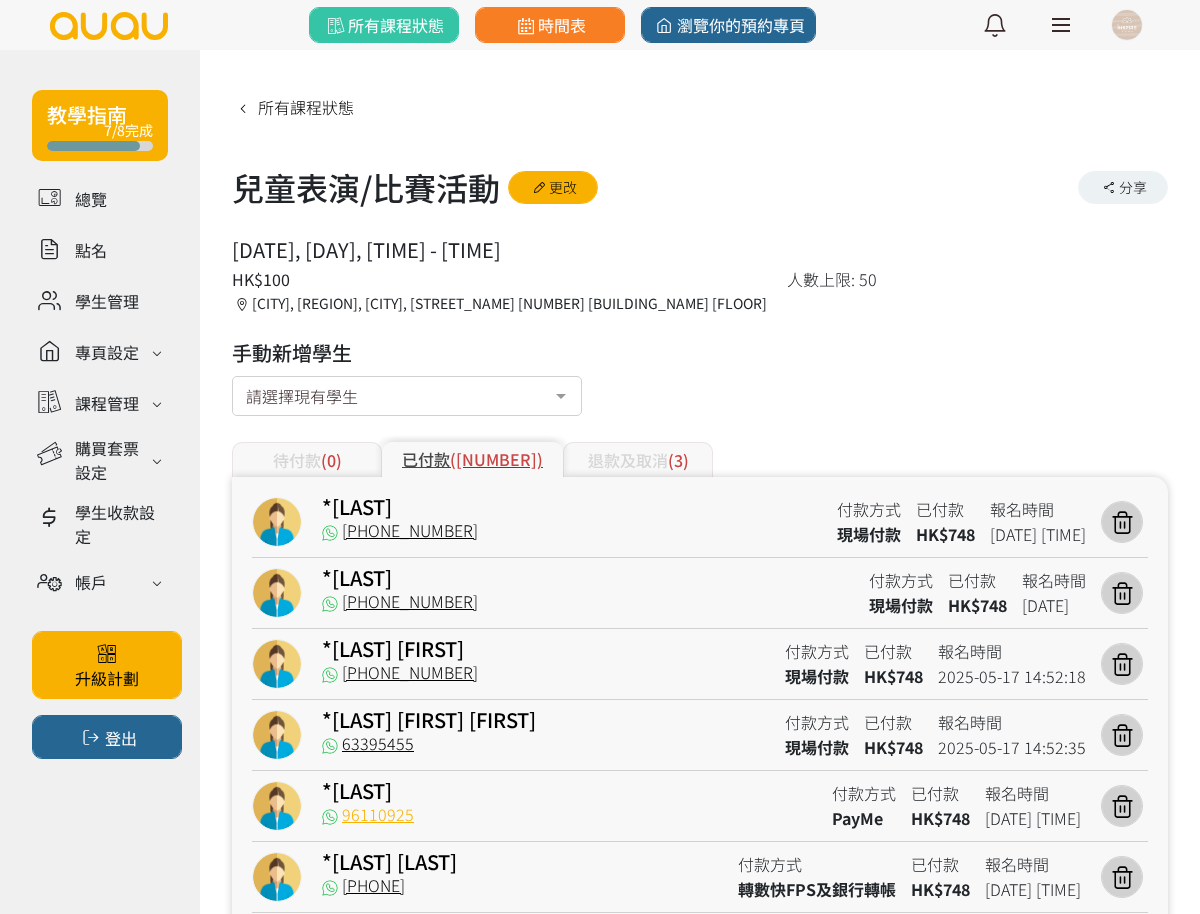 drag, startPoint x: 428, startPoint y: 807, endPoint x: 344, endPoint y: 825, distance: 85.90693 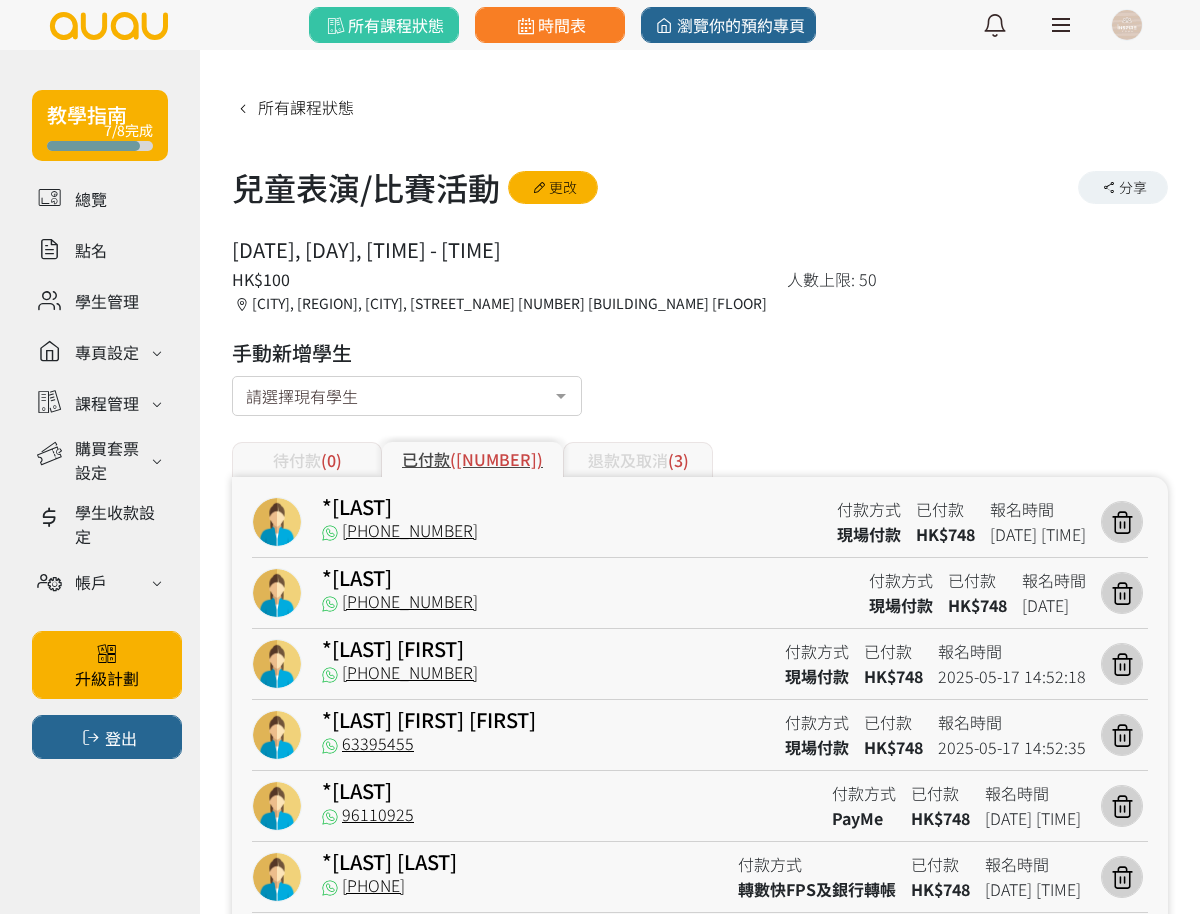 copy on "96110925" 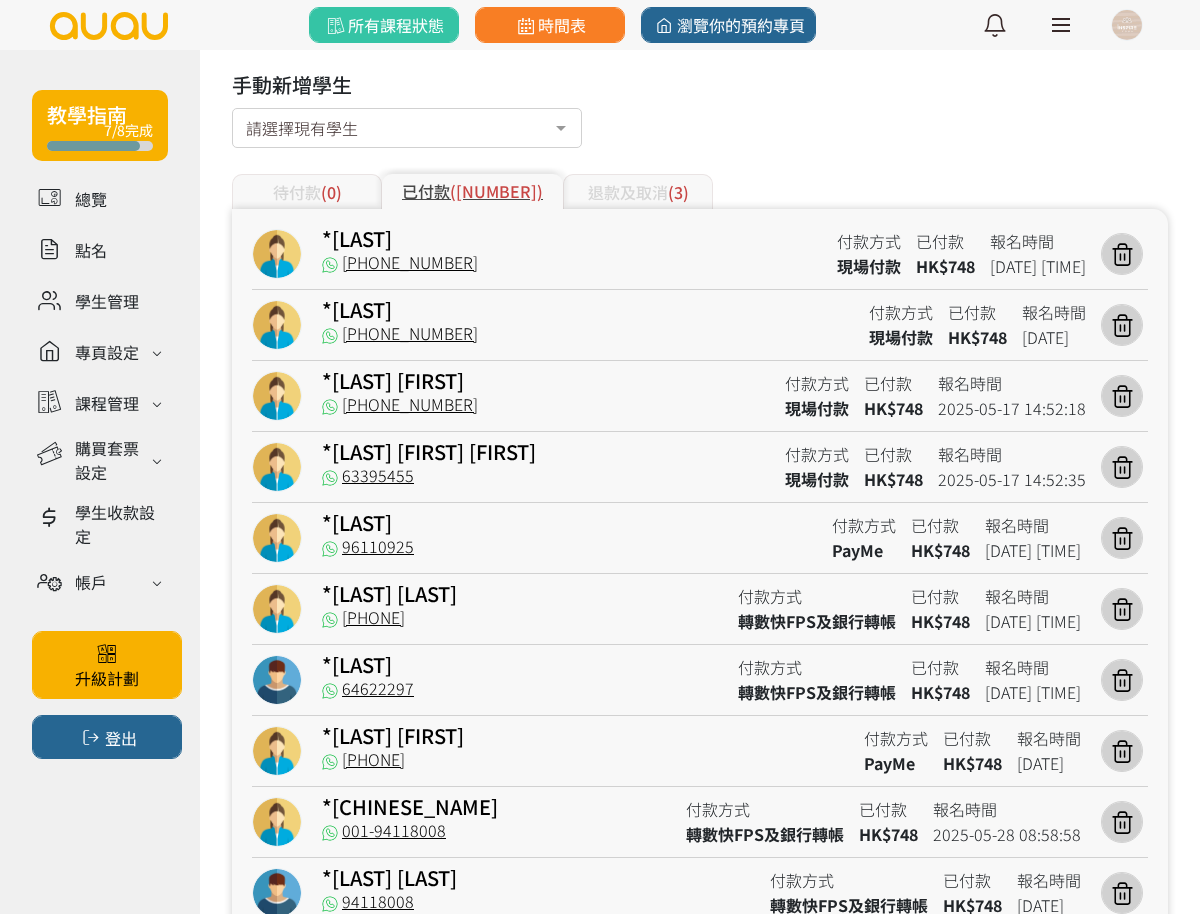 scroll, scrollTop: 250, scrollLeft: 0, axis: vertical 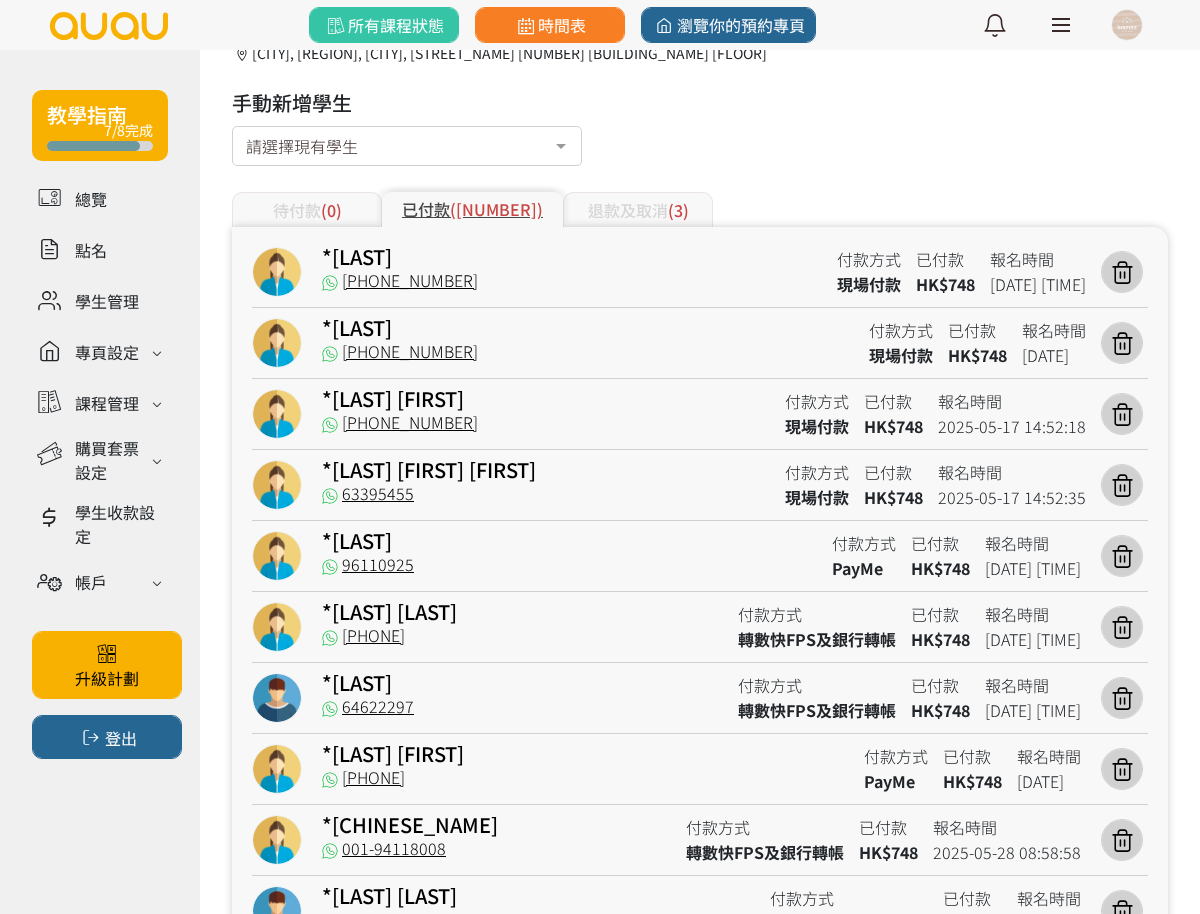 drag, startPoint x: 437, startPoint y: 641, endPoint x: 346, endPoint y: 647, distance: 91.197586 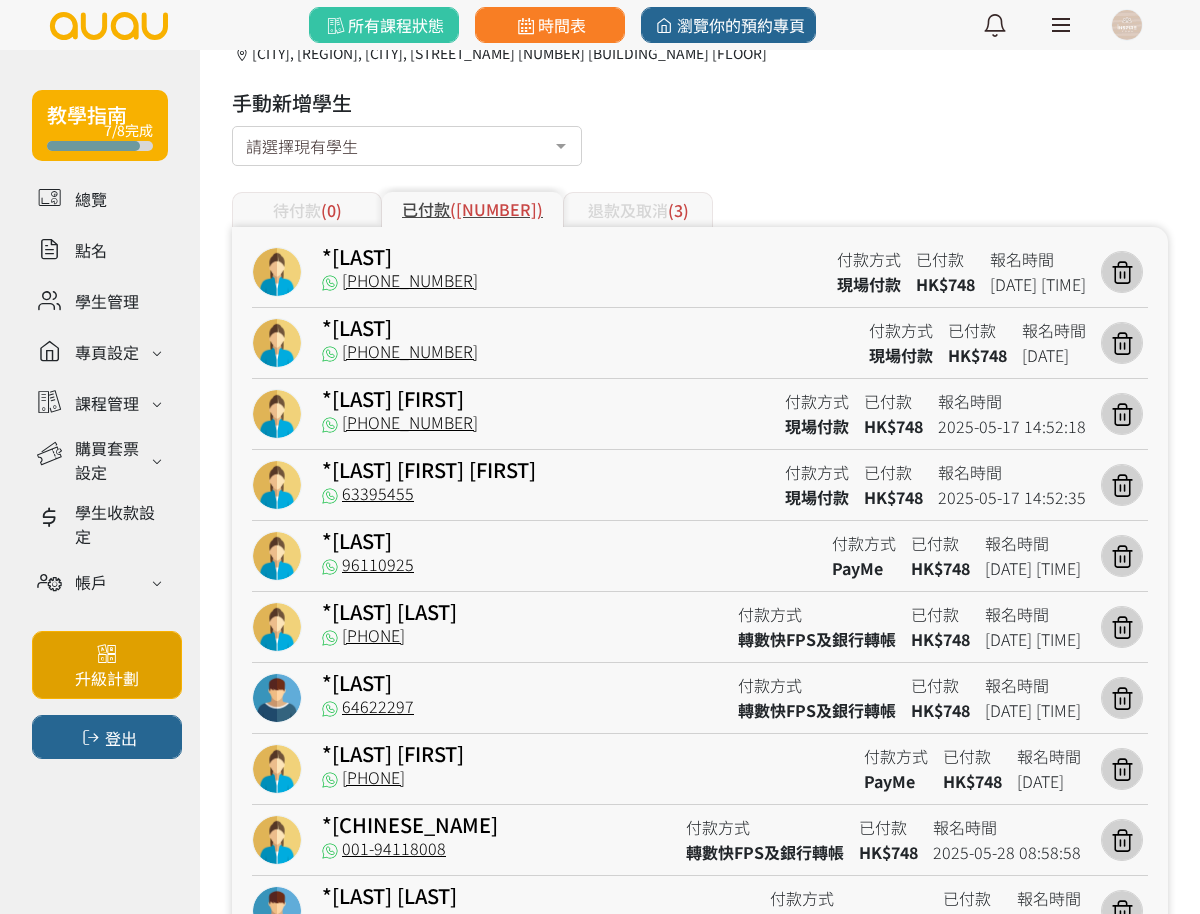 copy on "[NUMBER]" 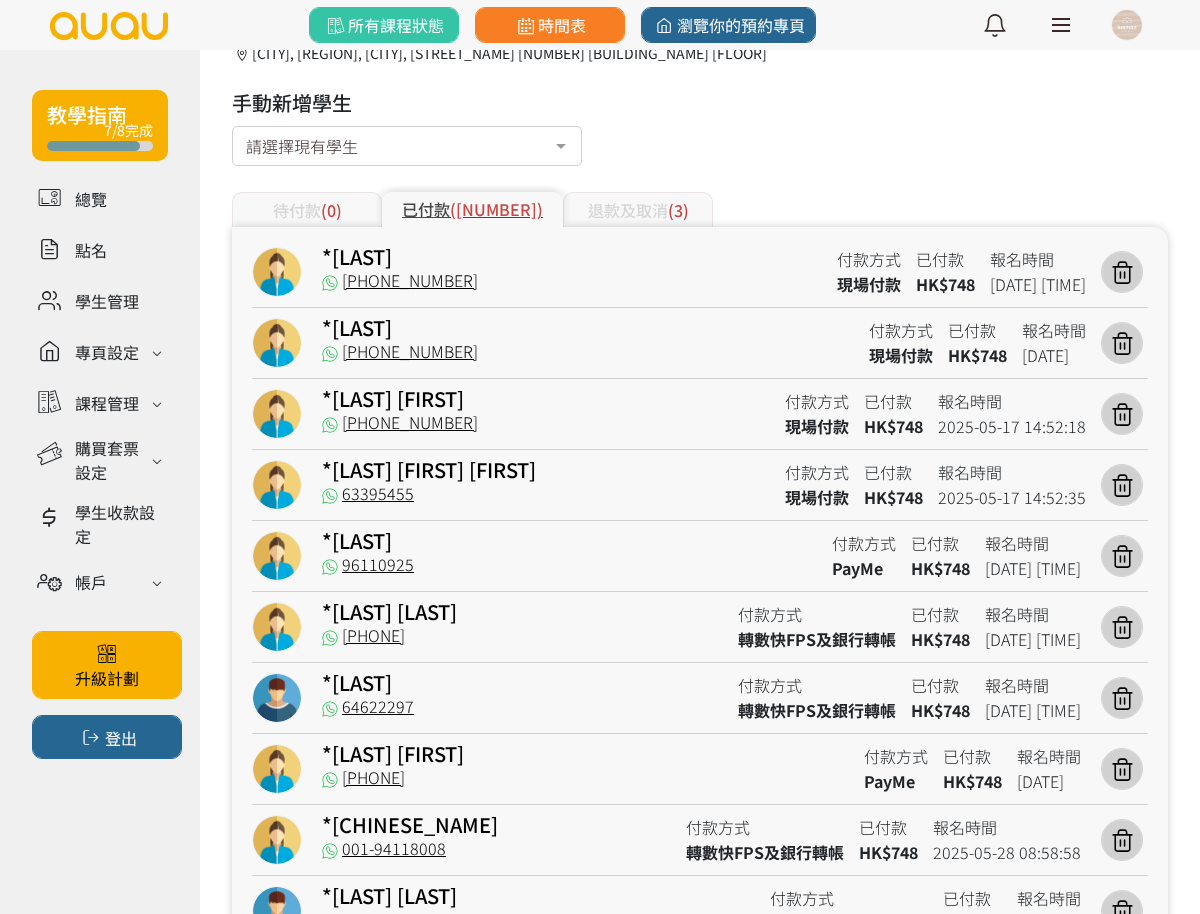 scroll, scrollTop: 500, scrollLeft: 0, axis: vertical 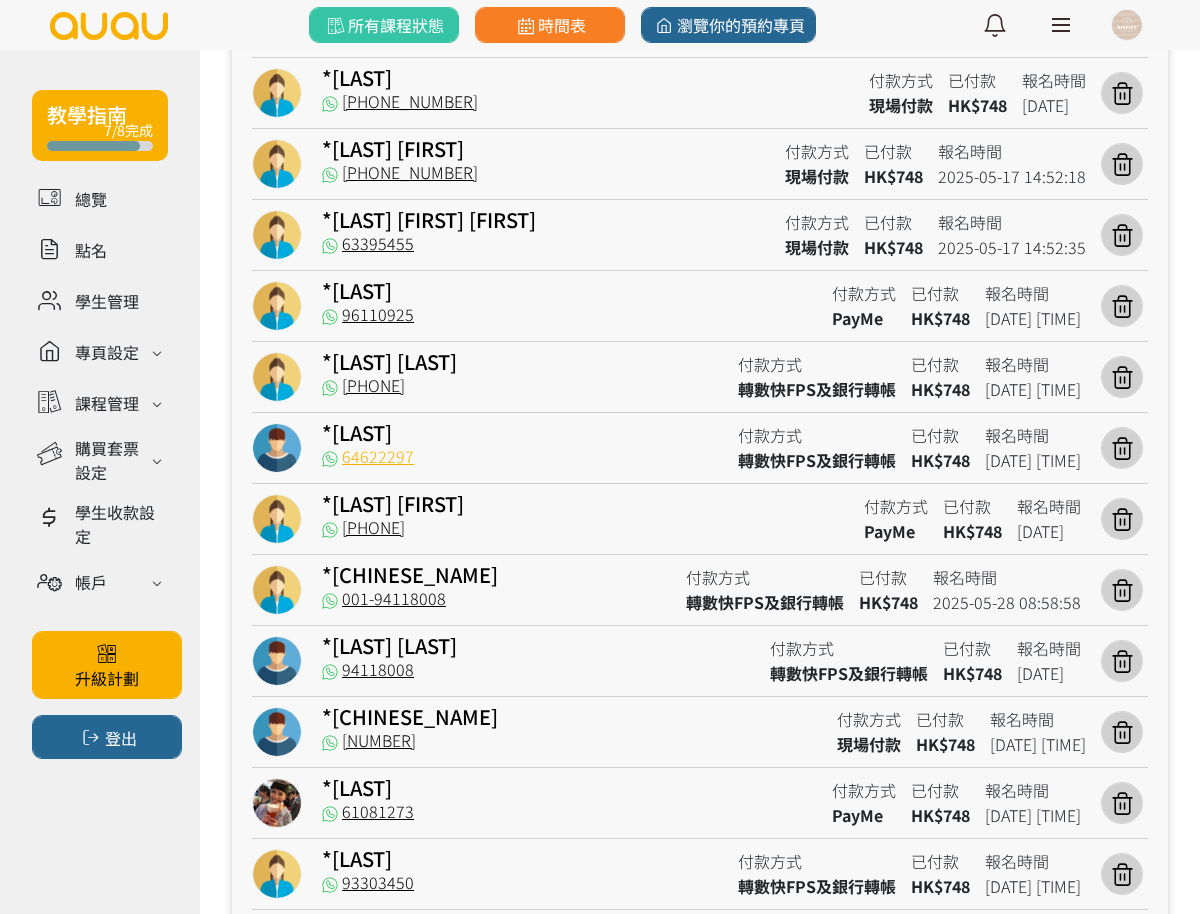 drag, startPoint x: 439, startPoint y: 458, endPoint x: 333, endPoint y: 455, distance: 106.04244 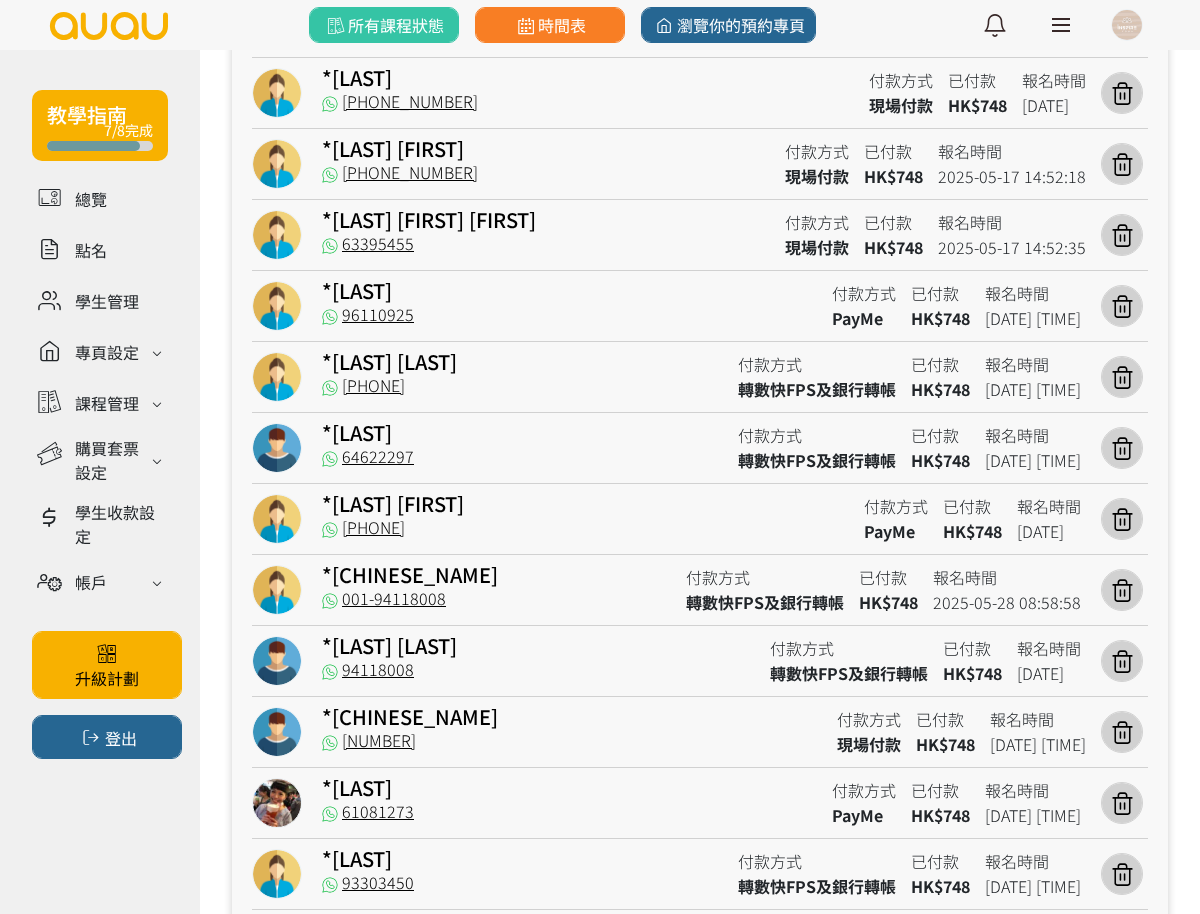 copy on "64622297" 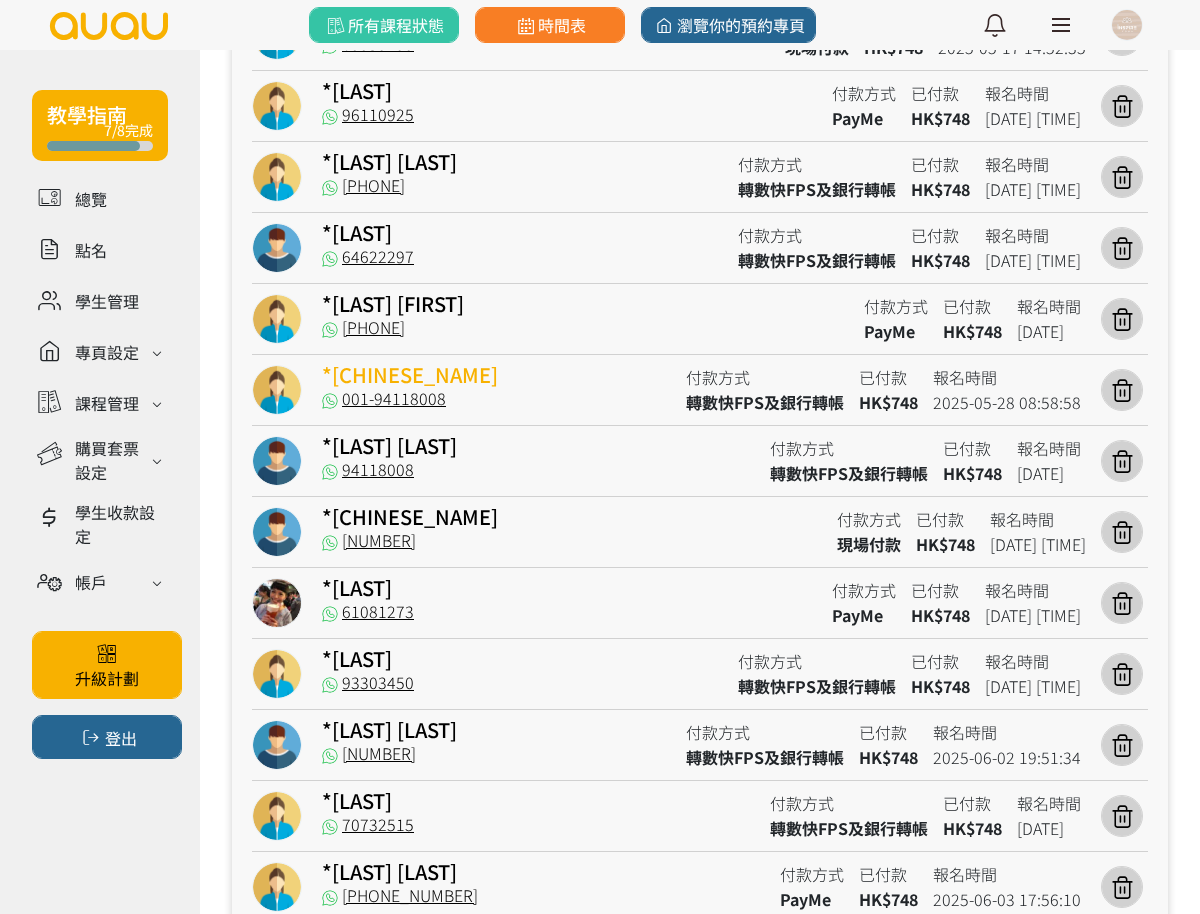 scroll, scrollTop: 750, scrollLeft: 0, axis: vertical 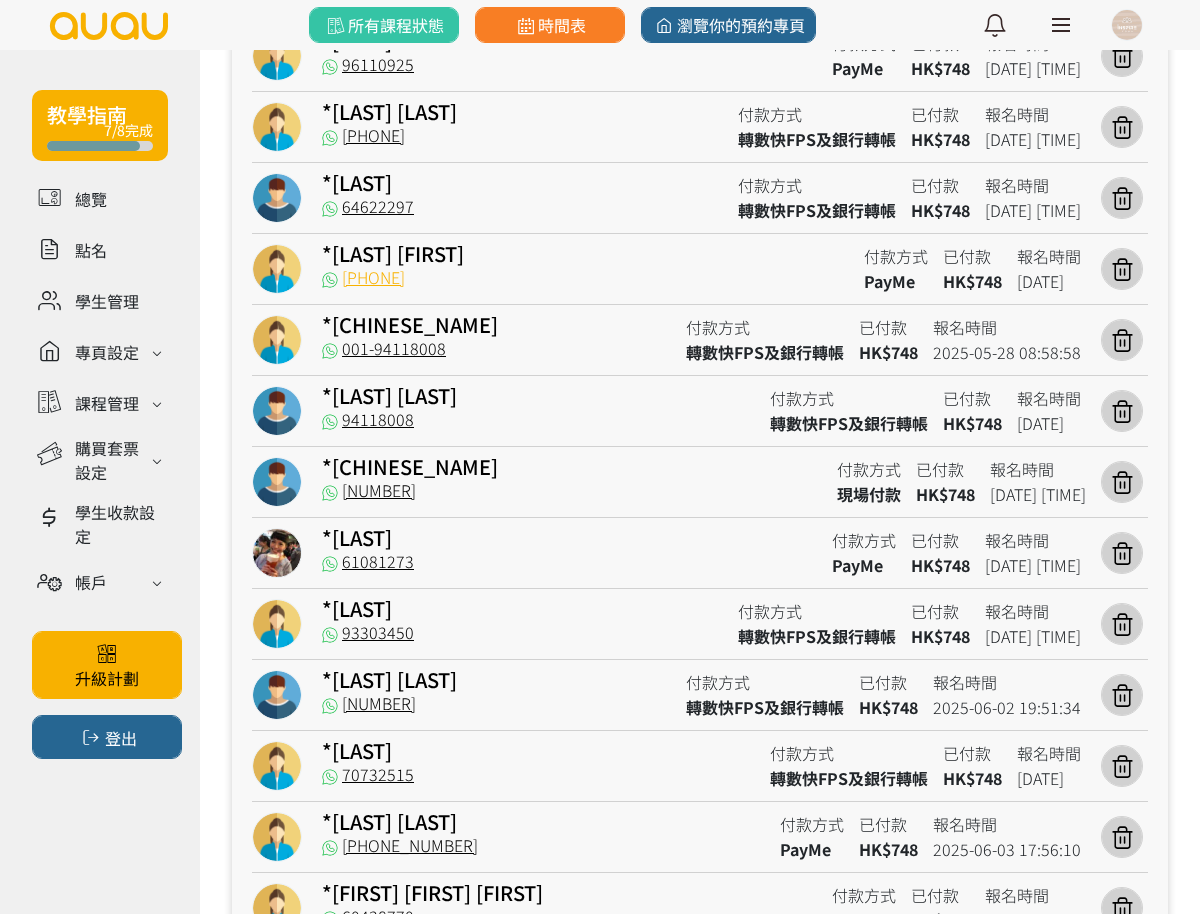 drag, startPoint x: 481, startPoint y: 289, endPoint x: 345, endPoint y: 285, distance: 136.0588 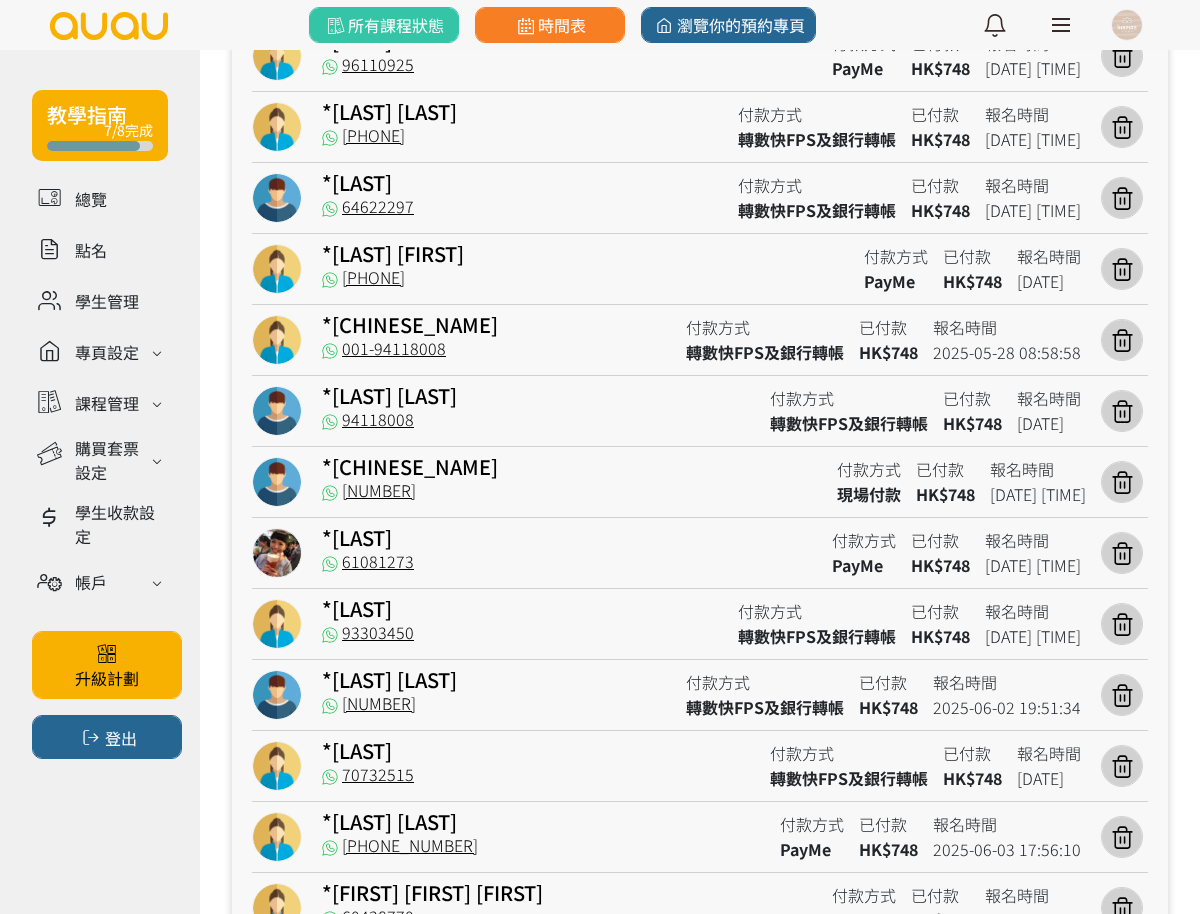 copy on "91211150" 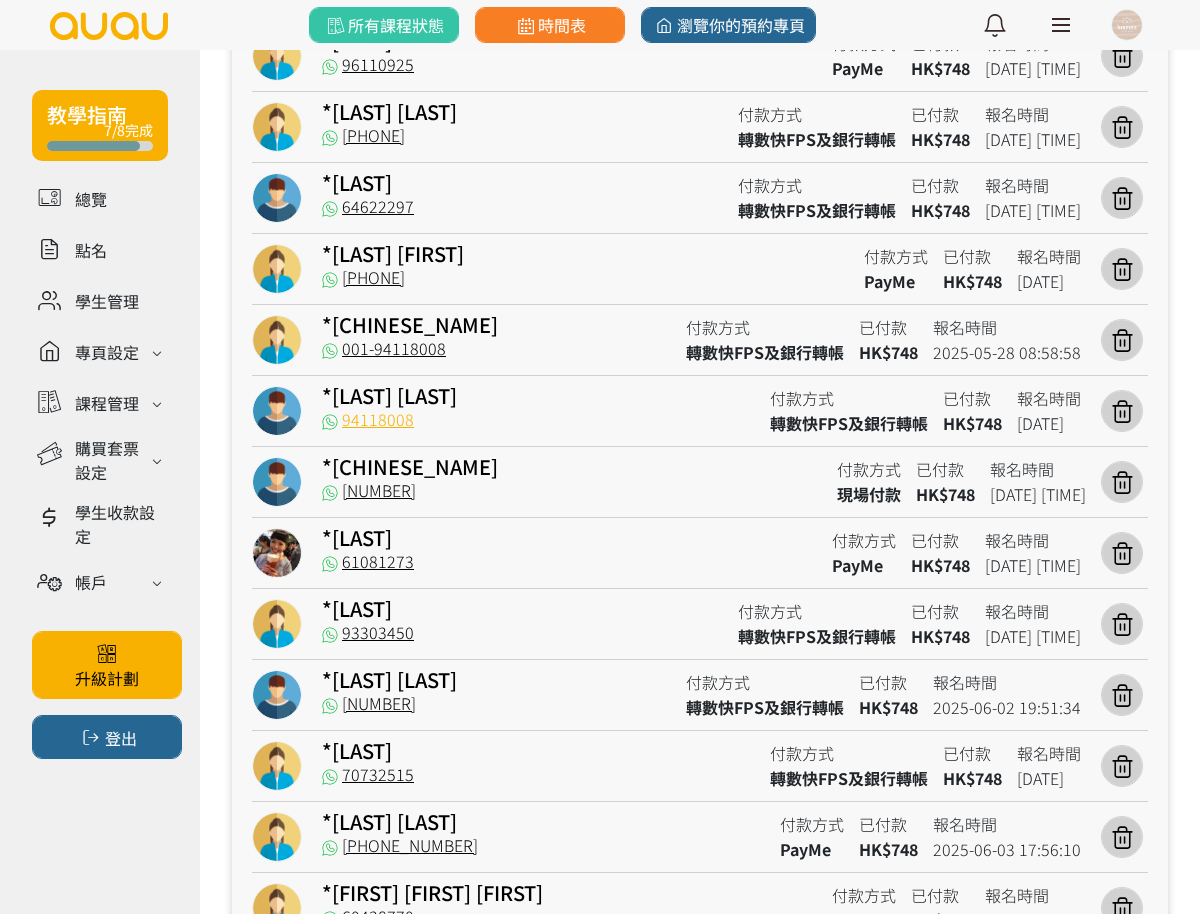 drag, startPoint x: 440, startPoint y: 410, endPoint x: 365, endPoint y: 424, distance: 76.29548 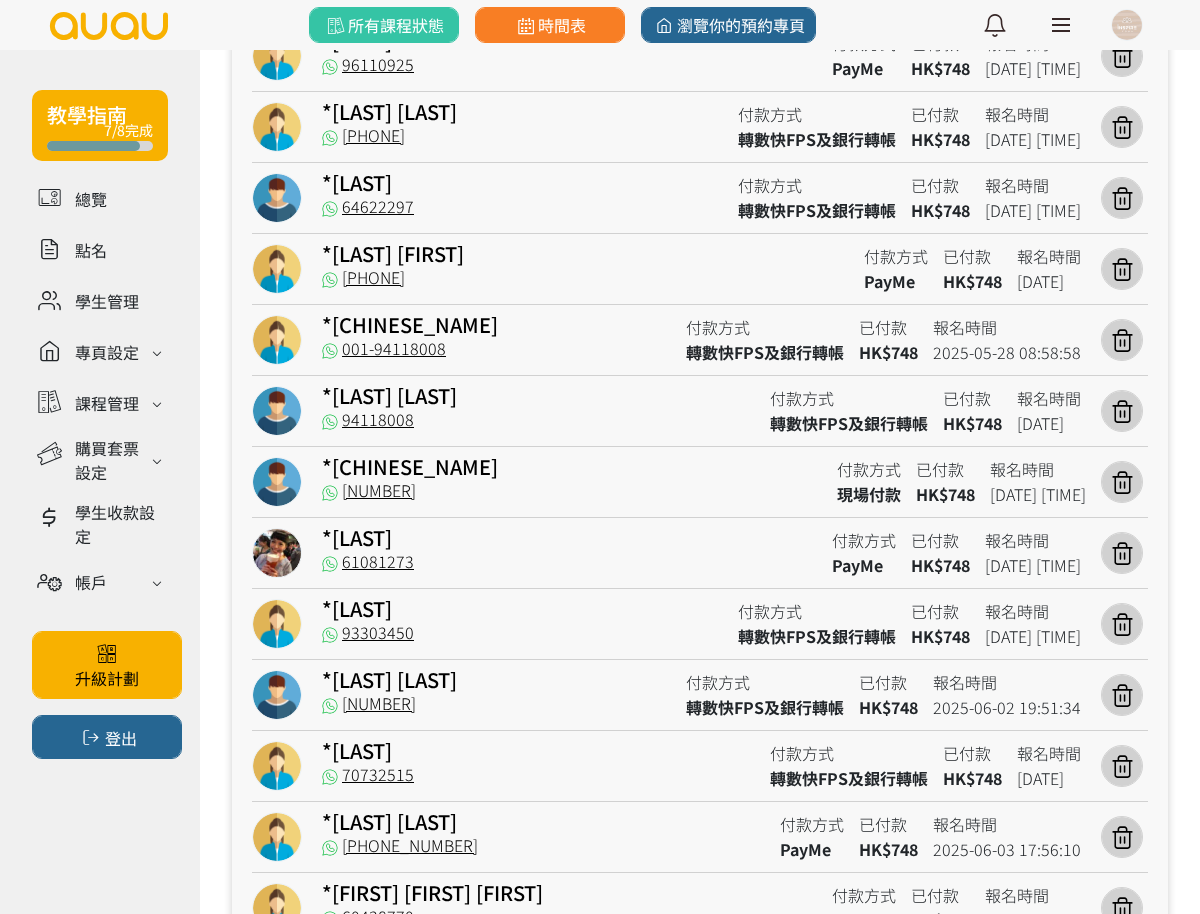 copy on "94118008" 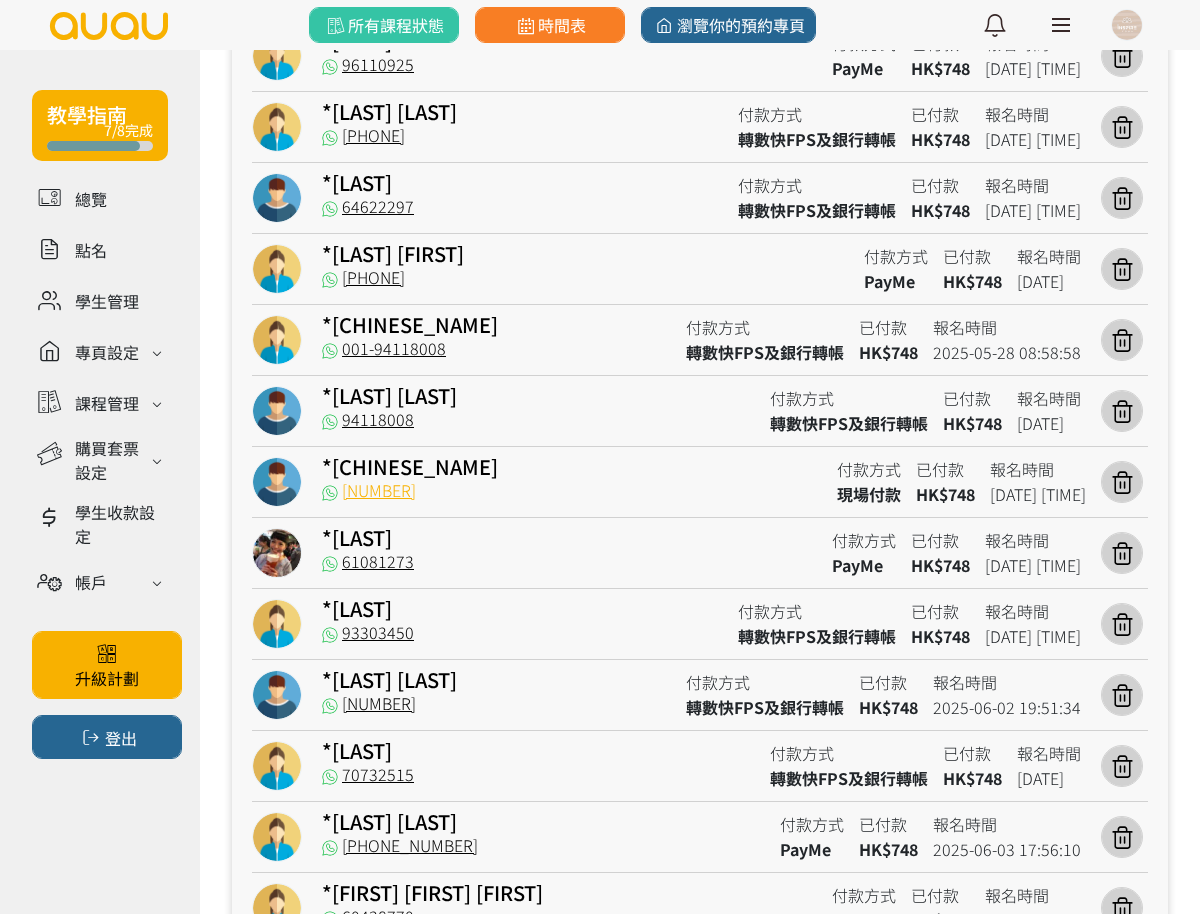 drag, startPoint x: 432, startPoint y: 489, endPoint x: 345, endPoint y: 496, distance: 87.28116 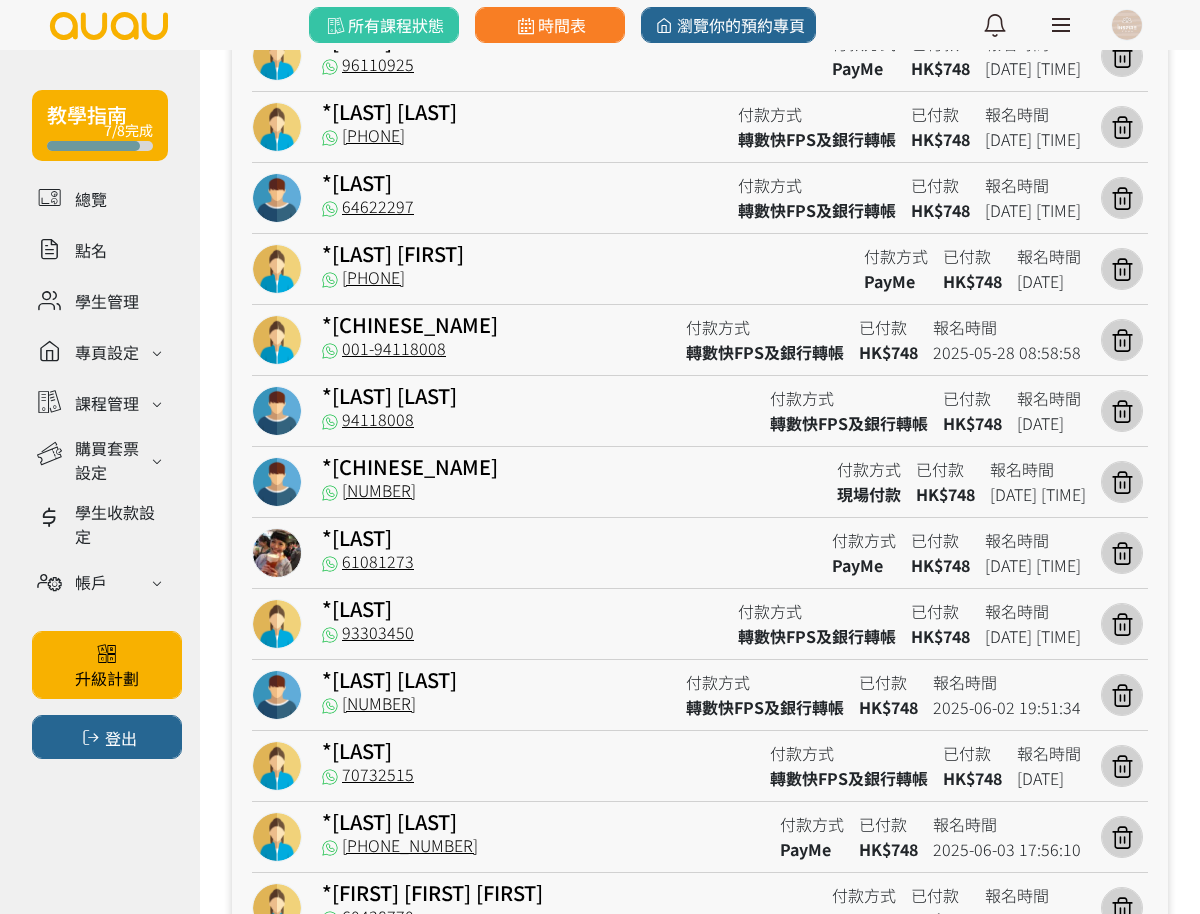 drag, startPoint x: 451, startPoint y: 549, endPoint x: 364, endPoint y: 574, distance: 90.52071 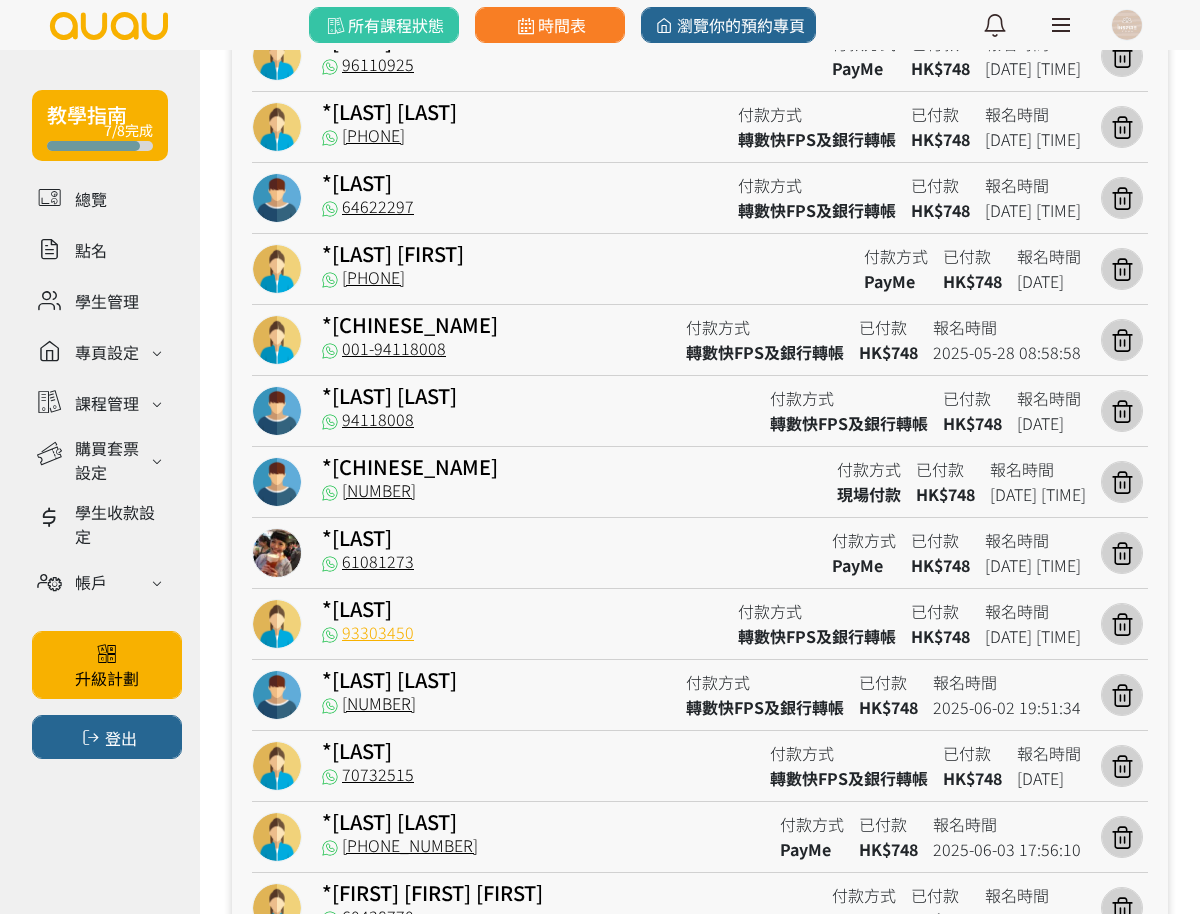 drag, startPoint x: 459, startPoint y: 634, endPoint x: 346, endPoint y: 642, distance: 113.28283 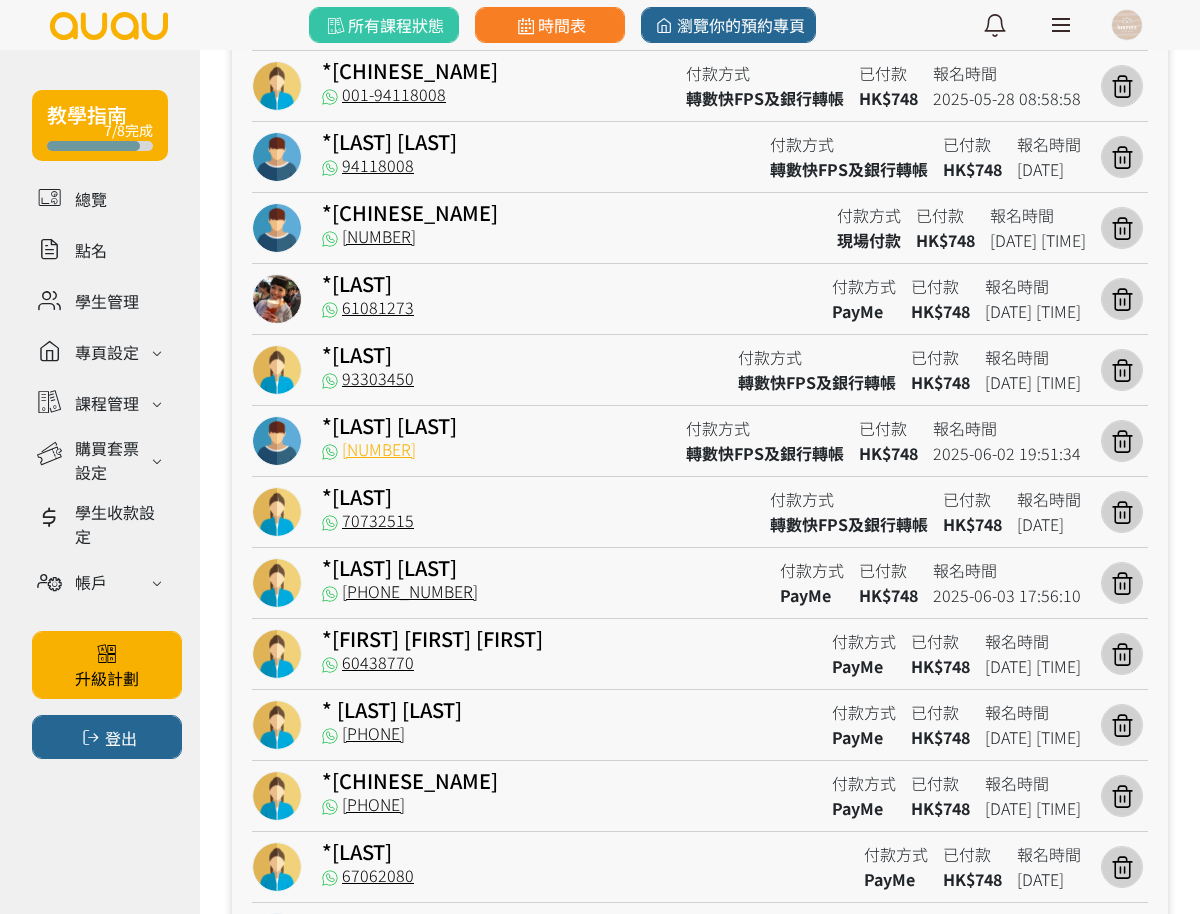 scroll, scrollTop: 1000, scrollLeft: 0, axis: vertical 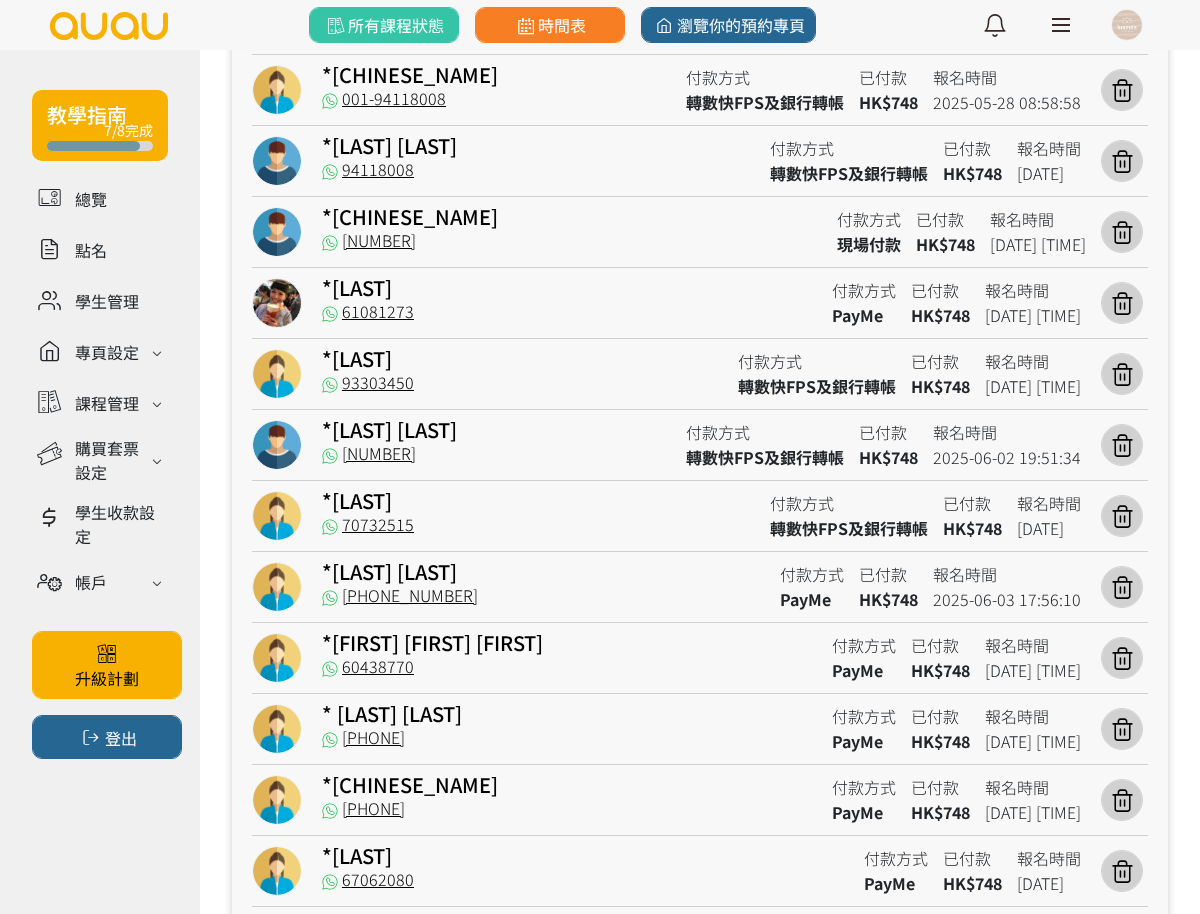 drag, startPoint x: 434, startPoint y: 524, endPoint x: 344, endPoint y: 544, distance: 92.19544 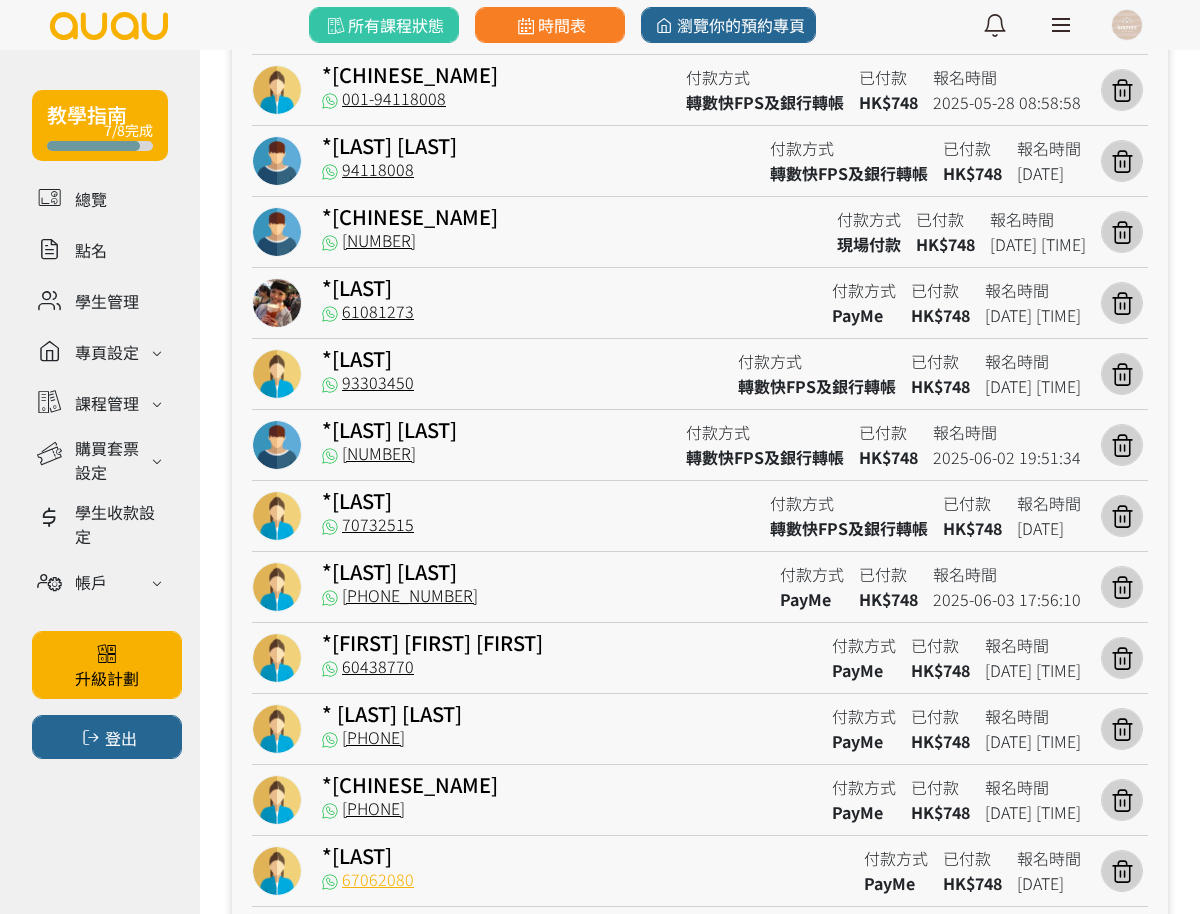 drag, startPoint x: 449, startPoint y: 876, endPoint x: 341, endPoint y: 882, distance: 108.16654 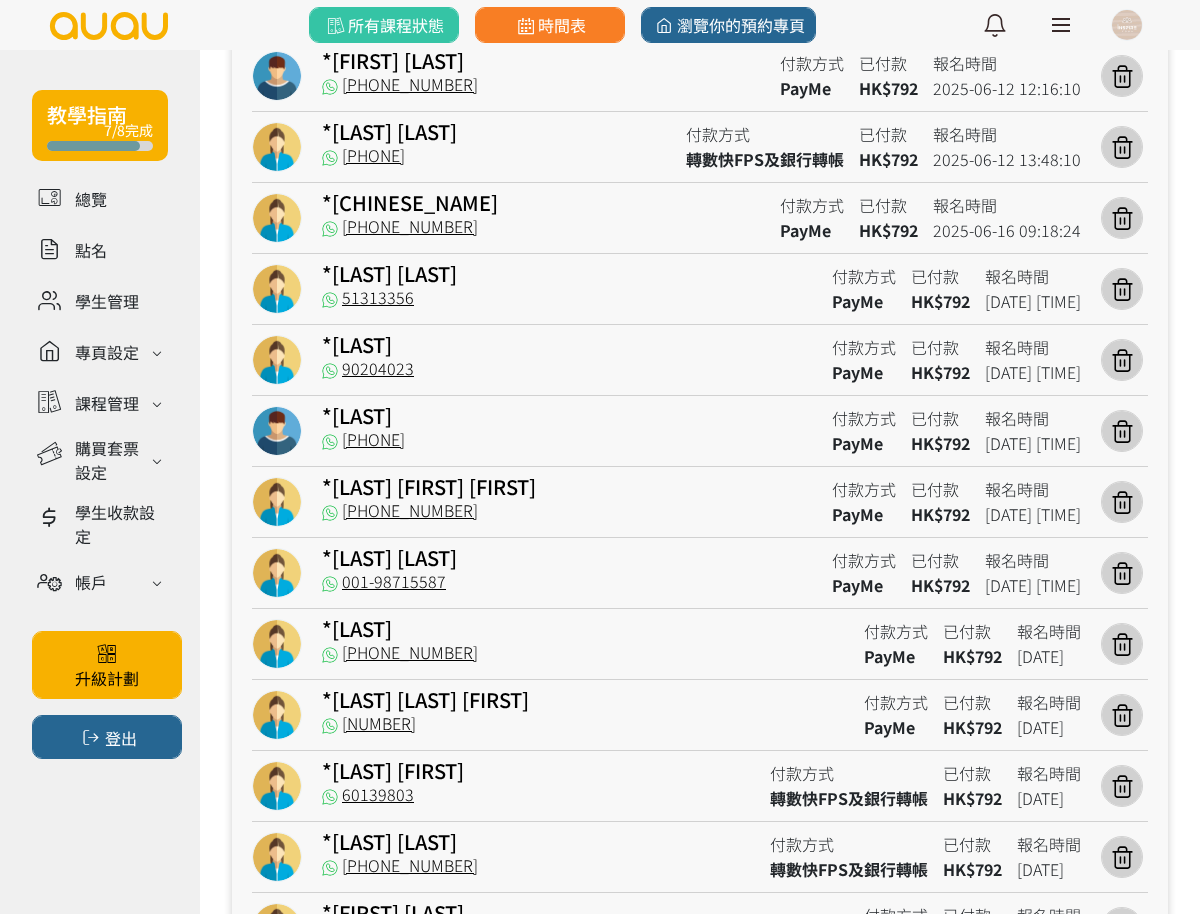 scroll, scrollTop: 2250, scrollLeft: 0, axis: vertical 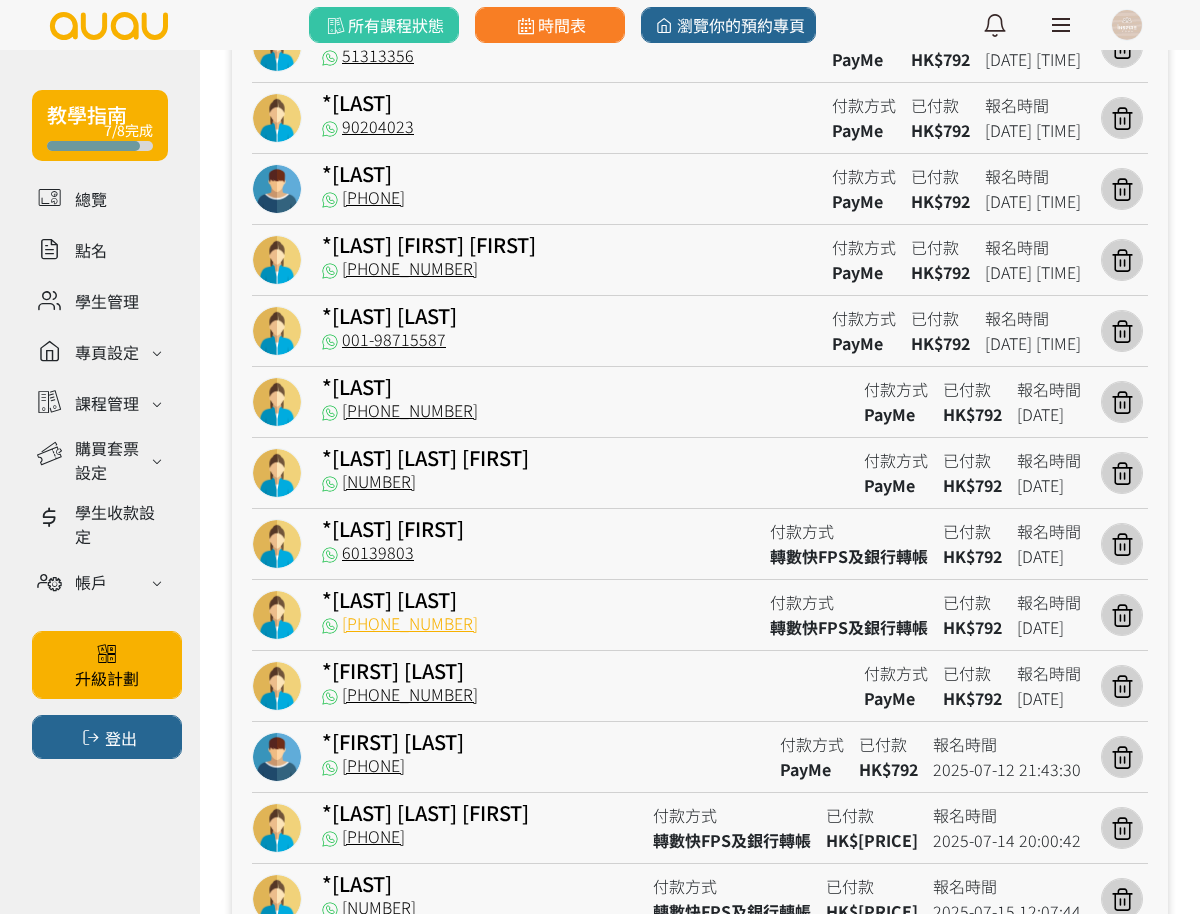 drag, startPoint x: 450, startPoint y: 614, endPoint x: 381, endPoint y: 624, distance: 69.72087 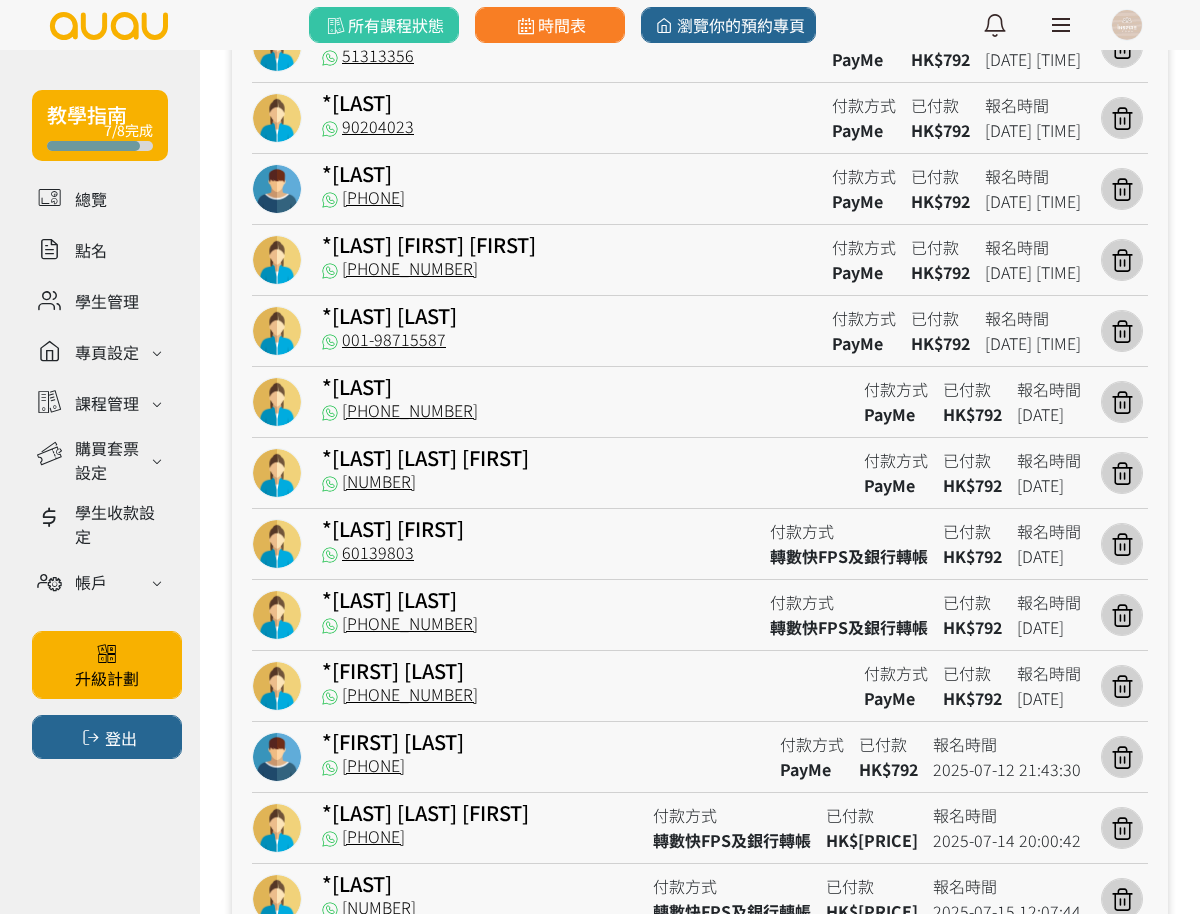 drag, startPoint x: 381, startPoint y: 624, endPoint x: 453, endPoint y: 621, distance: 72.06247 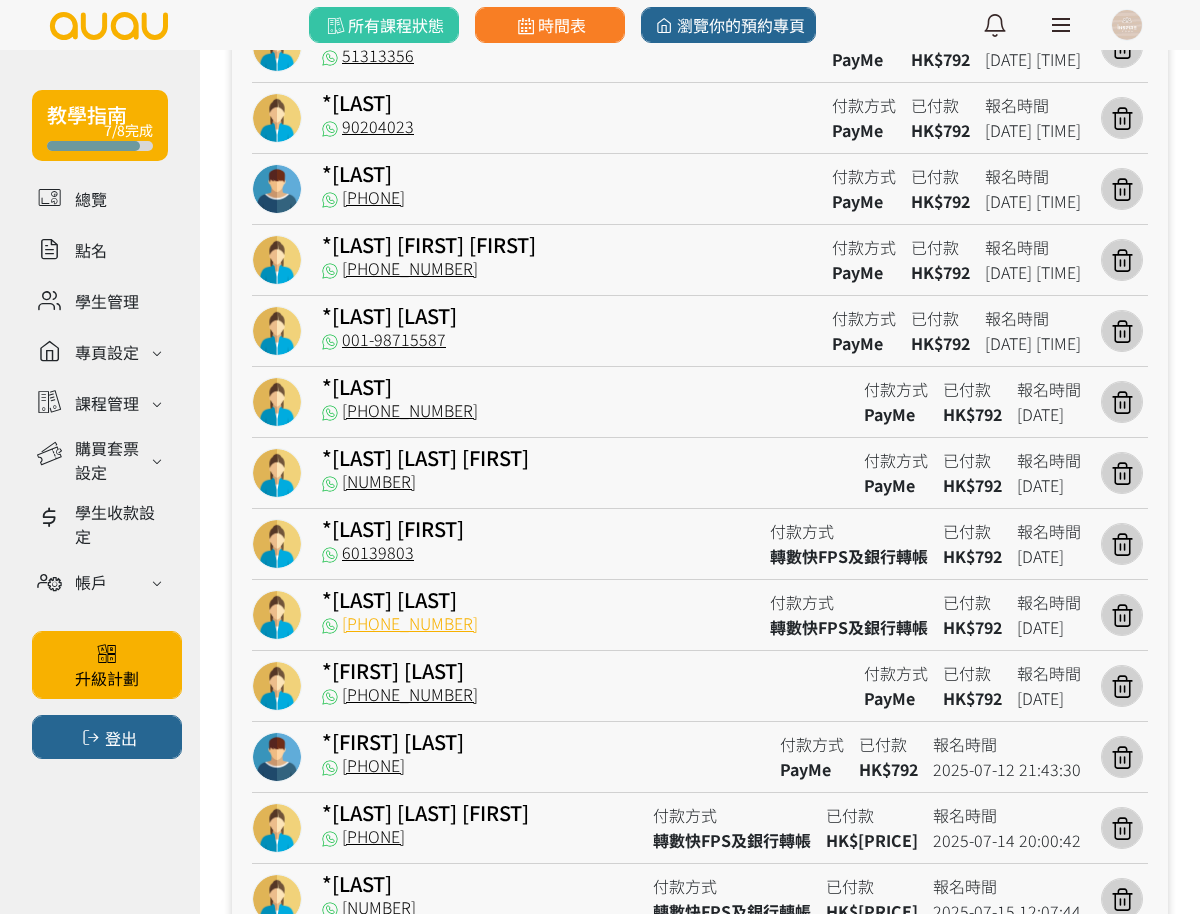 drag, startPoint x: 453, startPoint y: 621, endPoint x: 368, endPoint y: 626, distance: 85.146935 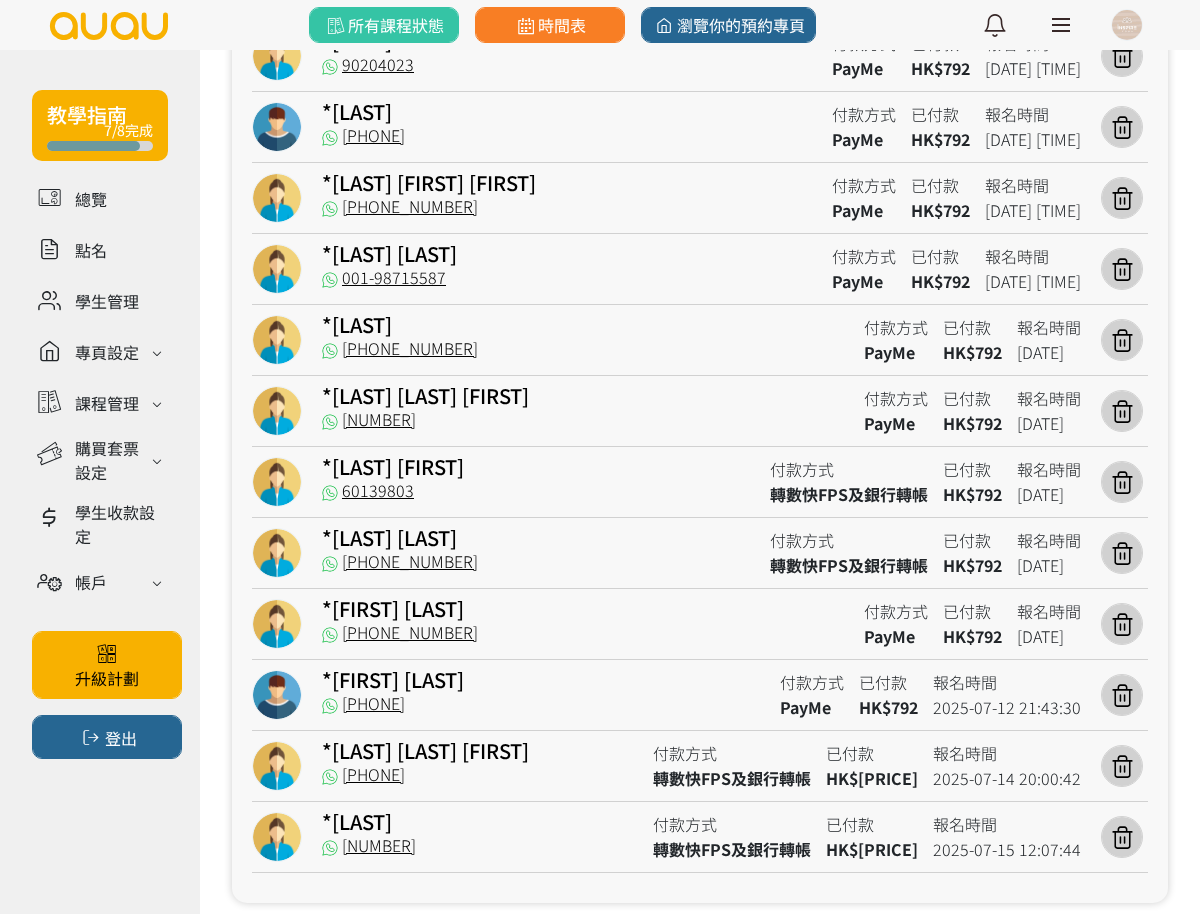scroll, scrollTop: 2347, scrollLeft: 0, axis: vertical 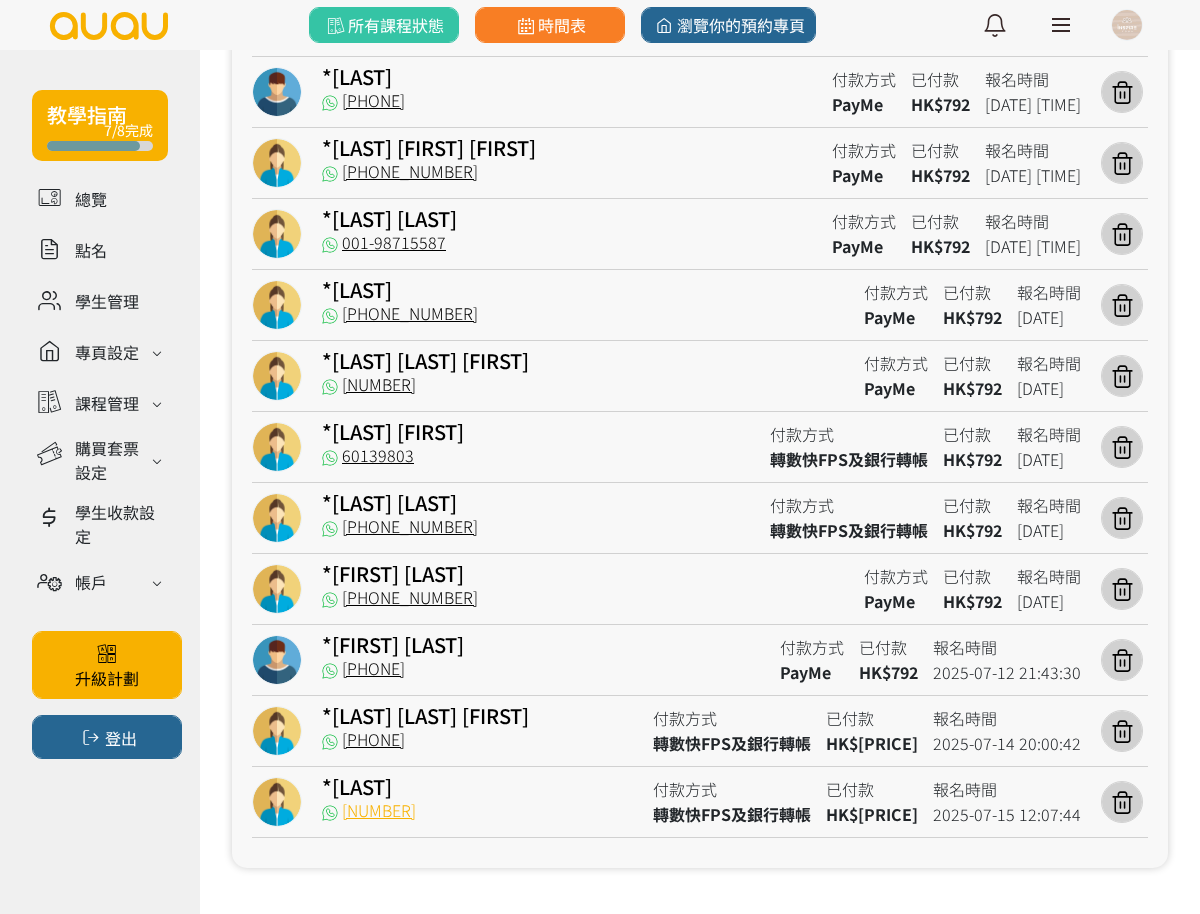 drag, startPoint x: 441, startPoint y: 806, endPoint x: 343, endPoint y: 806, distance: 98 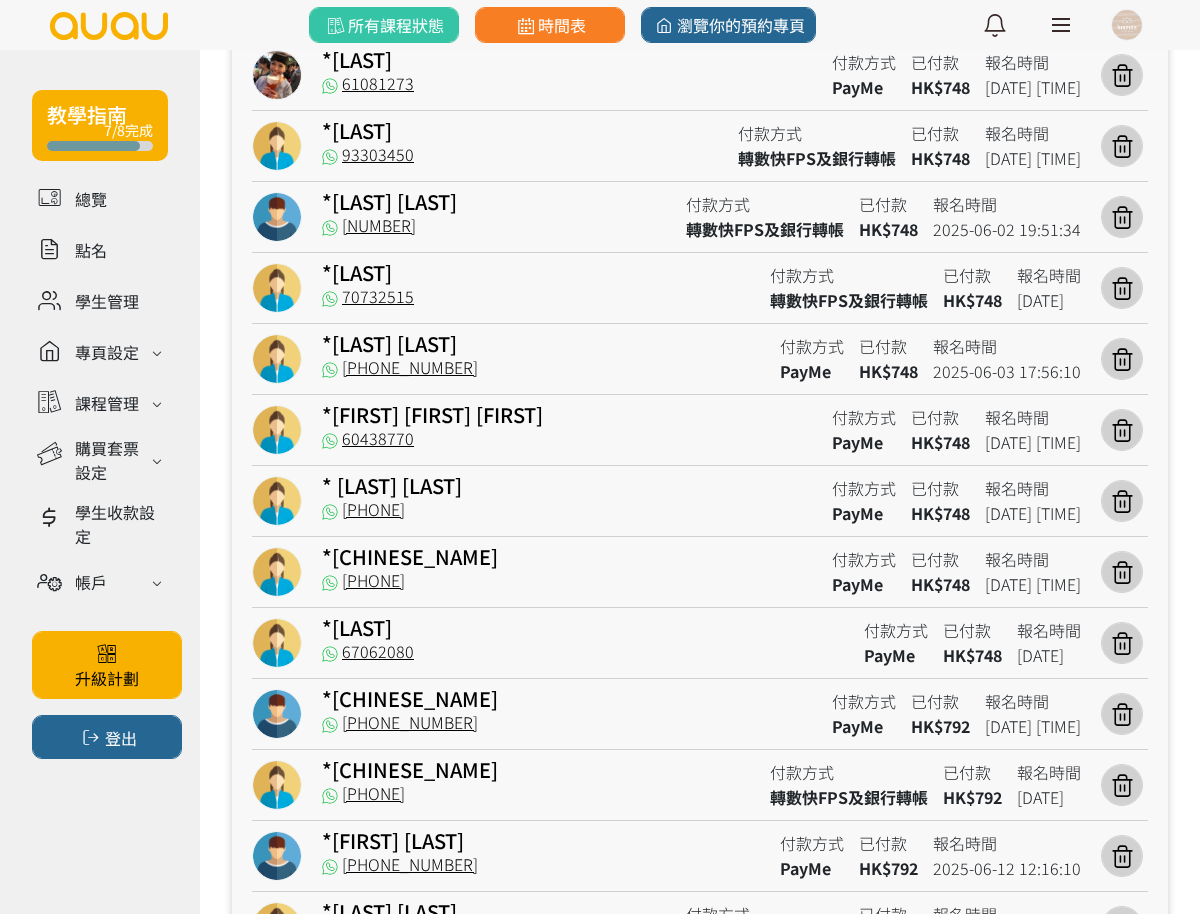 scroll, scrollTop: 1222, scrollLeft: 0, axis: vertical 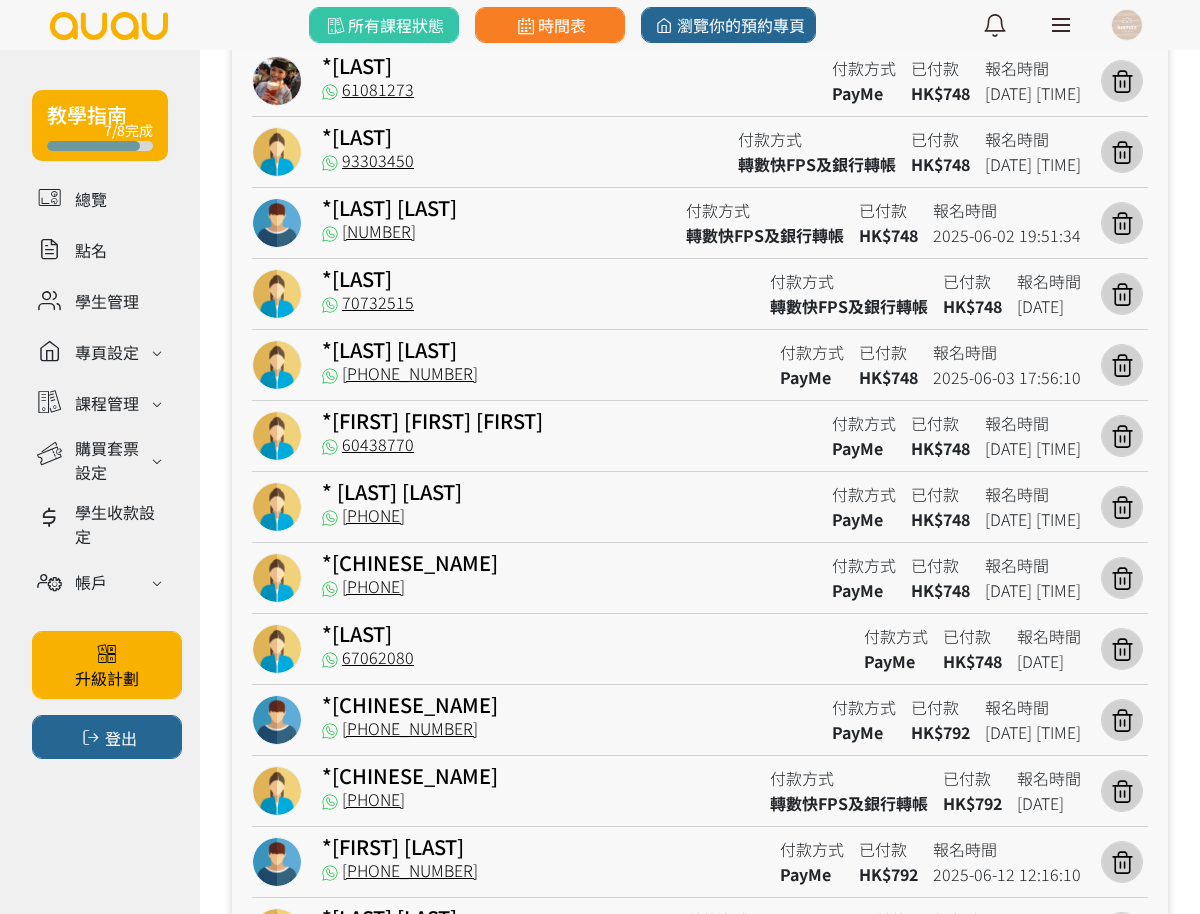 drag, startPoint x: 462, startPoint y: 449, endPoint x: 346, endPoint y: 459, distance: 116.43024 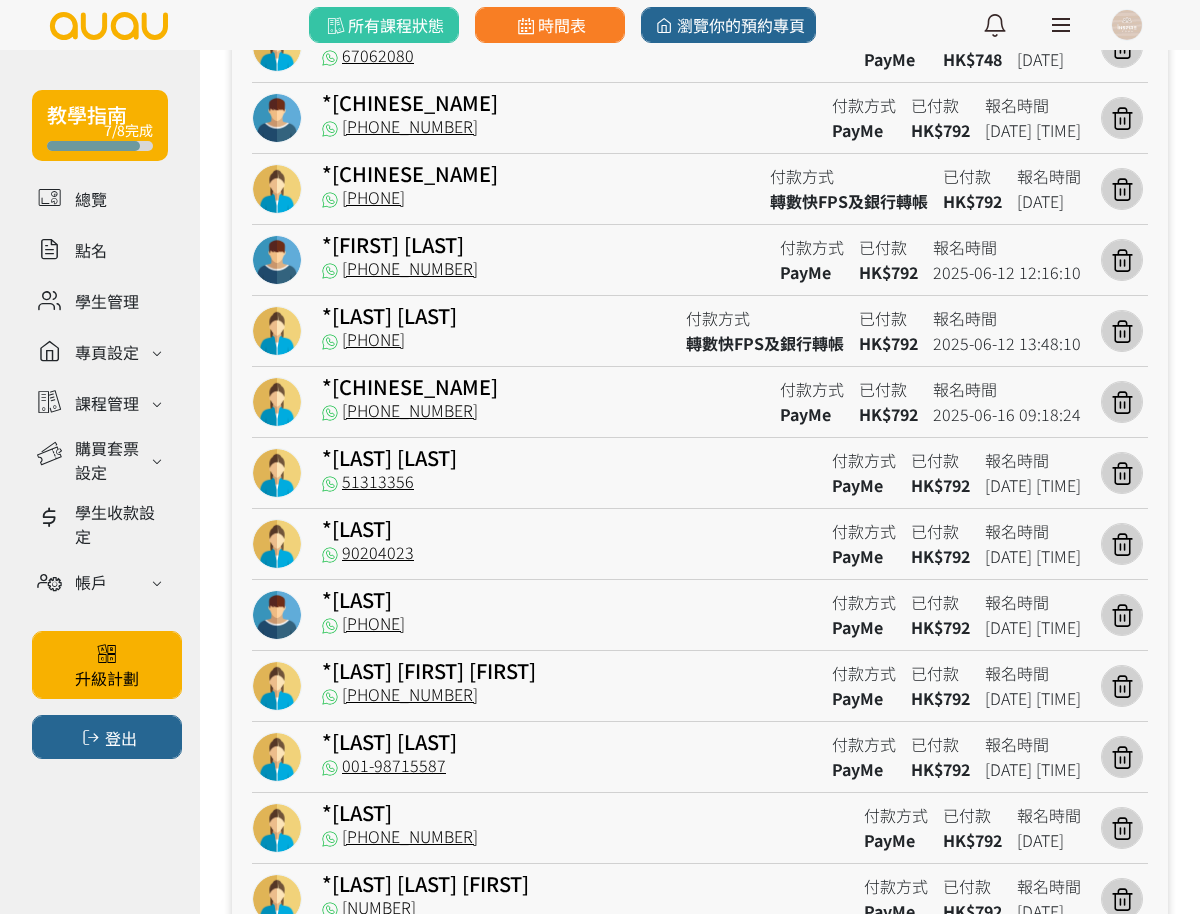 scroll, scrollTop: 1972, scrollLeft: 0, axis: vertical 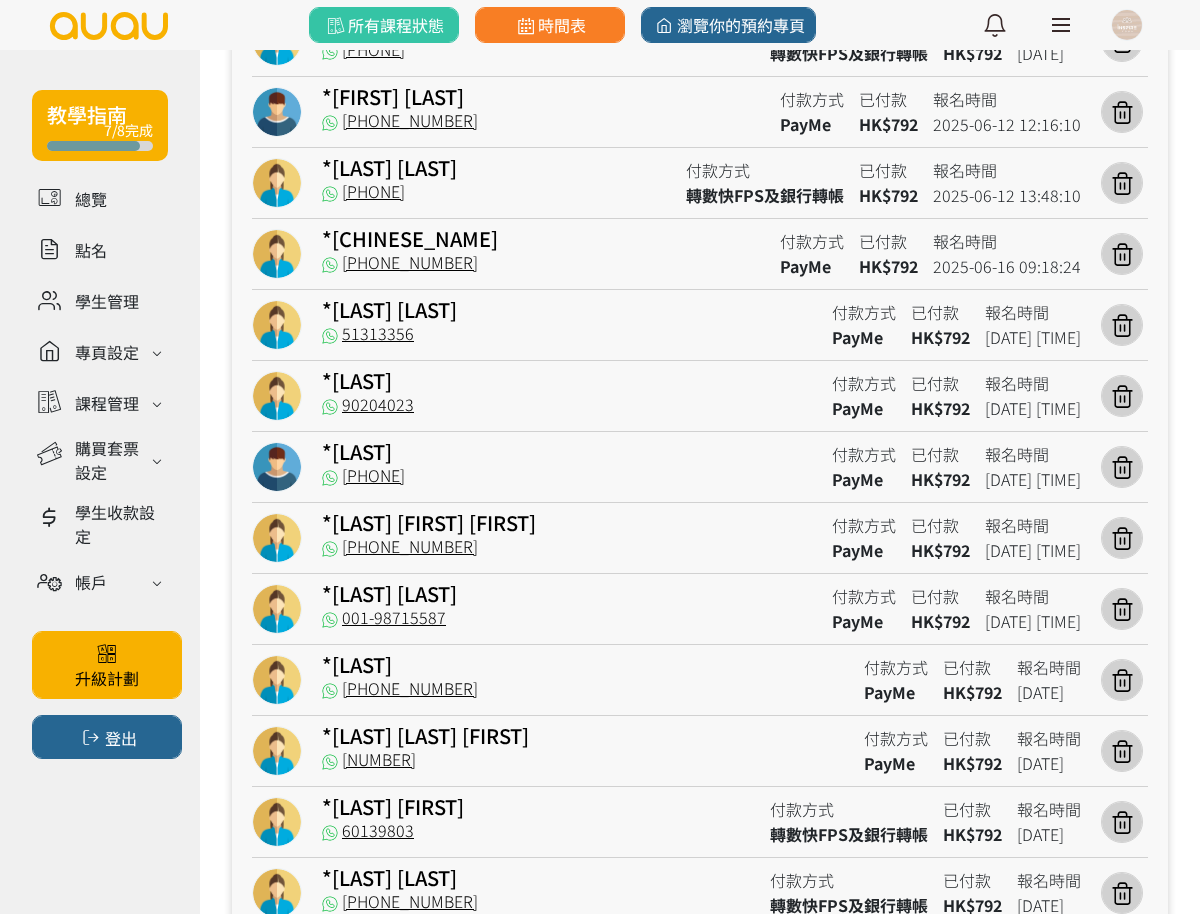 drag, startPoint x: 437, startPoint y: 544, endPoint x: 340, endPoint y: 561, distance: 98.478424 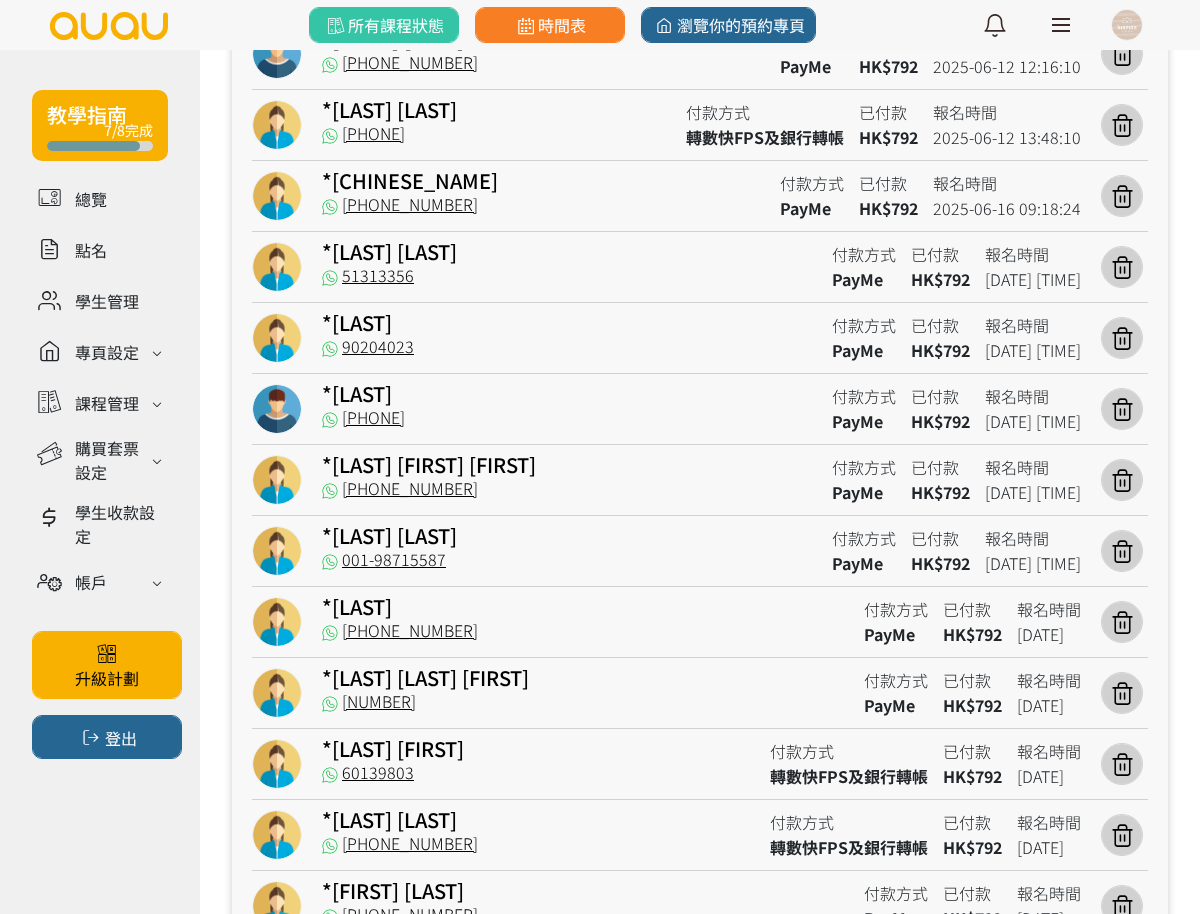 scroll, scrollTop: 2097, scrollLeft: 0, axis: vertical 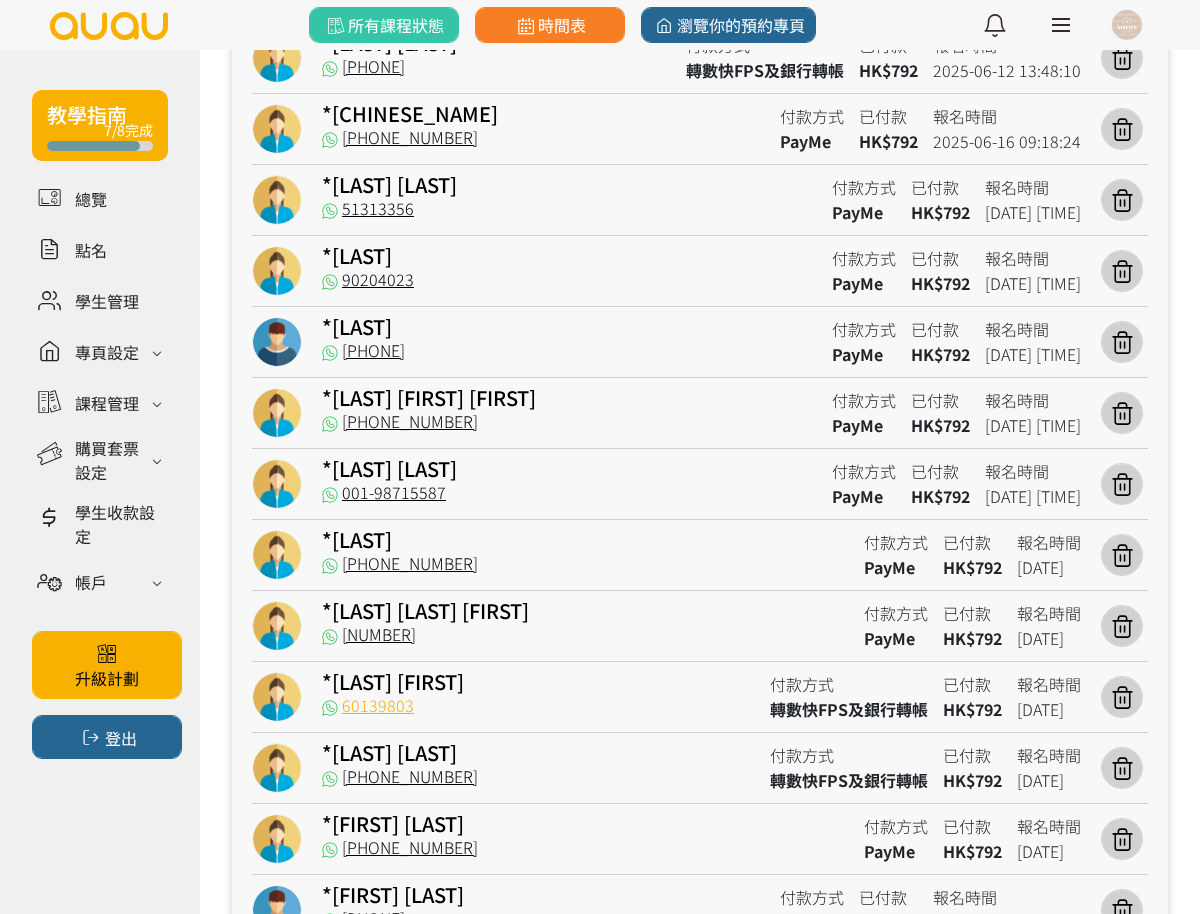 drag, startPoint x: 433, startPoint y: 710, endPoint x: 342, endPoint y: 710, distance: 91 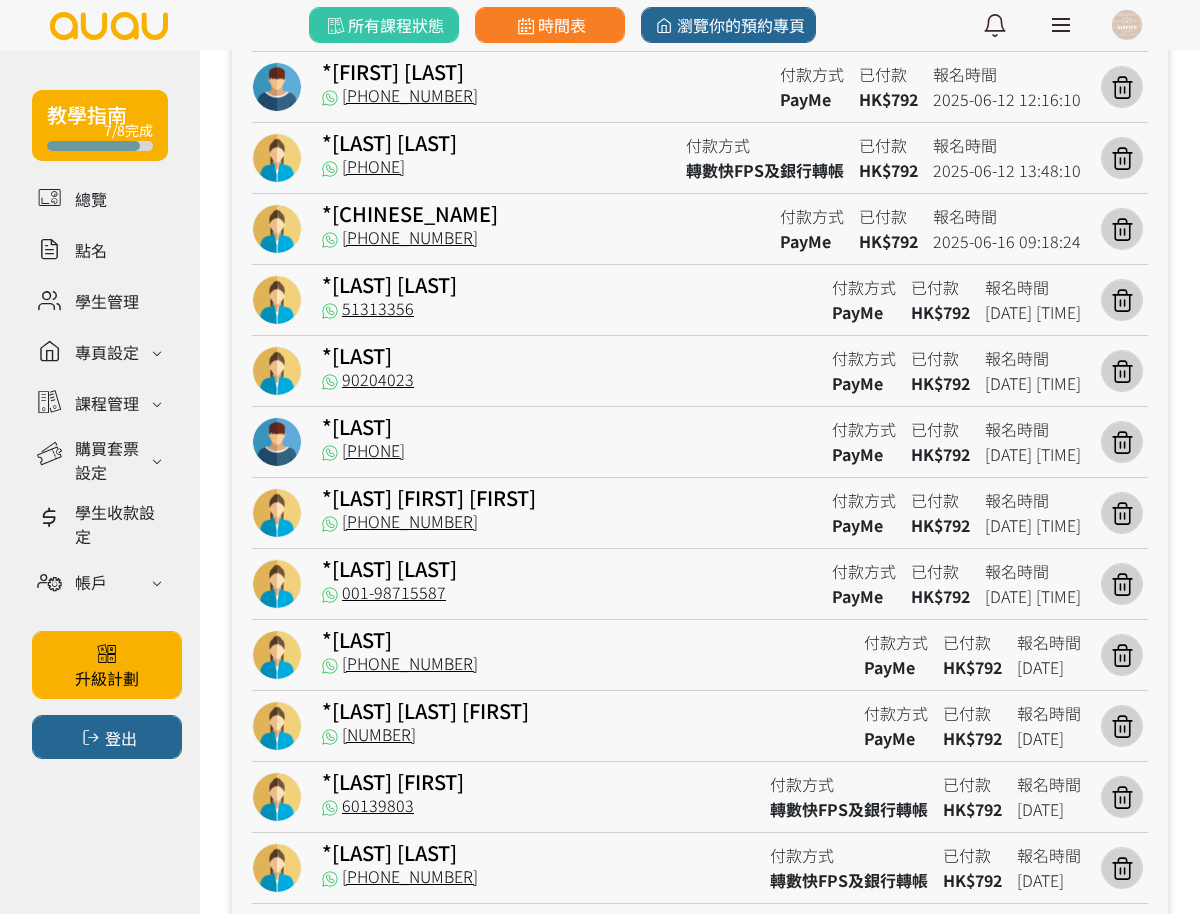 scroll, scrollTop: 1847, scrollLeft: 0, axis: vertical 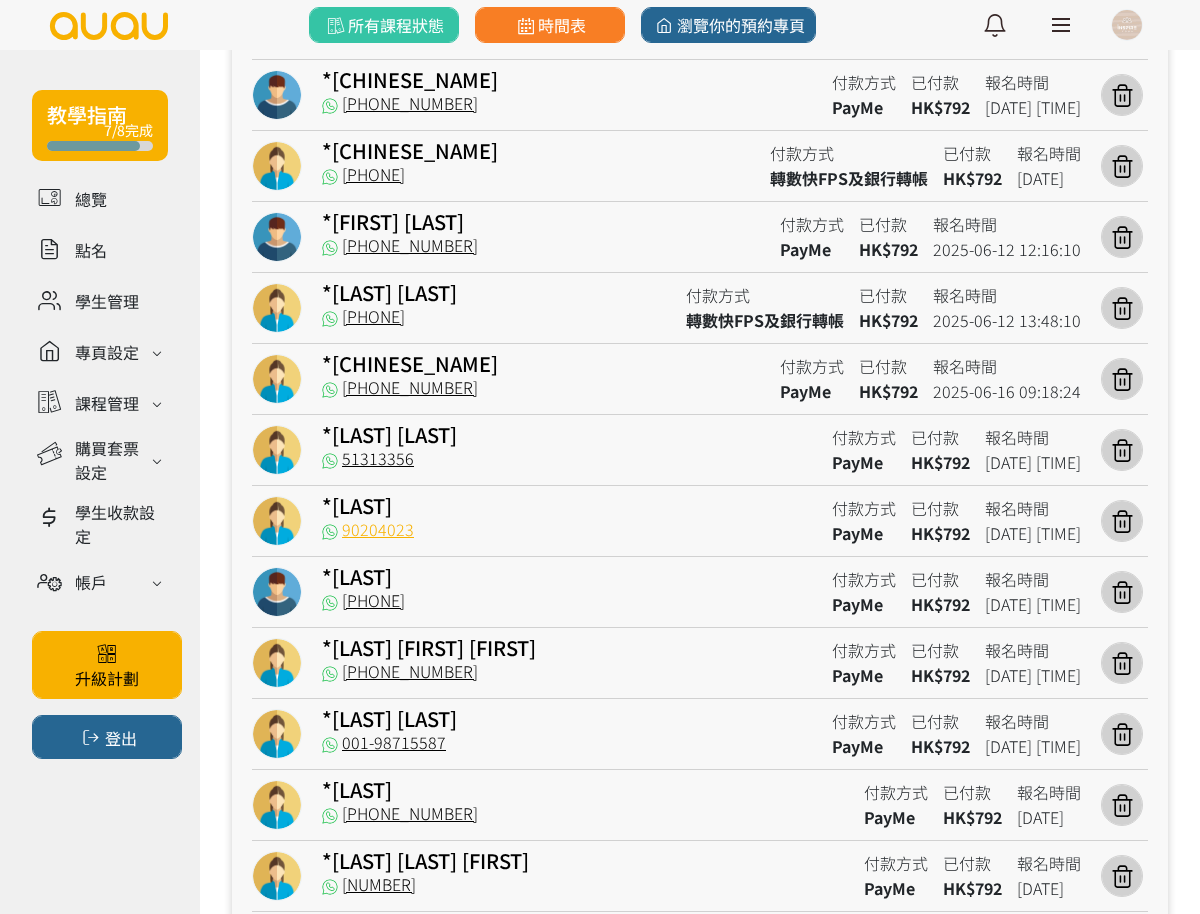 drag, startPoint x: 444, startPoint y: 524, endPoint x: 333, endPoint y: 531, distance: 111.220505 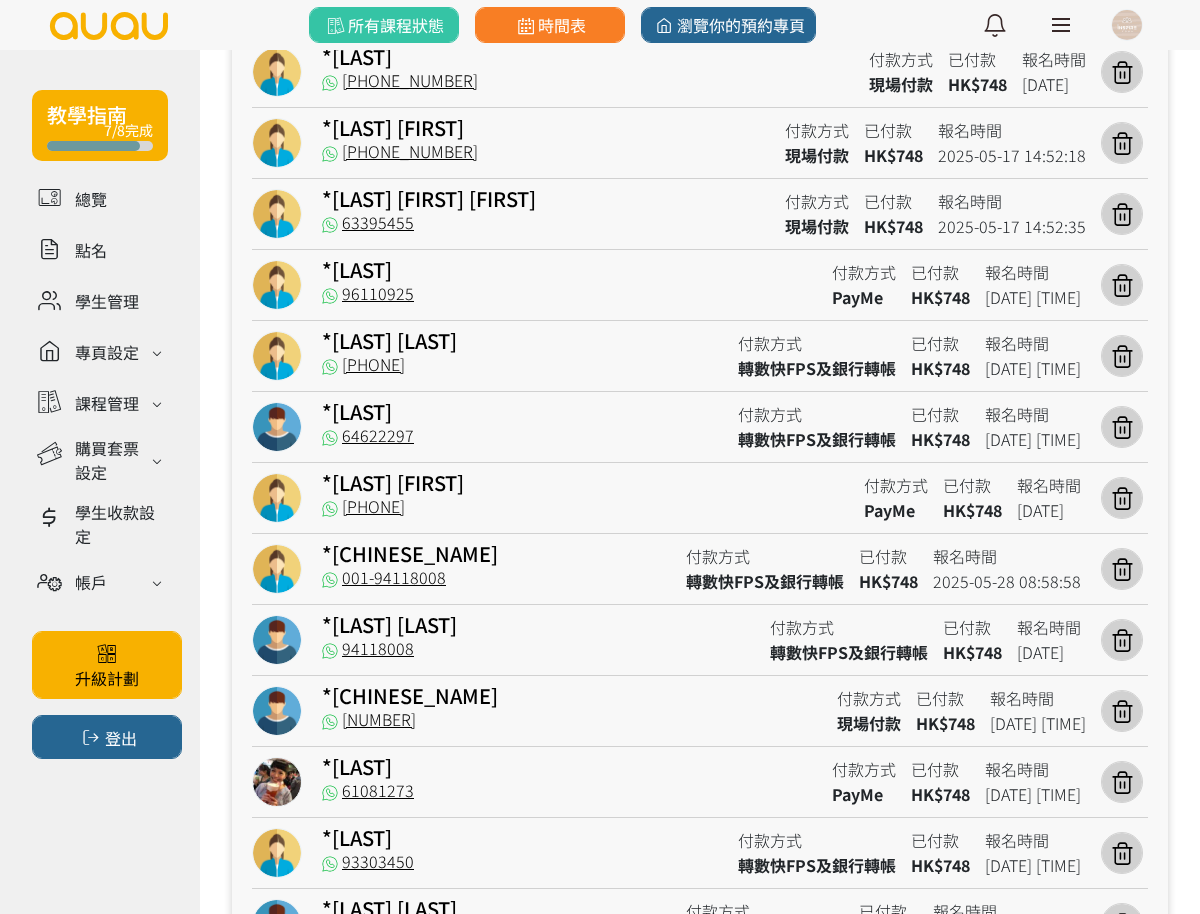 scroll, scrollTop: 222, scrollLeft: 0, axis: vertical 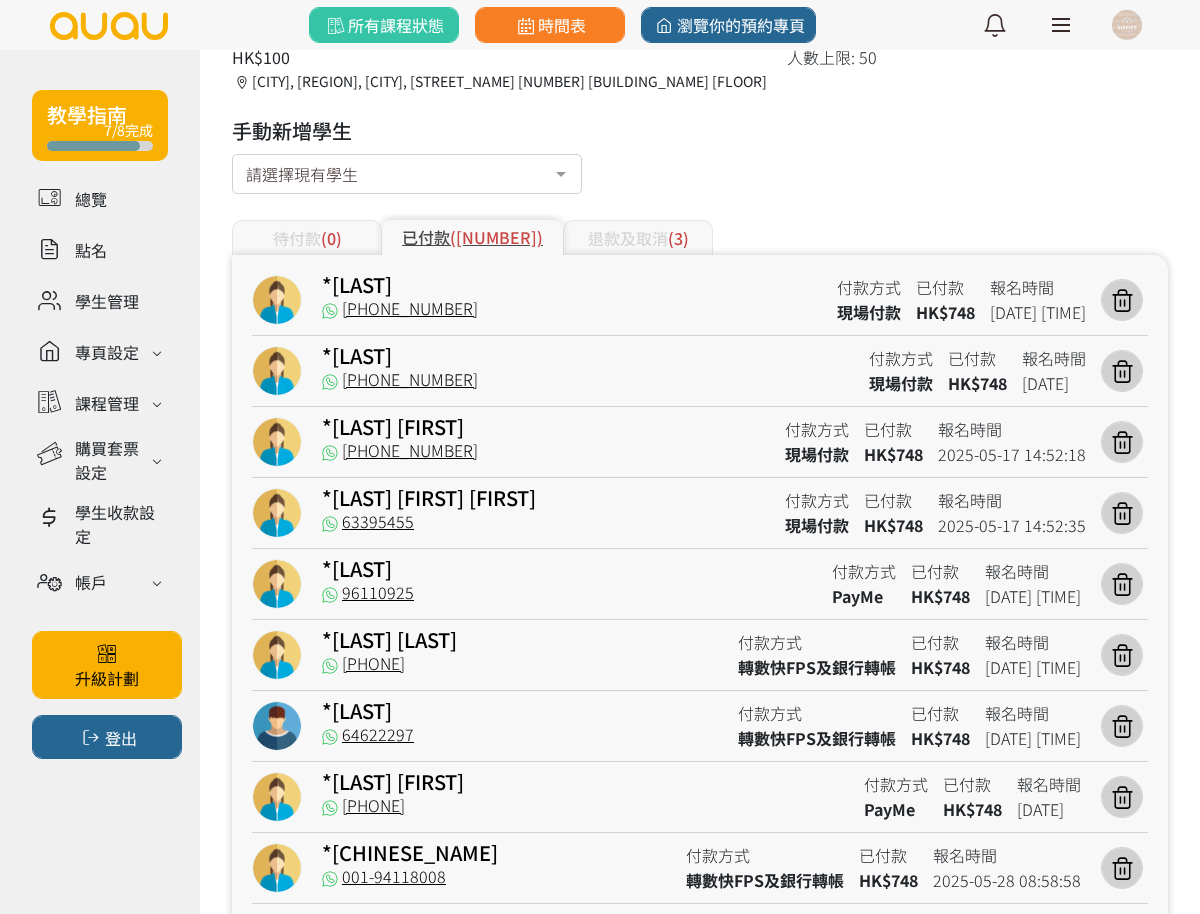 drag, startPoint x: 442, startPoint y: 301, endPoint x: 343, endPoint y: 320, distance: 100.80675 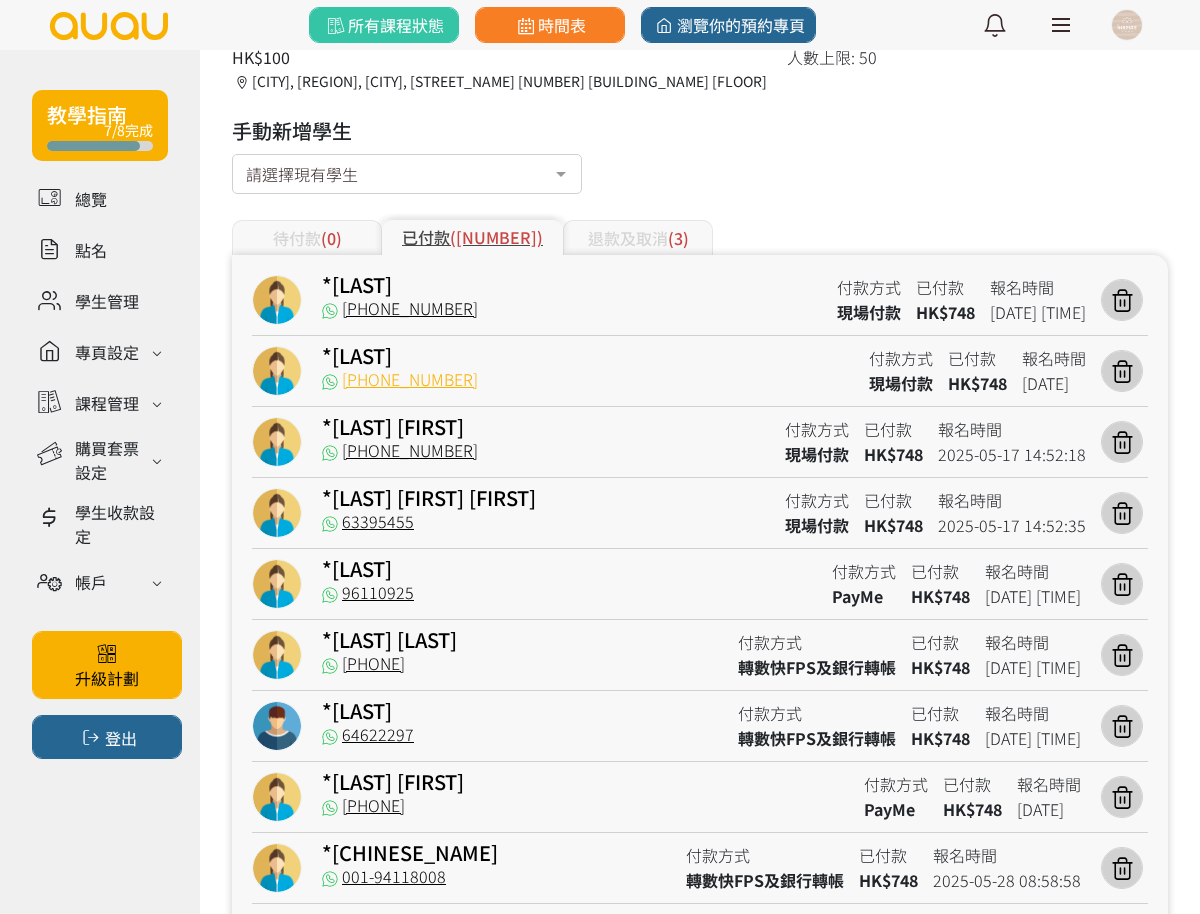 drag, startPoint x: 471, startPoint y: 382, endPoint x: 348, endPoint y: 380, distance: 123.01626 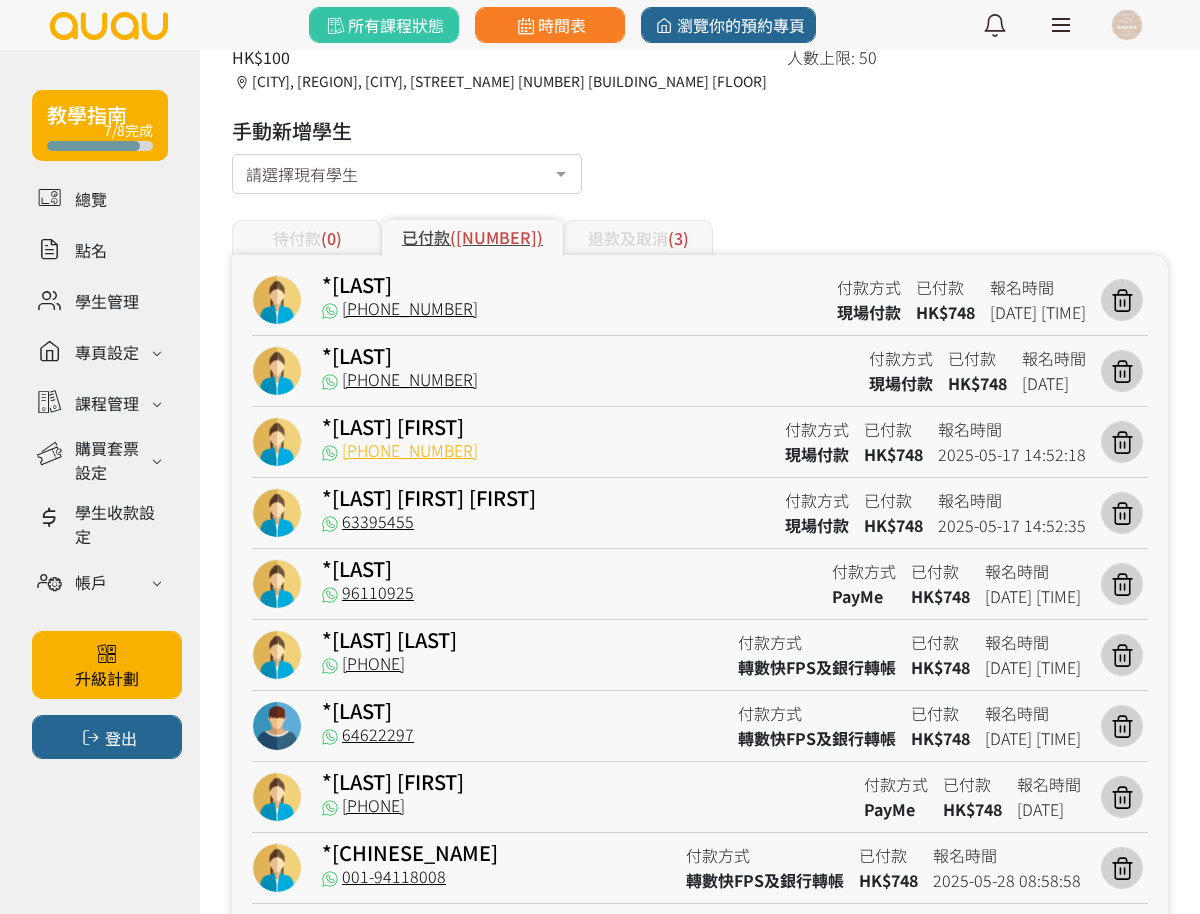 drag, startPoint x: 433, startPoint y: 446, endPoint x: 348, endPoint y: 456, distance: 85.58621 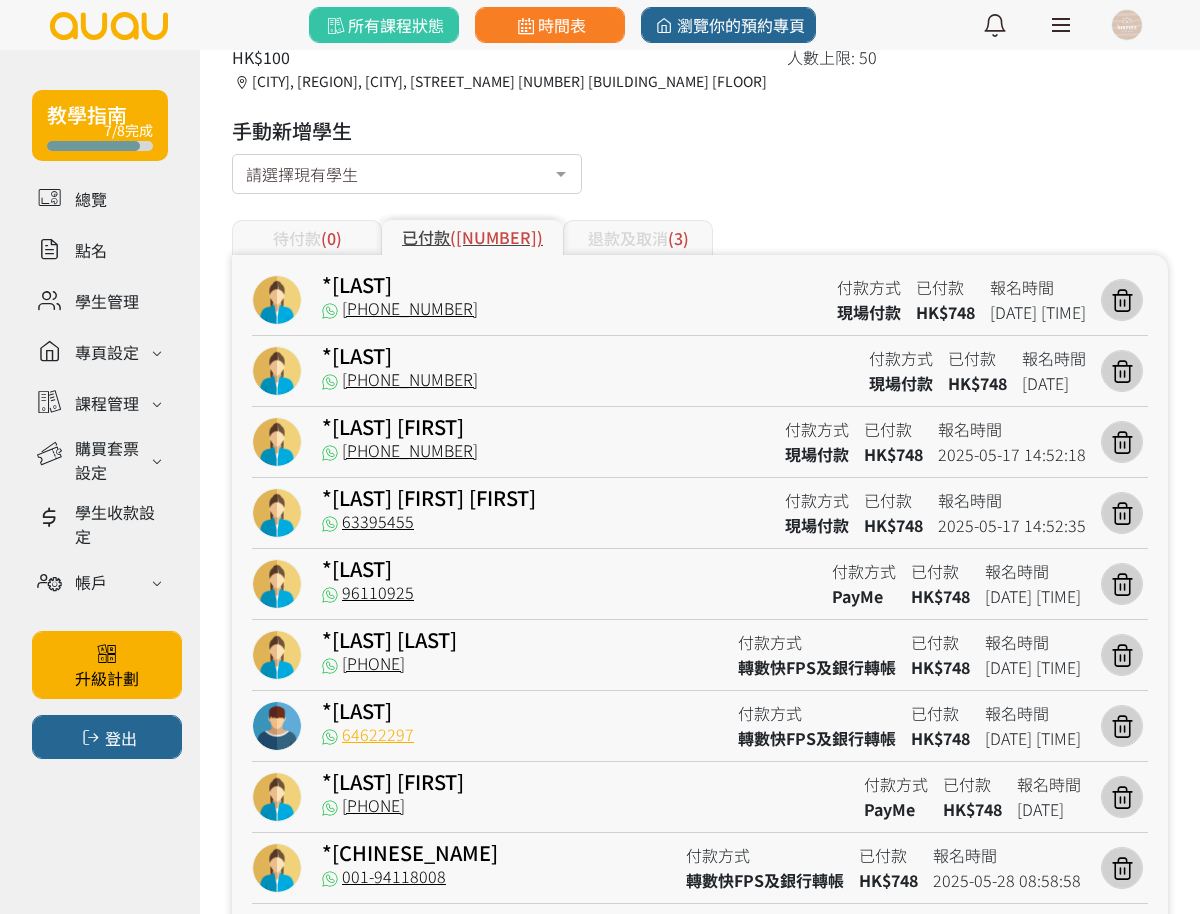 drag, startPoint x: 427, startPoint y: 727, endPoint x: 342, endPoint y: 730, distance: 85.052925 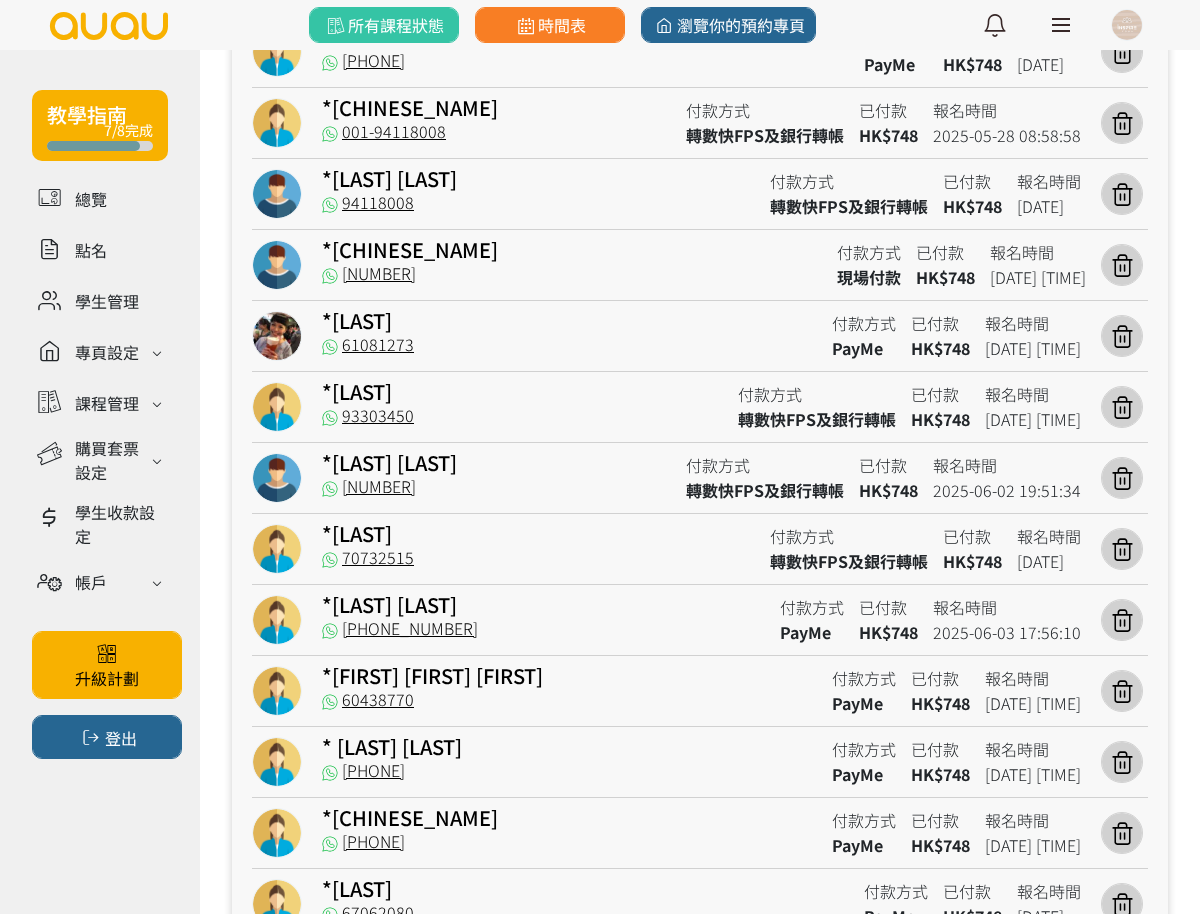 scroll, scrollTop: 1097, scrollLeft: 0, axis: vertical 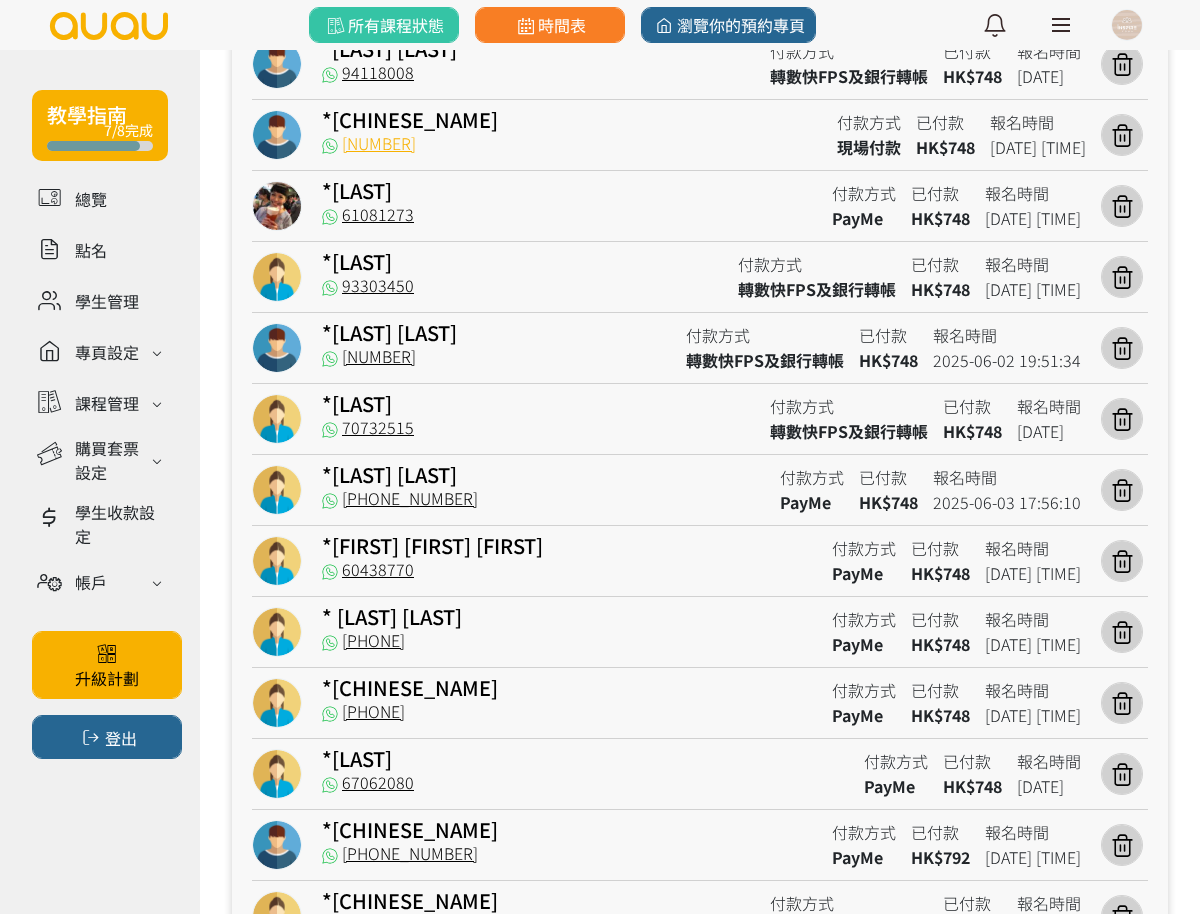drag, startPoint x: 447, startPoint y: 128, endPoint x: 394, endPoint y: 148, distance: 56.648037 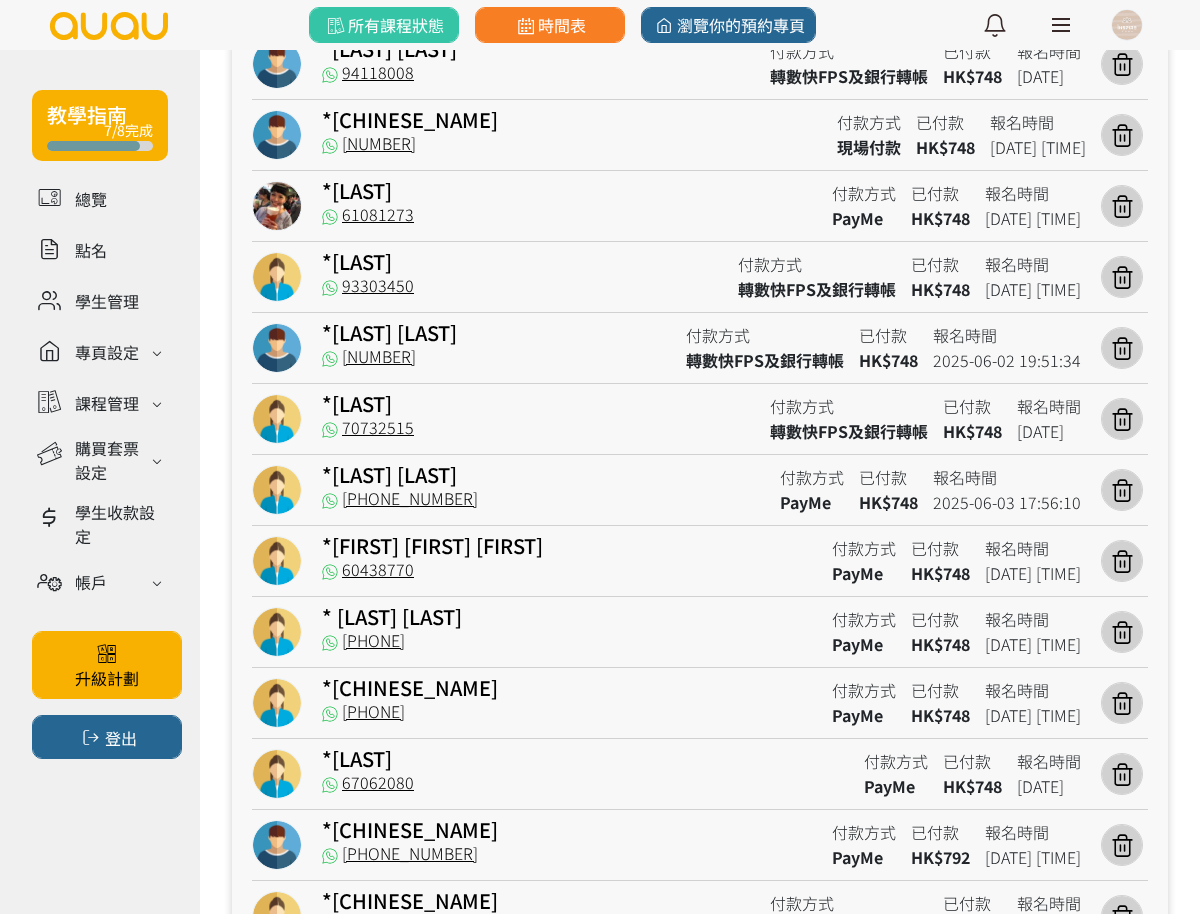 click on "98390577" at bounding box center (572, 147) 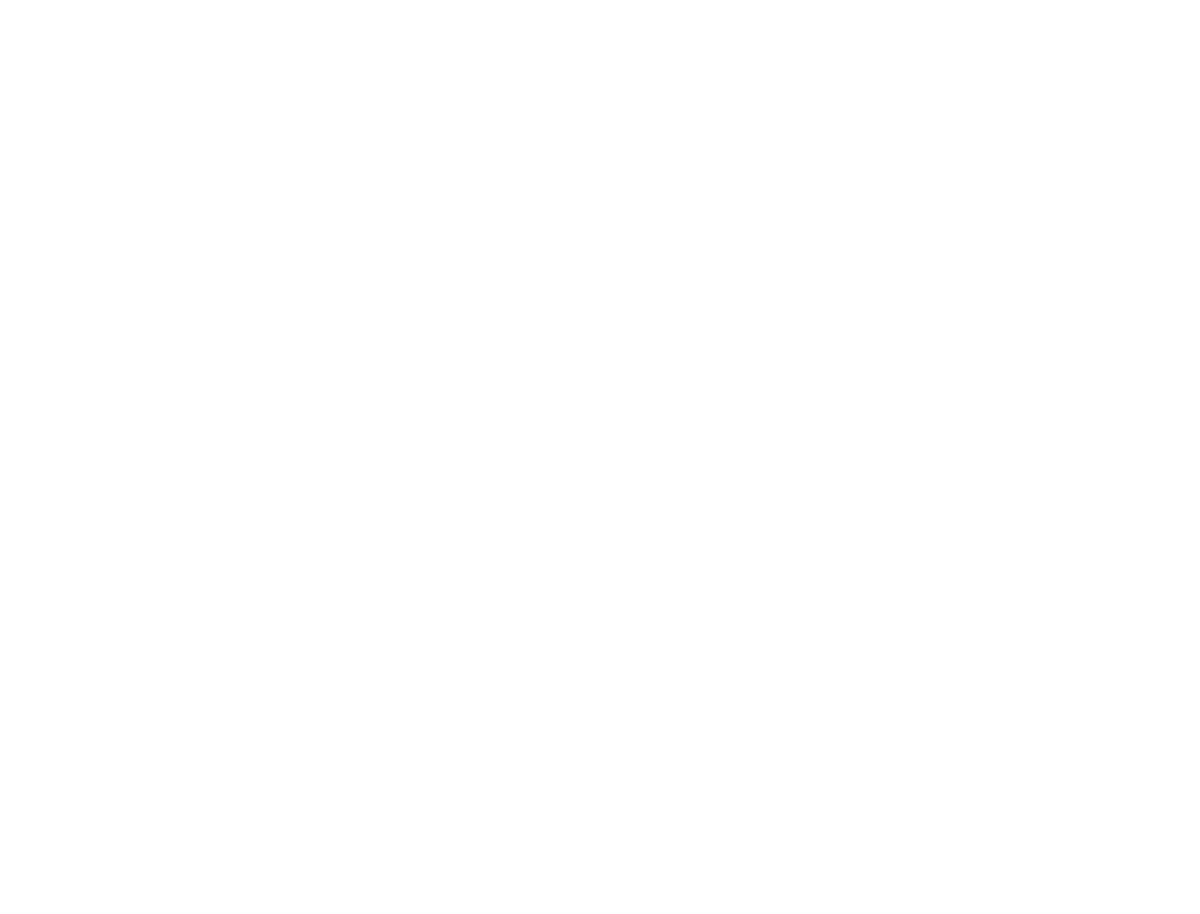 scroll, scrollTop: 0, scrollLeft: 0, axis: both 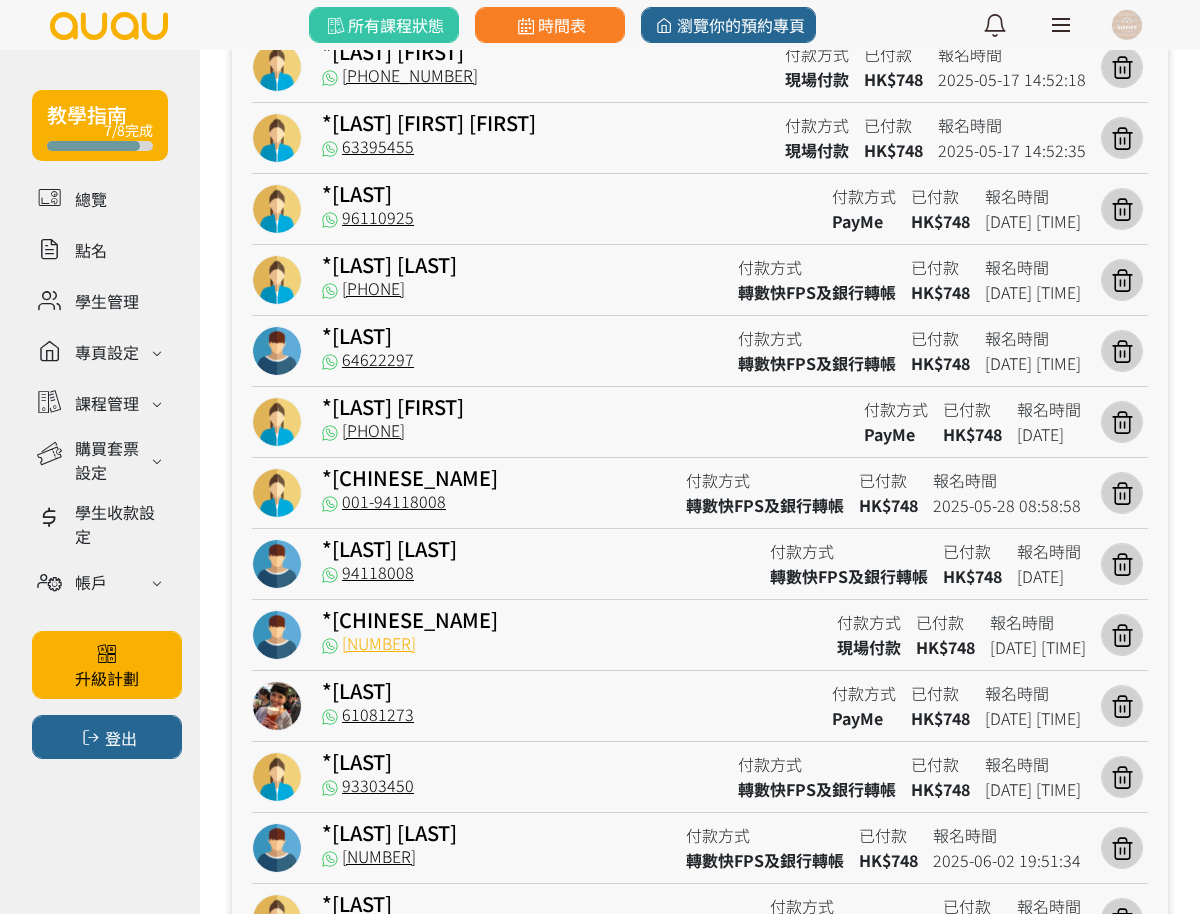 drag, startPoint x: 434, startPoint y: 642, endPoint x: 349, endPoint y: 652, distance: 85.58621 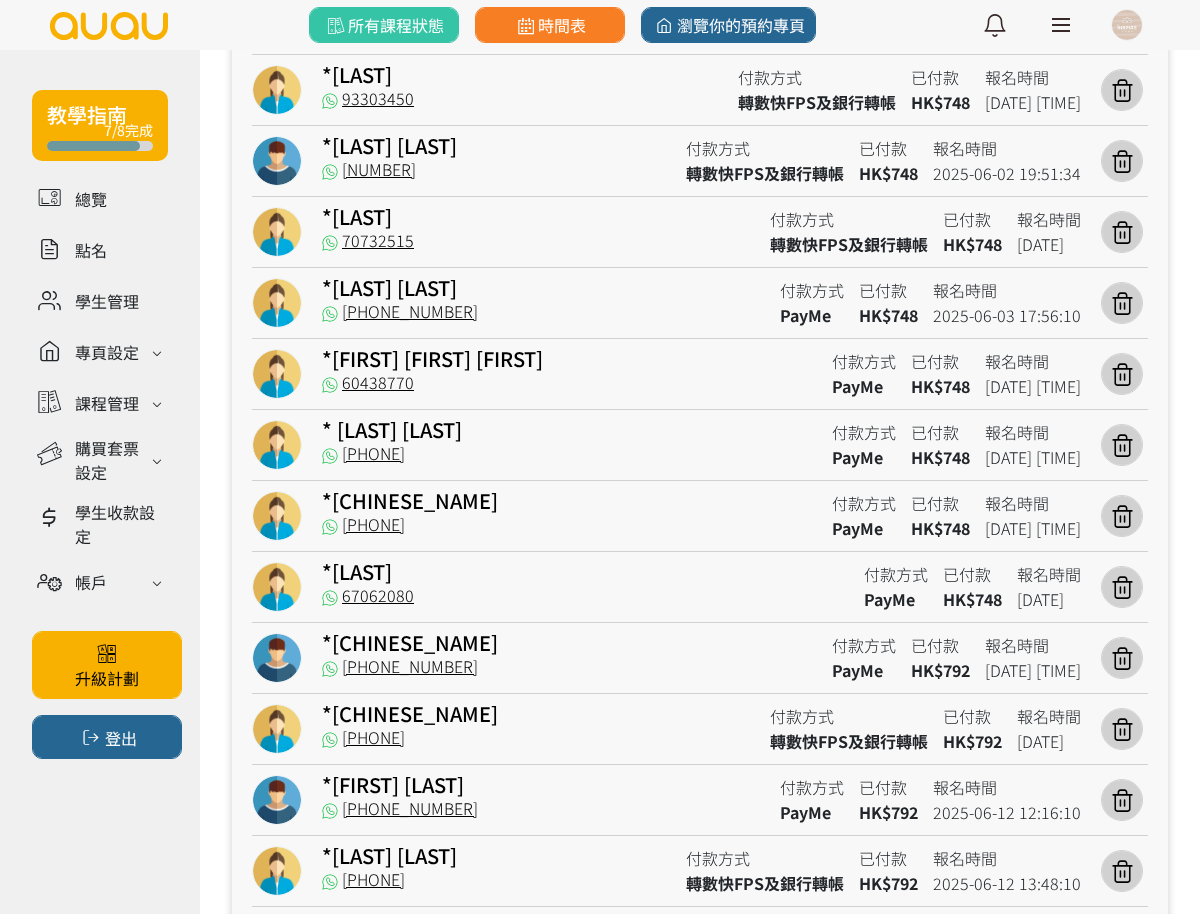 scroll, scrollTop: 1347, scrollLeft: 0, axis: vertical 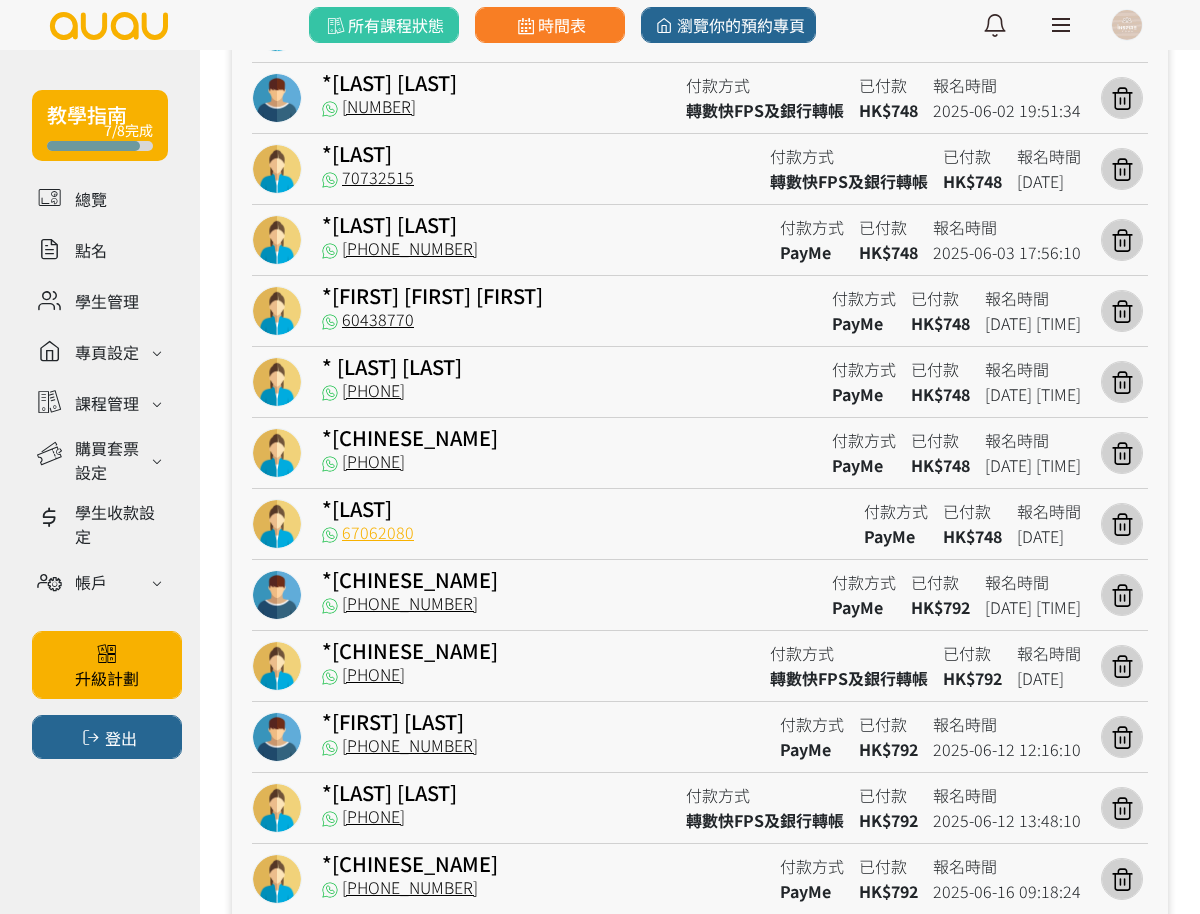 drag, startPoint x: 434, startPoint y: 525, endPoint x: 348, endPoint y: 536, distance: 86.70064 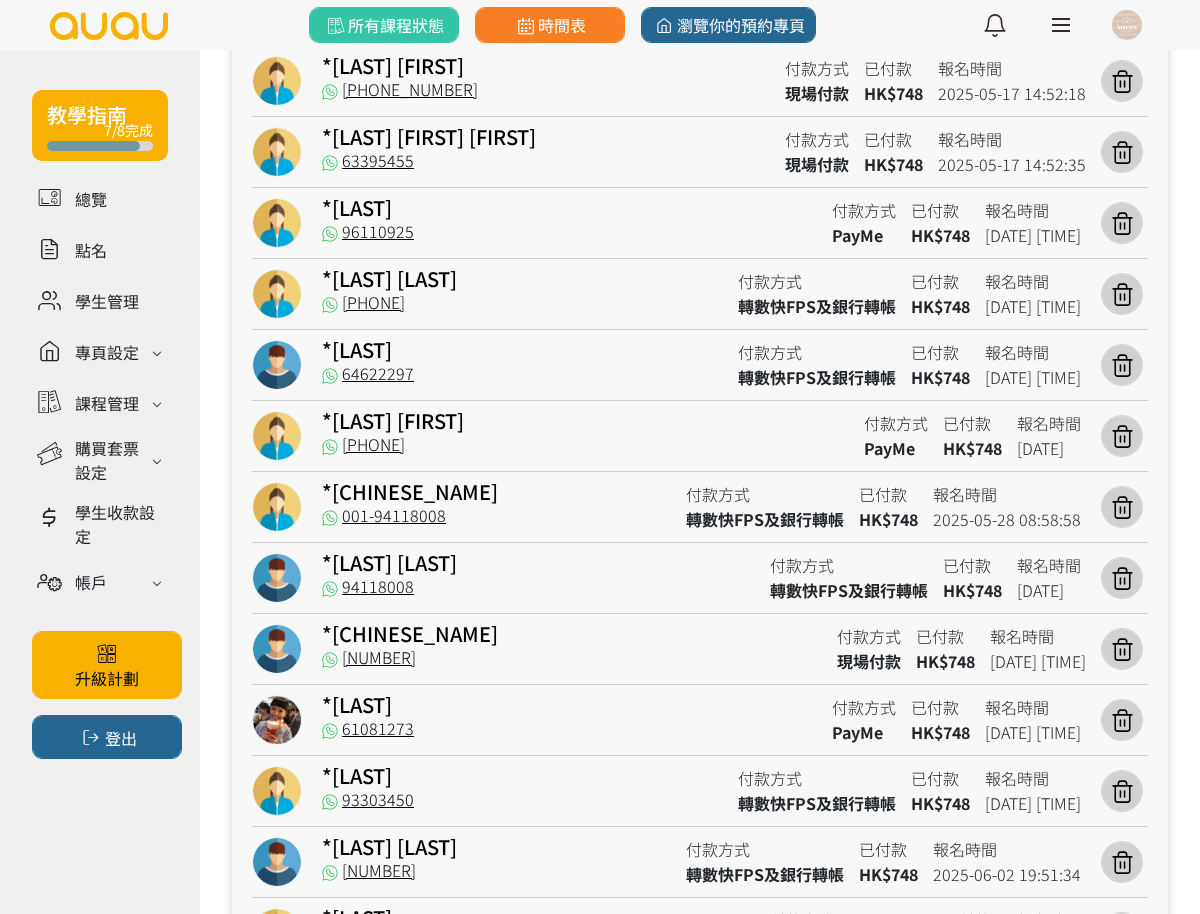 scroll, scrollTop: 472, scrollLeft: 0, axis: vertical 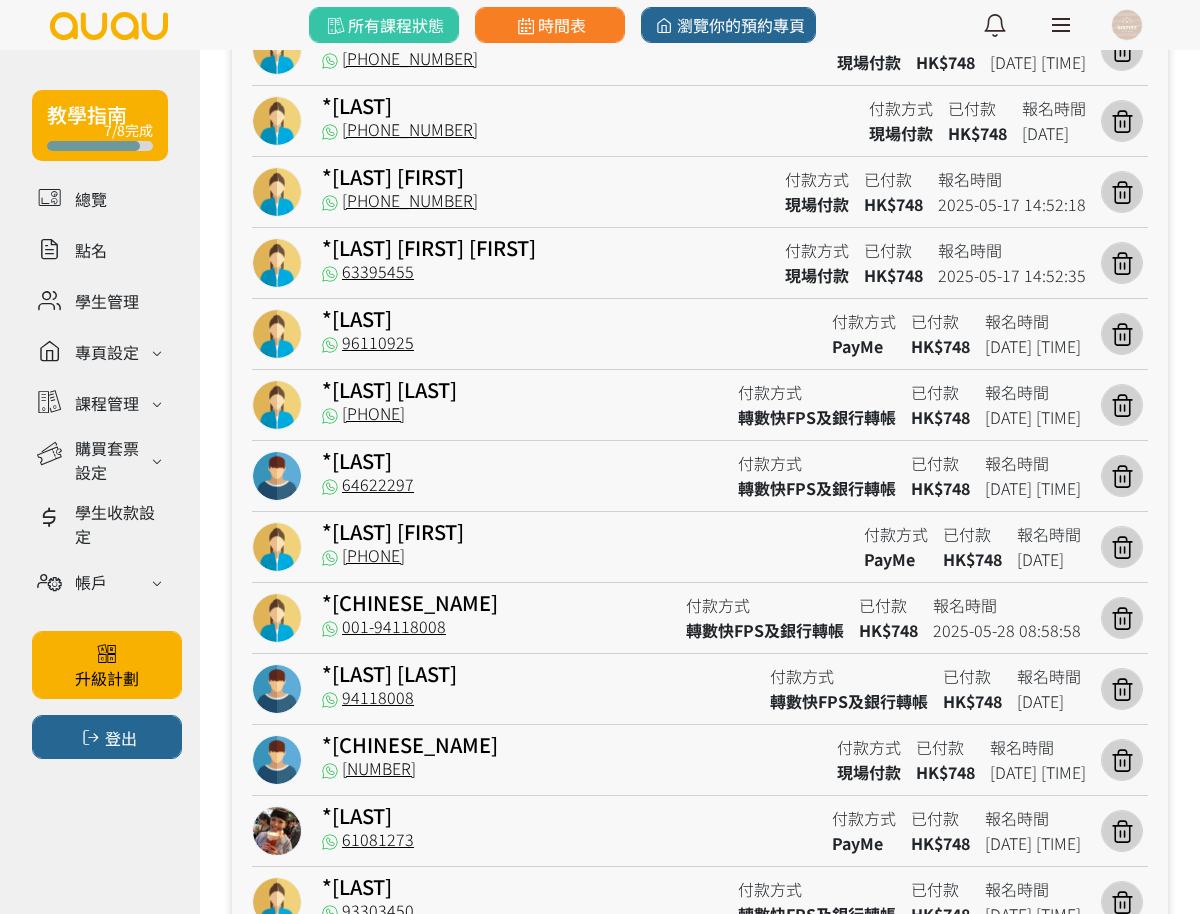 drag, startPoint x: 437, startPoint y: 474, endPoint x: 435, endPoint y: 492, distance: 18.110771 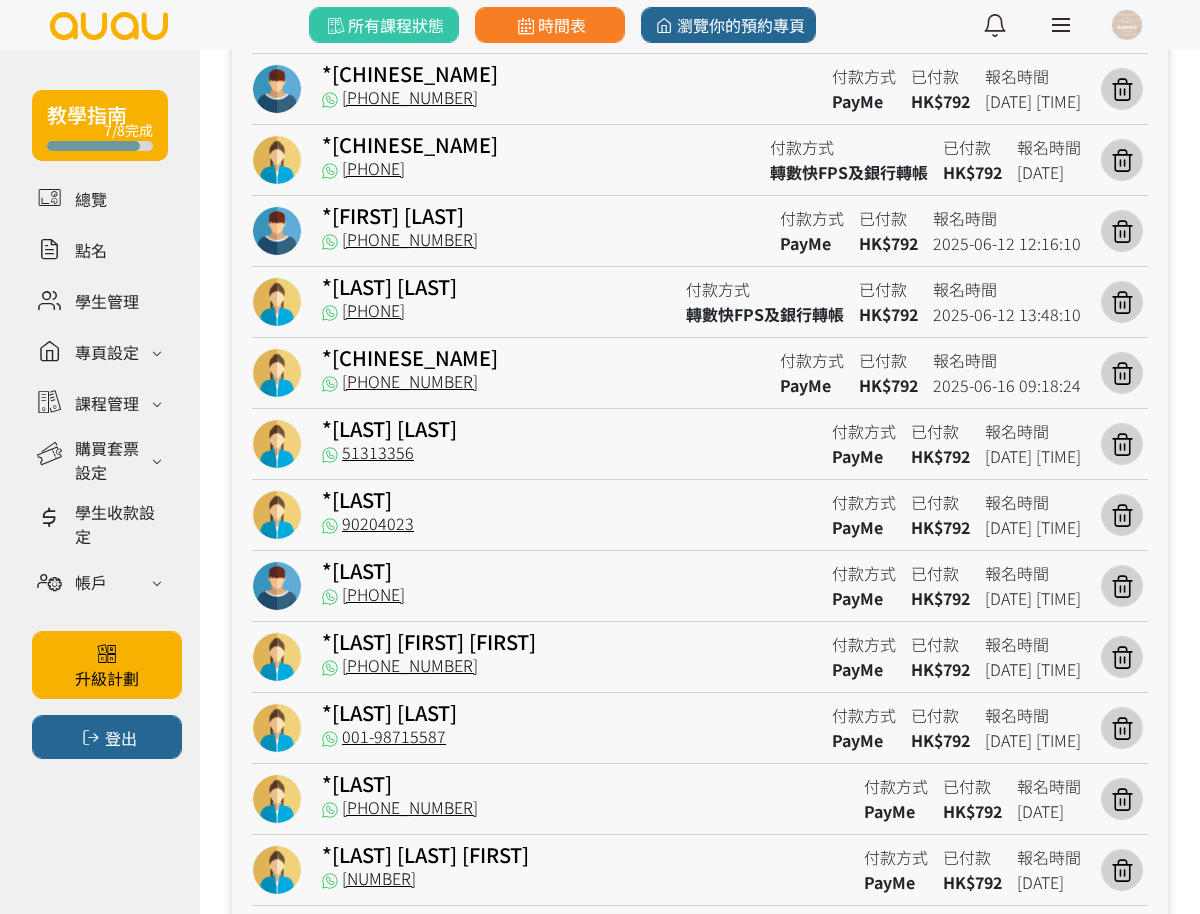 scroll, scrollTop: 1722, scrollLeft: 0, axis: vertical 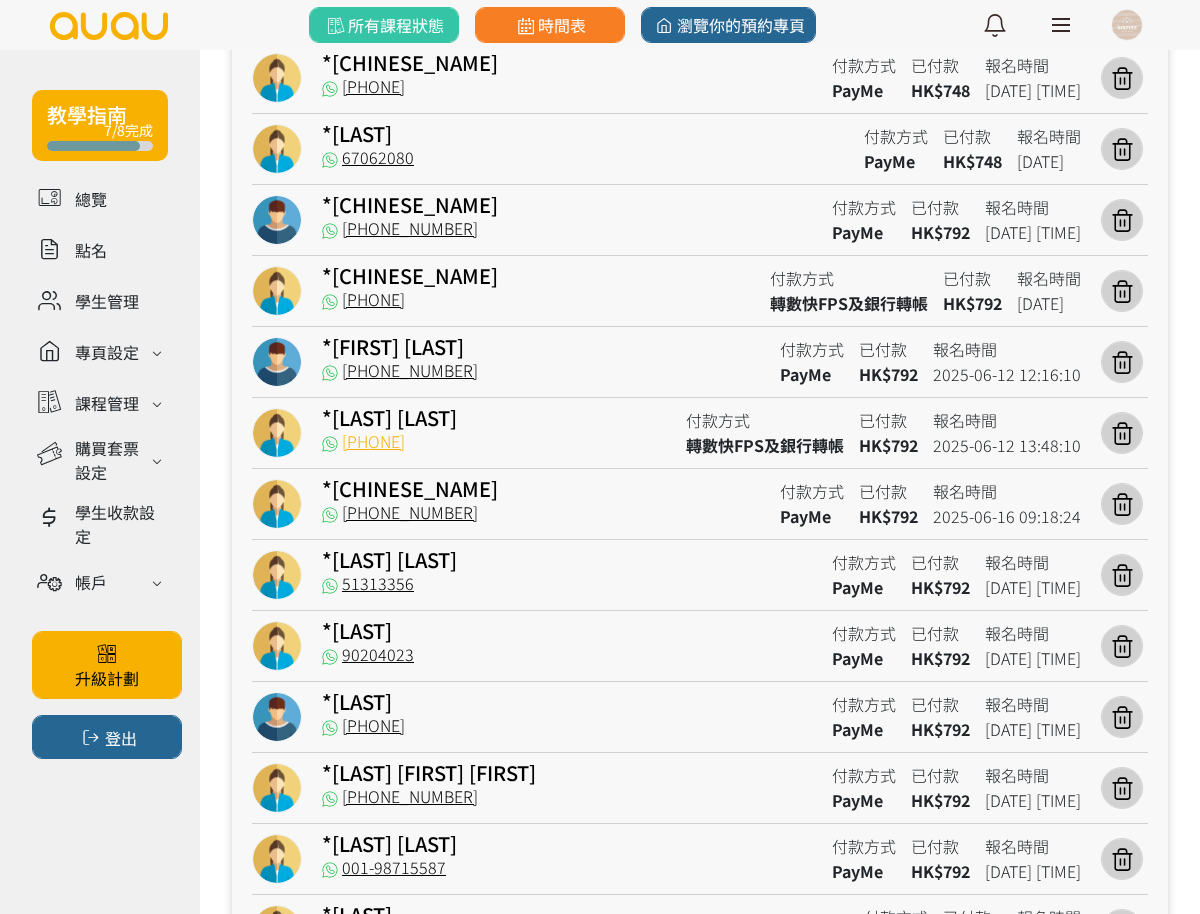 drag, startPoint x: 456, startPoint y: 440, endPoint x: 343, endPoint y: 450, distance: 113.44161 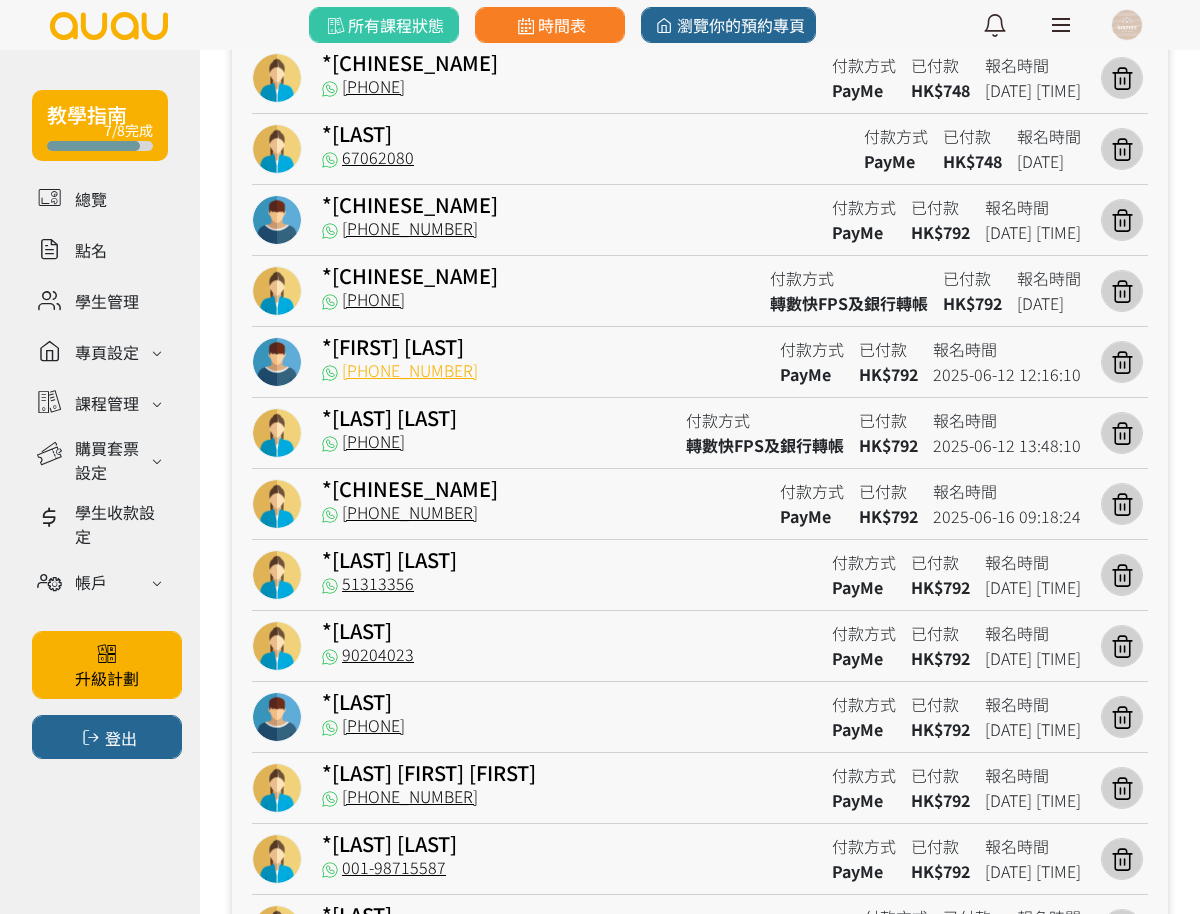 drag, startPoint x: 440, startPoint y: 361, endPoint x: 349, endPoint y: 372, distance: 91.66242 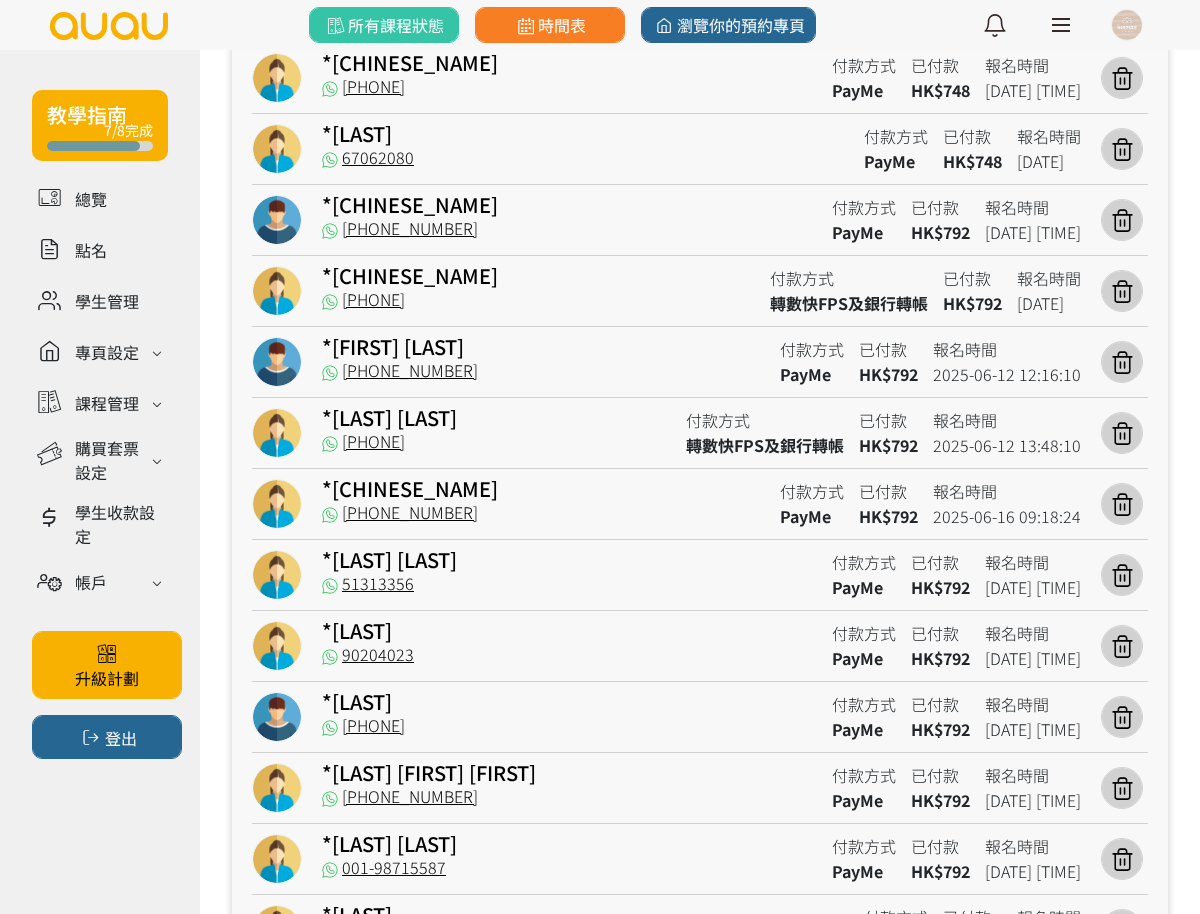 drag, startPoint x: 392, startPoint y: 372, endPoint x: 429, endPoint y: 377, distance: 37.336308 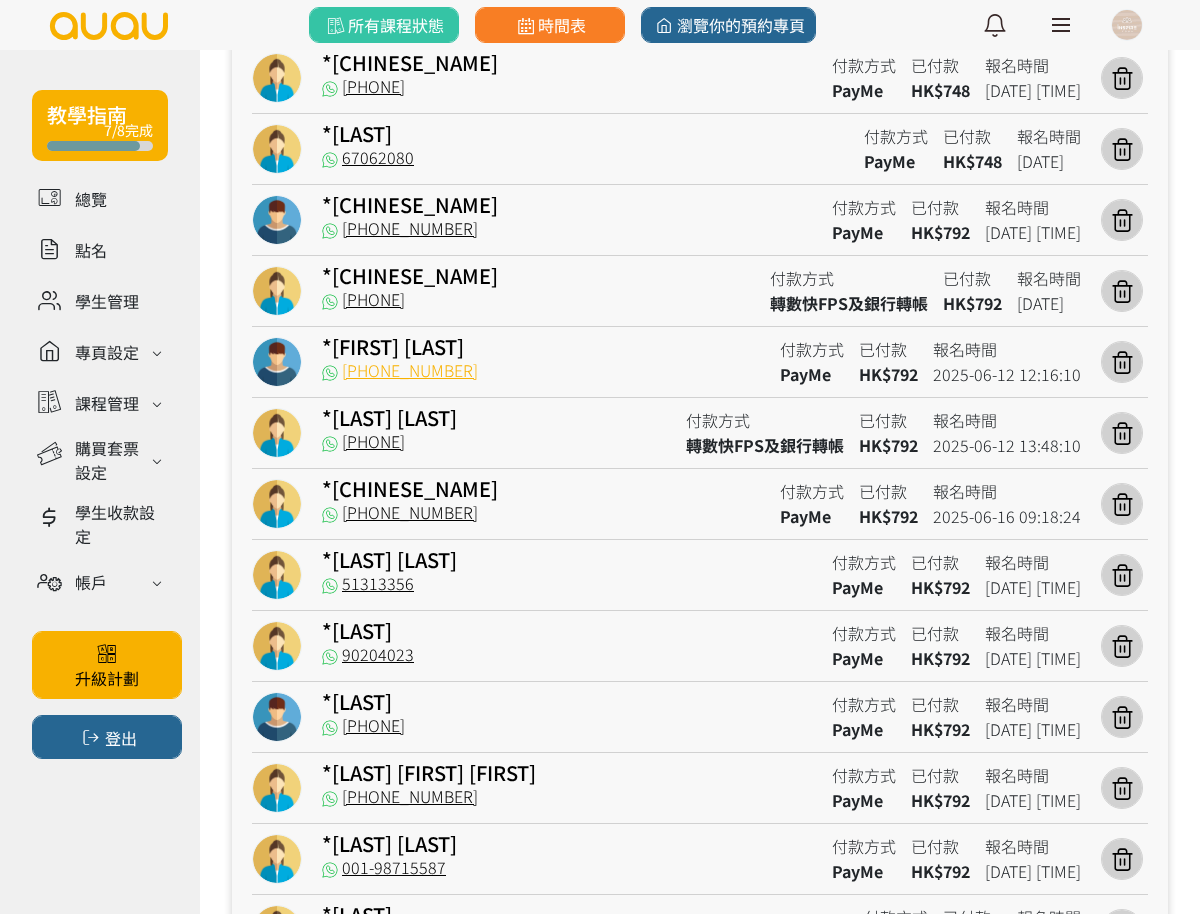 drag, startPoint x: 430, startPoint y: 372, endPoint x: 347, endPoint y: 378, distance: 83.21658 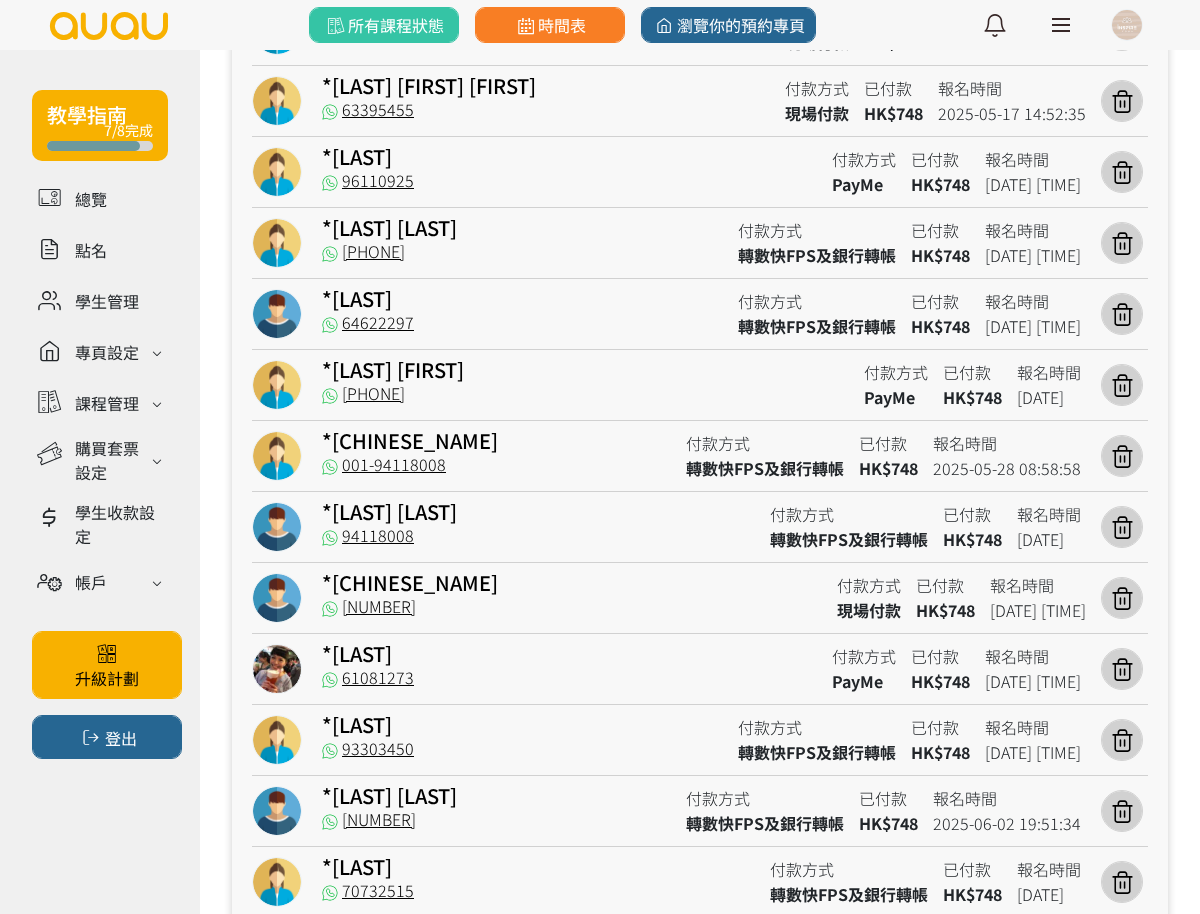 scroll, scrollTop: 597, scrollLeft: 0, axis: vertical 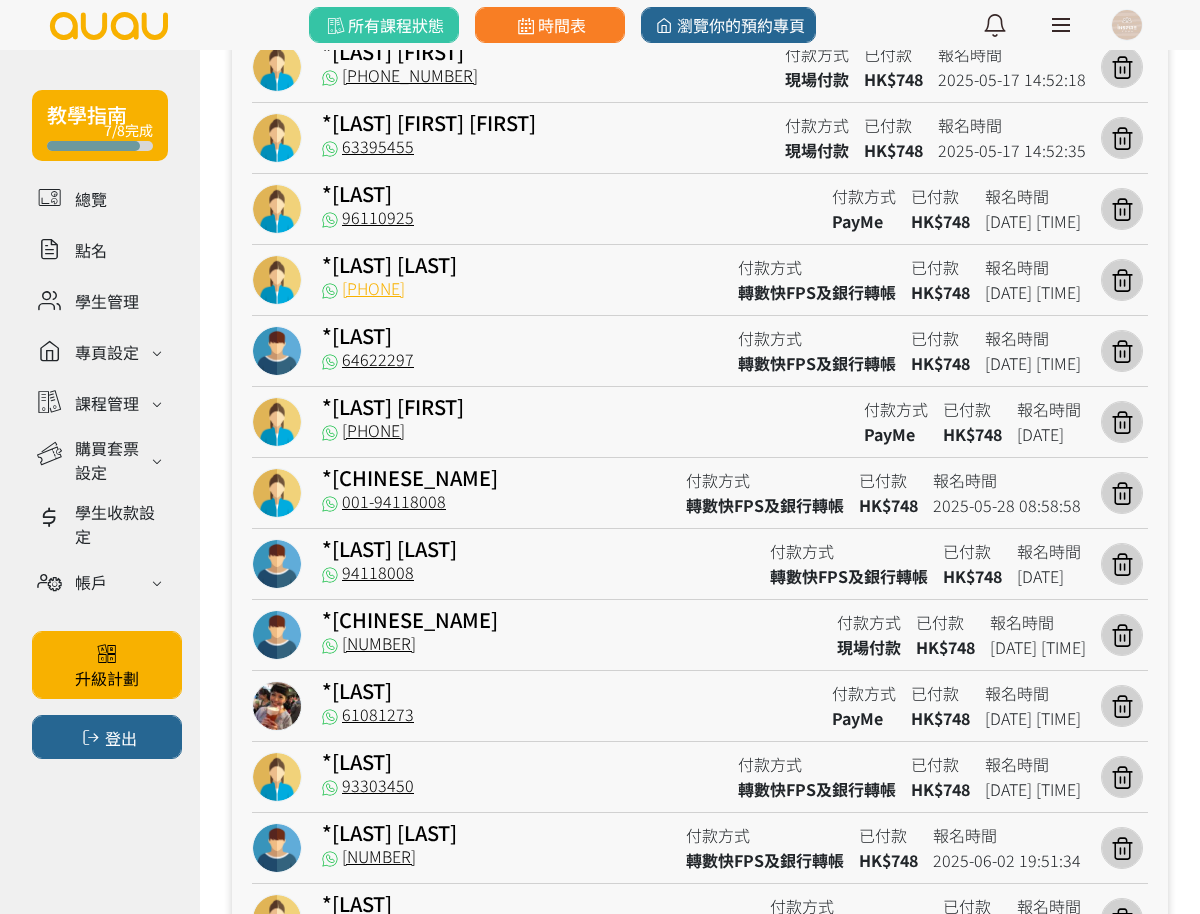 drag, startPoint x: 442, startPoint y: 286, endPoint x: 346, endPoint y: 297, distance: 96.62815 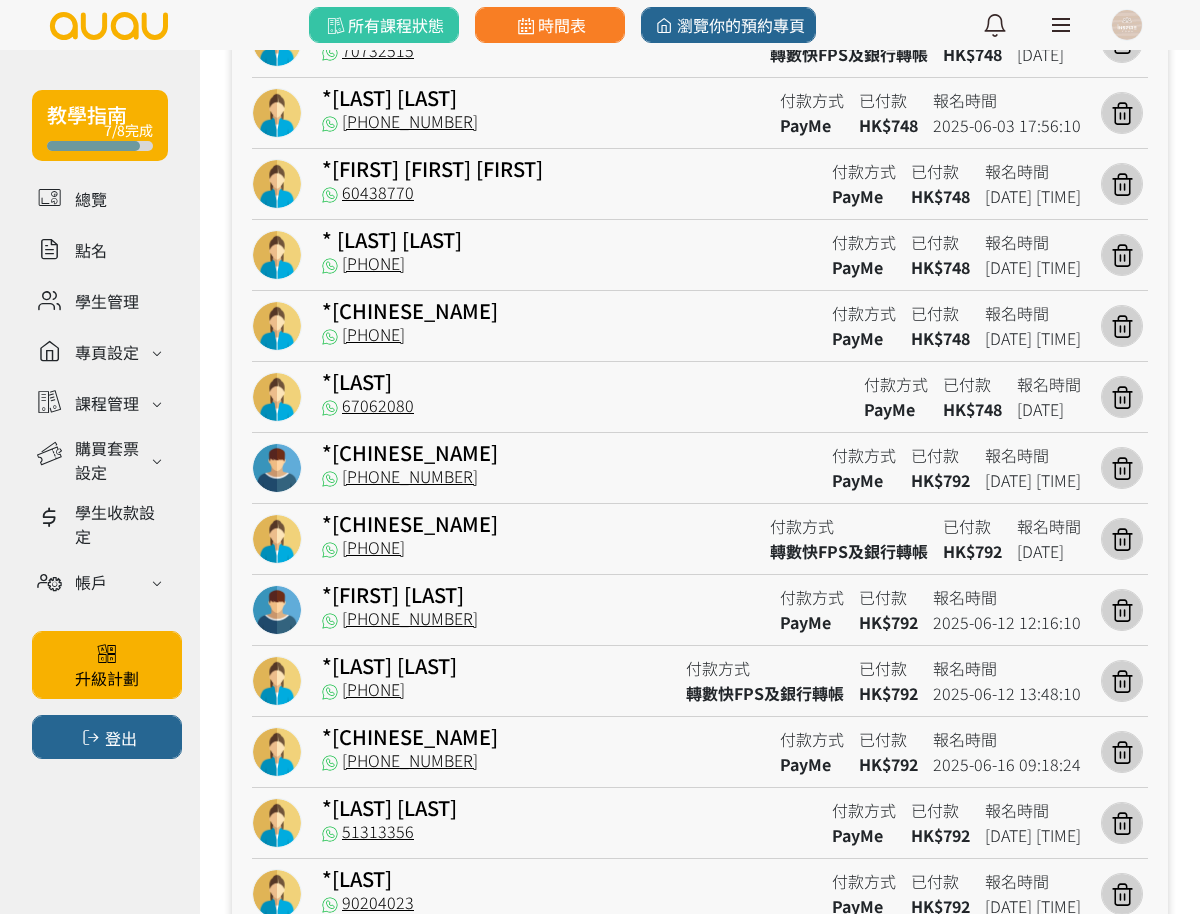 scroll, scrollTop: 1472, scrollLeft: 0, axis: vertical 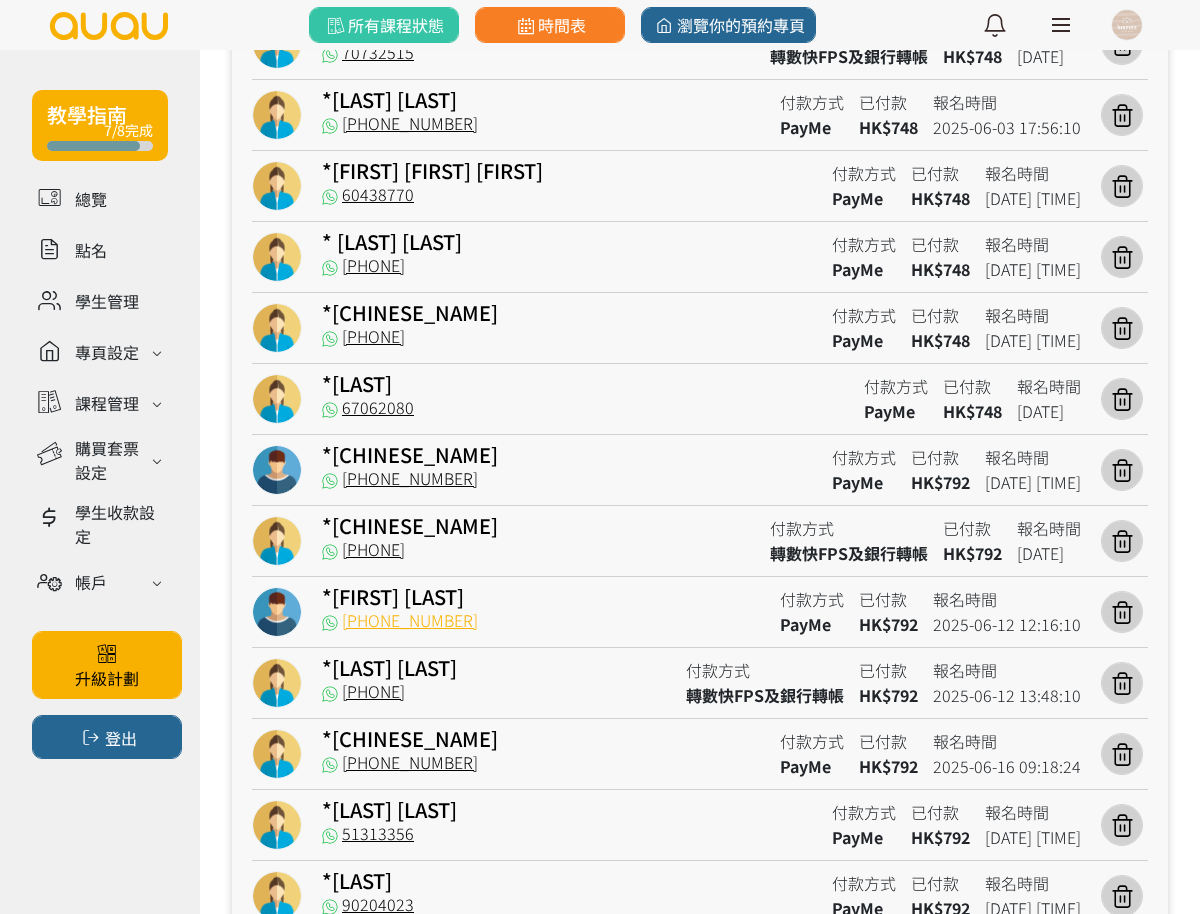 drag, startPoint x: 436, startPoint y: 616, endPoint x: 344, endPoint y: 631, distance: 93.214806 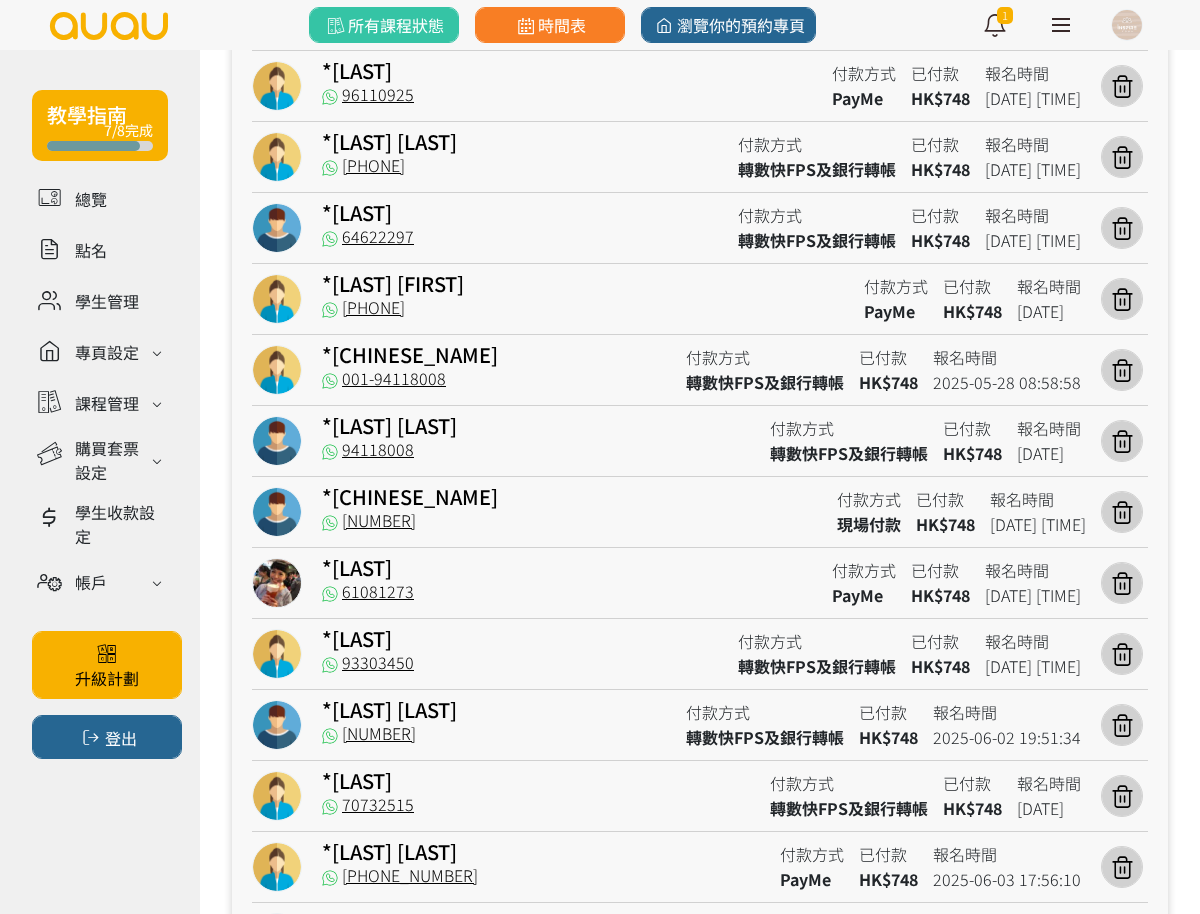 scroll, scrollTop: 722, scrollLeft: 0, axis: vertical 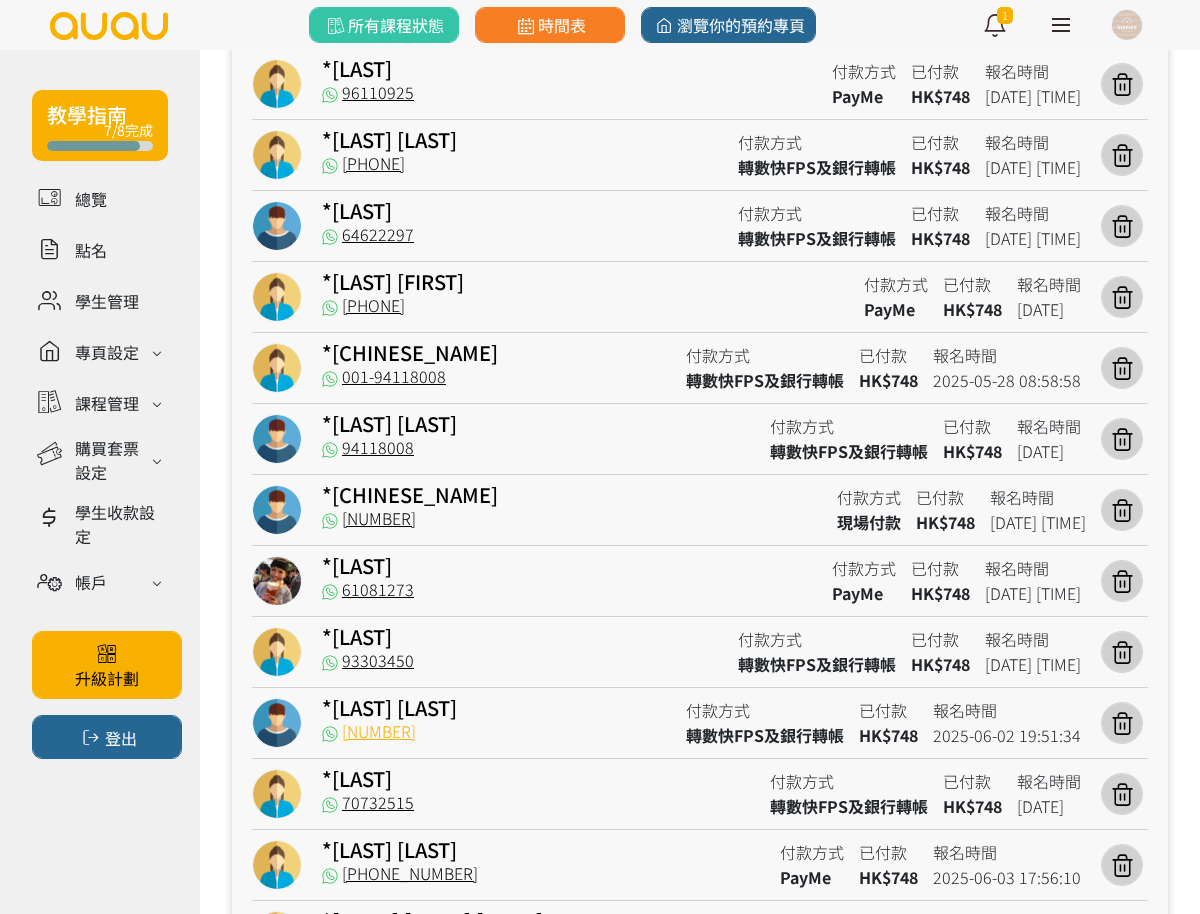 drag, startPoint x: 430, startPoint y: 717, endPoint x: 389, endPoint y: 740, distance: 47.010635 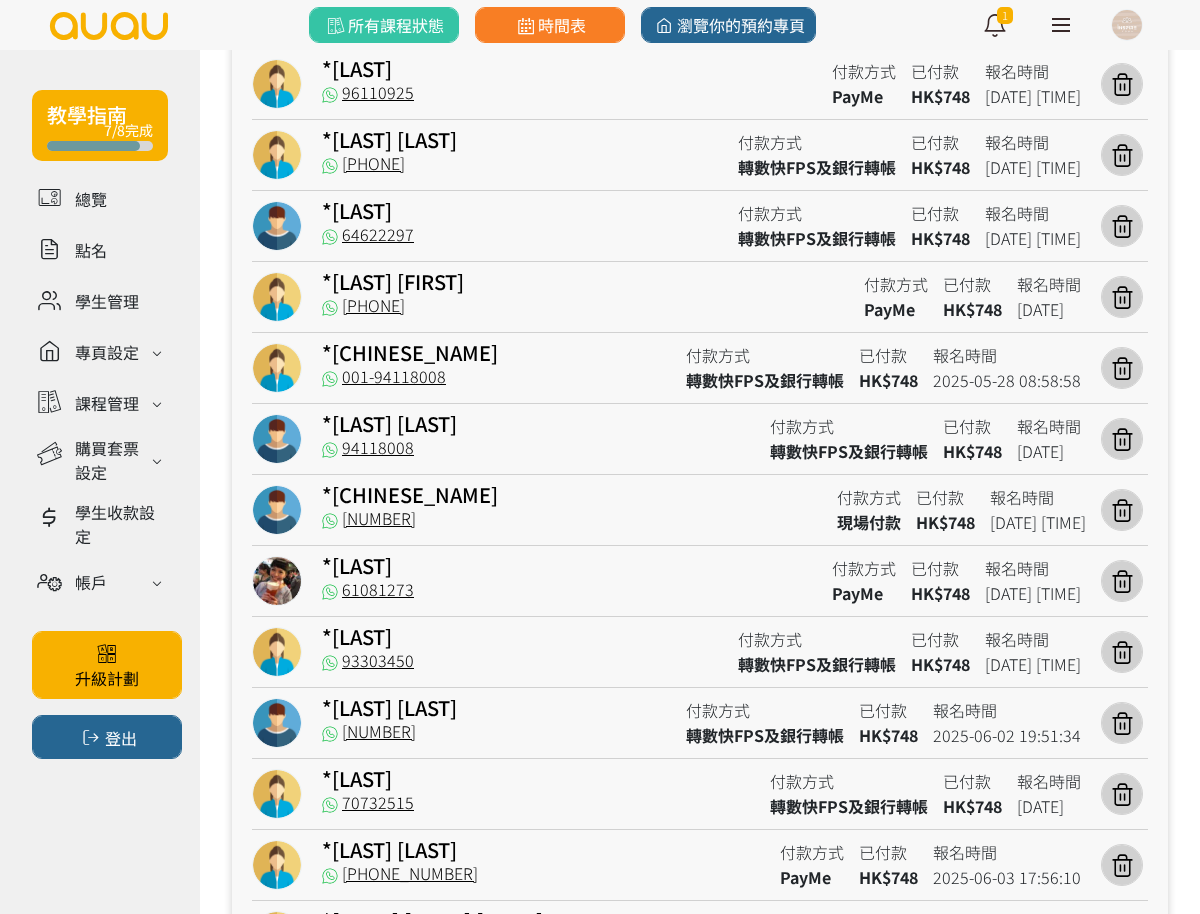 drag, startPoint x: 389, startPoint y: 740, endPoint x: 428, endPoint y: 739, distance: 39.012817 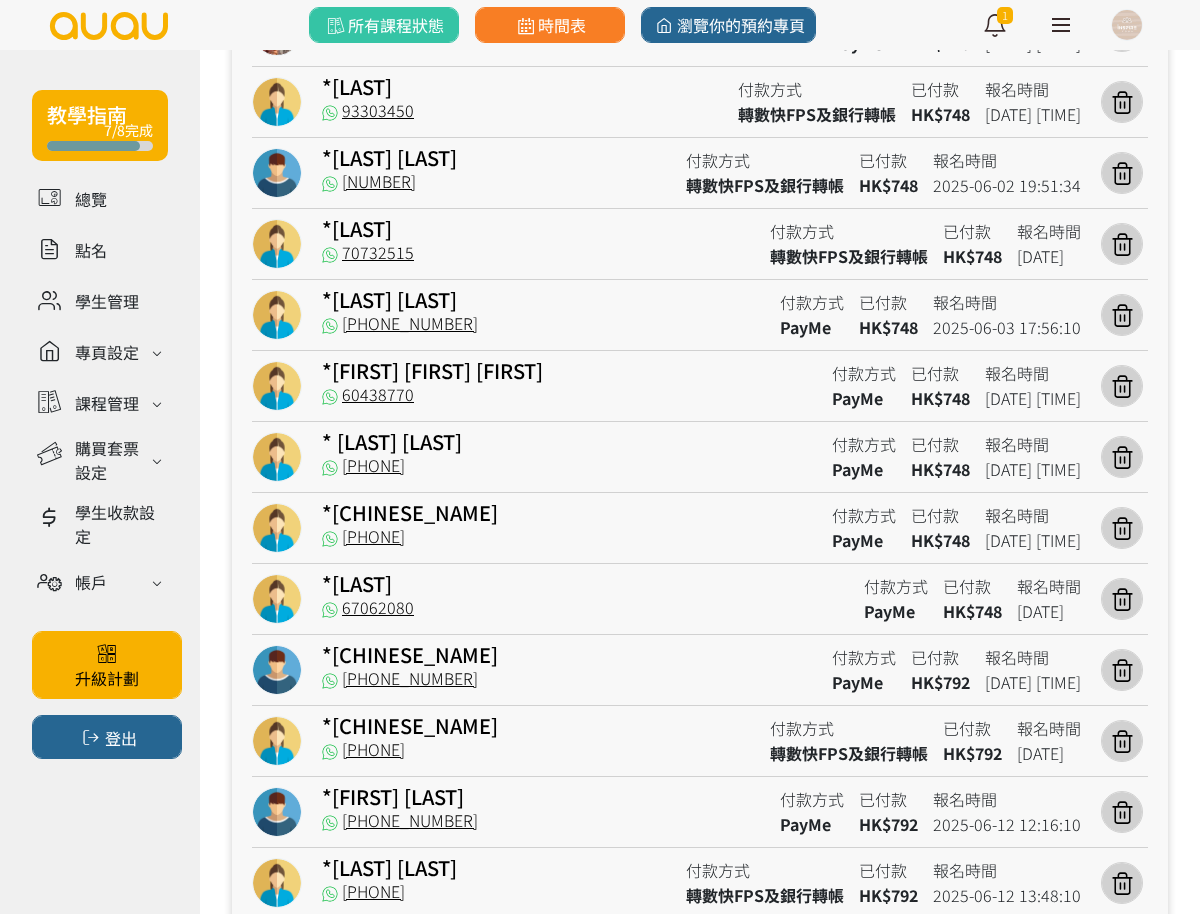 scroll, scrollTop: 1347, scrollLeft: 0, axis: vertical 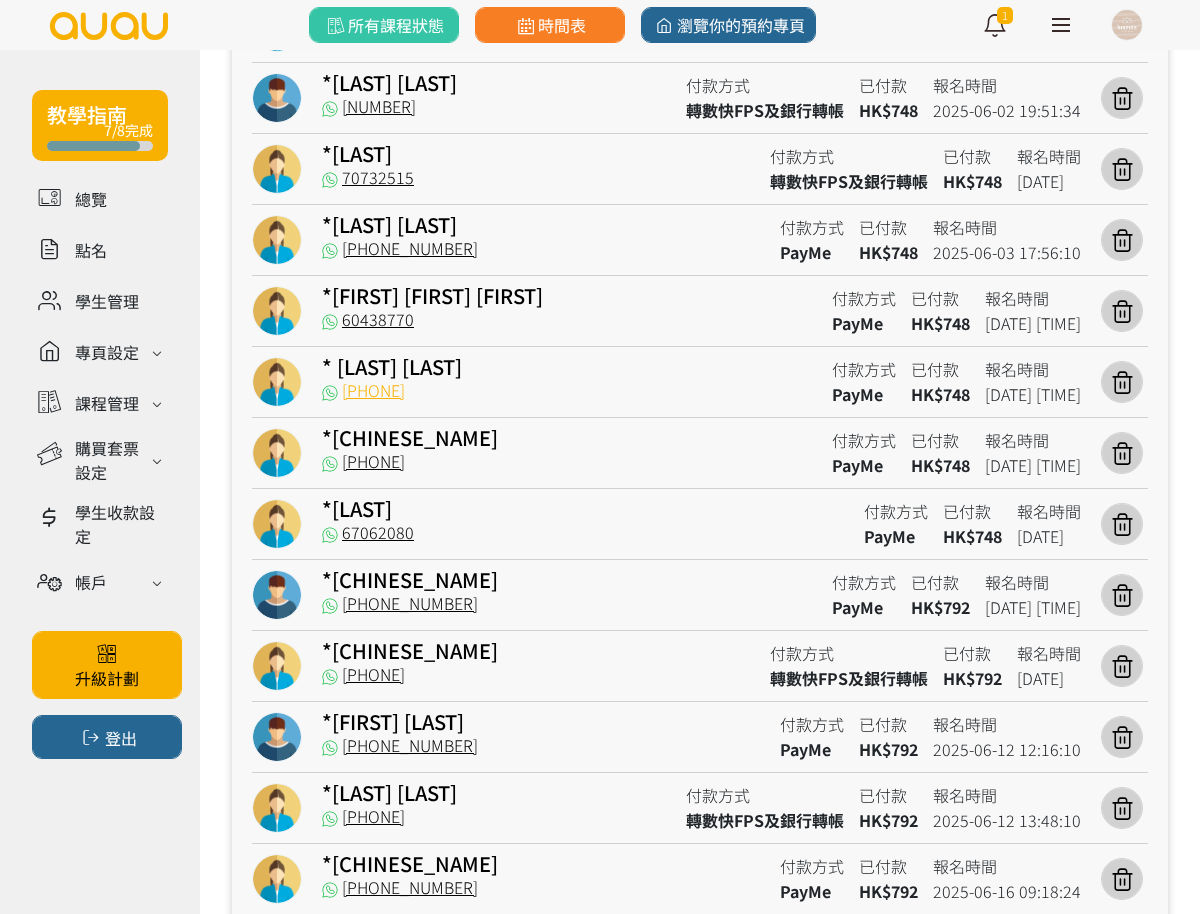 drag, startPoint x: 446, startPoint y: 391, endPoint x: 346, endPoint y: 400, distance: 100.40418 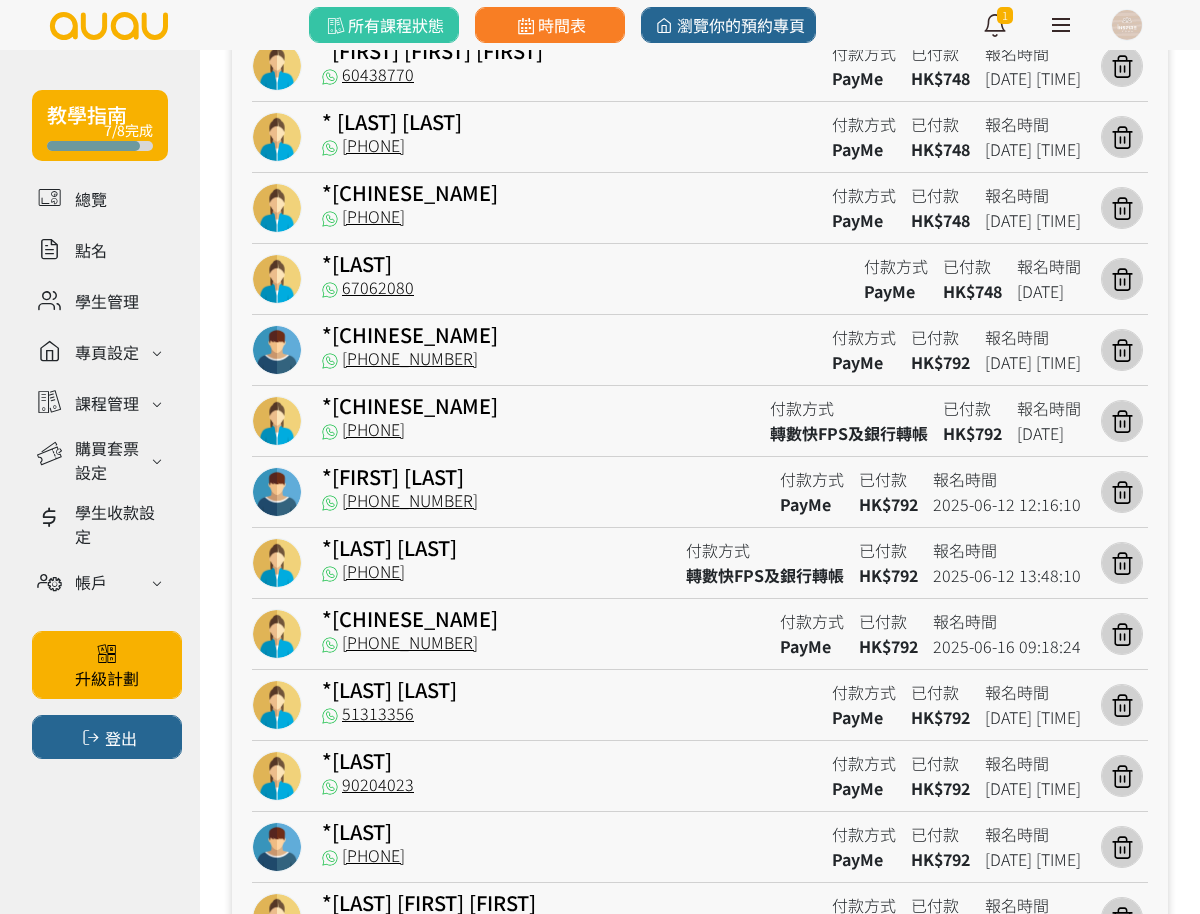scroll, scrollTop: 1597, scrollLeft: 0, axis: vertical 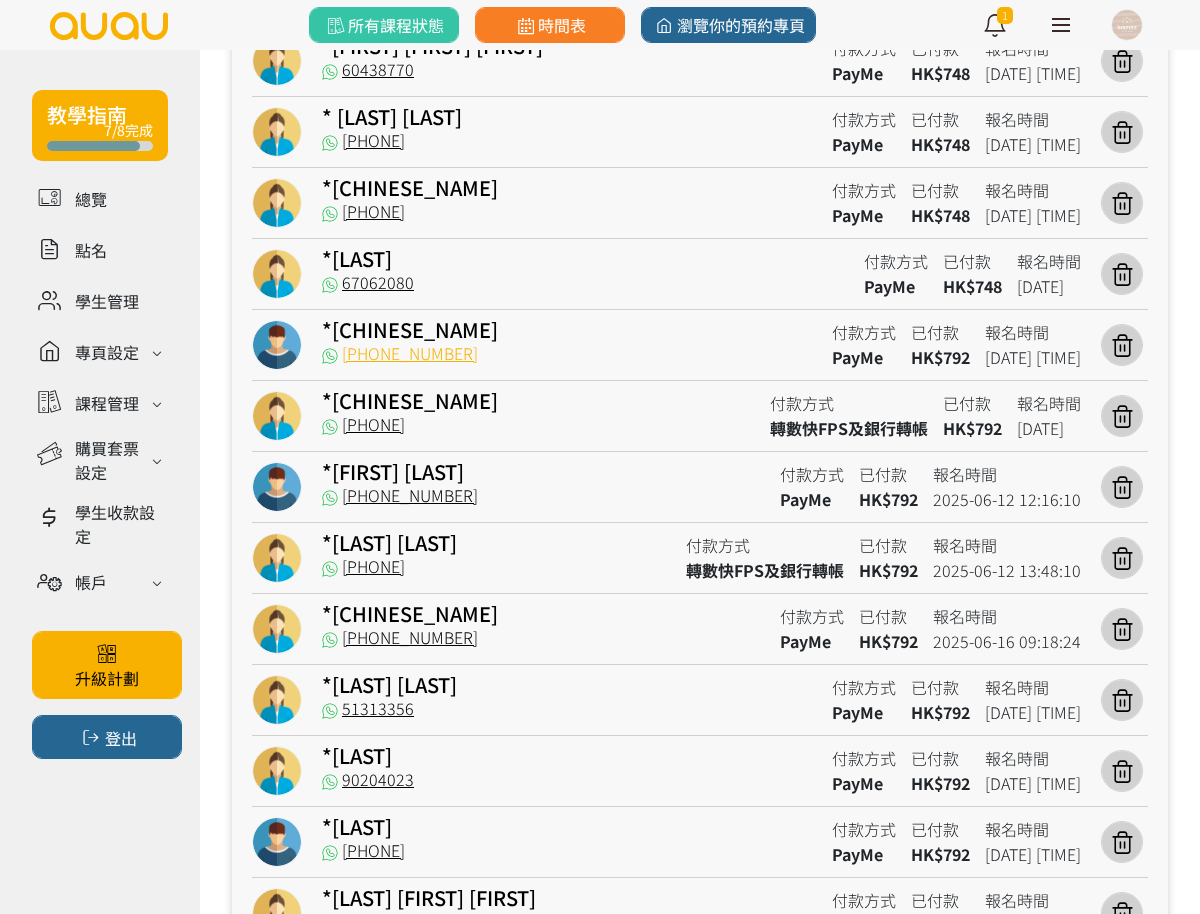 drag, startPoint x: 459, startPoint y: 349, endPoint x: 347, endPoint y: 354, distance: 112.11155 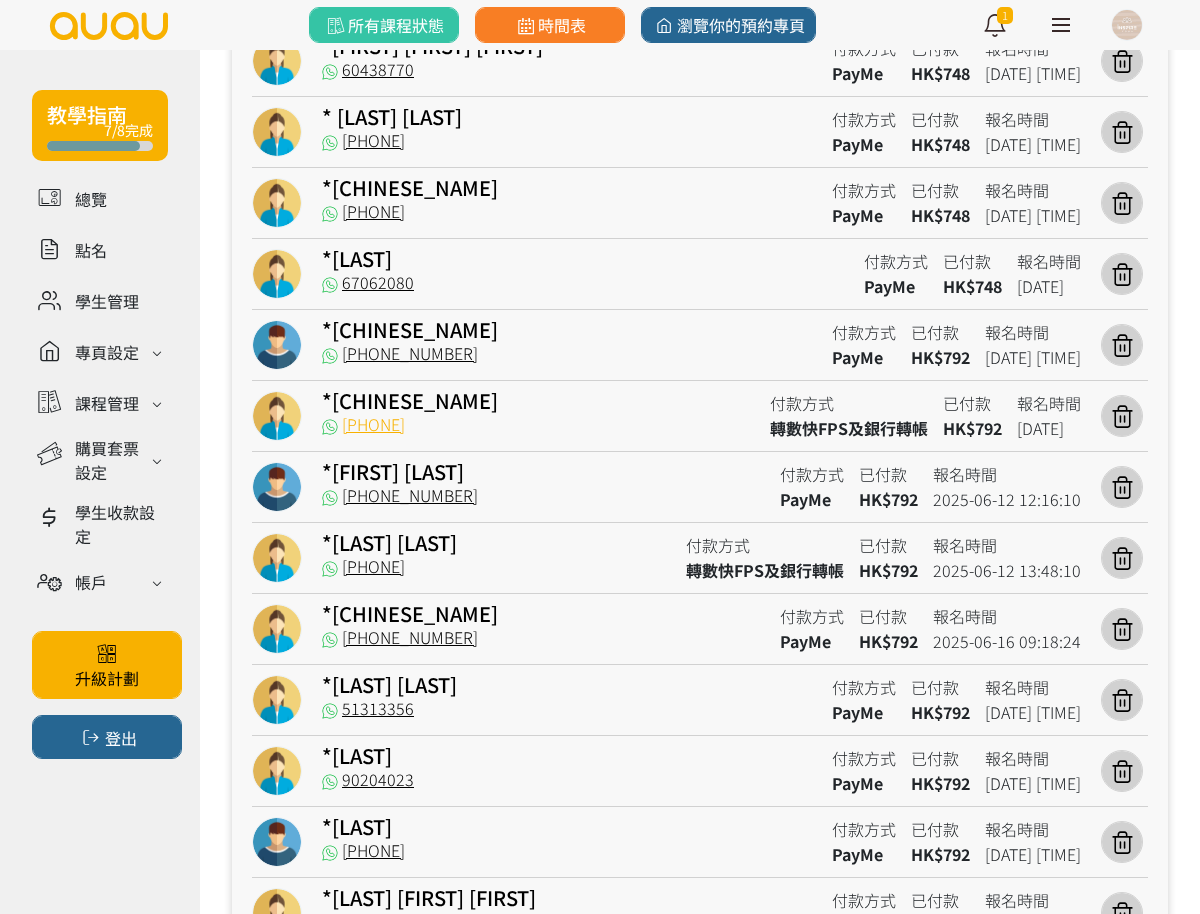 drag, startPoint x: 429, startPoint y: 425, endPoint x: 348, endPoint y: 432, distance: 81.3019 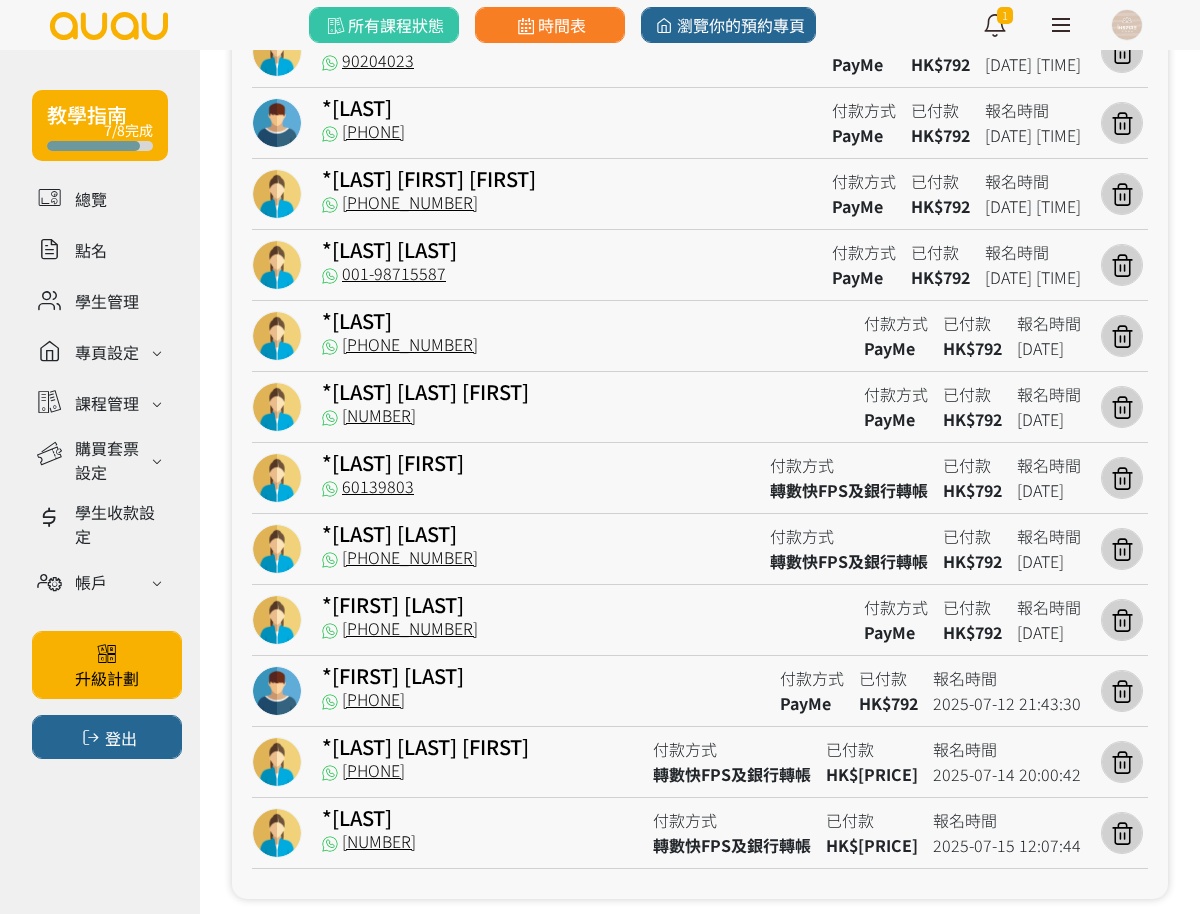 scroll, scrollTop: 2347, scrollLeft: 0, axis: vertical 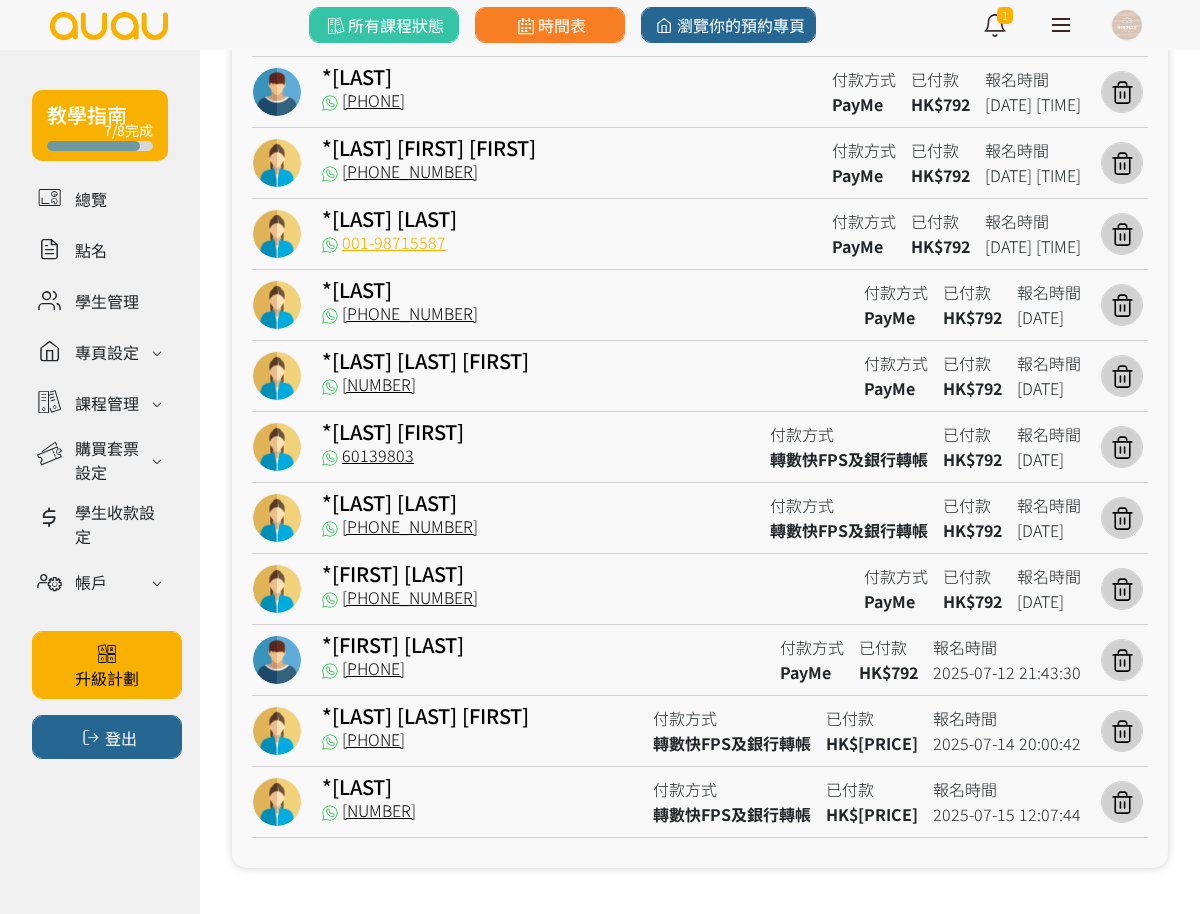 drag, startPoint x: 443, startPoint y: 241, endPoint x: 373, endPoint y: 241, distance: 70 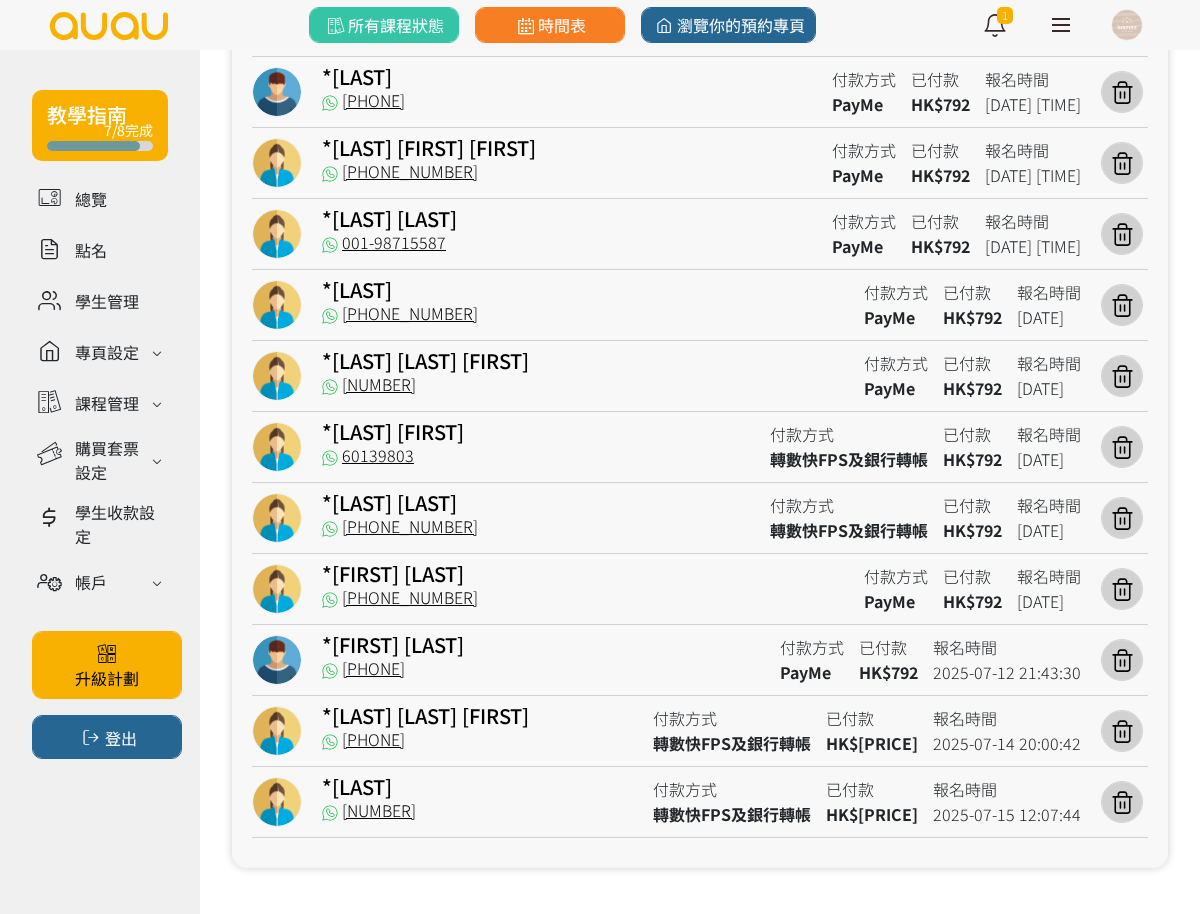 drag, startPoint x: 425, startPoint y: 752, endPoint x: 338, endPoint y: 758, distance: 87.20665 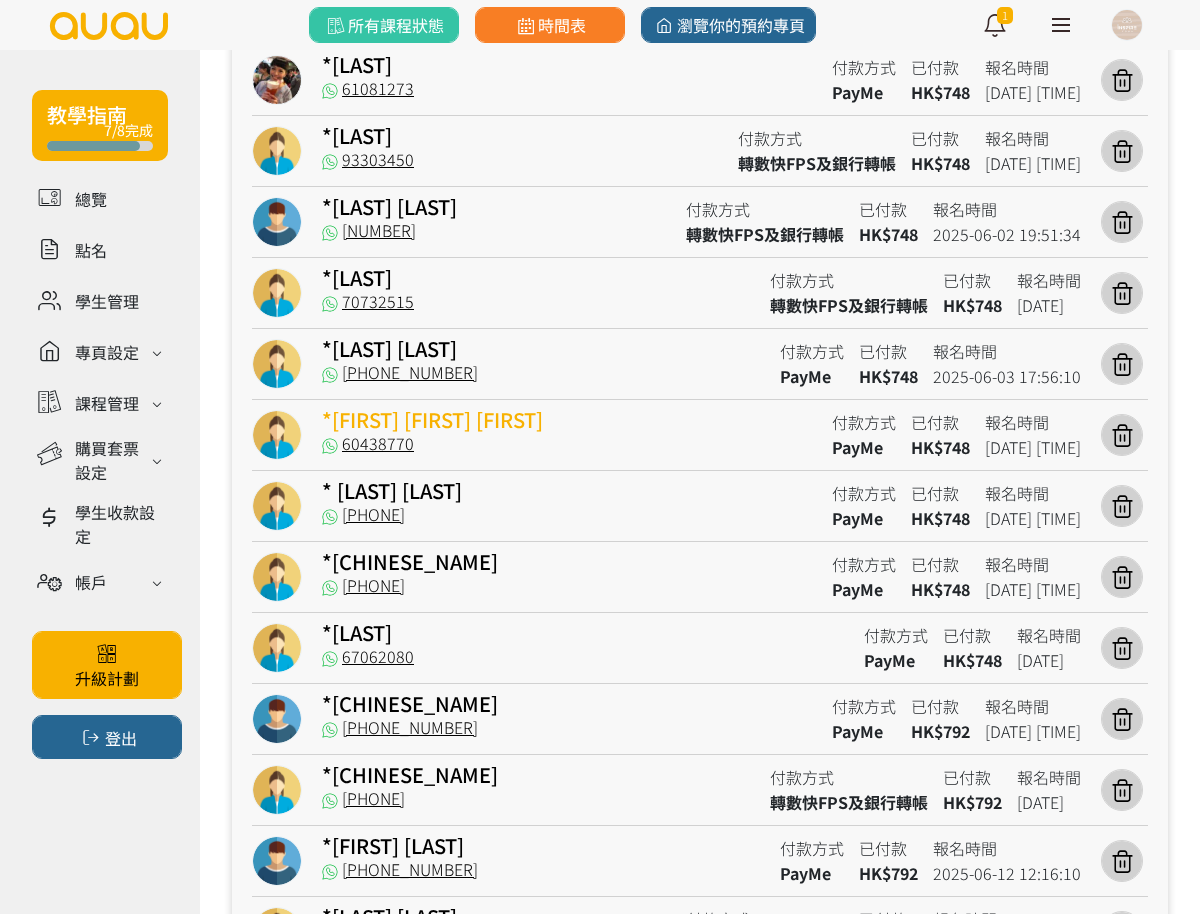 scroll, scrollTop: 1222, scrollLeft: 0, axis: vertical 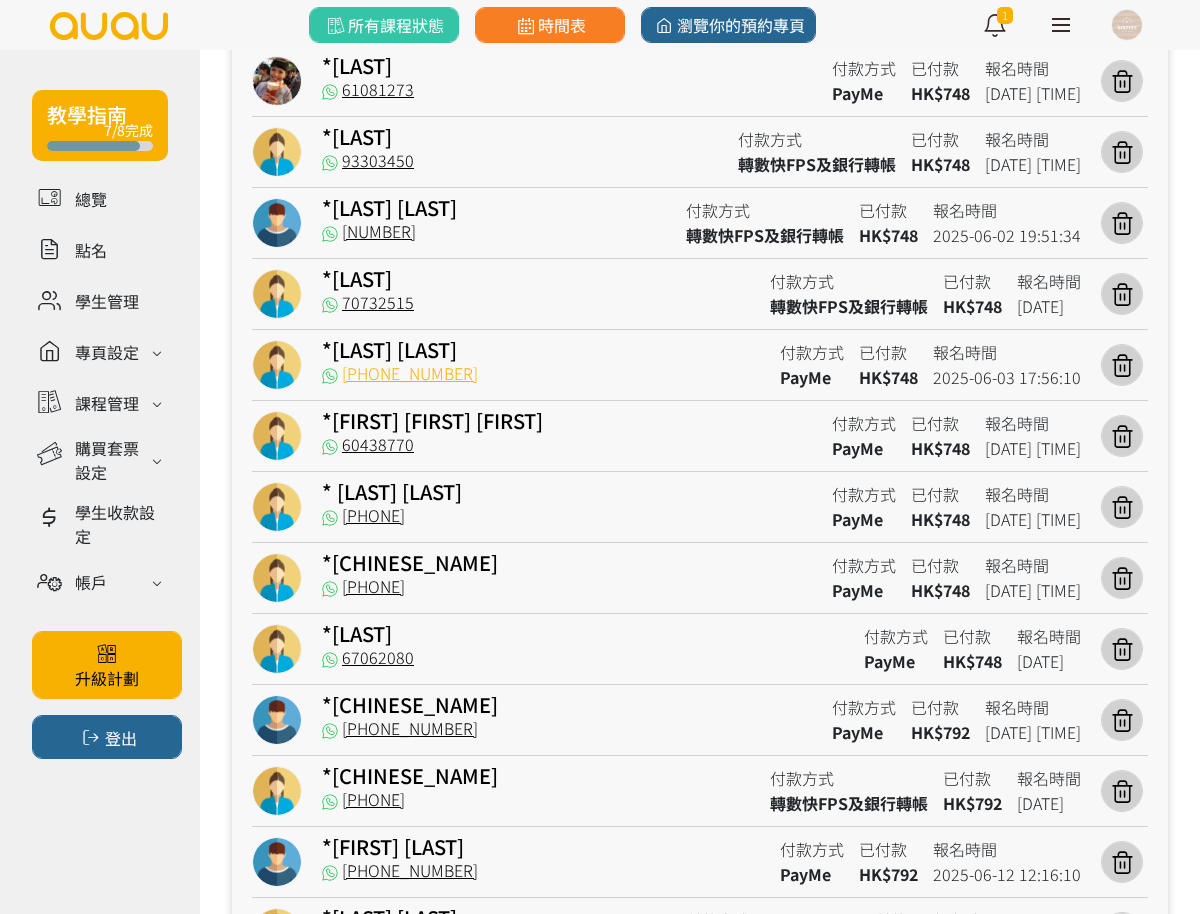 drag, startPoint x: 426, startPoint y: 373, endPoint x: 348, endPoint y: 375, distance: 78.025635 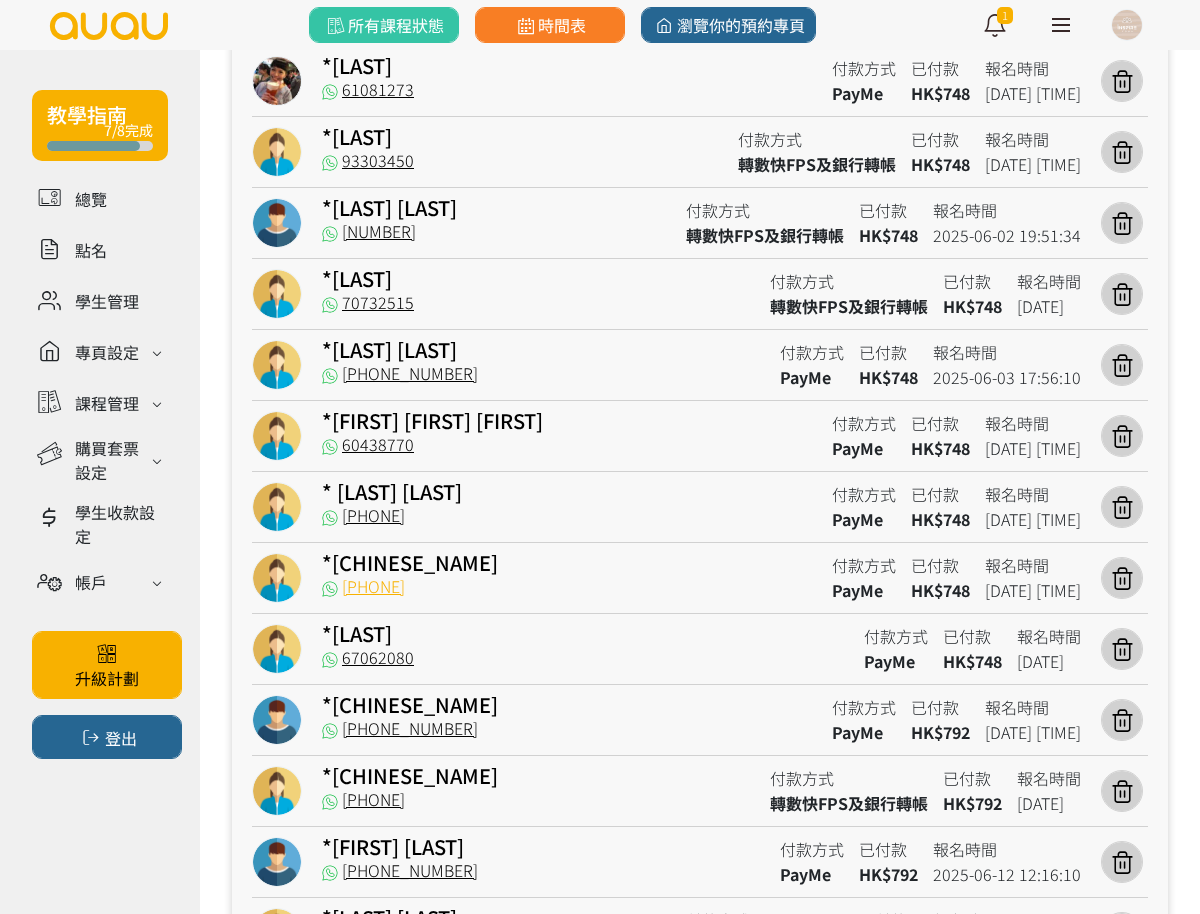 drag, startPoint x: 443, startPoint y: 582, endPoint x: 342, endPoint y: 596, distance: 101.96568 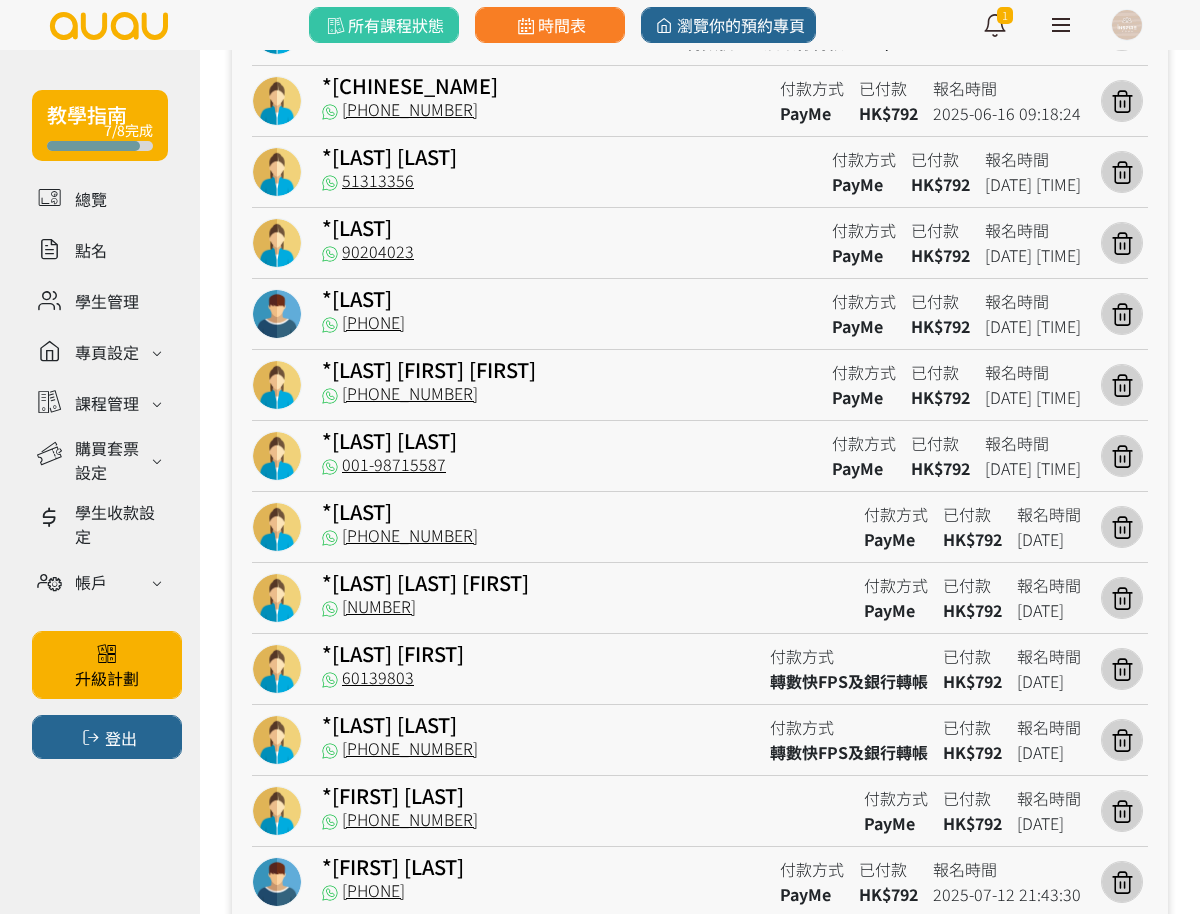 scroll, scrollTop: 2347, scrollLeft: 0, axis: vertical 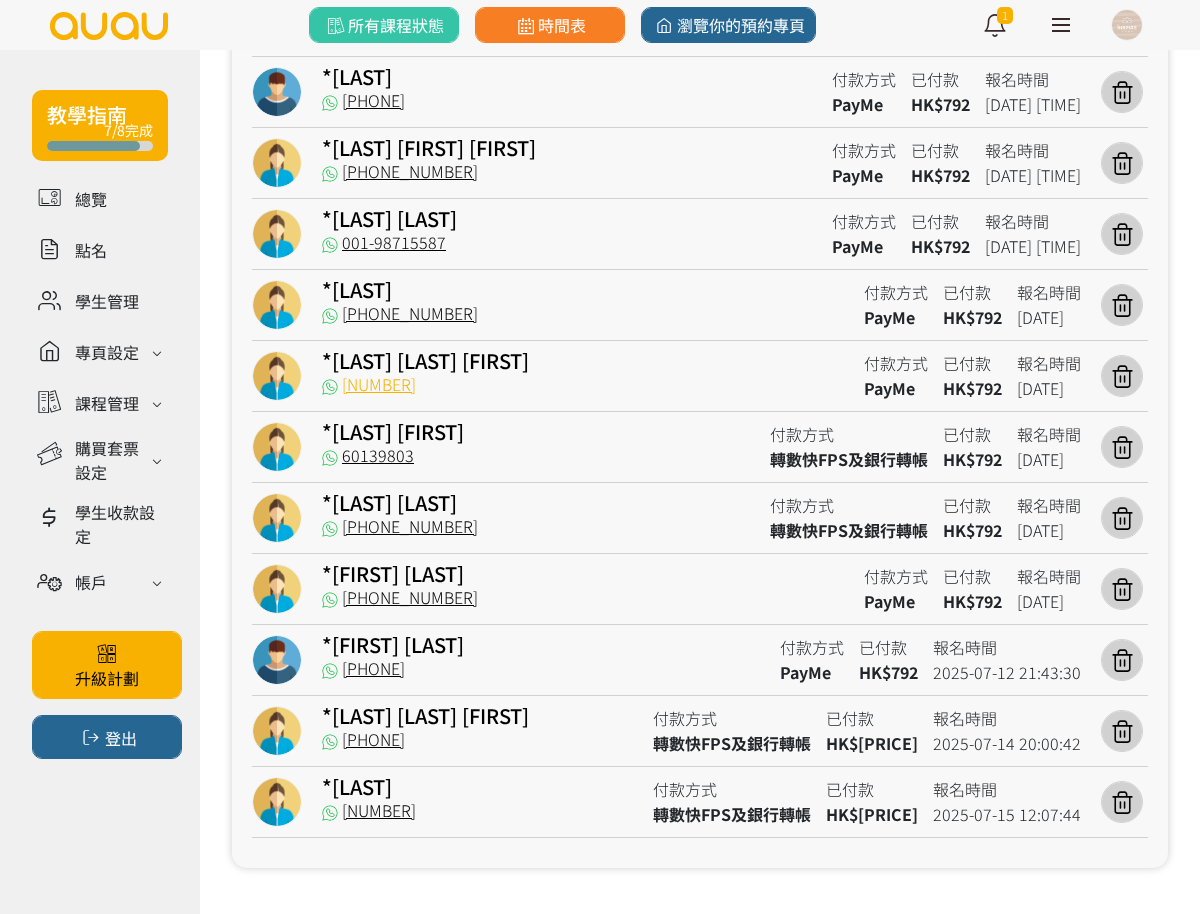 drag, startPoint x: 468, startPoint y: 385, endPoint x: 380, endPoint y: 385, distance: 88 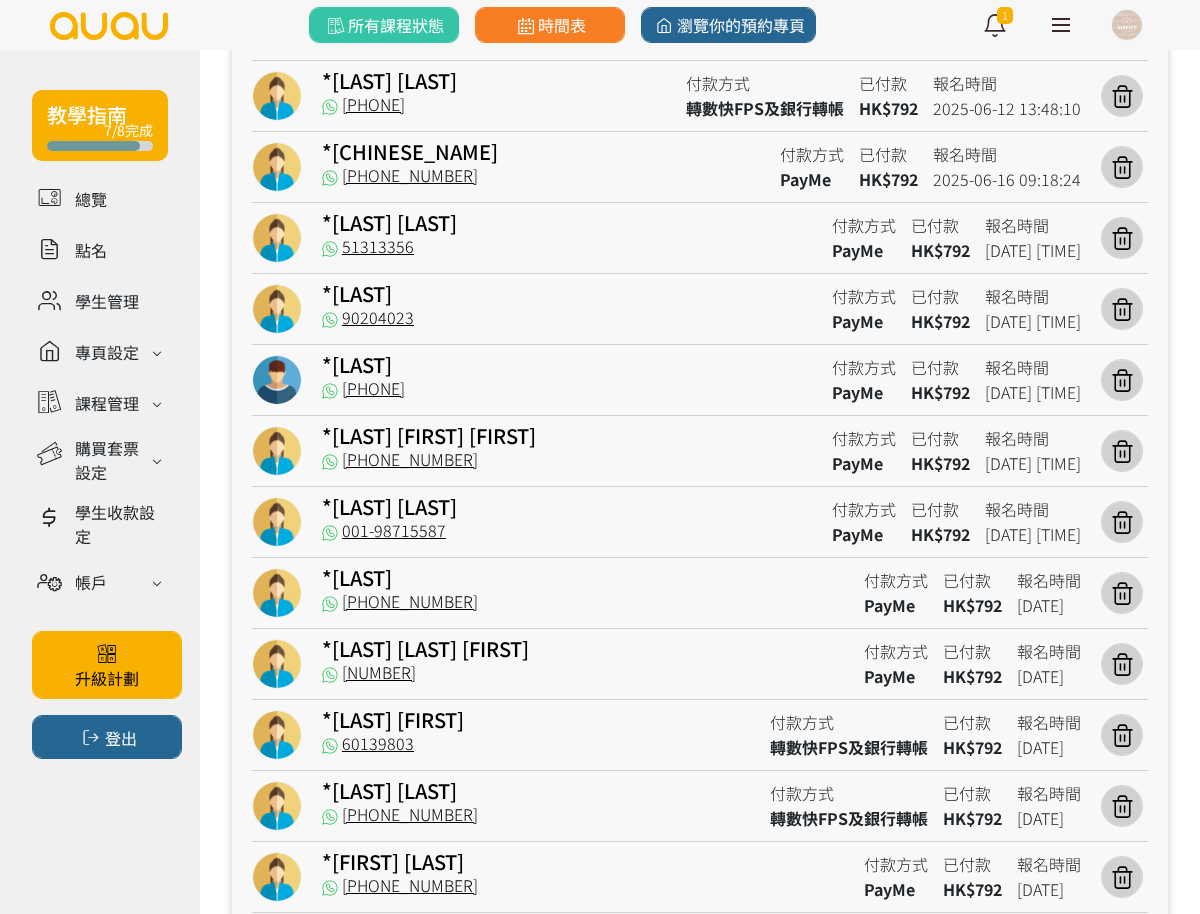 scroll, scrollTop: 1972, scrollLeft: 0, axis: vertical 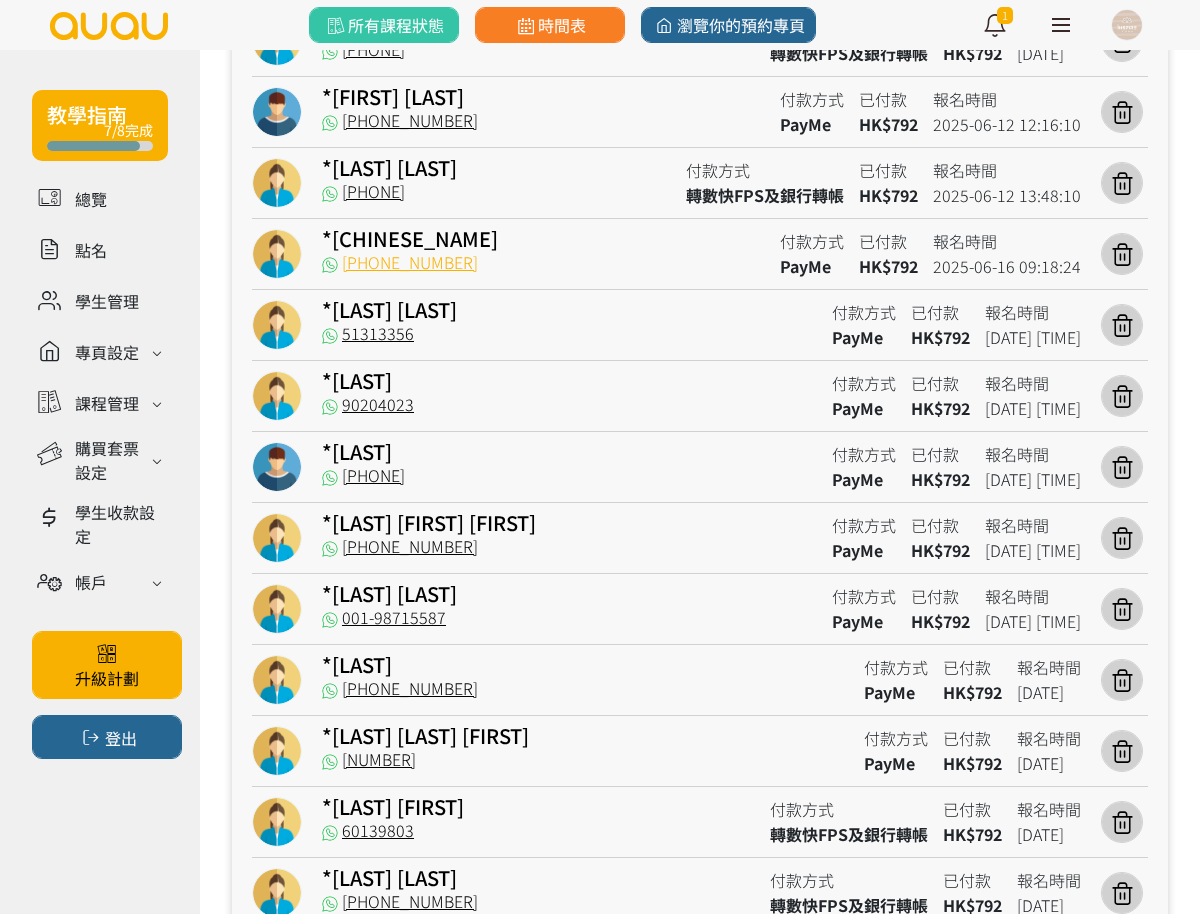 drag, startPoint x: 444, startPoint y: 262, endPoint x: 347, endPoint y: 268, distance: 97.18539 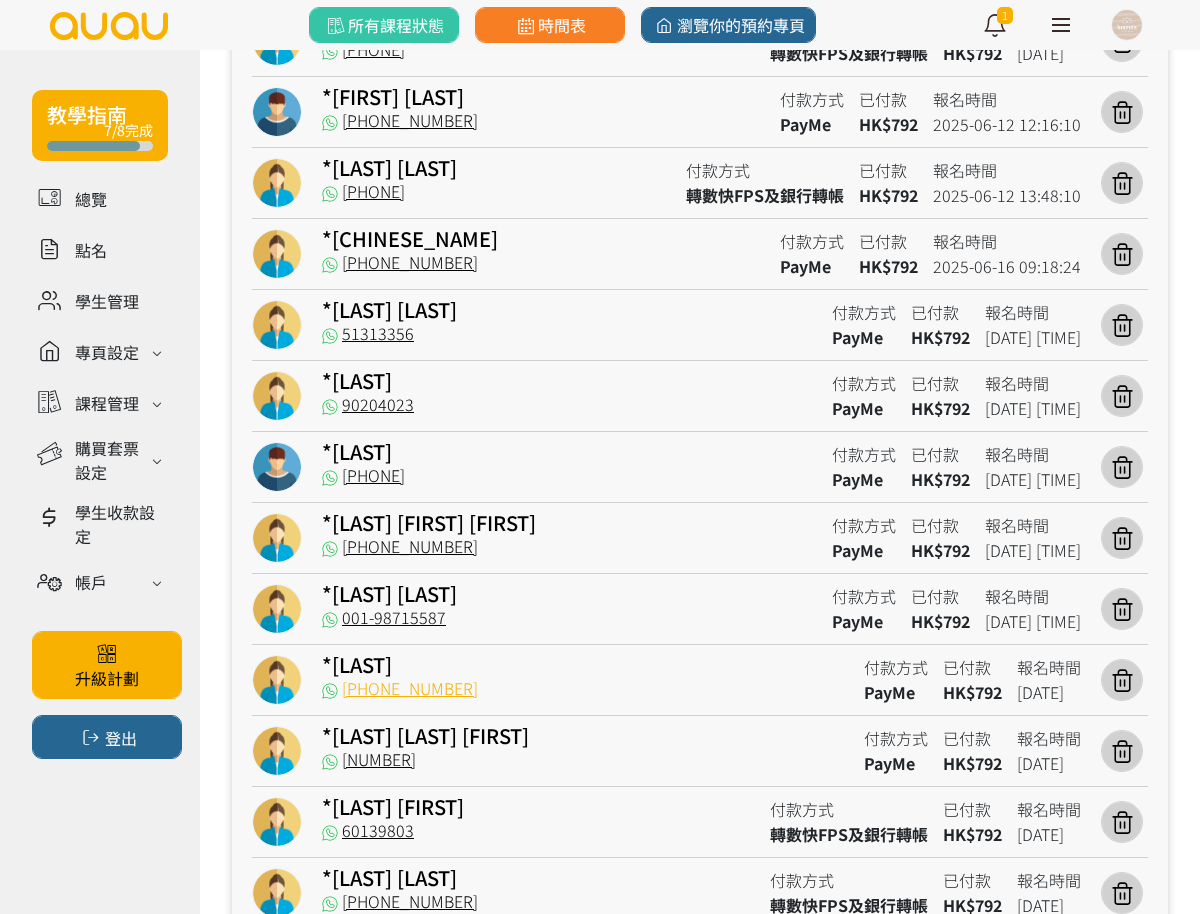 drag, startPoint x: 451, startPoint y: 683, endPoint x: 349, endPoint y: 694, distance: 102.59142 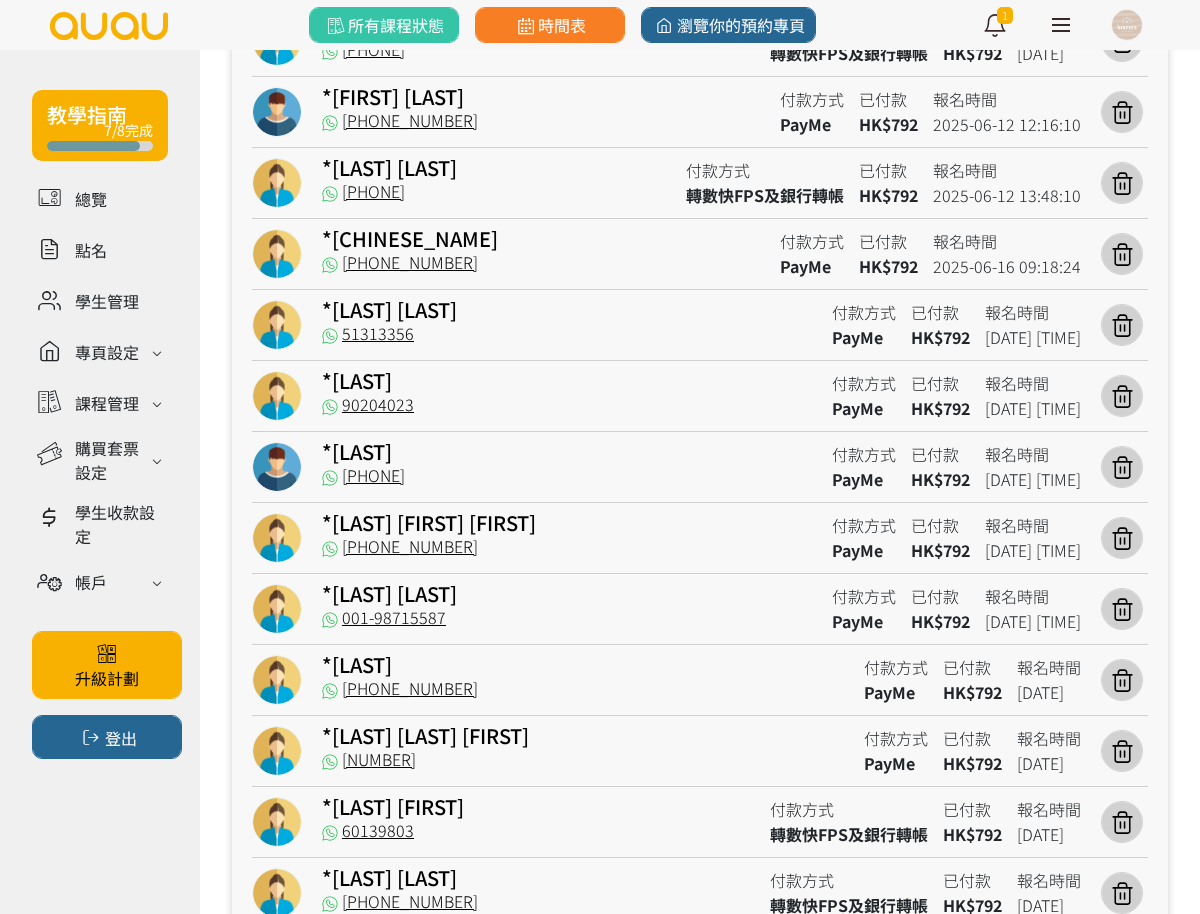 drag, startPoint x: 435, startPoint y: 485, endPoint x: 349, endPoint y: 491, distance: 86.209045 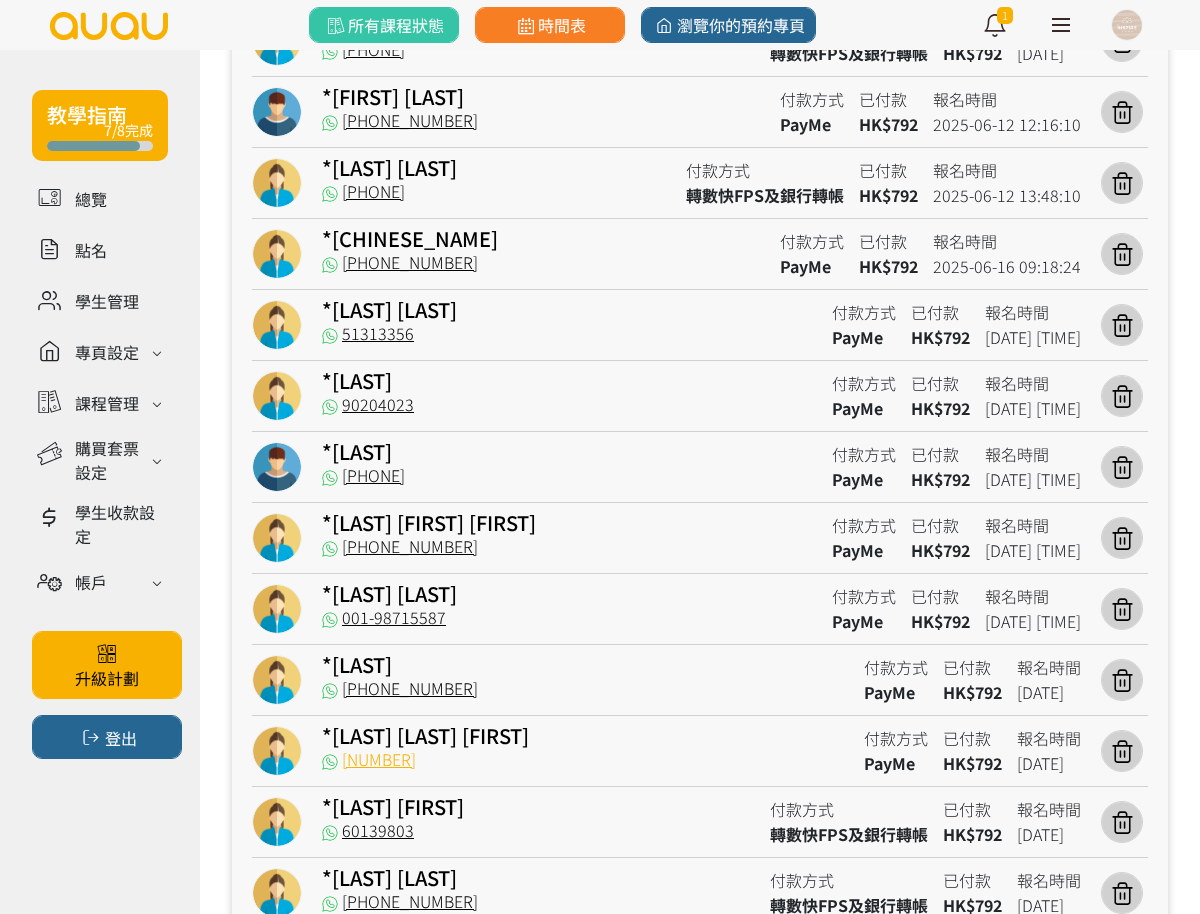 drag, startPoint x: 467, startPoint y: 760, endPoint x: 380, endPoint y: 762, distance: 87.02299 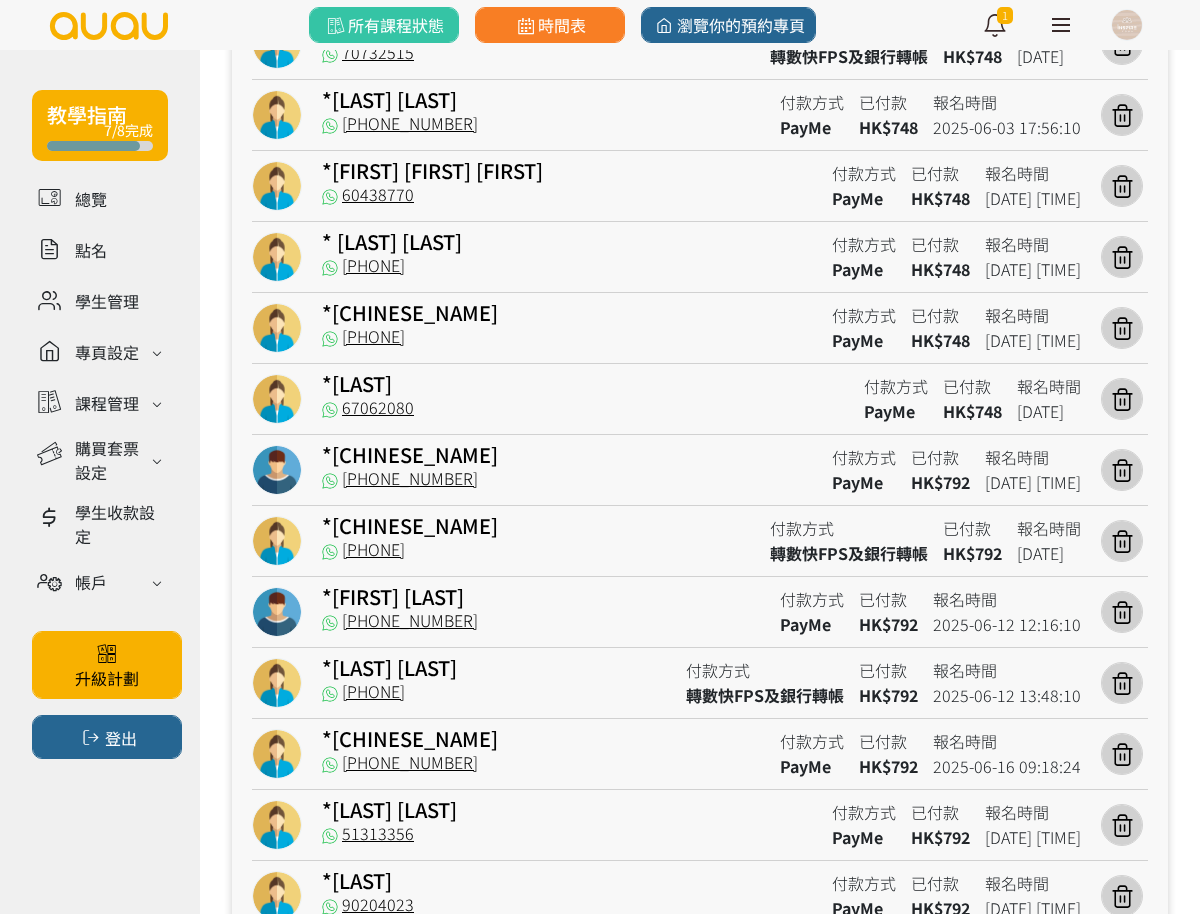 scroll, scrollTop: 2347, scrollLeft: 0, axis: vertical 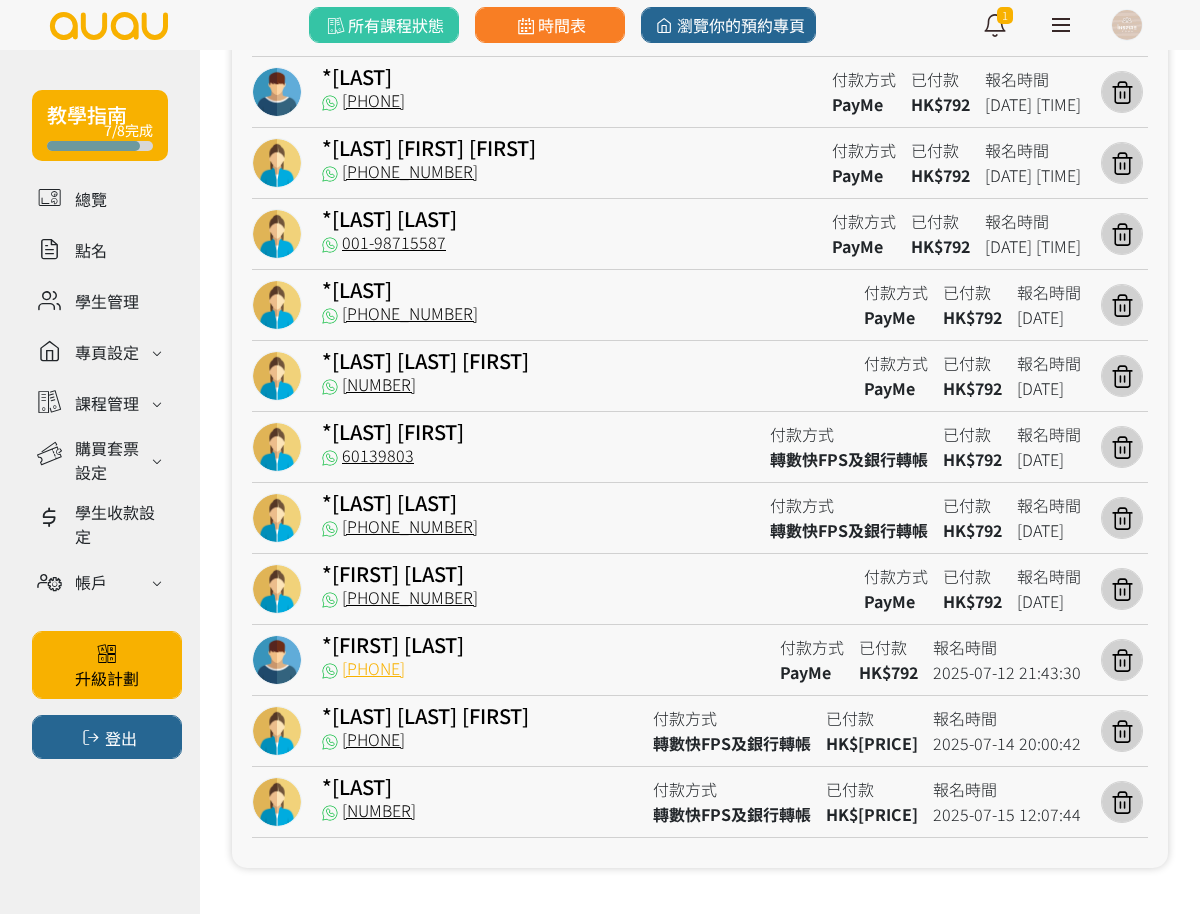 drag, startPoint x: 471, startPoint y: 659, endPoint x: 374, endPoint y: 669, distance: 97.5141 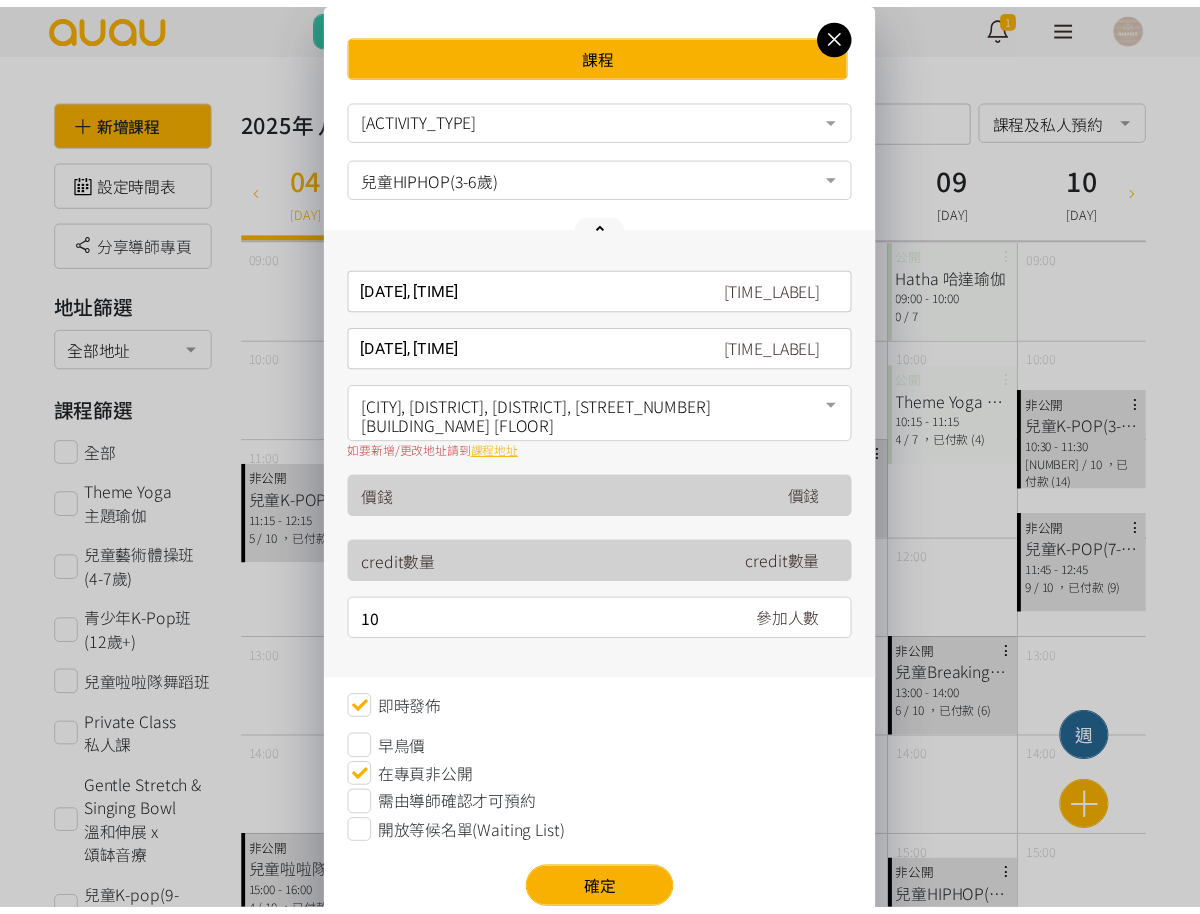 scroll, scrollTop: 500, scrollLeft: 0, axis: vertical 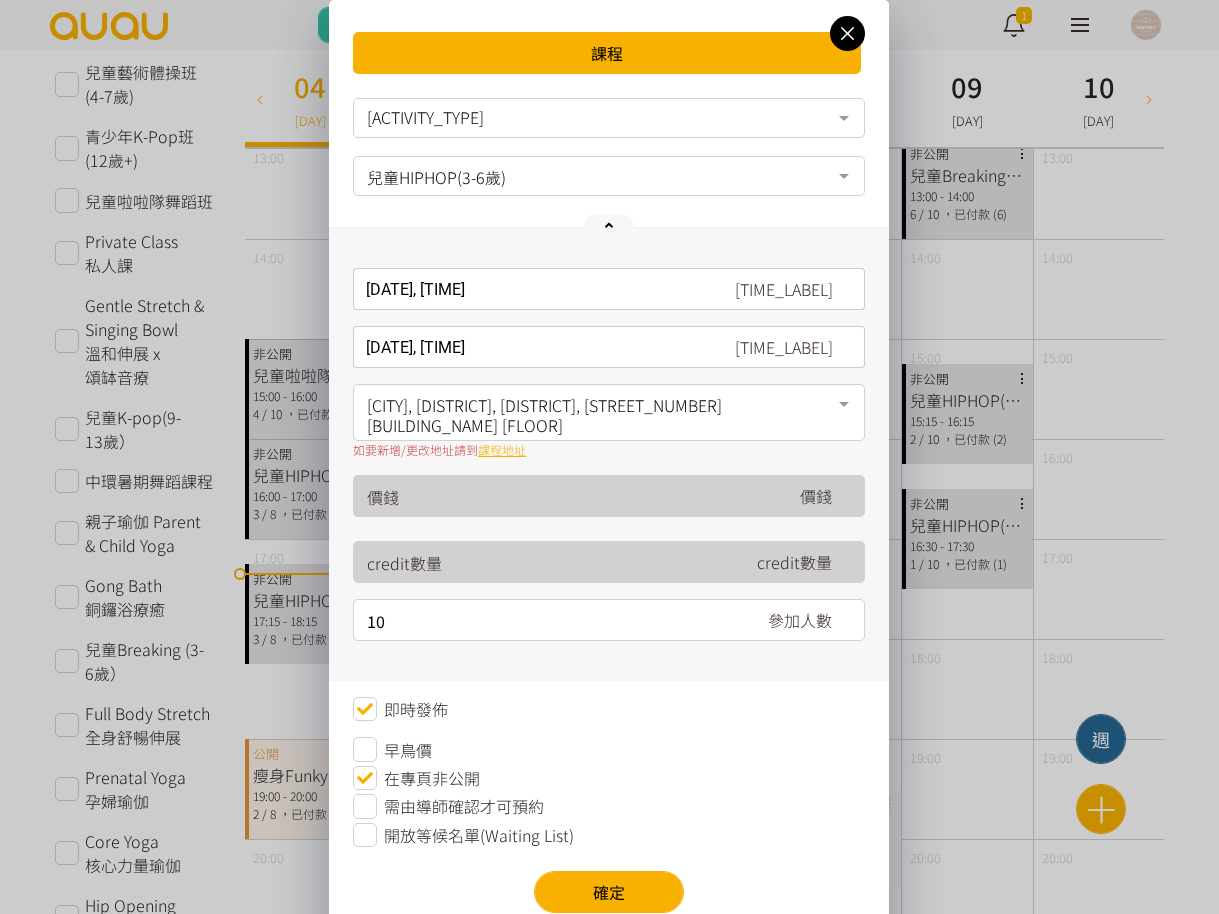 drag, startPoint x: 858, startPoint y: 21, endPoint x: 846, endPoint y: 31, distance: 15.6205 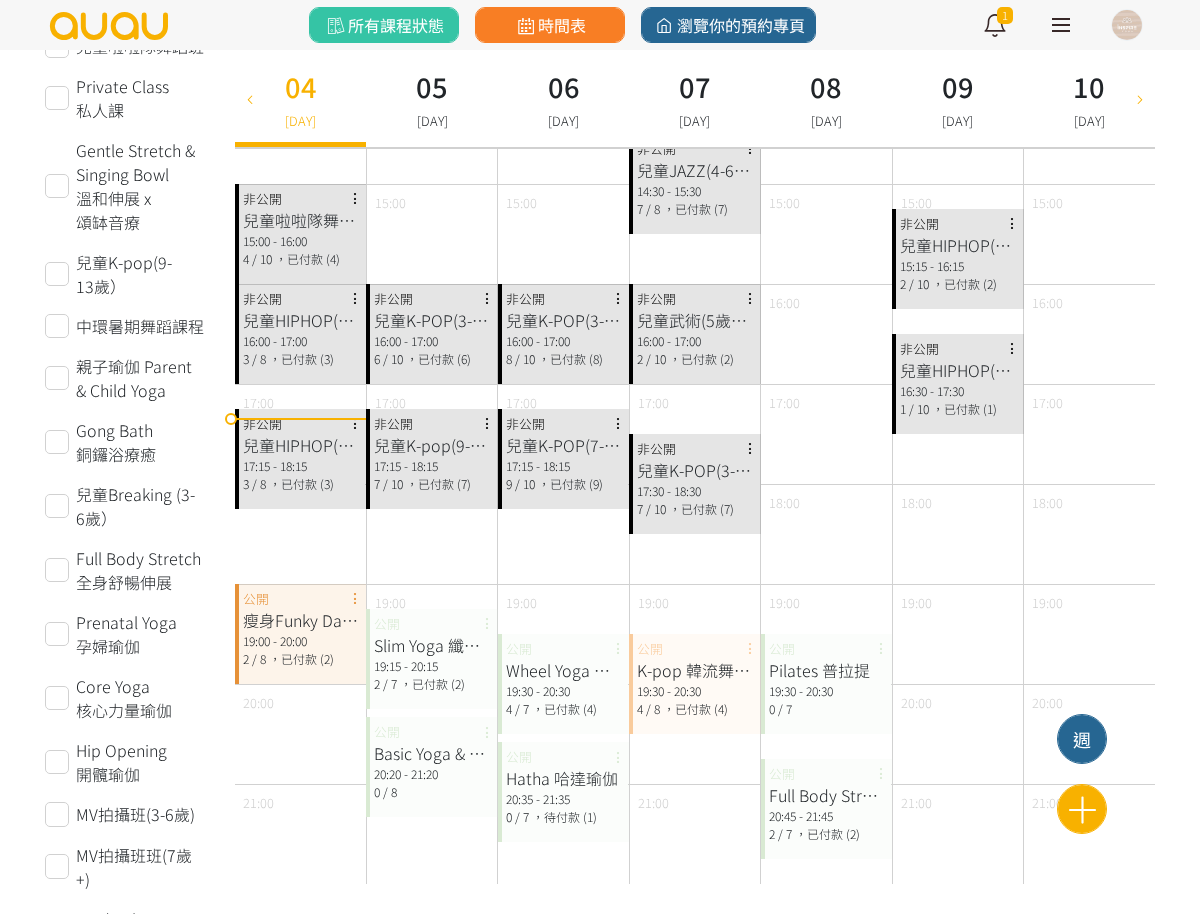 scroll, scrollTop: 750, scrollLeft: 0, axis: vertical 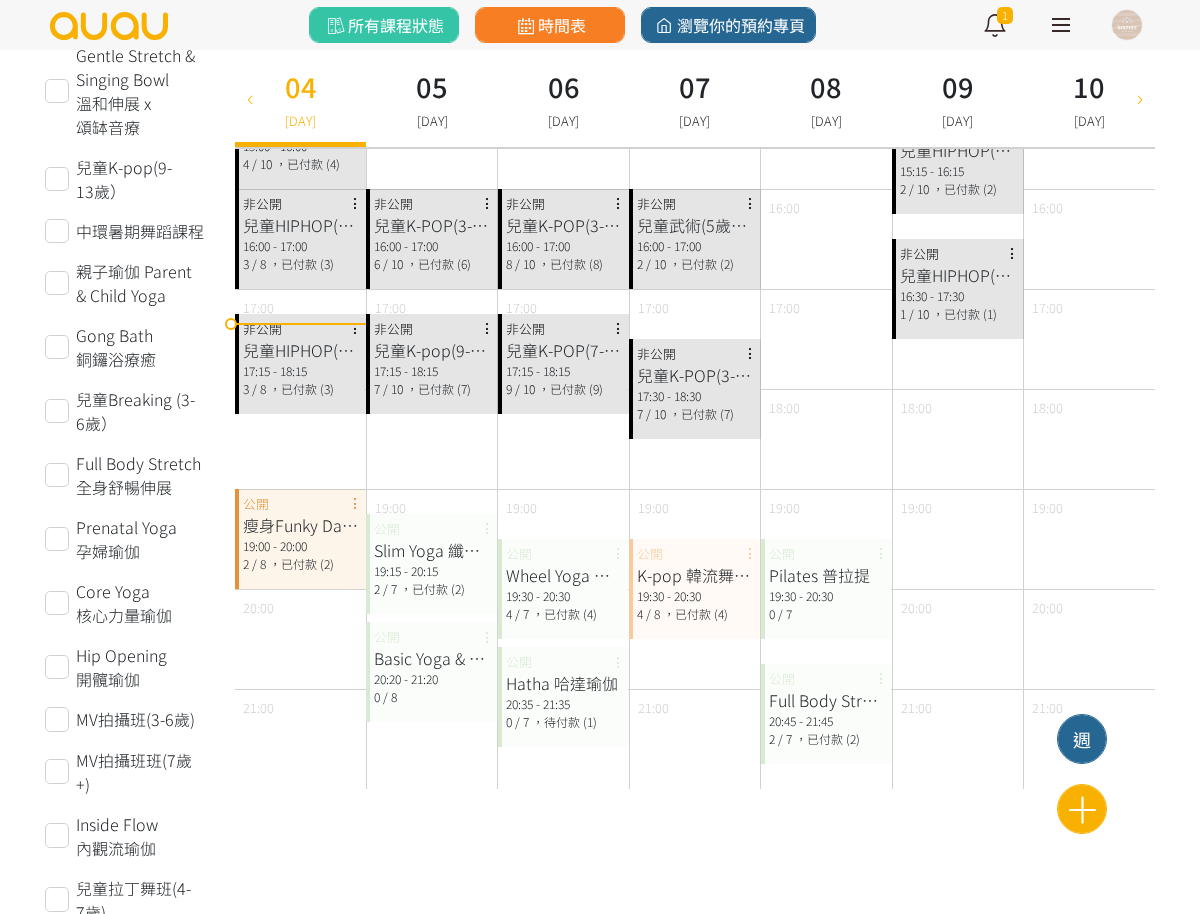click on "10" at bounding box center (1089, 86) 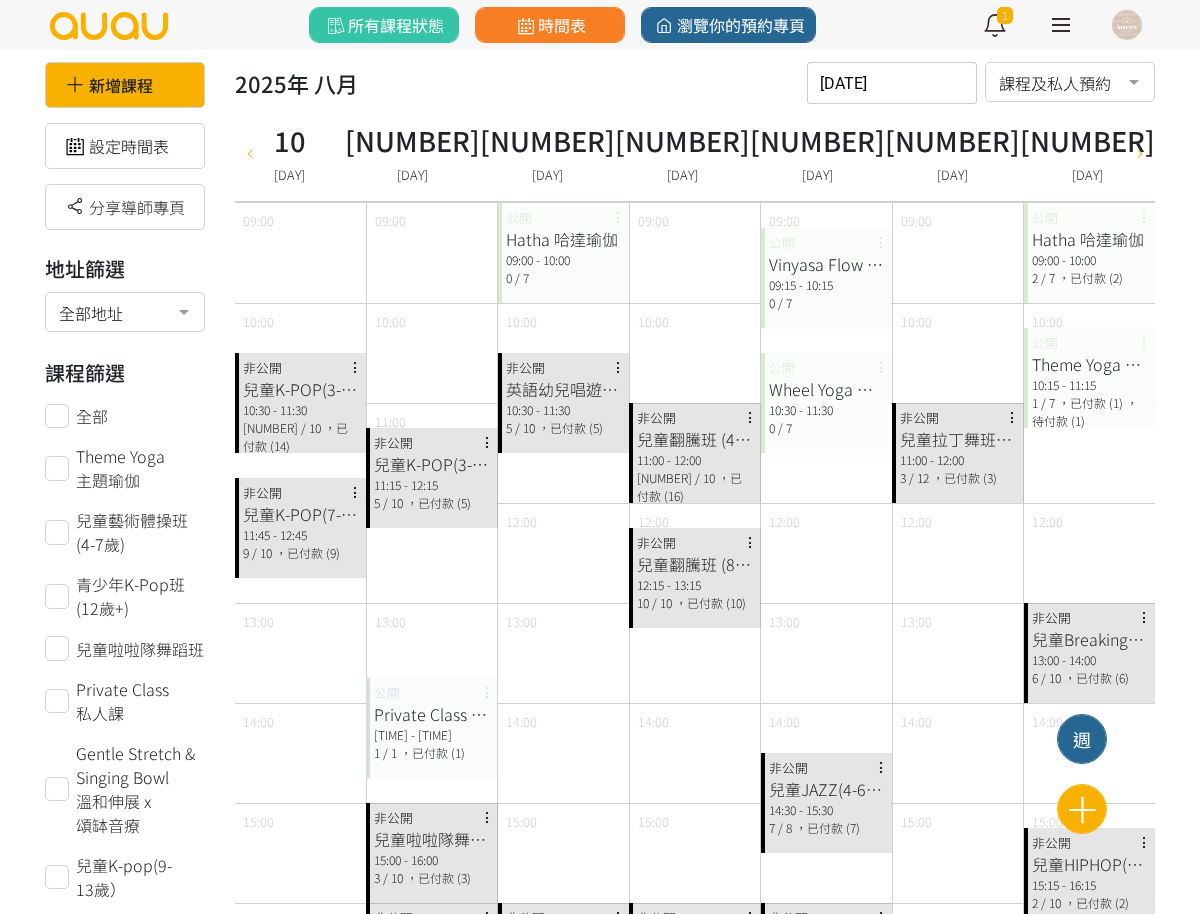 scroll, scrollTop: 0, scrollLeft: 0, axis: both 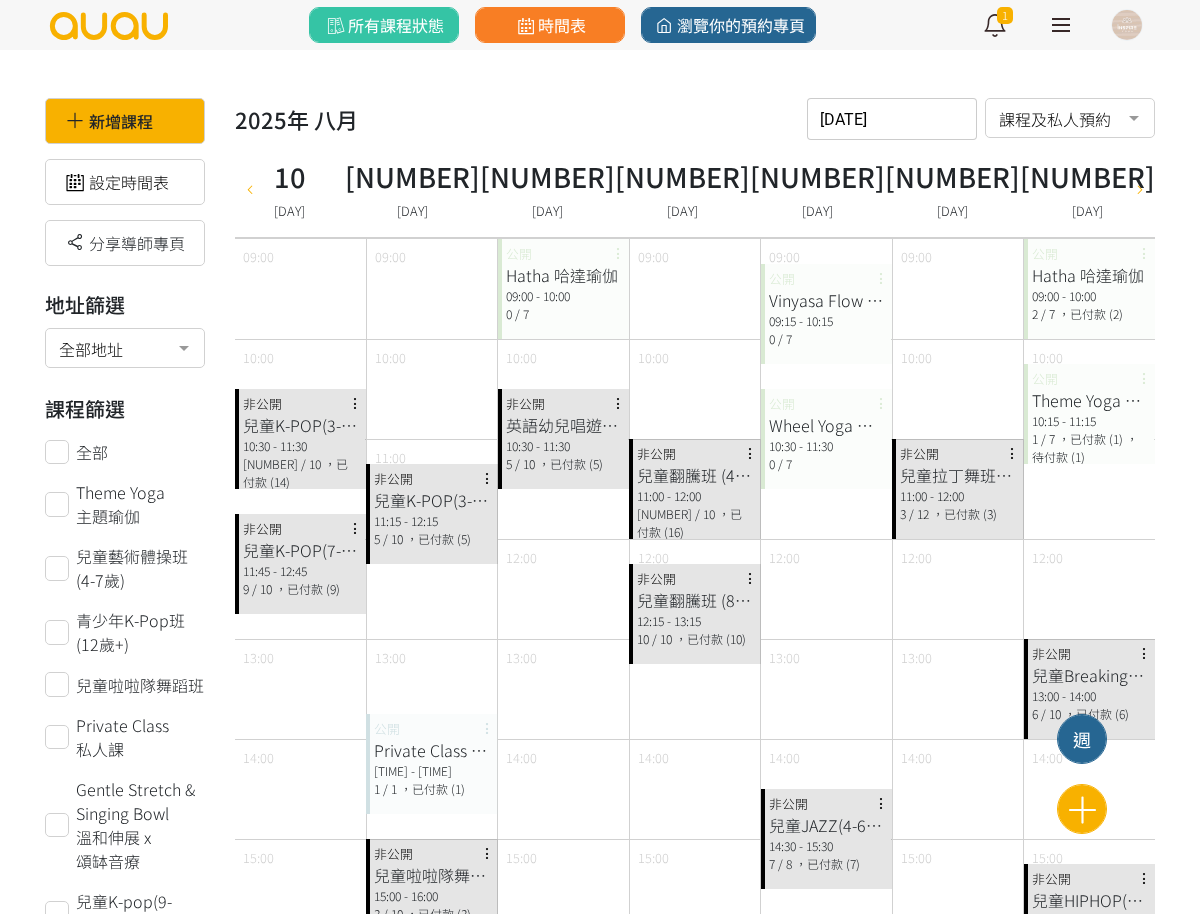 click at bounding box center [1140, 188] 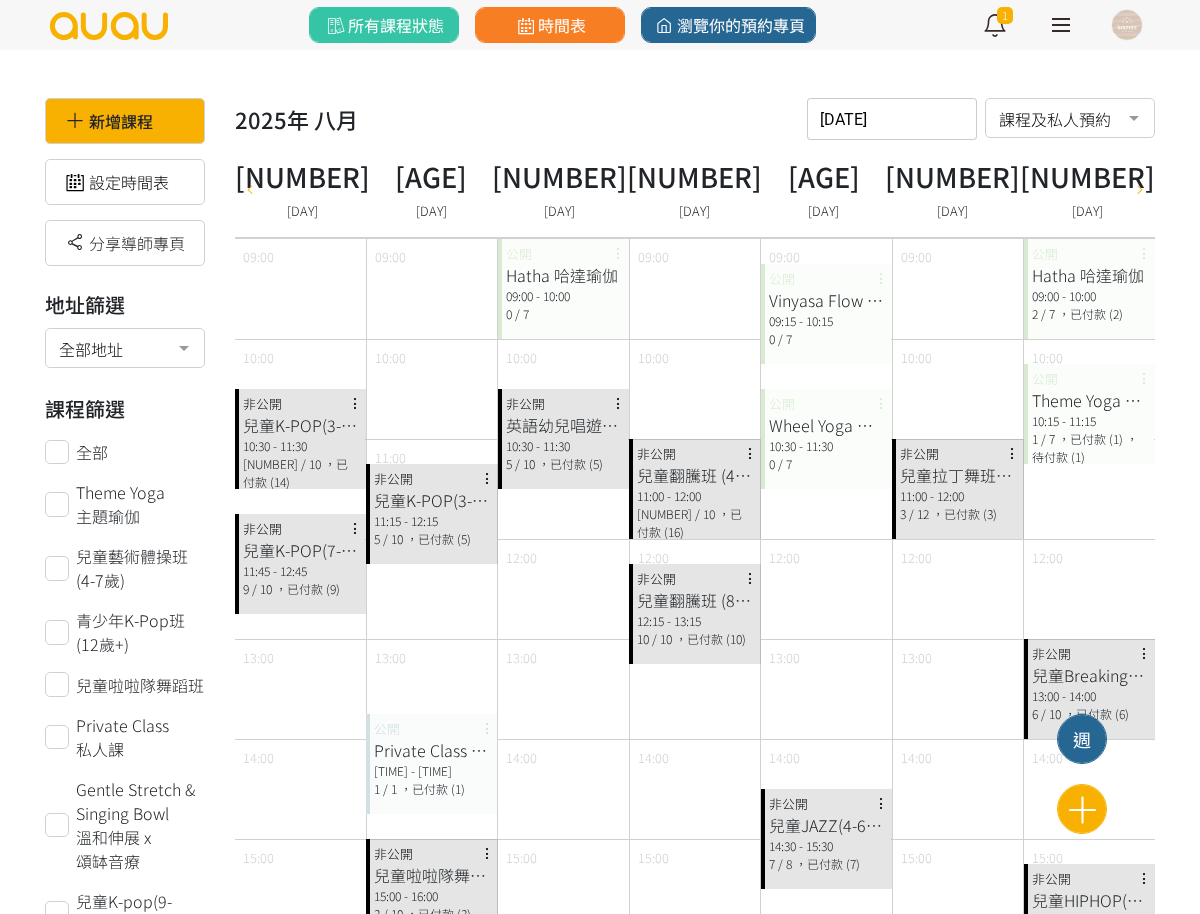 click at bounding box center (1140, 188) 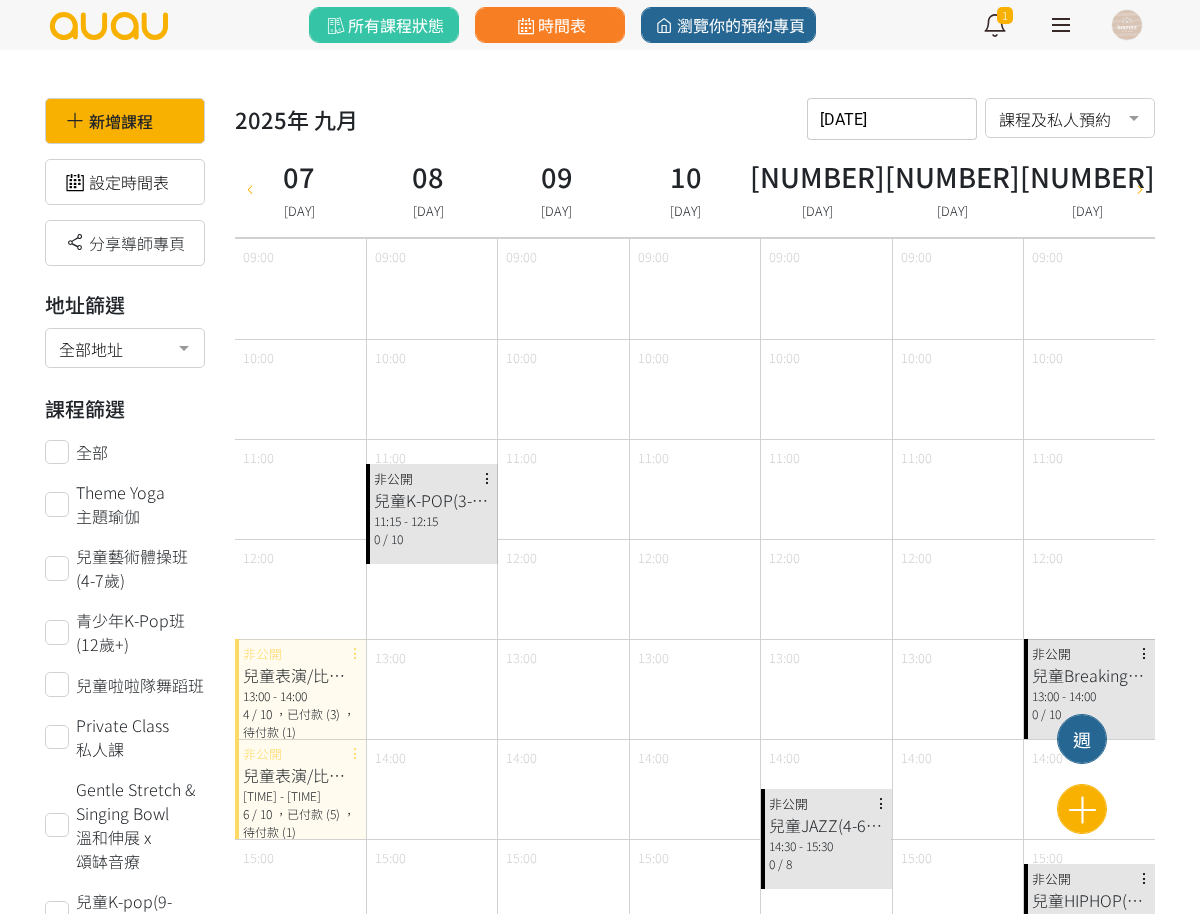 click at bounding box center (250, 188) 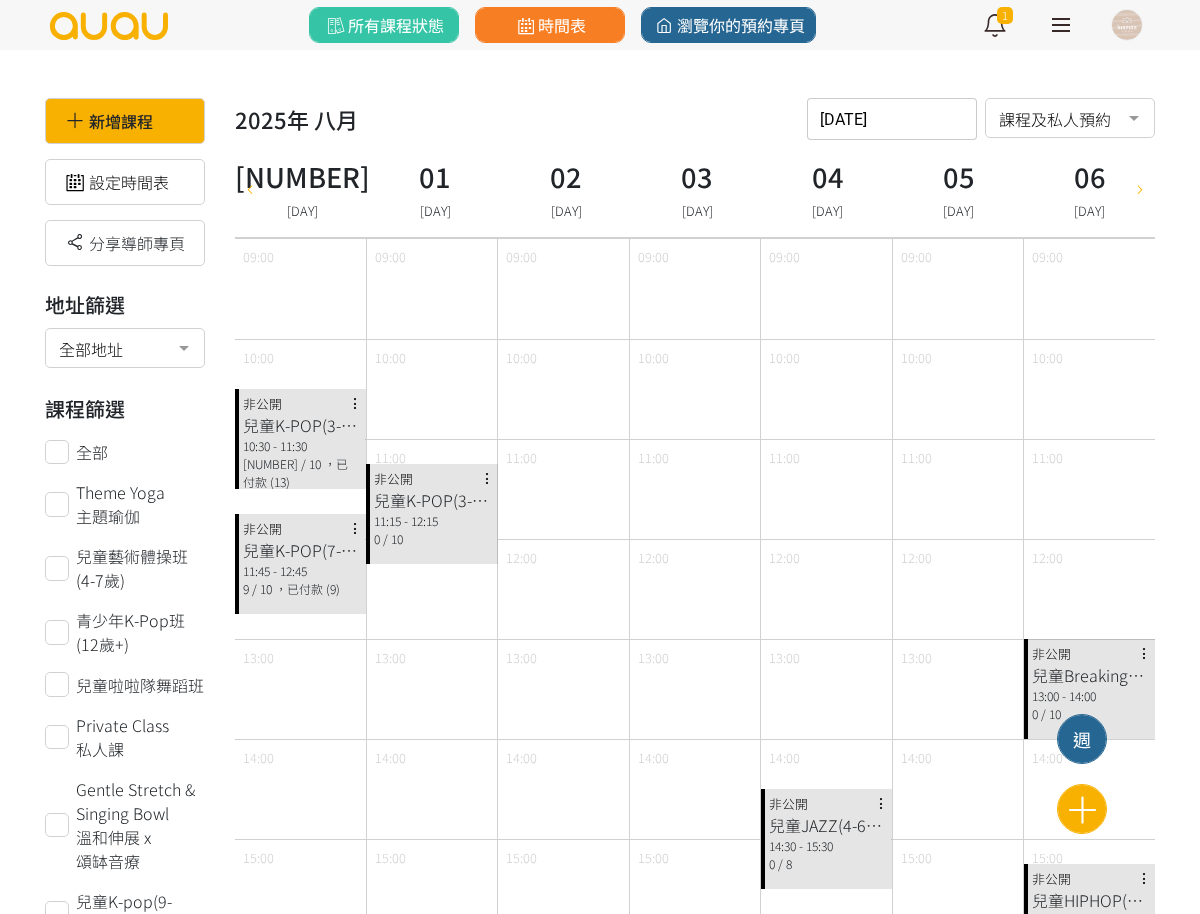 click at bounding box center (250, 188) 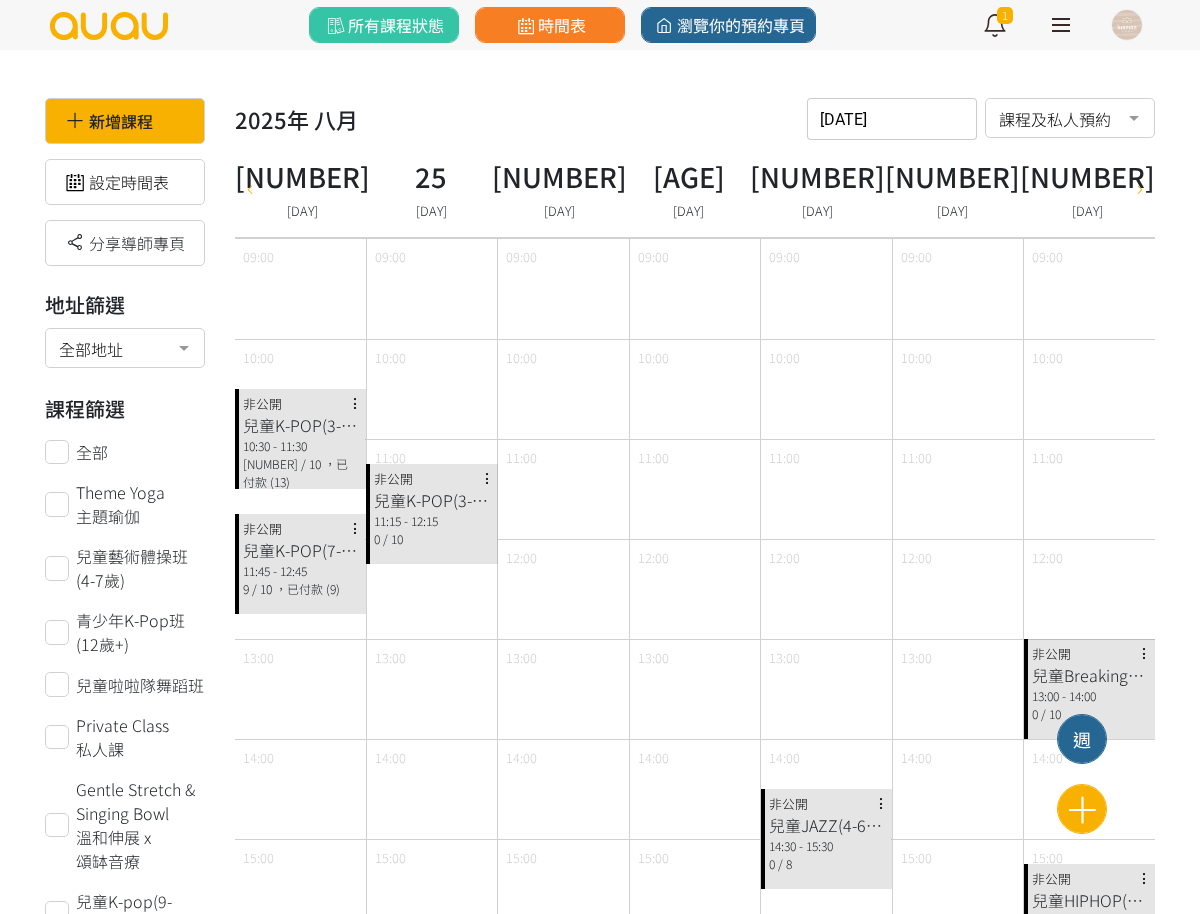 type on "2025-08-24" 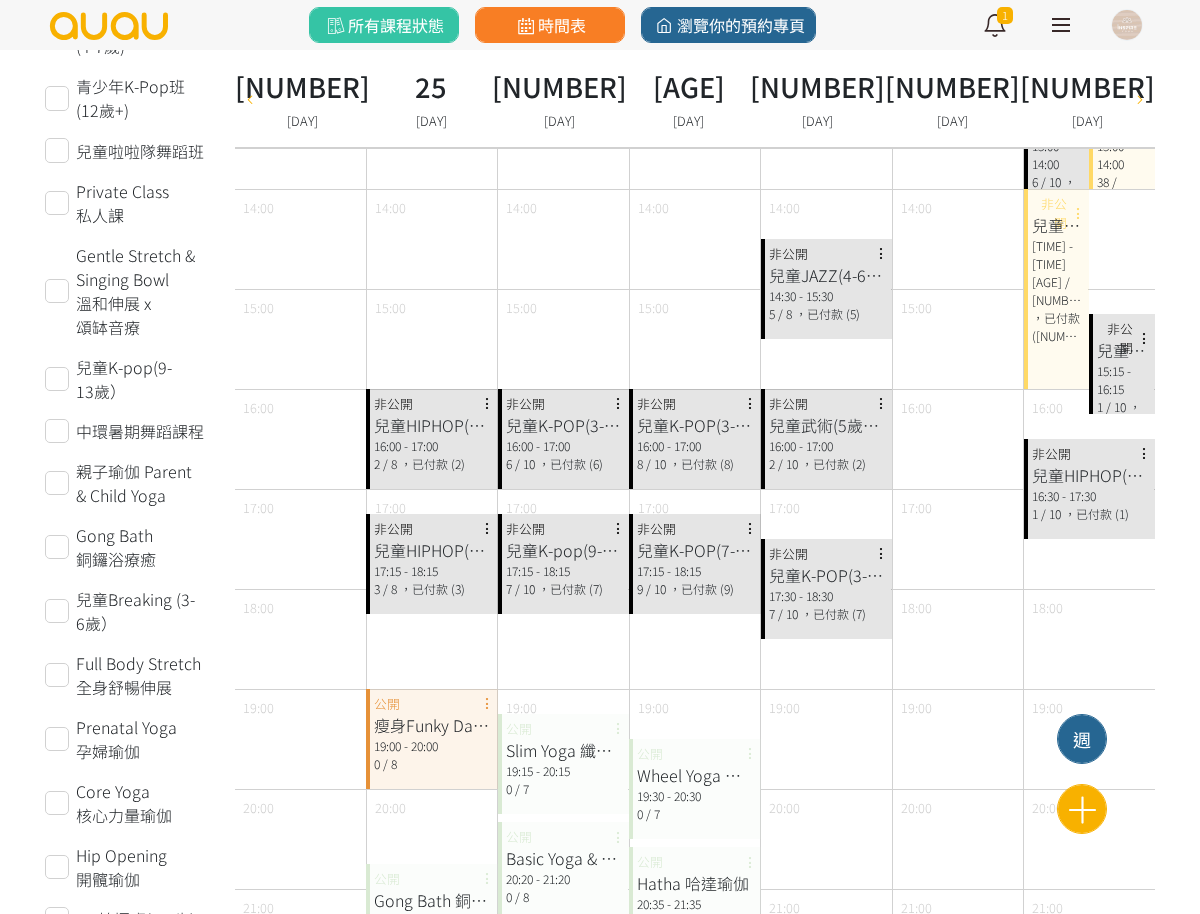 scroll, scrollTop: 625, scrollLeft: 0, axis: vertical 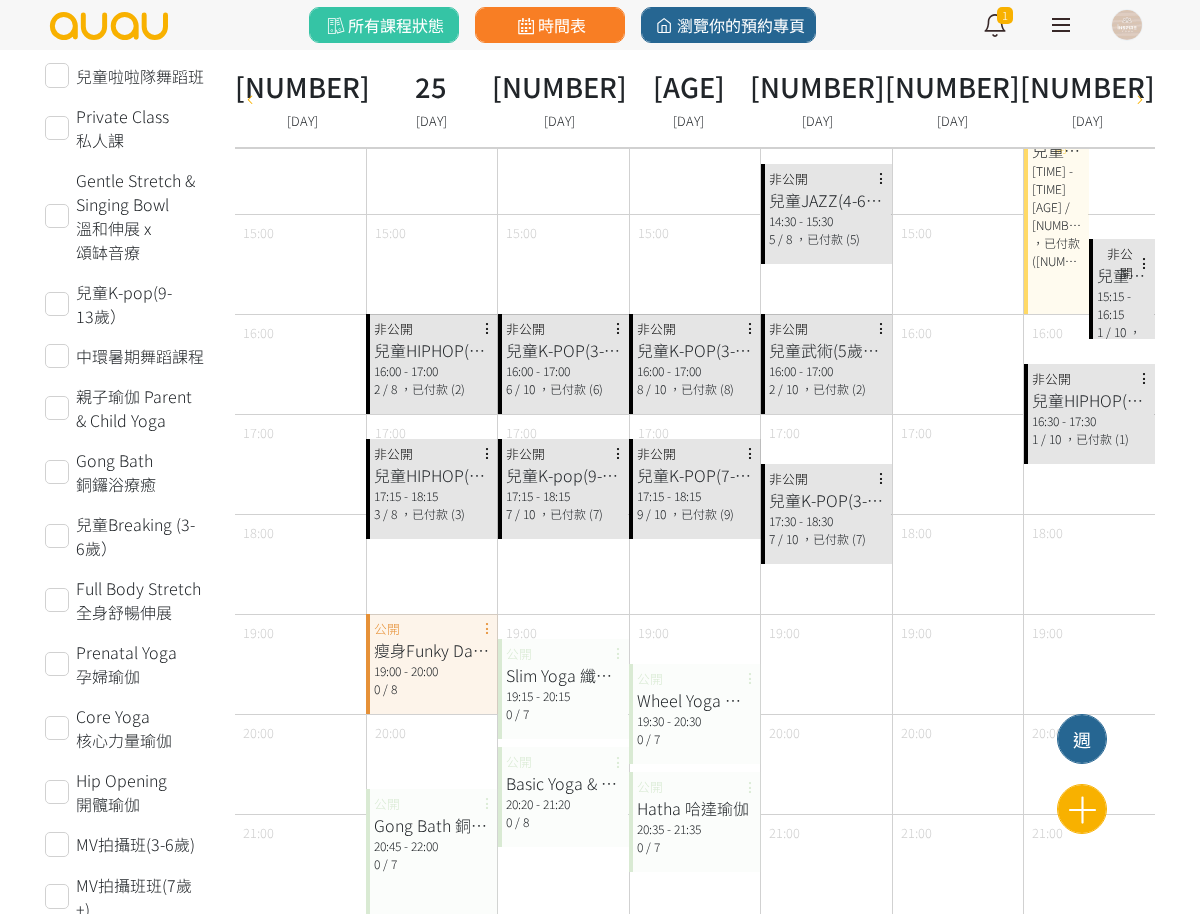 click on "27   / 20   ，已付款 (27)" at bounding box center [1057, 234] 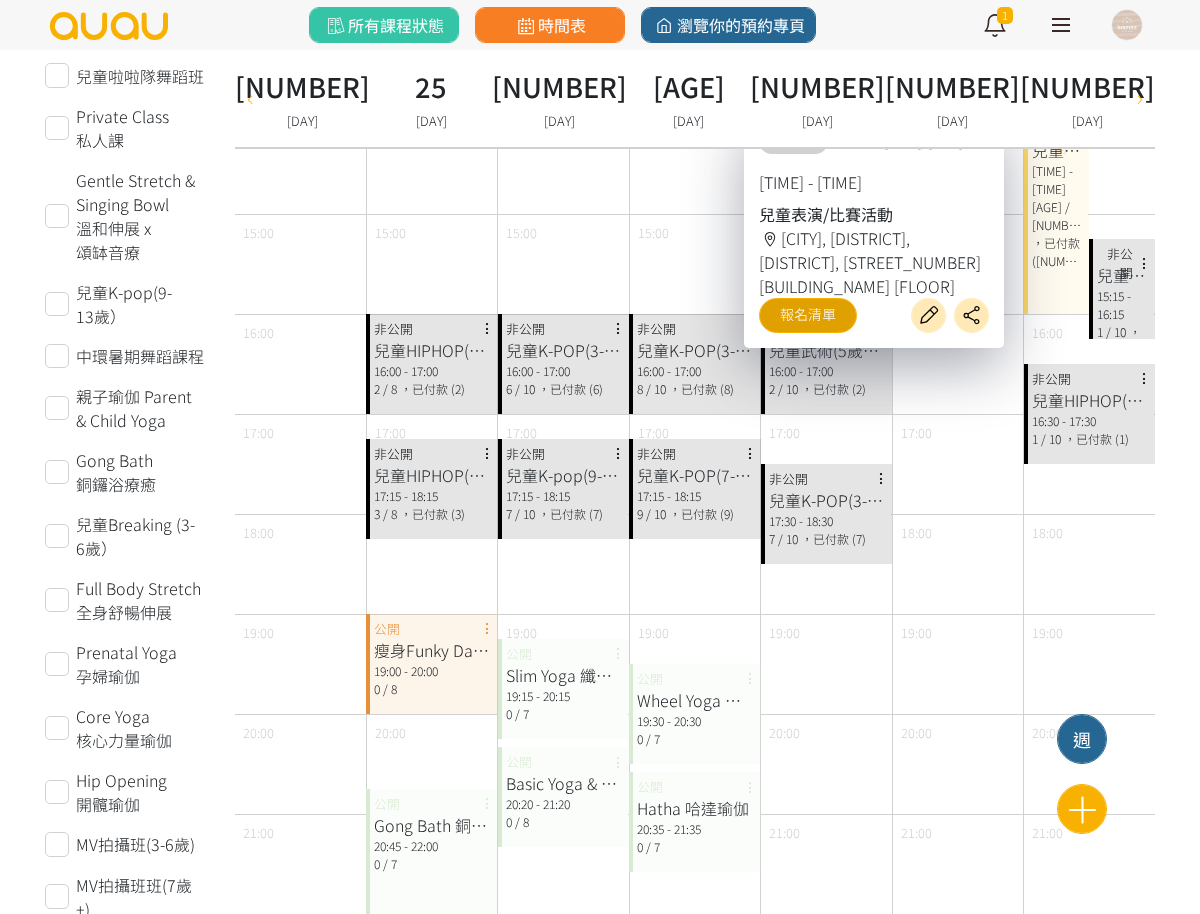 click on "報名清單" at bounding box center (808, 315) 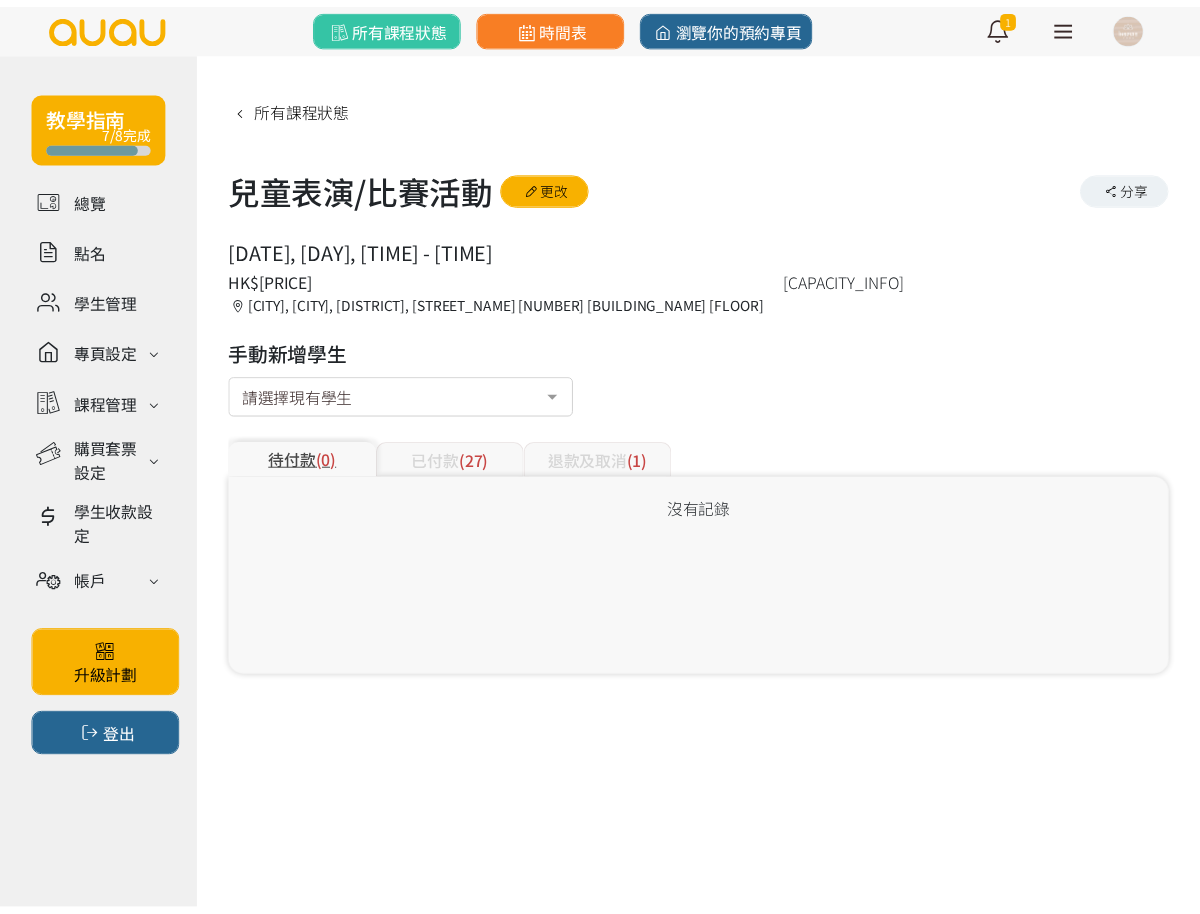 scroll, scrollTop: 0, scrollLeft: 0, axis: both 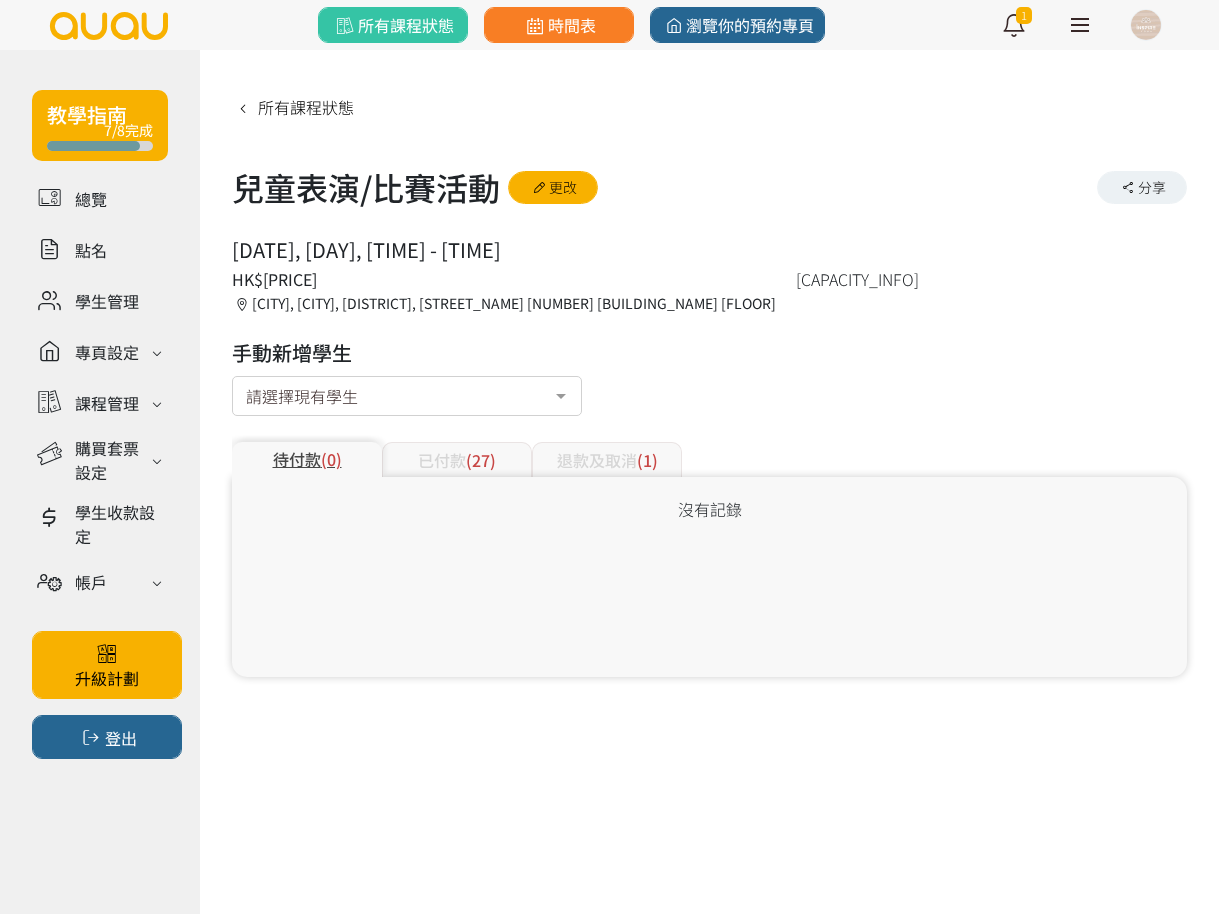 click on "已付款 (27)" at bounding box center [457, 459] 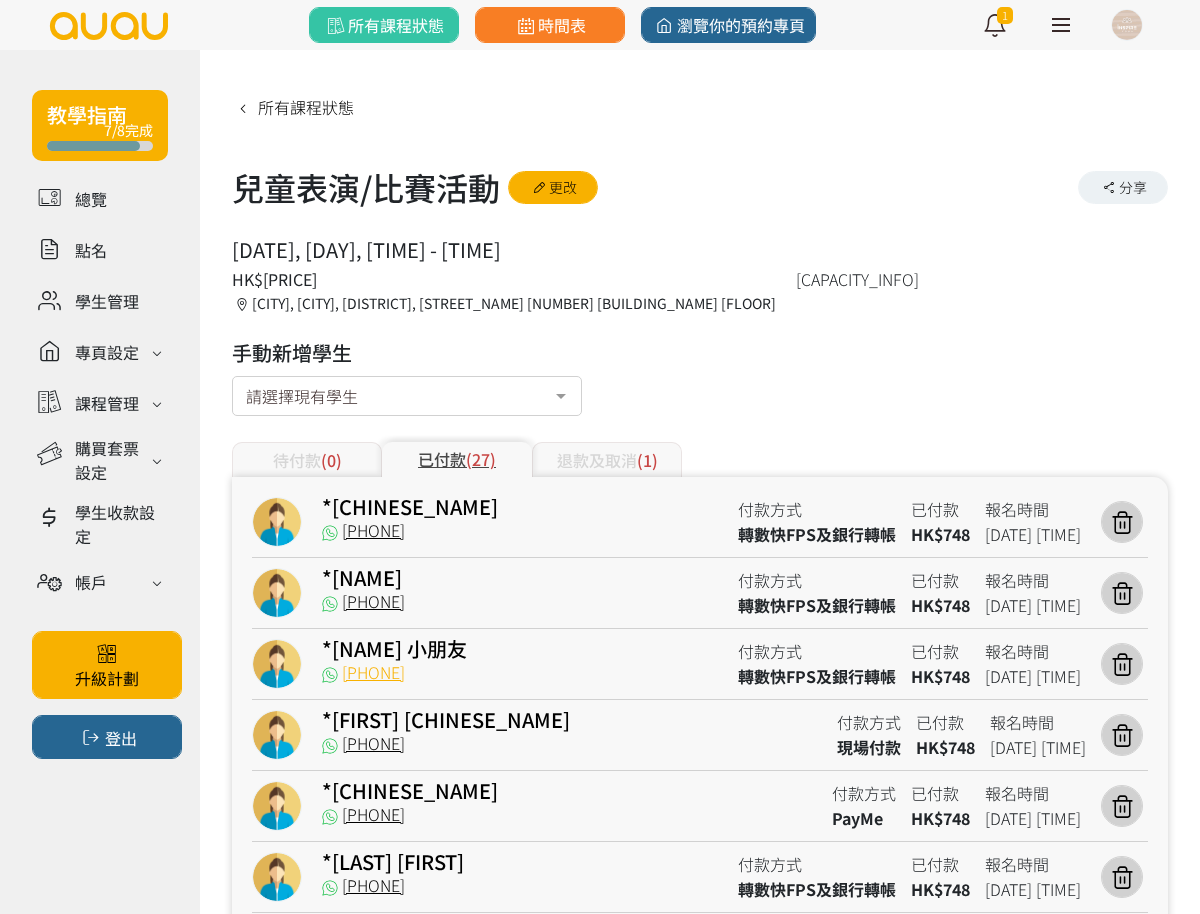 drag, startPoint x: 430, startPoint y: 676, endPoint x: 340, endPoint y: 675, distance: 90.005554 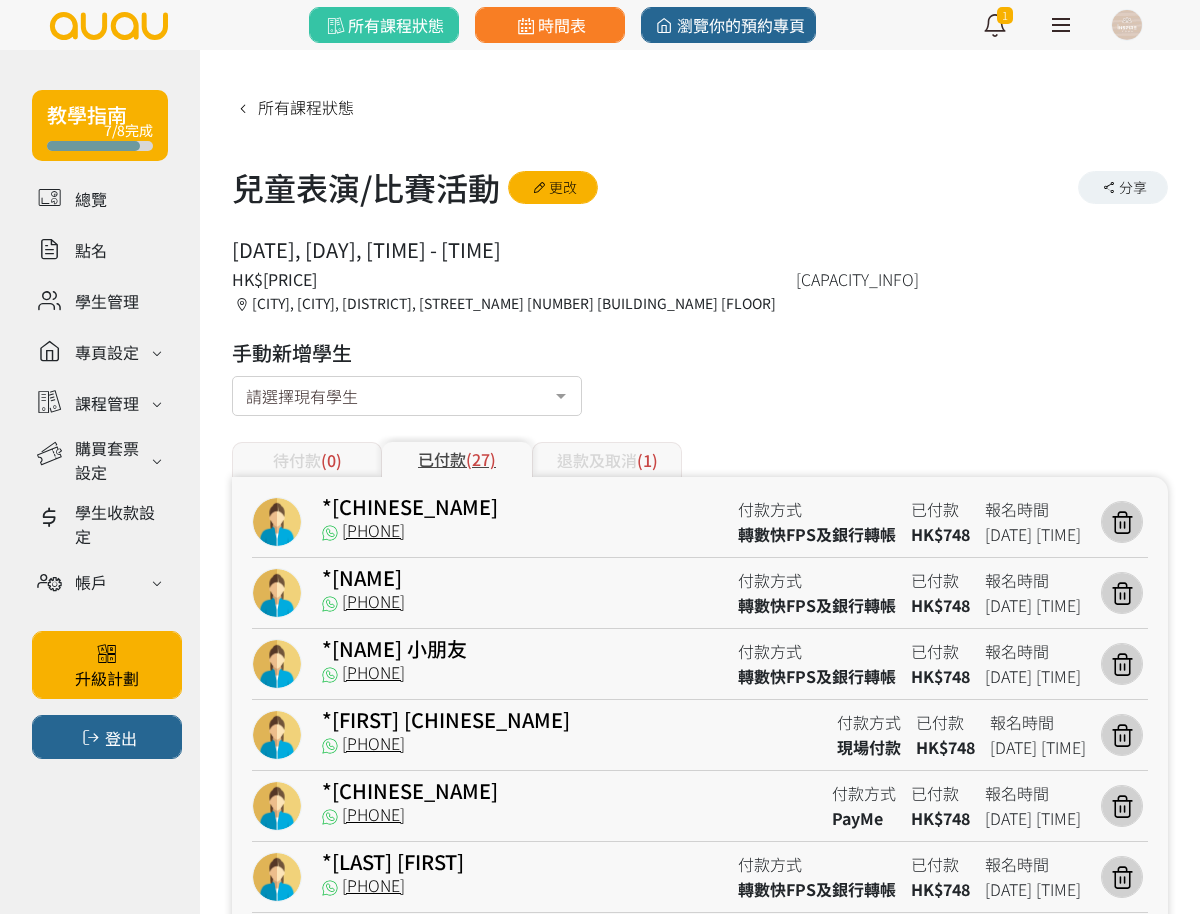 copy on "98408192" 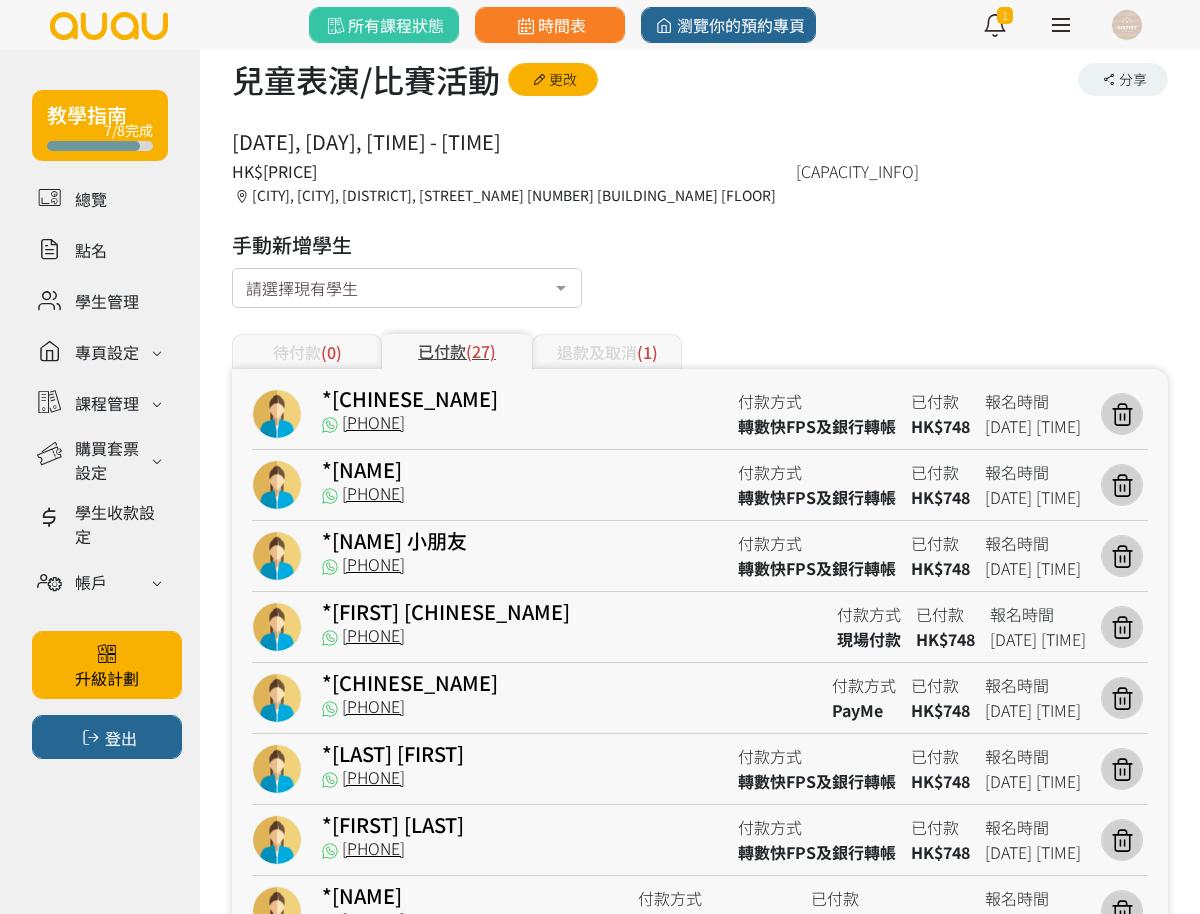 scroll, scrollTop: 250, scrollLeft: 0, axis: vertical 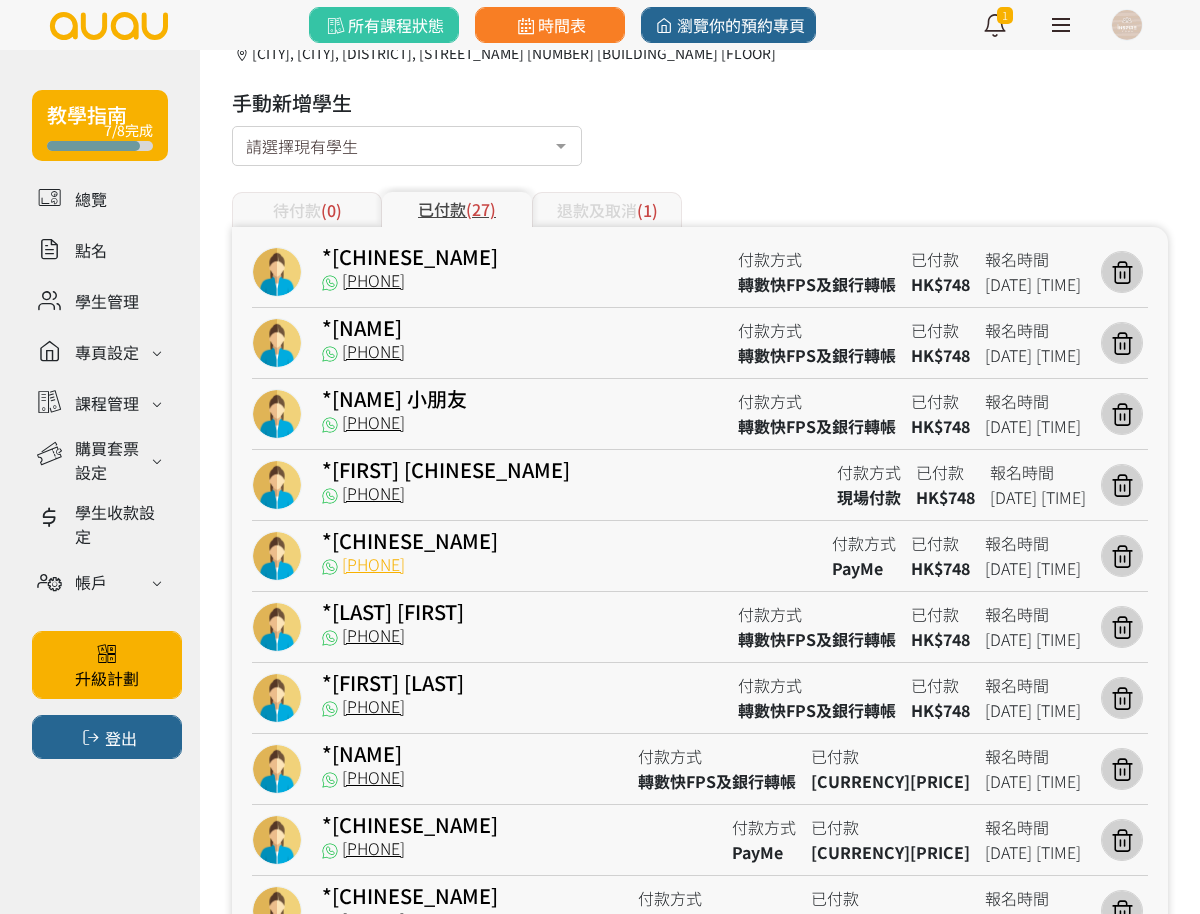 drag, startPoint x: 475, startPoint y: 565, endPoint x: 376, endPoint y: 572, distance: 99.24717 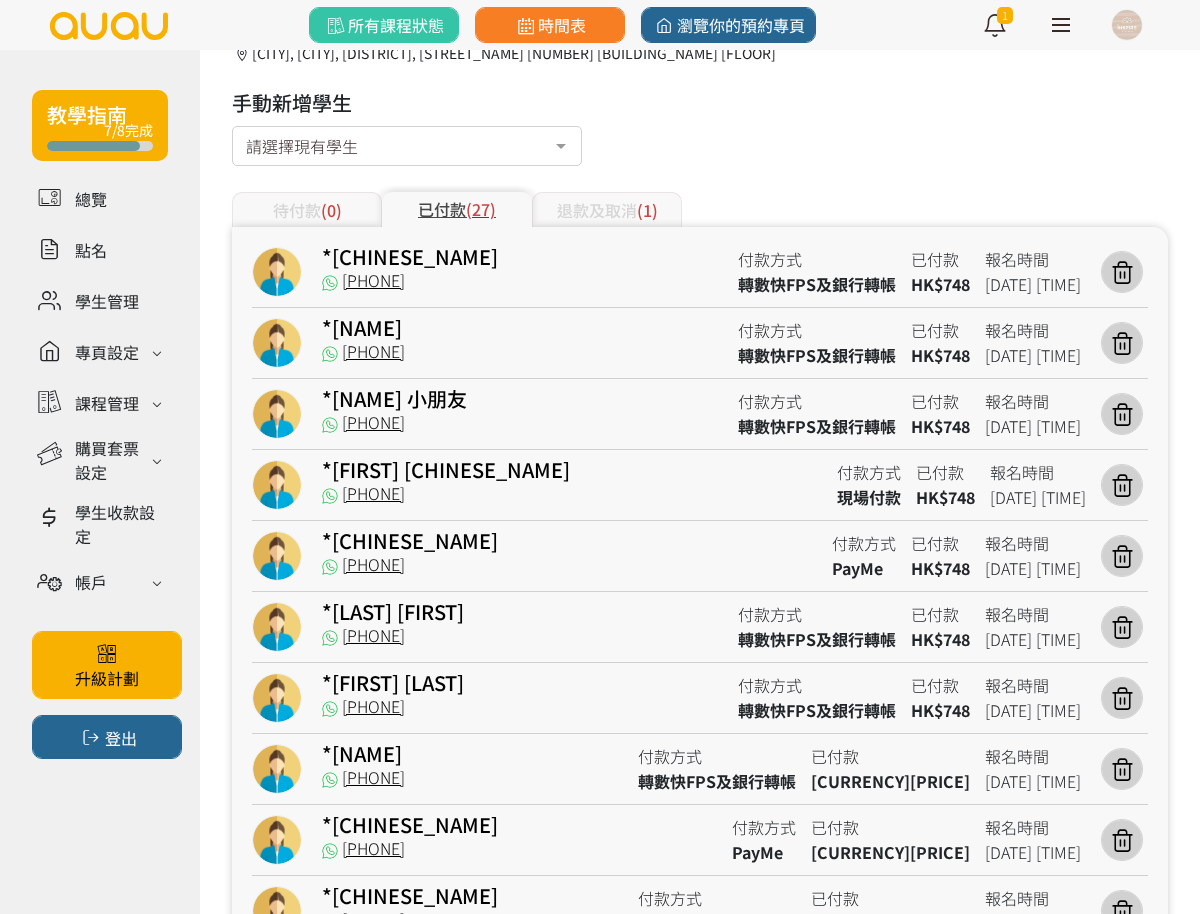 copy on "94189838" 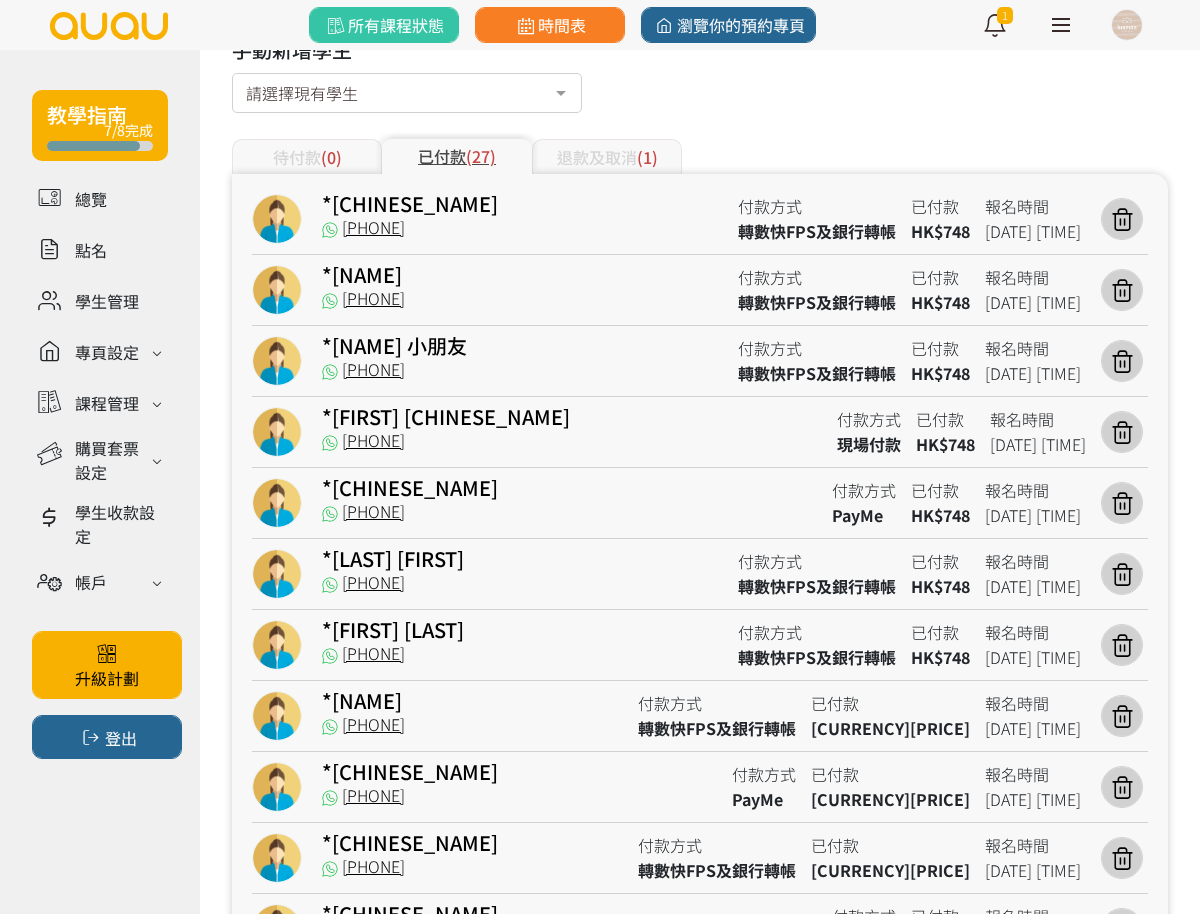 scroll, scrollTop: 375, scrollLeft: 0, axis: vertical 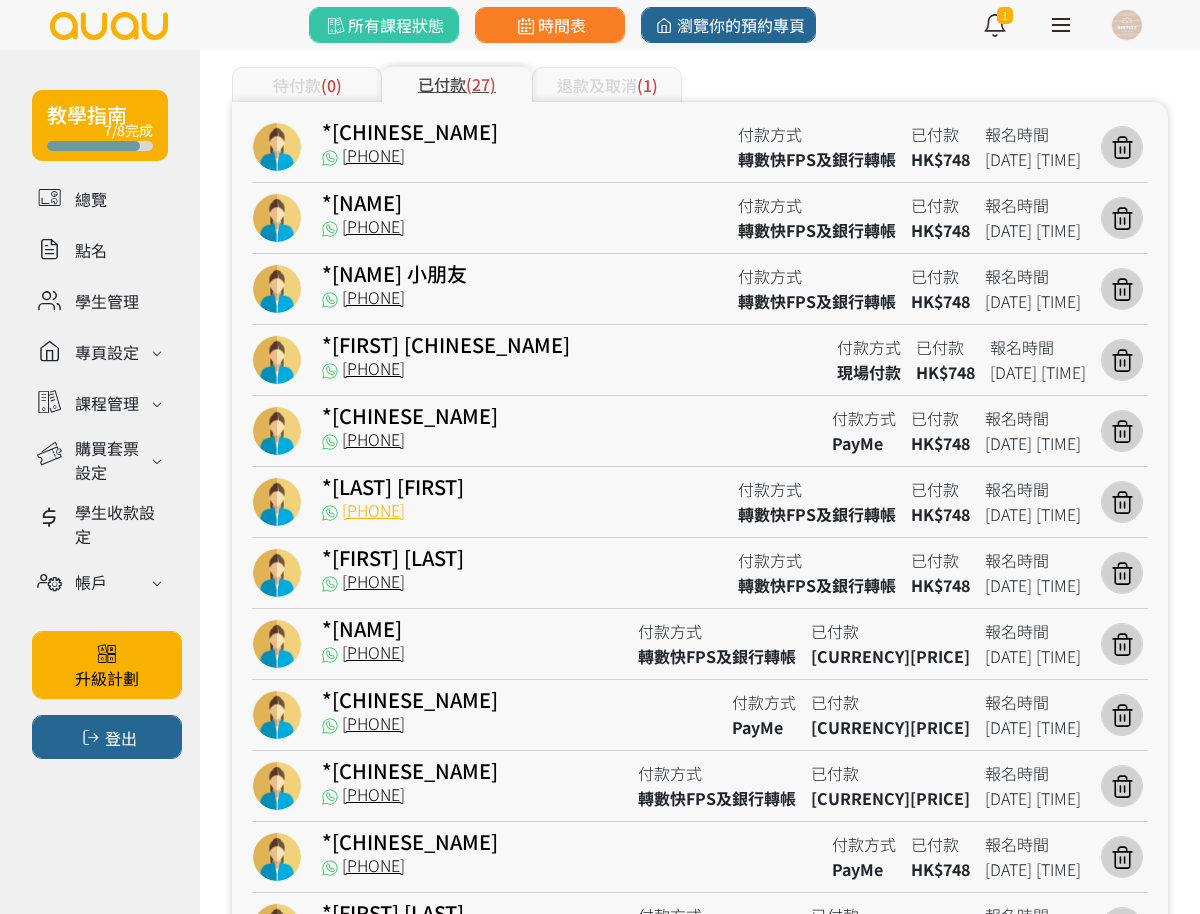 drag, startPoint x: 485, startPoint y: 508, endPoint x: 379, endPoint y: 521, distance: 106.7942 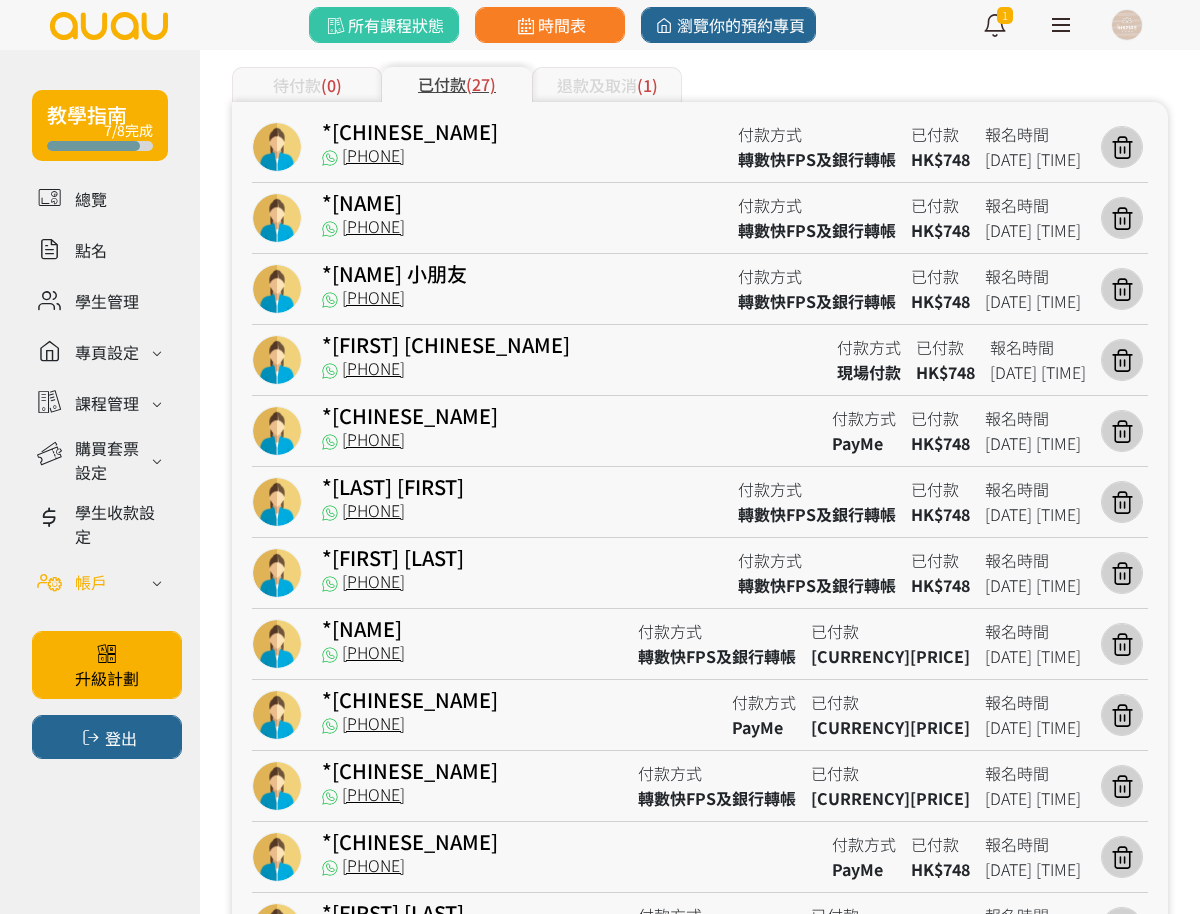 copy on "97263319" 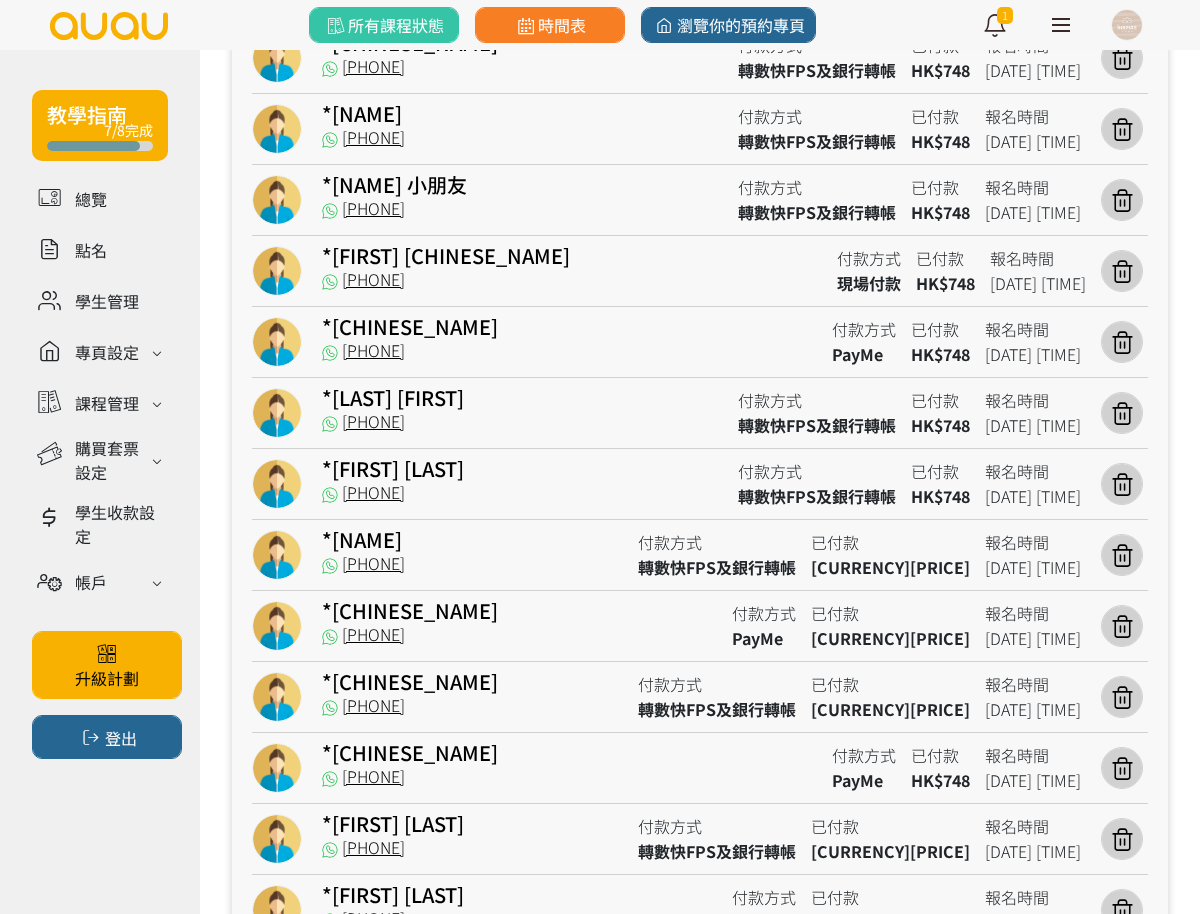 scroll, scrollTop: 500, scrollLeft: 0, axis: vertical 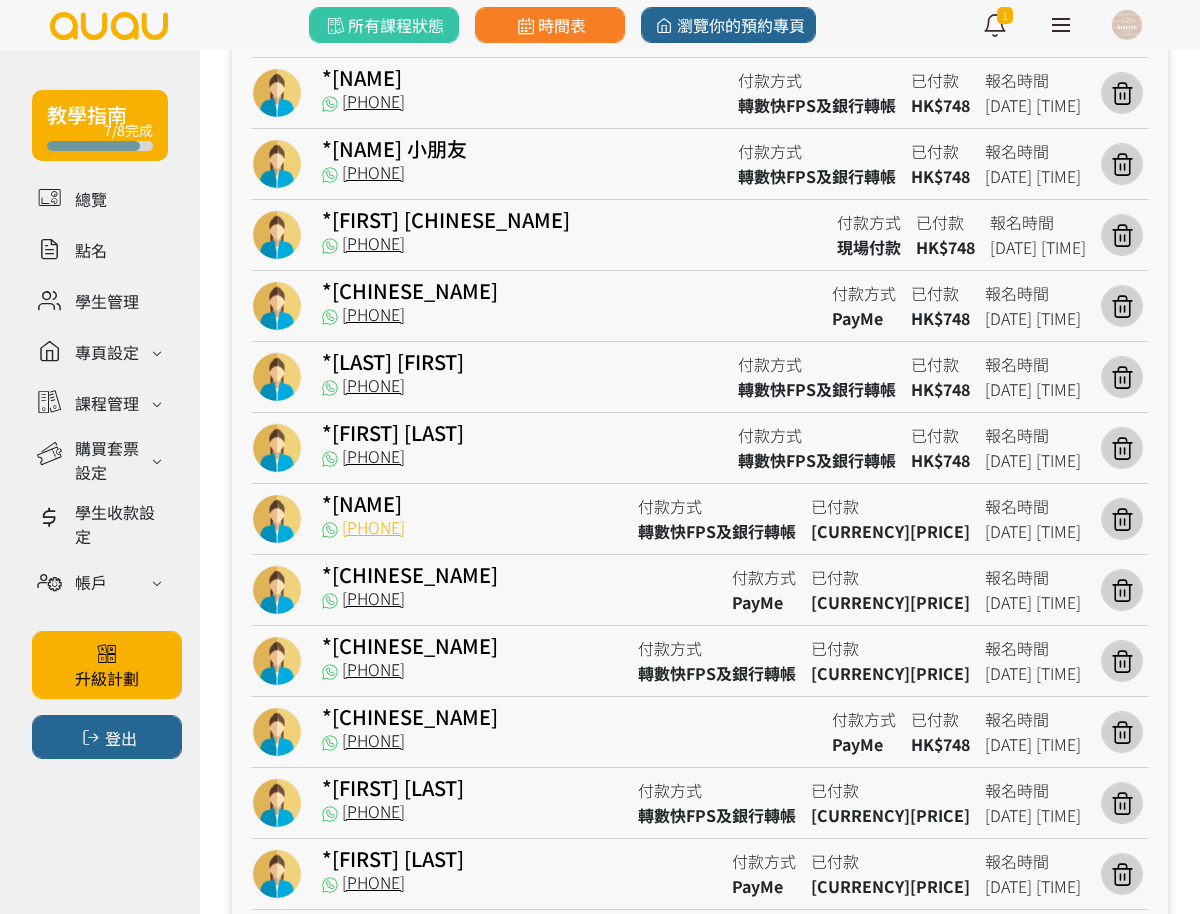 drag, startPoint x: 436, startPoint y: 527, endPoint x: 349, endPoint y: 529, distance: 87.02299 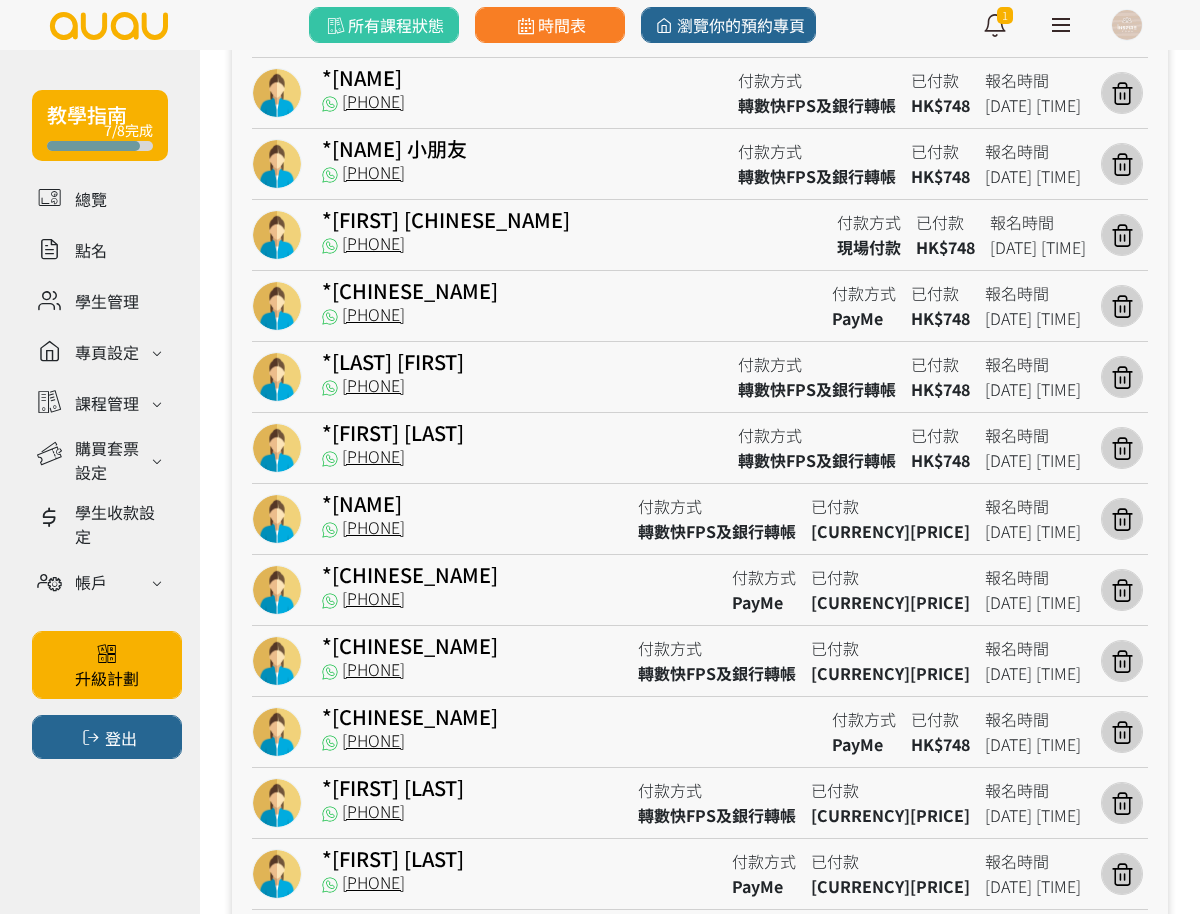 copy on "61951012" 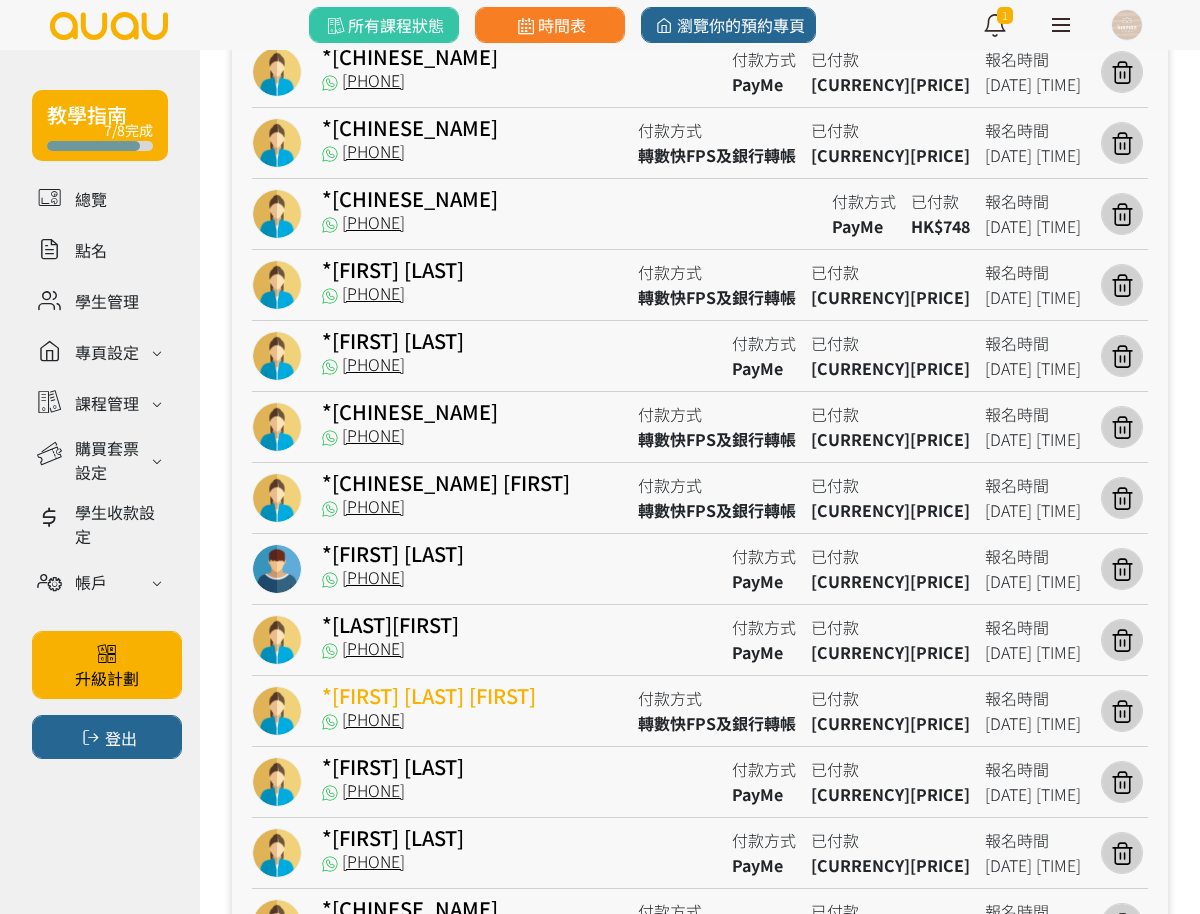scroll, scrollTop: 1125, scrollLeft: 0, axis: vertical 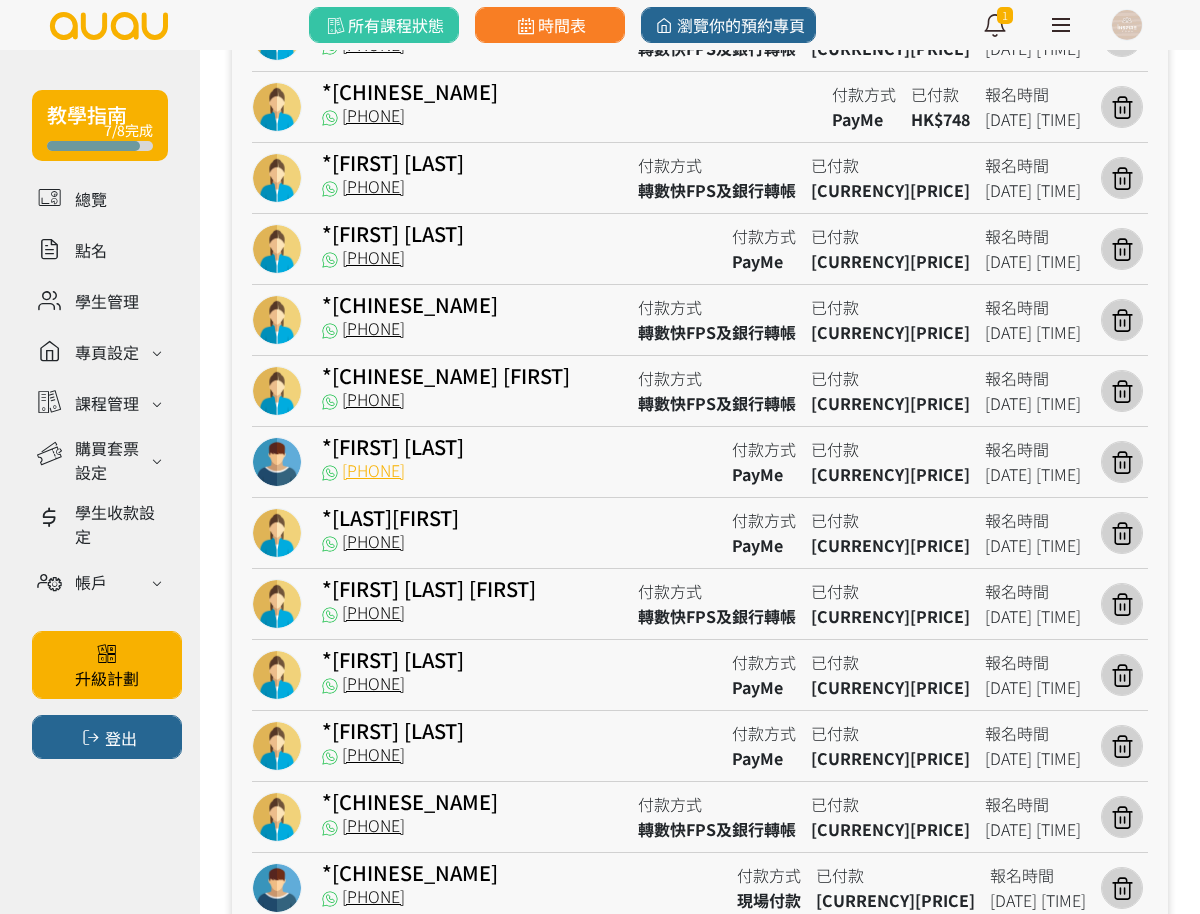 drag, startPoint x: 459, startPoint y: 469, endPoint x: 346, endPoint y: 469, distance: 113 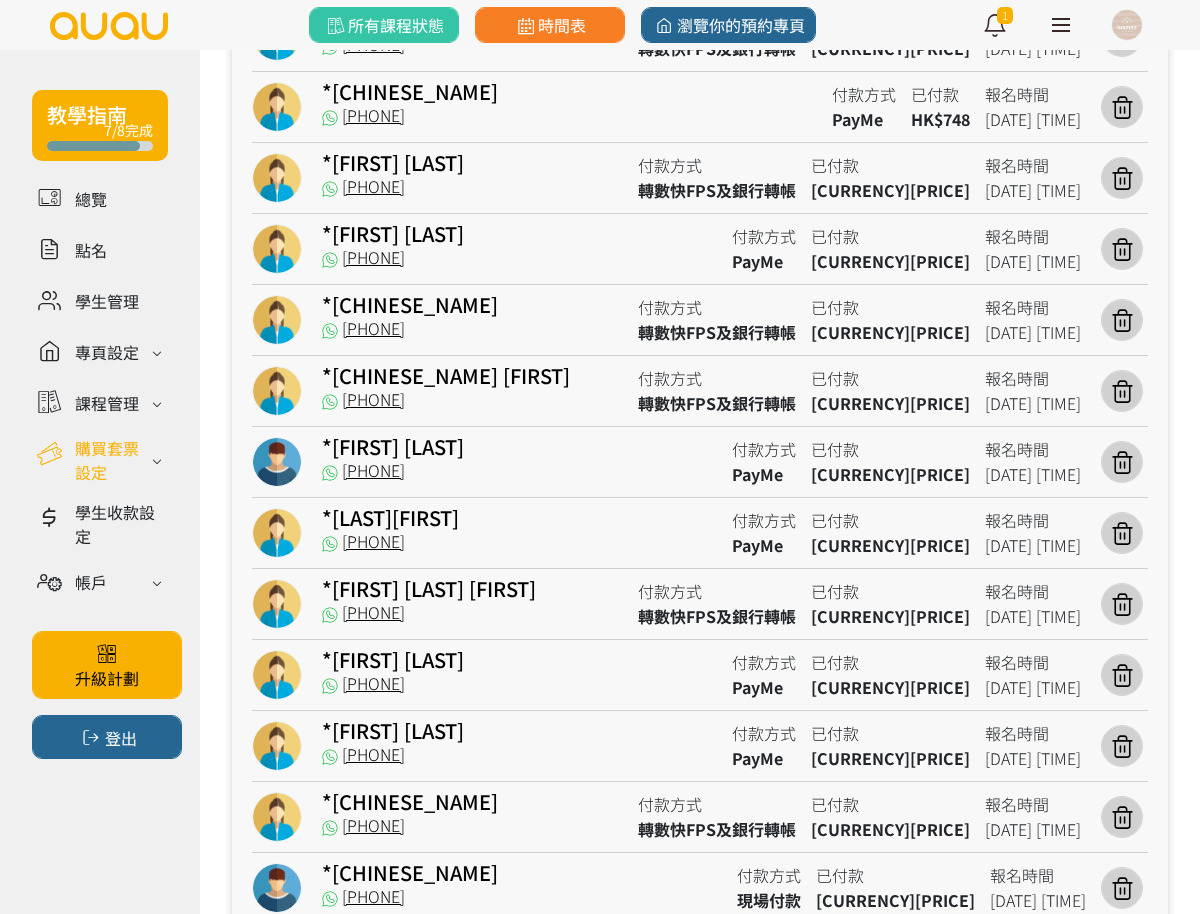 copy on "66816113" 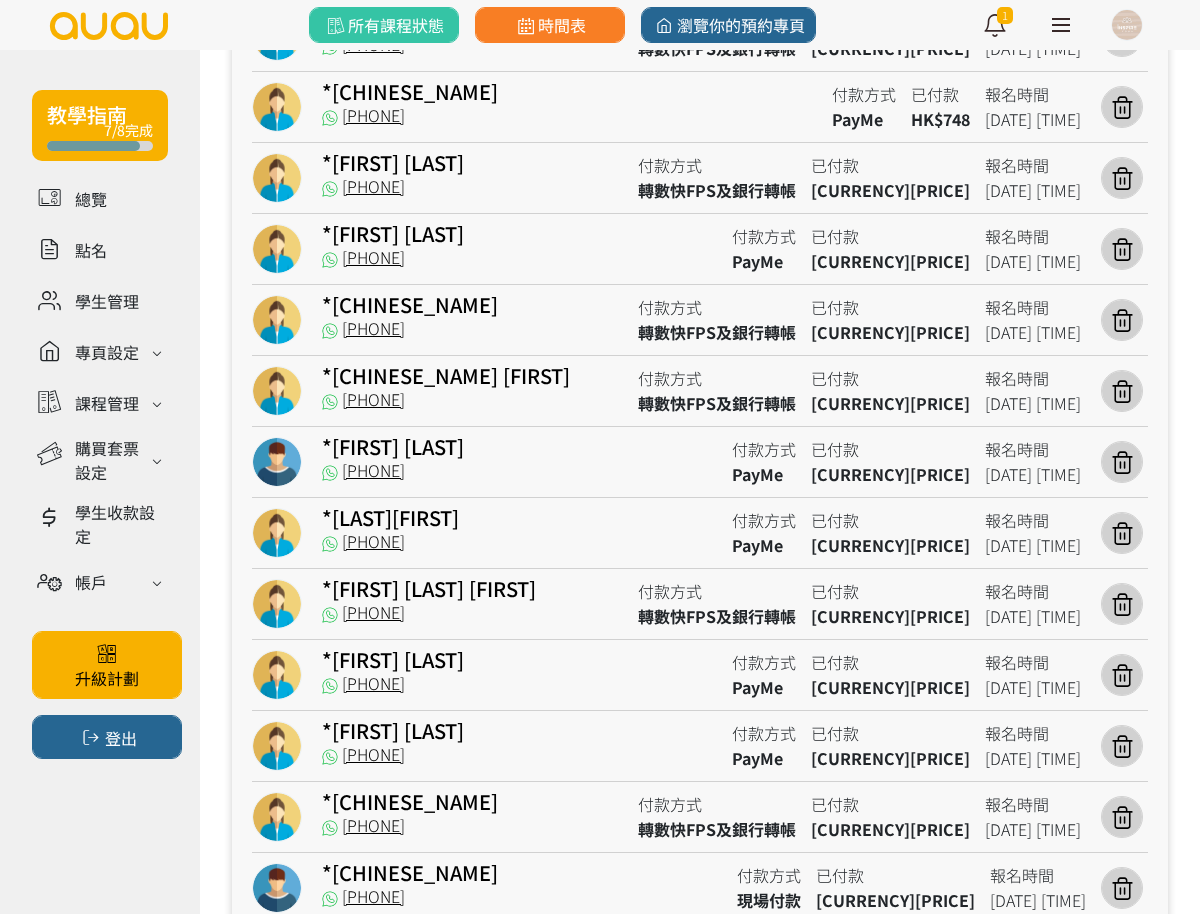 drag, startPoint x: 447, startPoint y: 612, endPoint x: 344, endPoint y: 630, distance: 104.56099 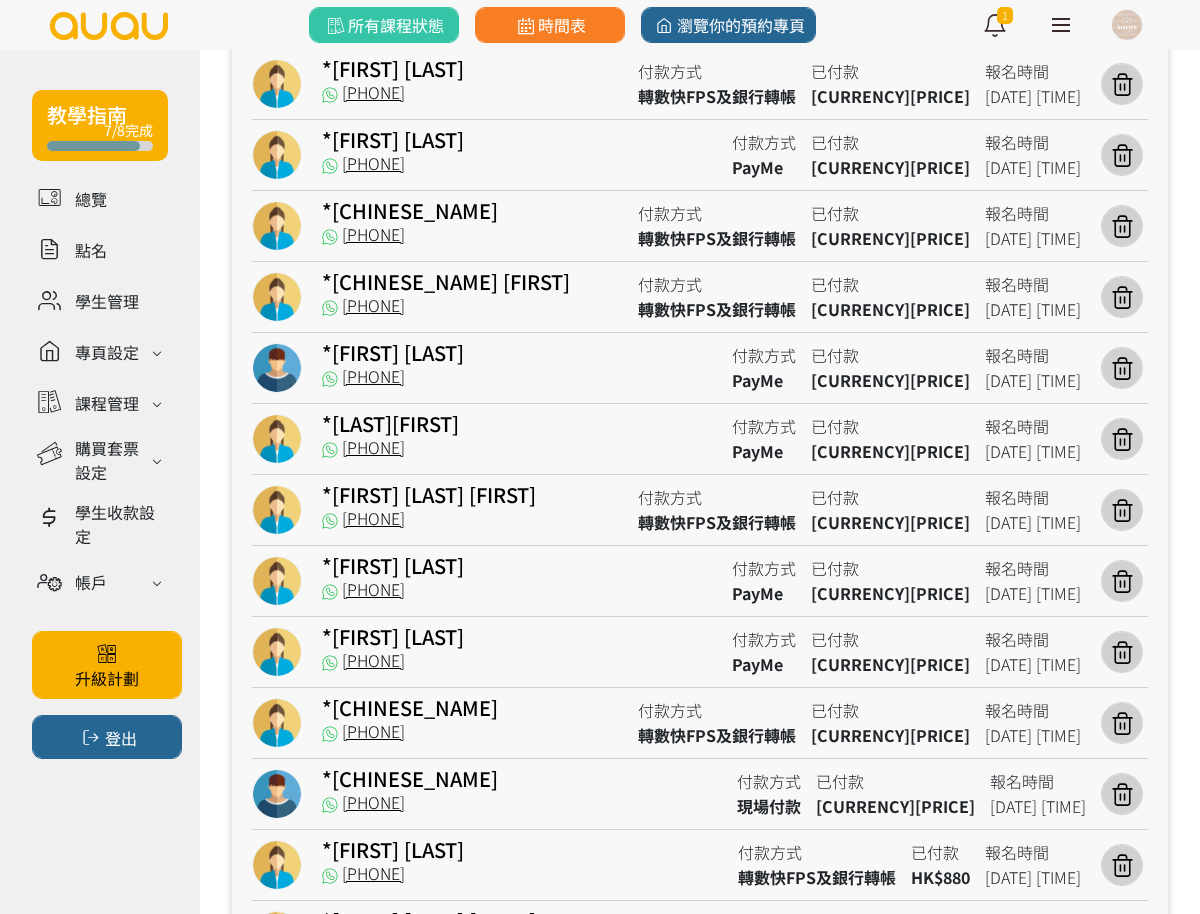 scroll, scrollTop: 1250, scrollLeft: 0, axis: vertical 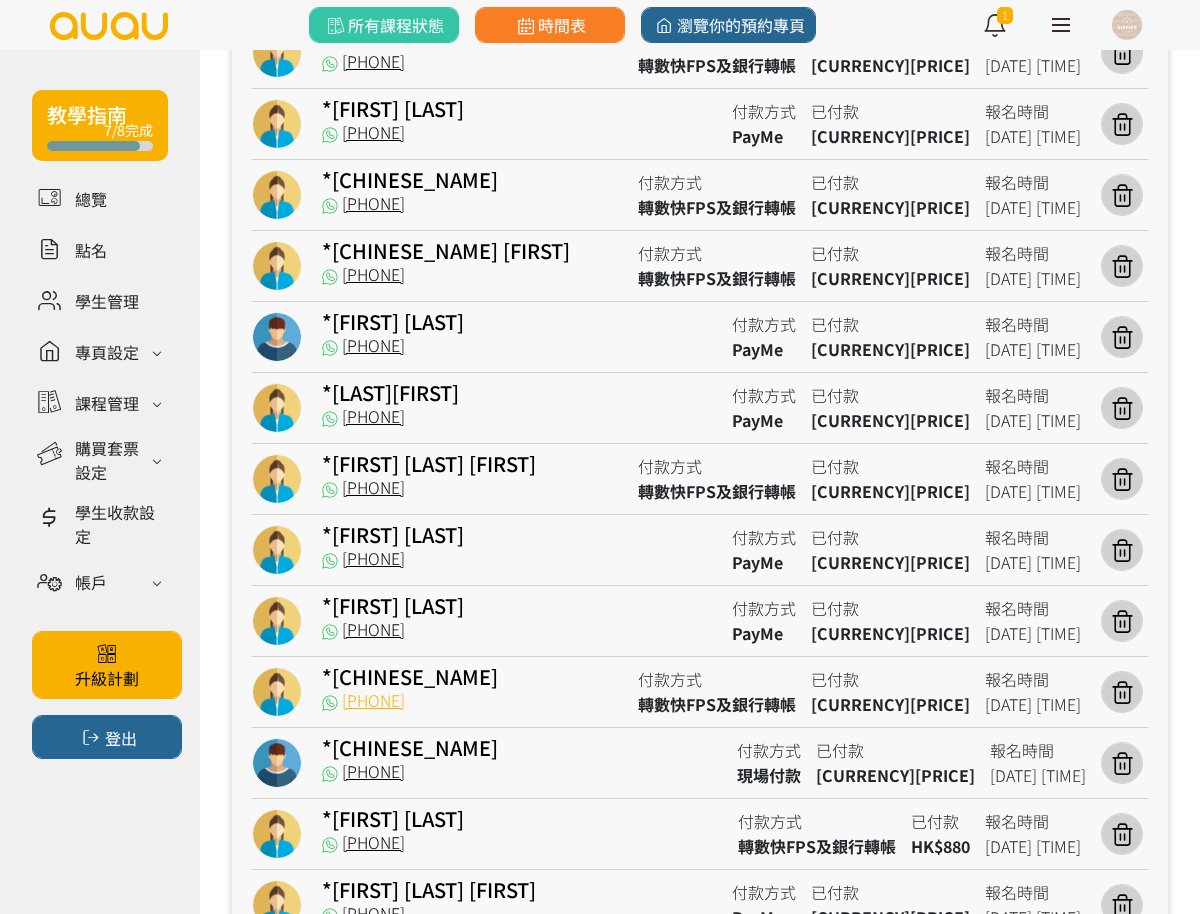 drag, startPoint x: 445, startPoint y: 701, endPoint x: 346, endPoint y: 702, distance: 99.00505 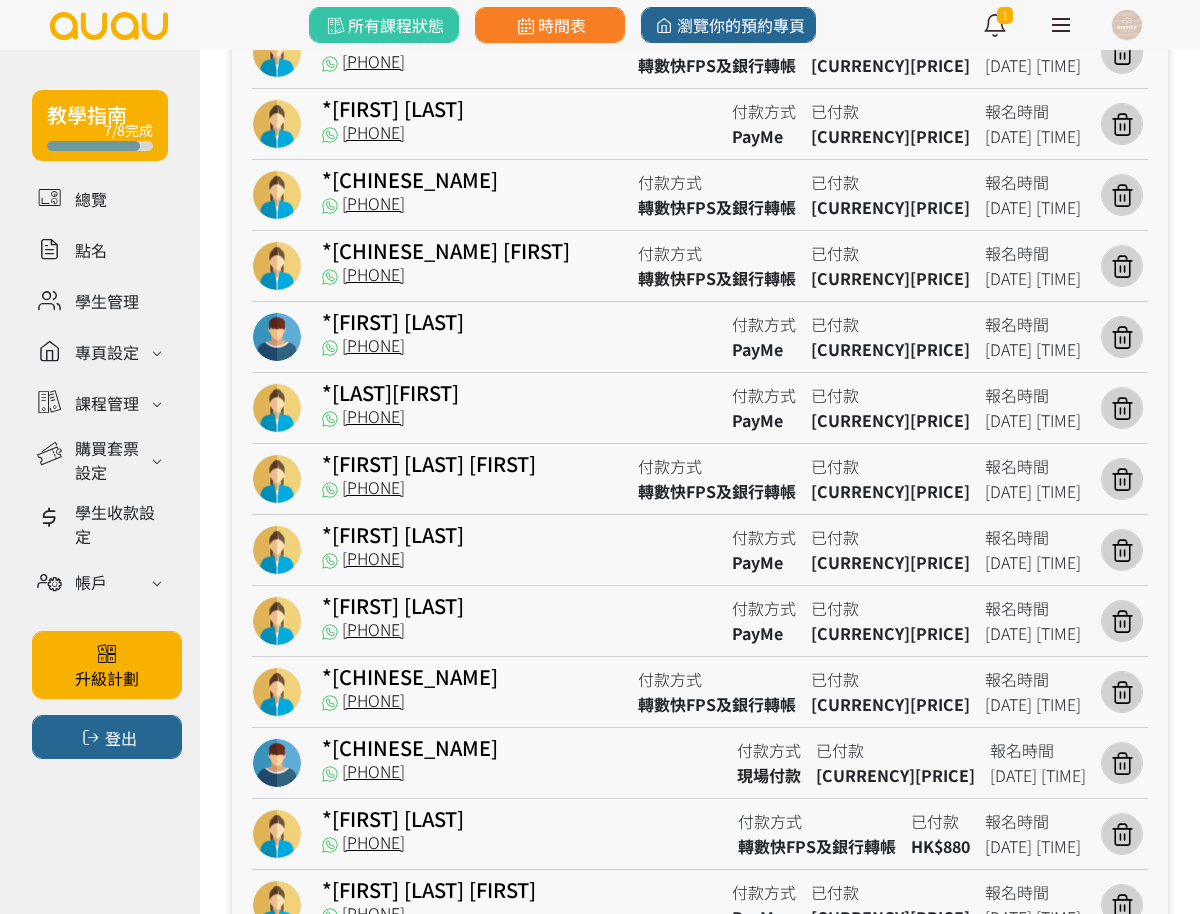 copy on "61317283" 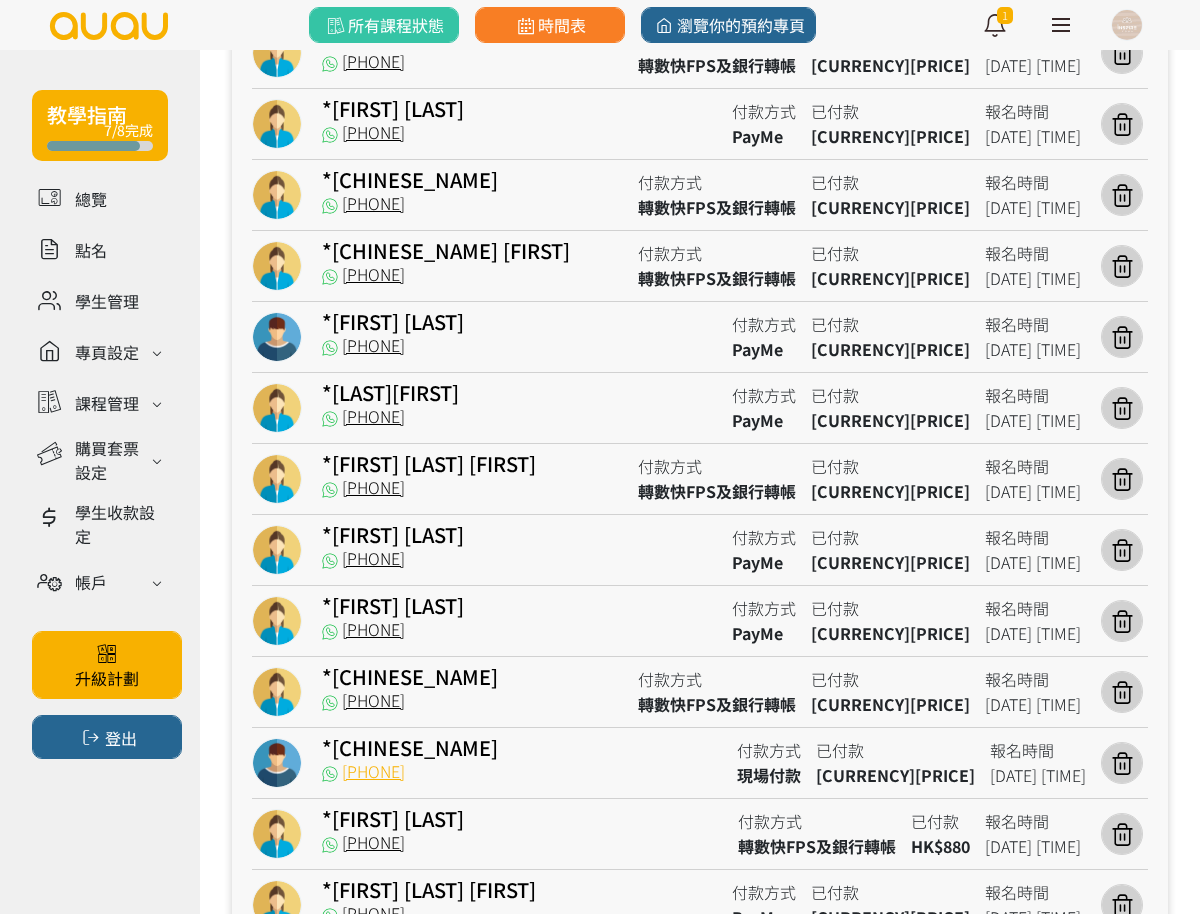 drag, startPoint x: 449, startPoint y: 766, endPoint x: 345, endPoint y: 776, distance: 104.47966 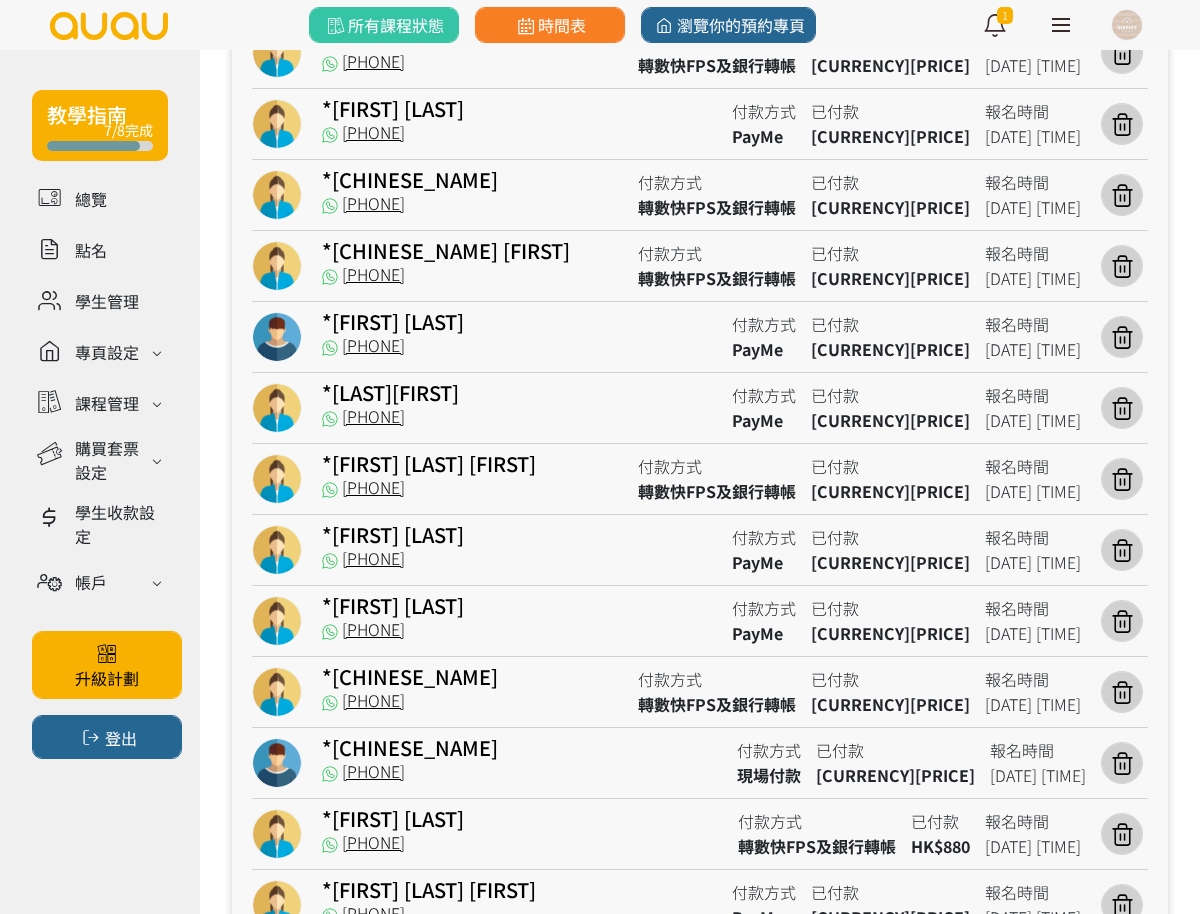 copy on "64001018" 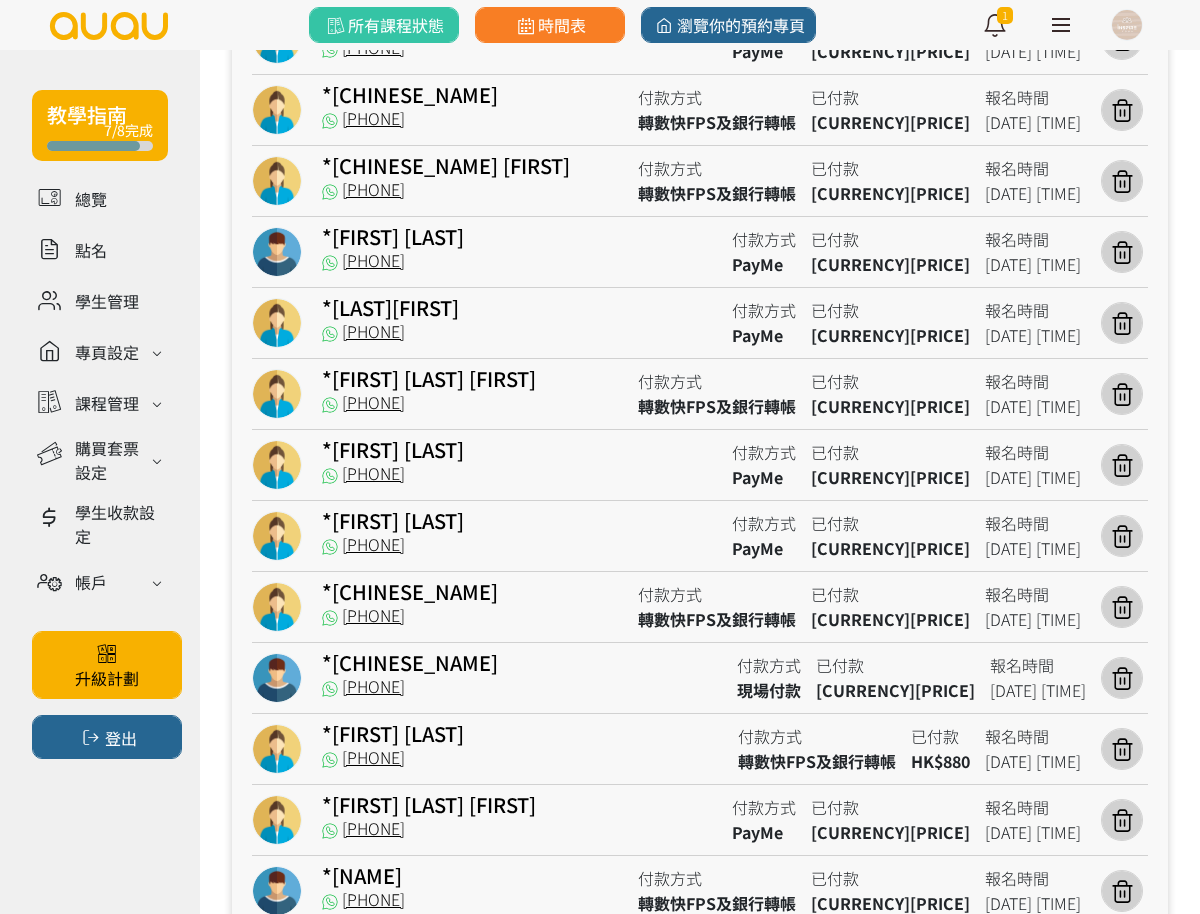 scroll, scrollTop: 1375, scrollLeft: 0, axis: vertical 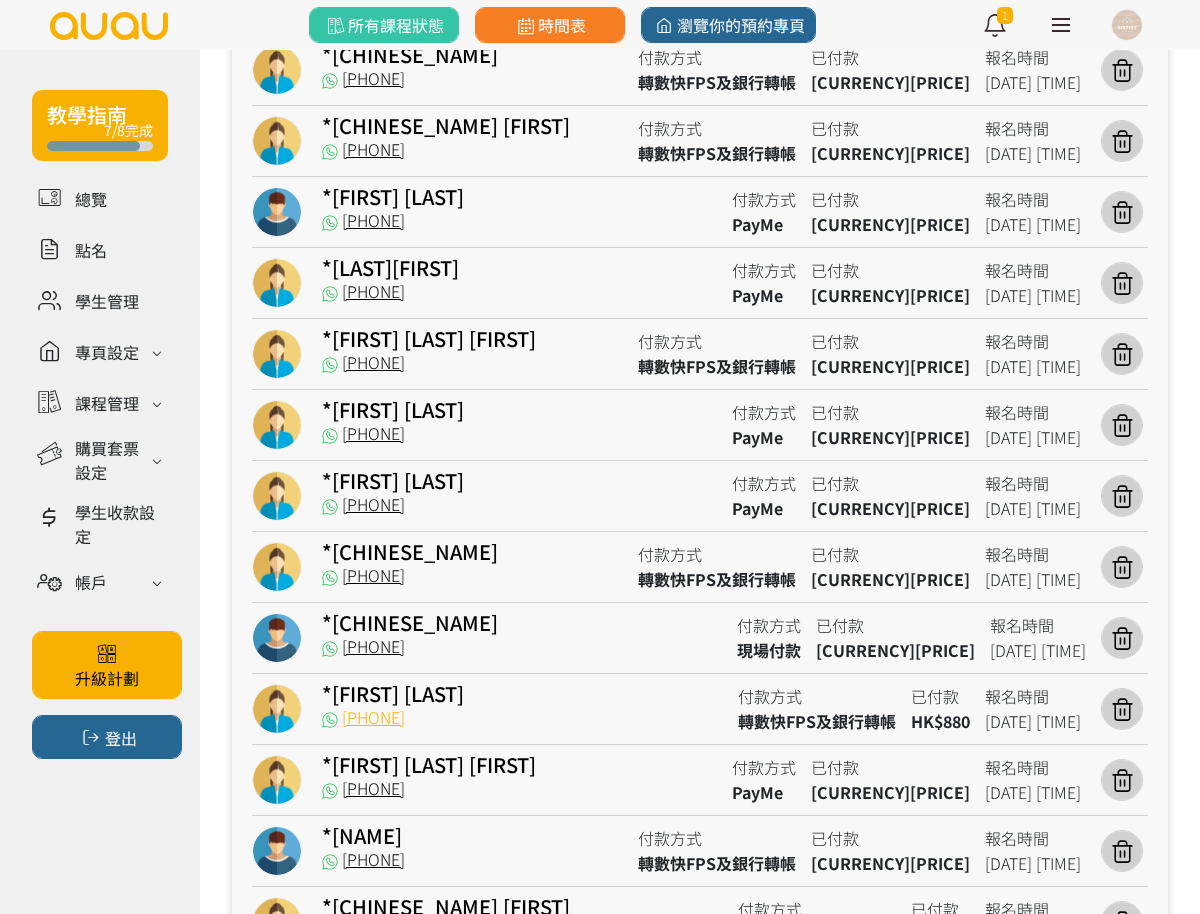 drag, startPoint x: 431, startPoint y: 727, endPoint x: 340, endPoint y: 716, distance: 91.66242 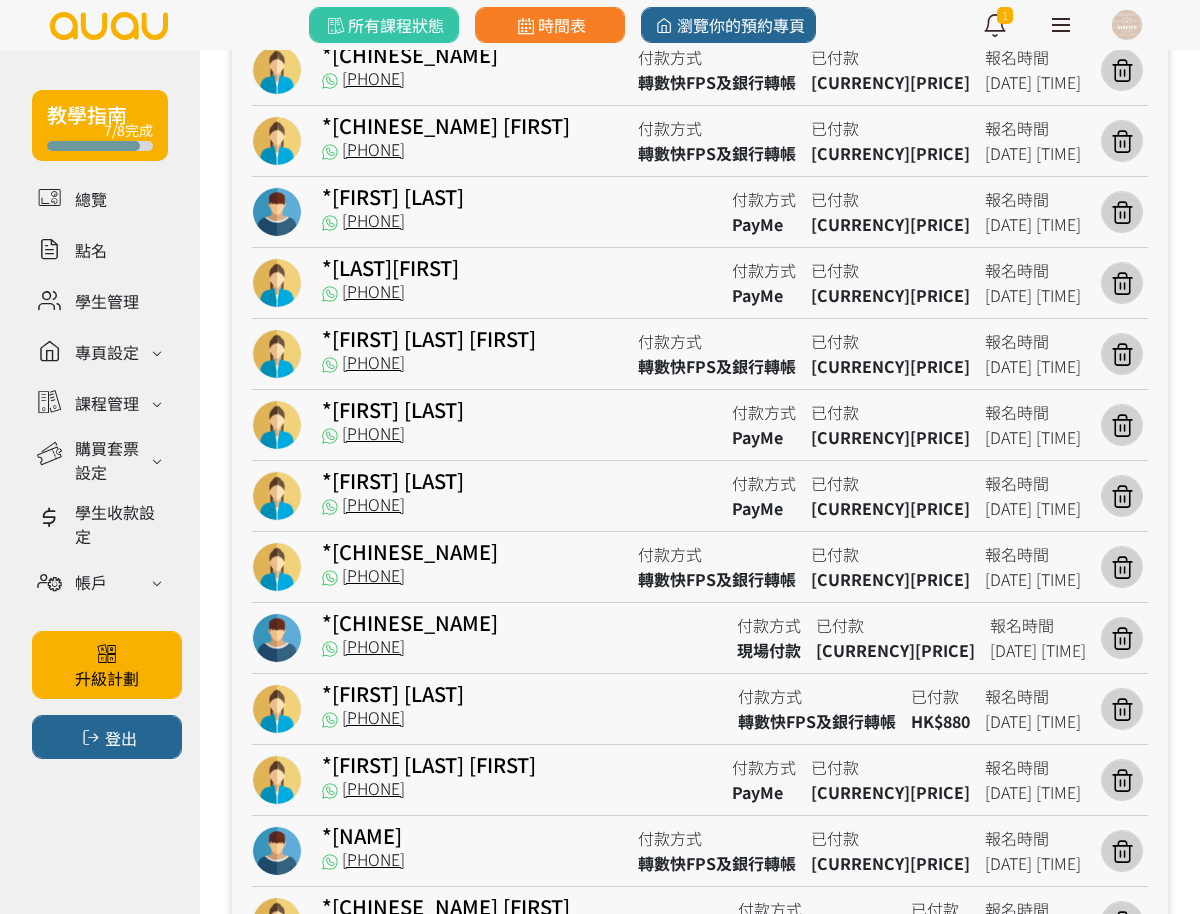 copy on "95258938" 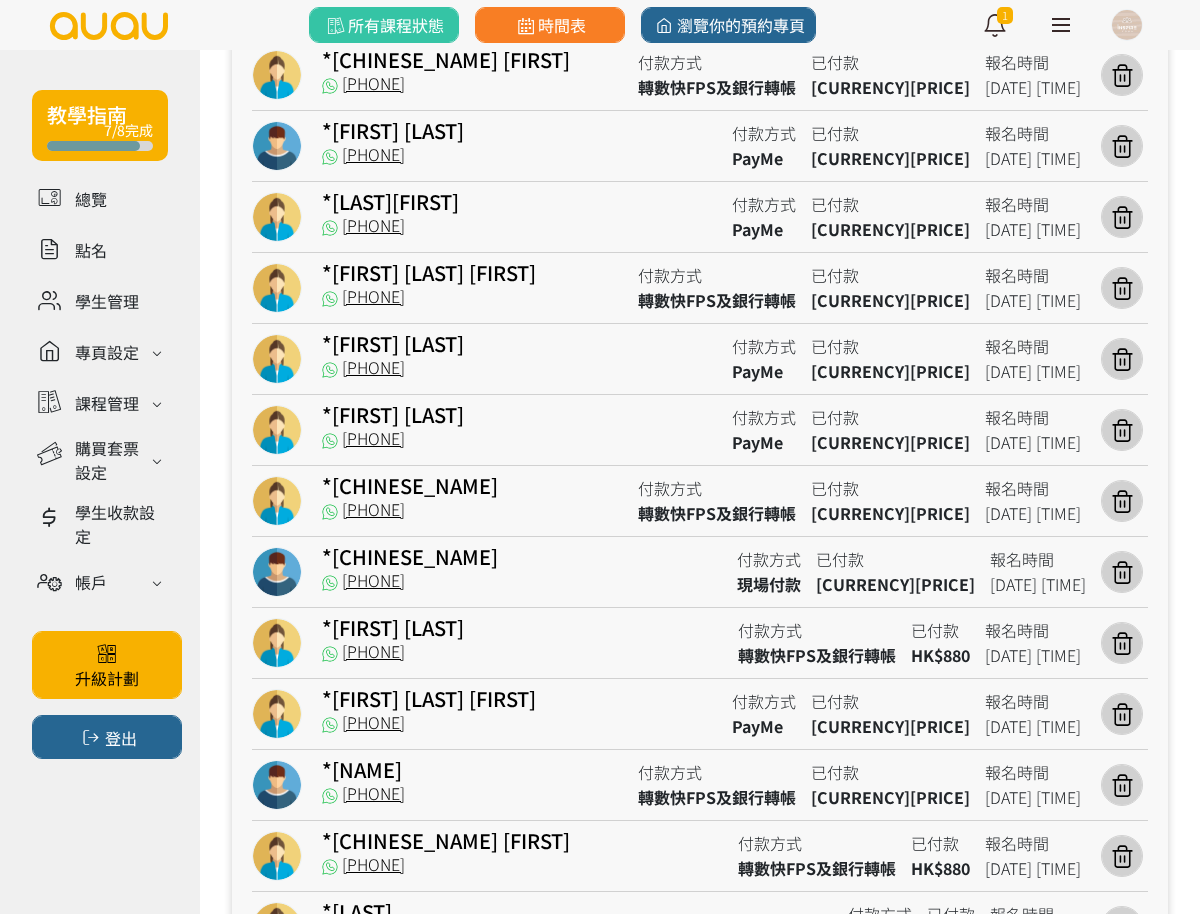 scroll, scrollTop: 1566, scrollLeft: 0, axis: vertical 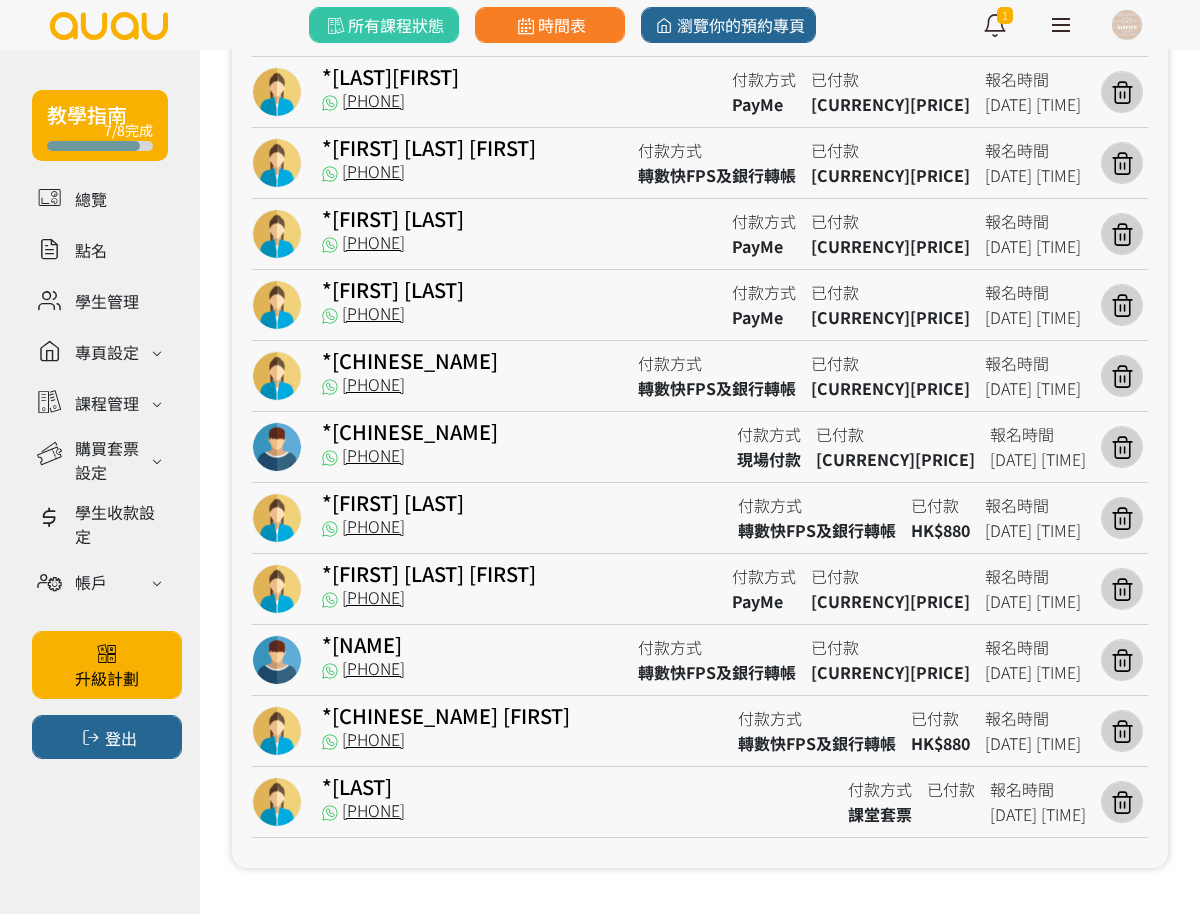drag, startPoint x: 436, startPoint y: 820, endPoint x: 344, endPoint y: 824, distance: 92.086914 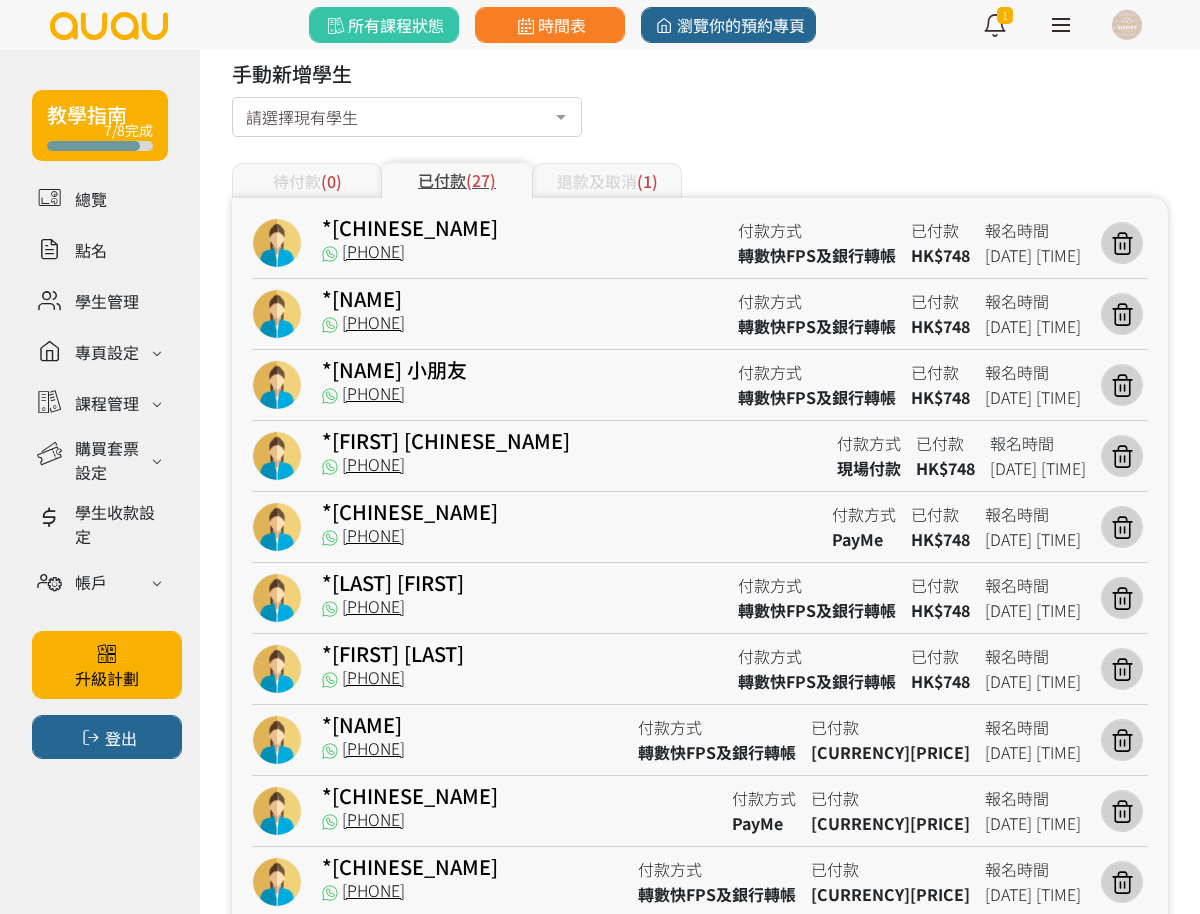 scroll, scrollTop: 191, scrollLeft: 0, axis: vertical 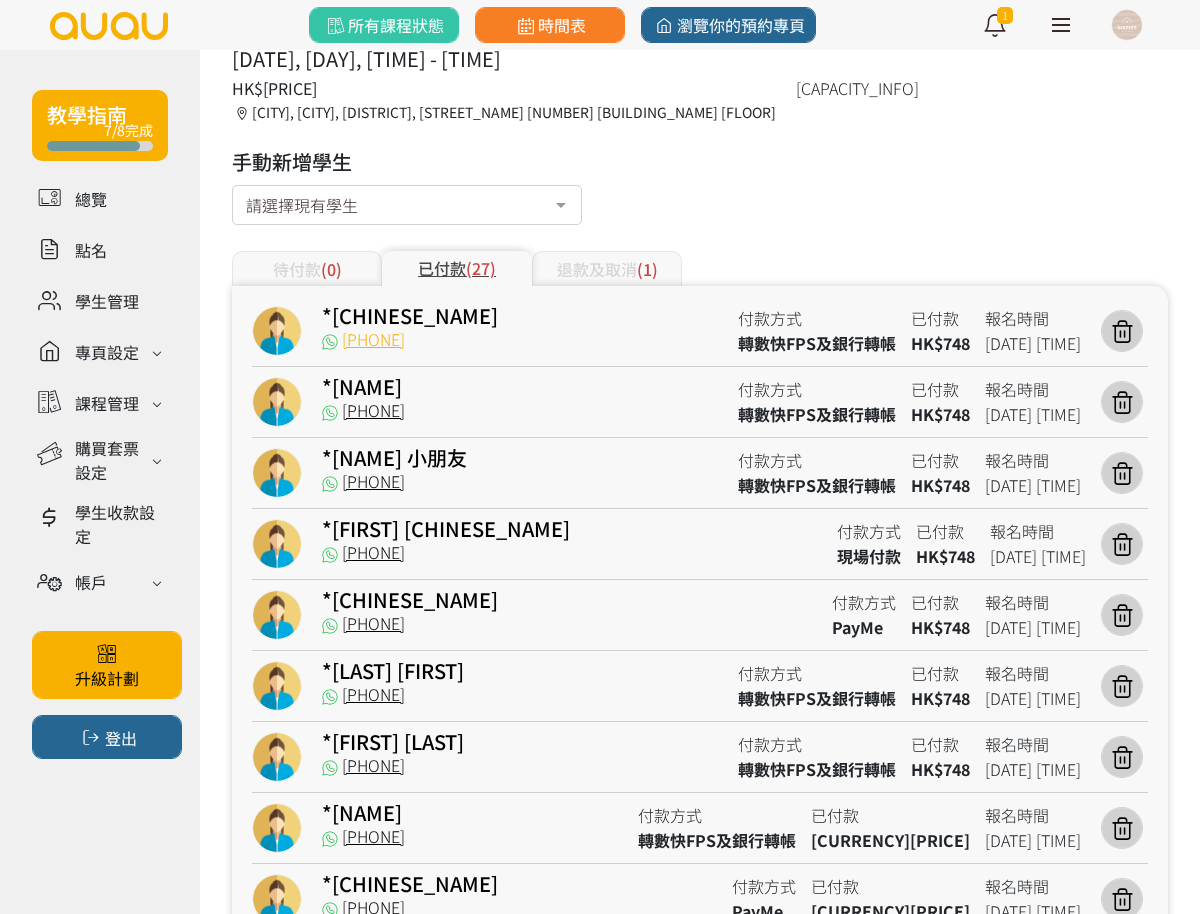 drag, startPoint x: 438, startPoint y: 336, endPoint x: 347, endPoint y: 344, distance: 91.350975 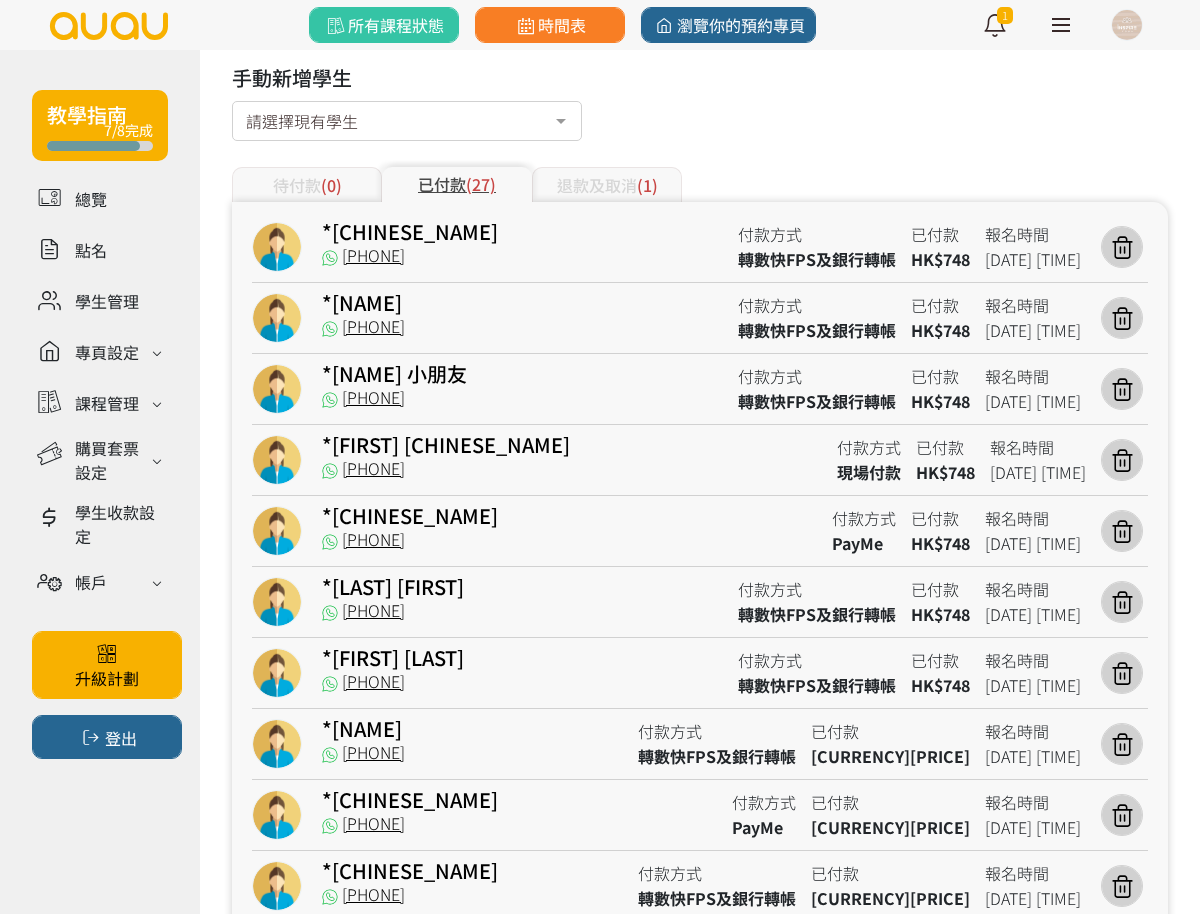scroll, scrollTop: 316, scrollLeft: 0, axis: vertical 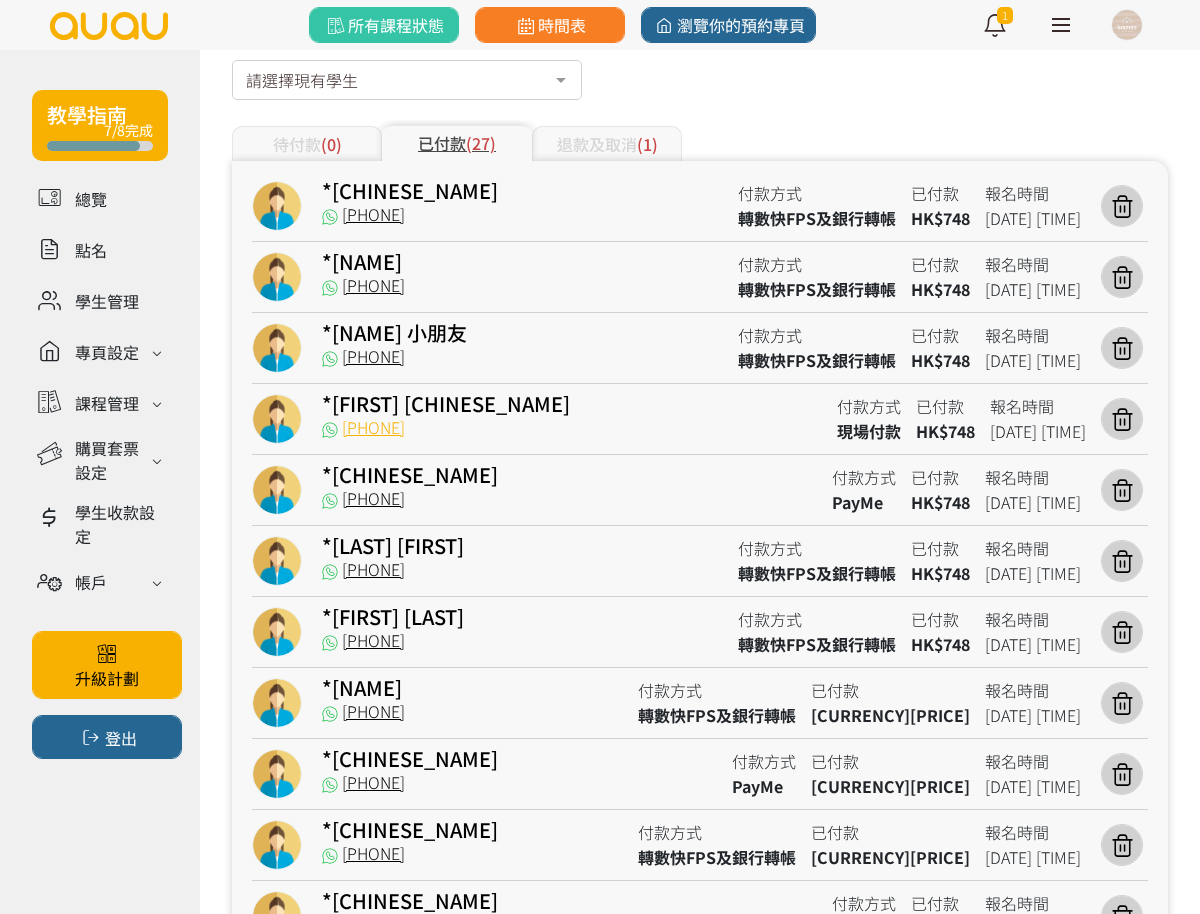 drag, startPoint x: 442, startPoint y: 439, endPoint x: 347, endPoint y: 433, distance: 95.189285 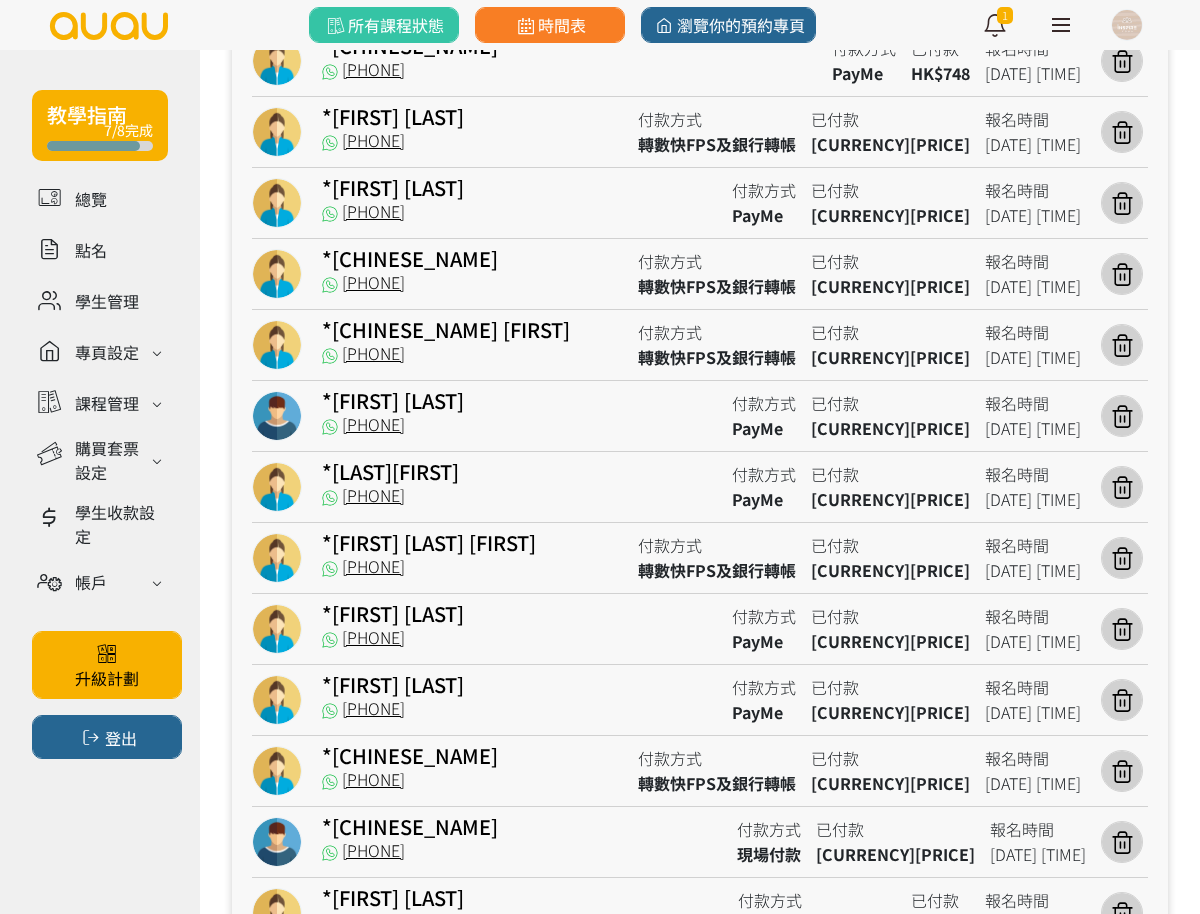 scroll, scrollTop: 1066, scrollLeft: 0, axis: vertical 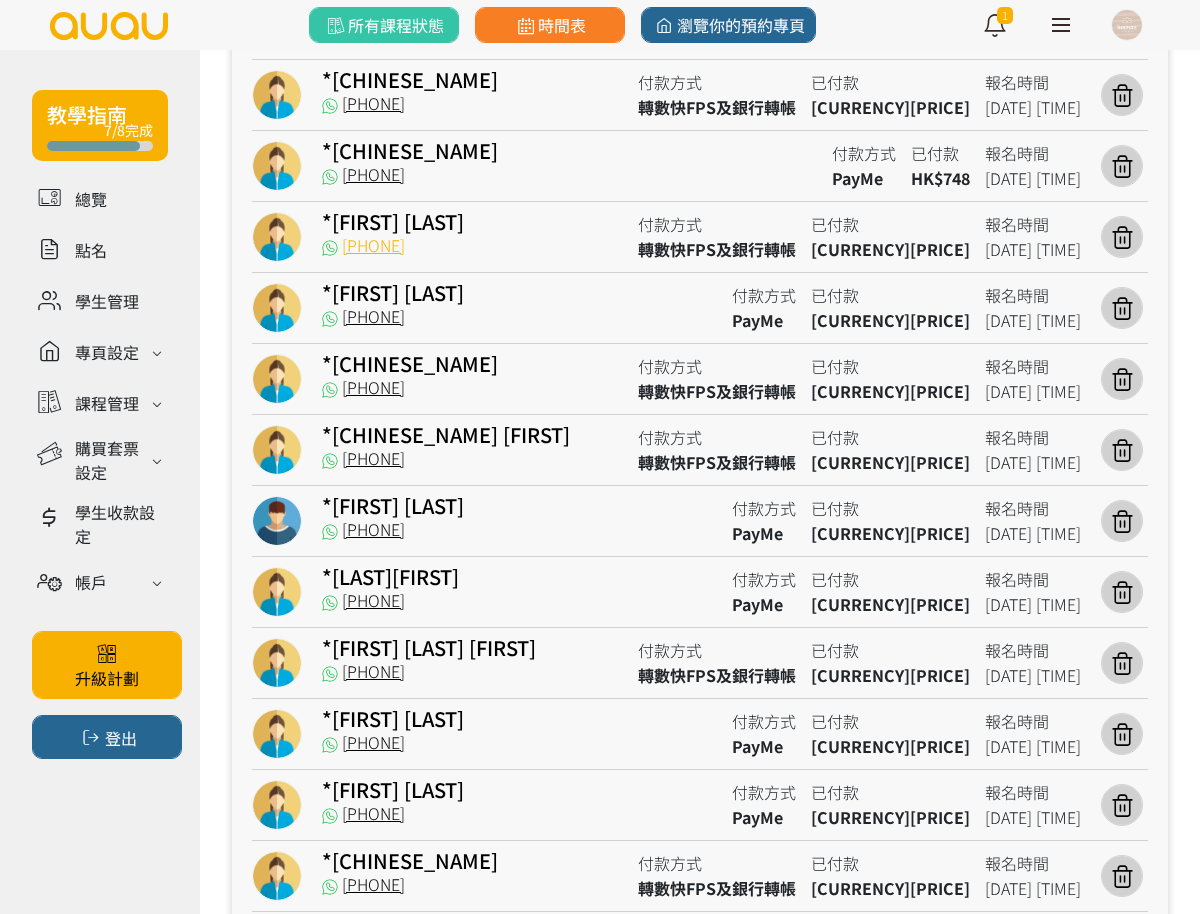 drag, startPoint x: 455, startPoint y: 250, endPoint x: 348, endPoint y: 249, distance: 107.00467 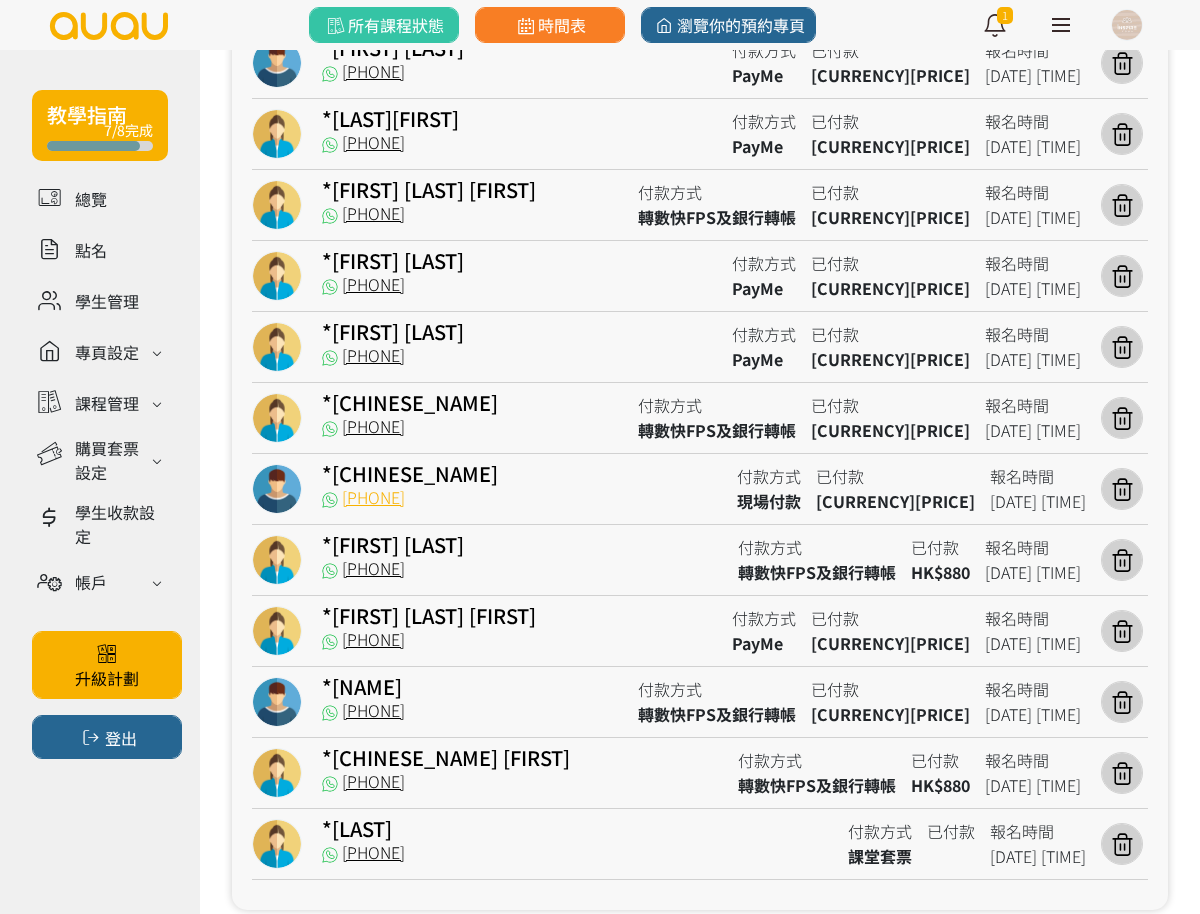 scroll, scrollTop: 1566, scrollLeft: 0, axis: vertical 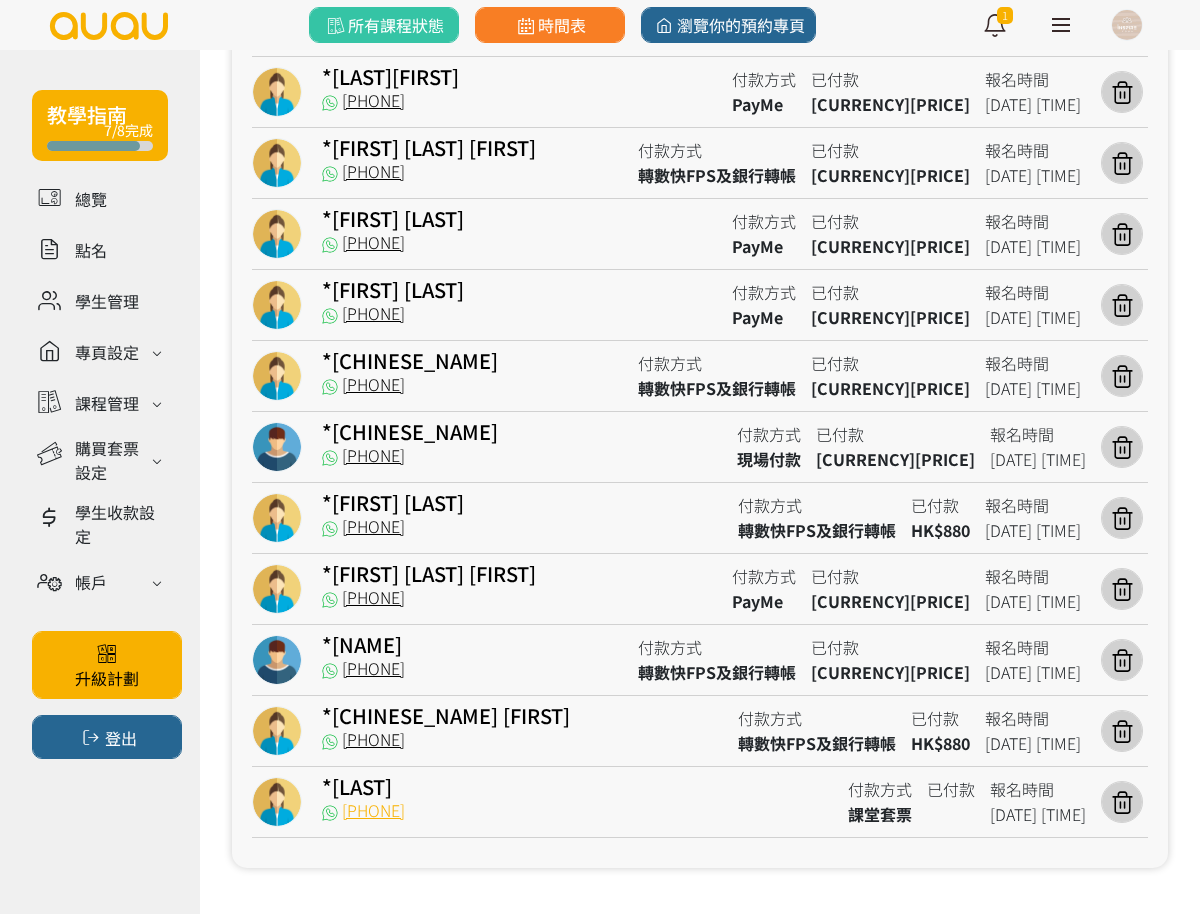 drag, startPoint x: 447, startPoint y: 811, endPoint x: 348, endPoint y: 811, distance: 99 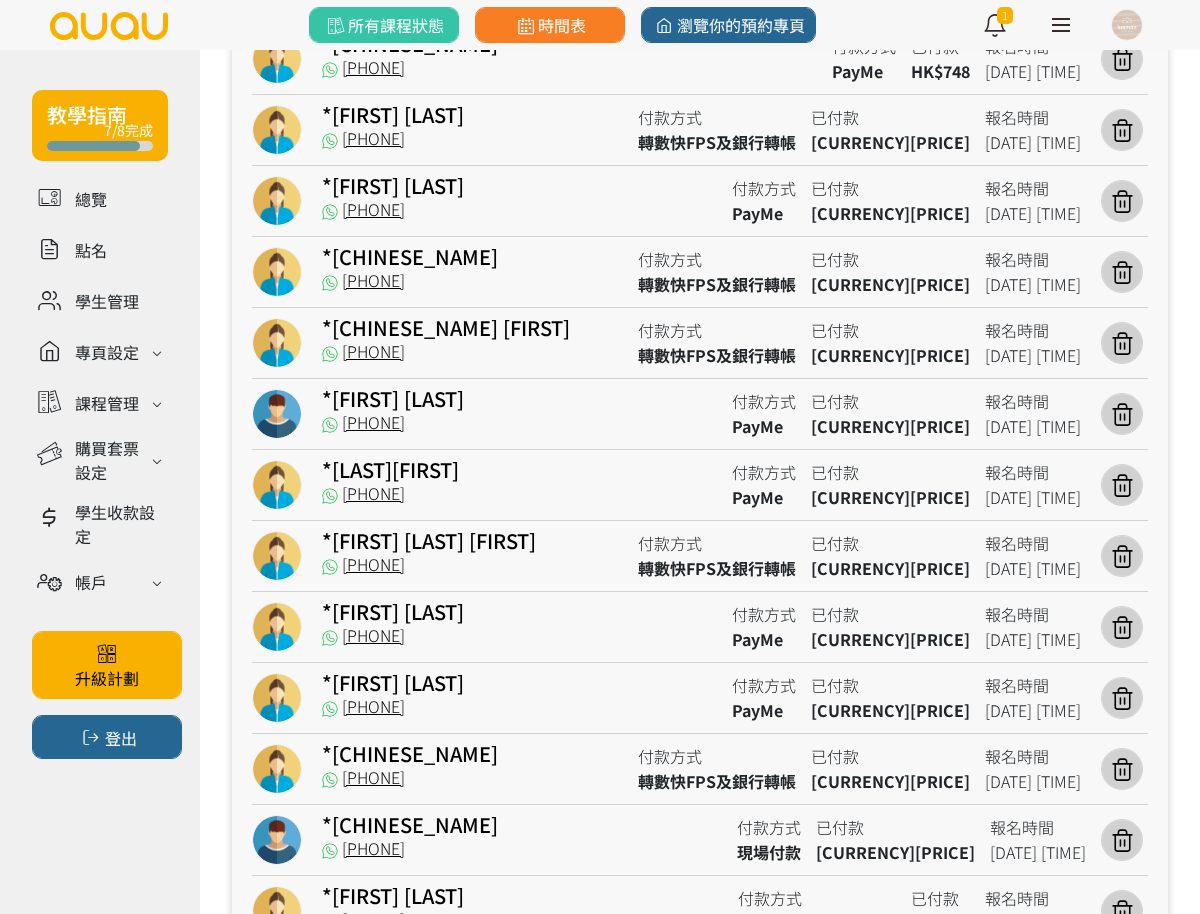 scroll, scrollTop: 1316, scrollLeft: 0, axis: vertical 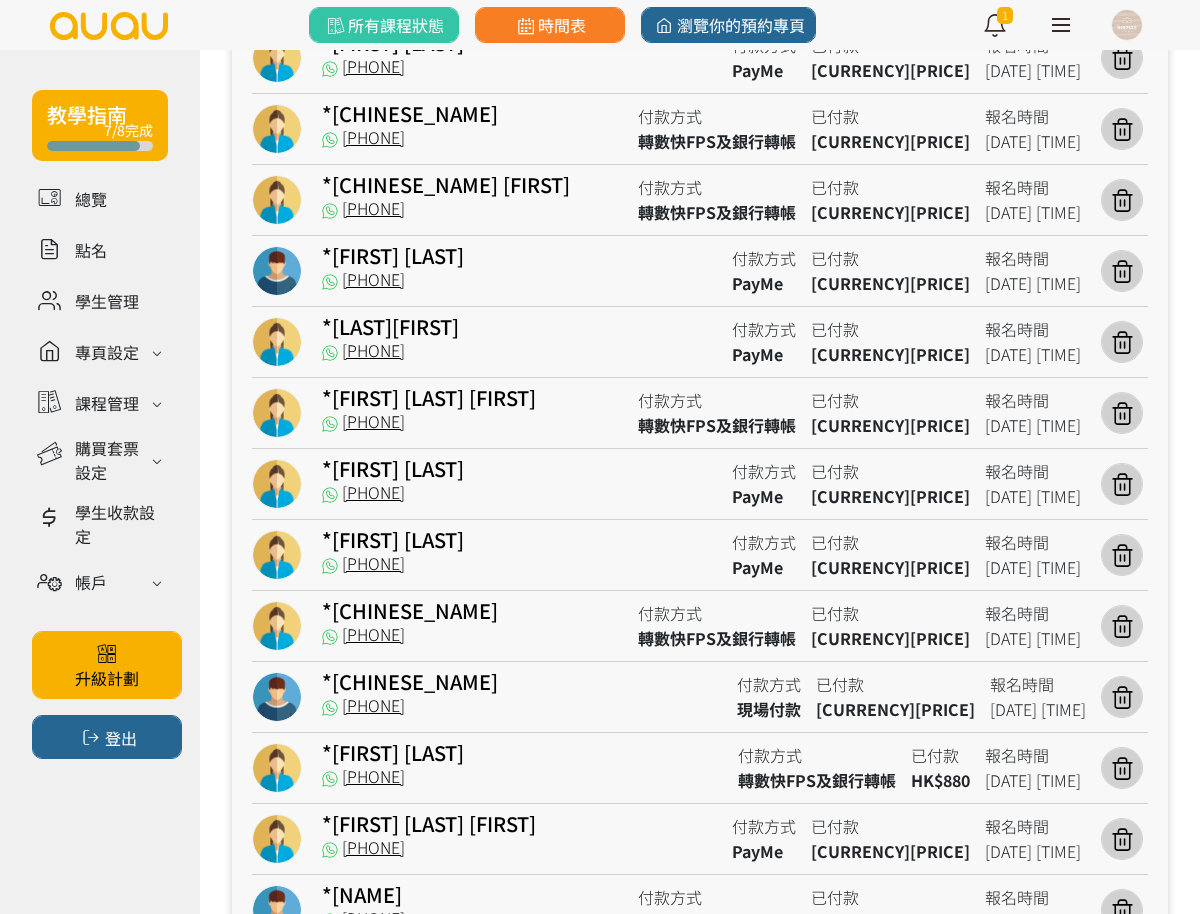 drag, startPoint x: 452, startPoint y: 480, endPoint x: 422, endPoint y: 497, distance: 34.48188 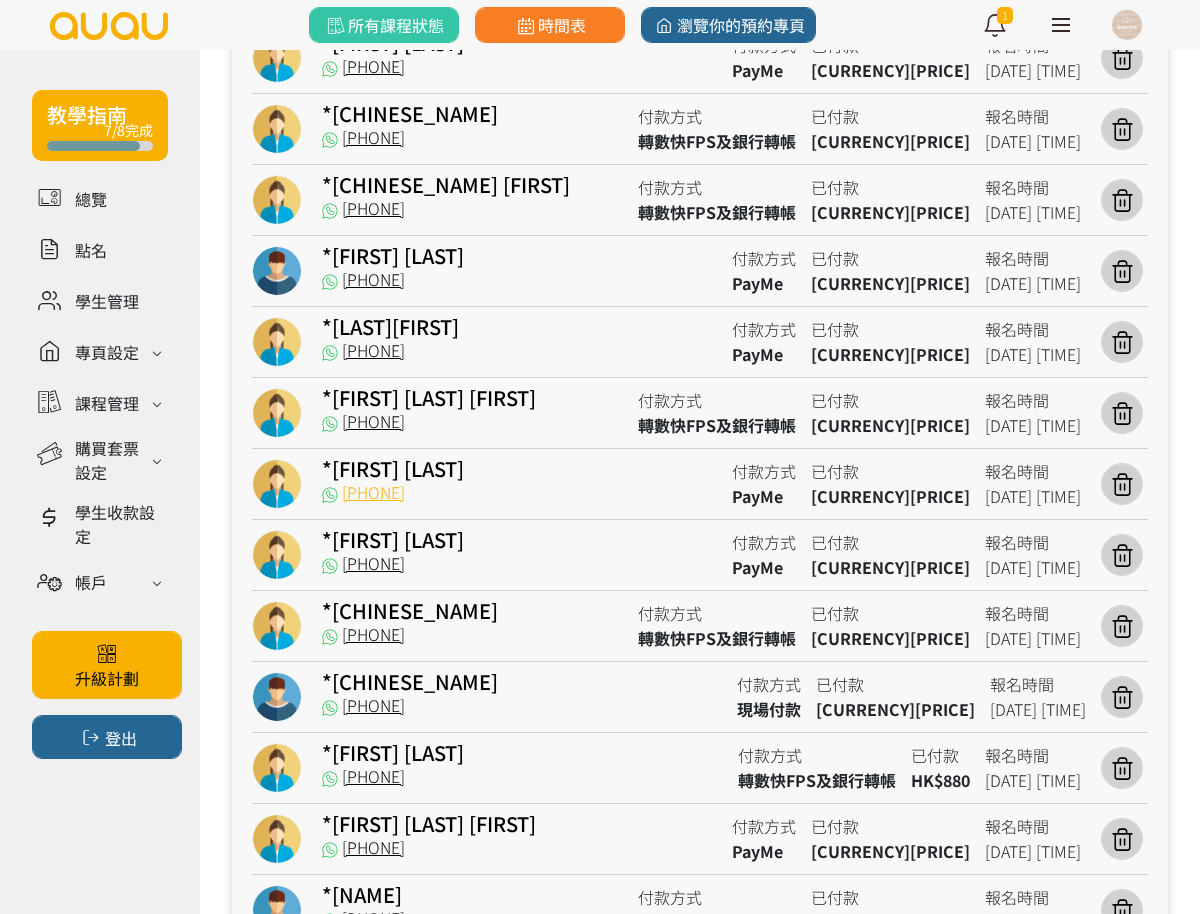 drag, startPoint x: 454, startPoint y: 497, endPoint x: 346, endPoint y: 501, distance: 108.07405 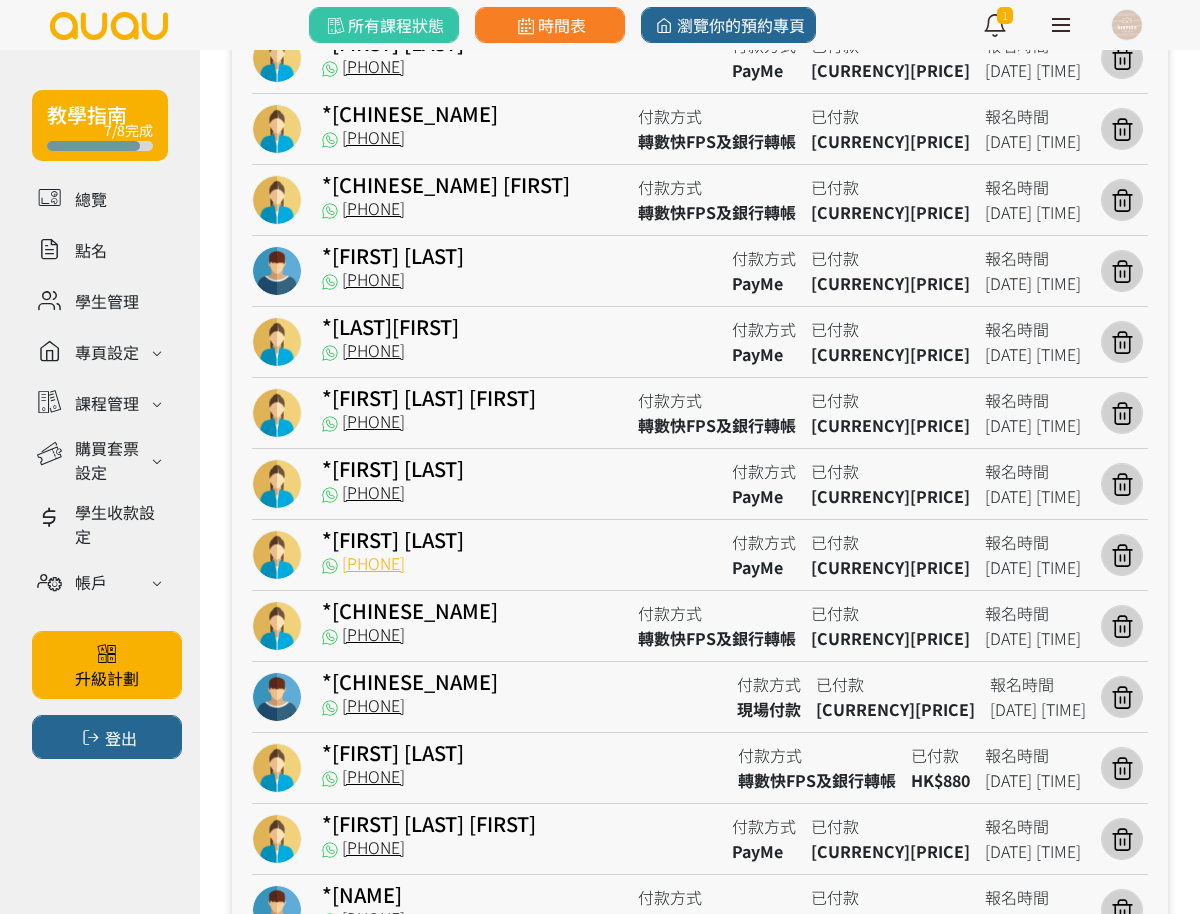 drag, startPoint x: 481, startPoint y: 572, endPoint x: 380, endPoint y: 557, distance: 102.10779 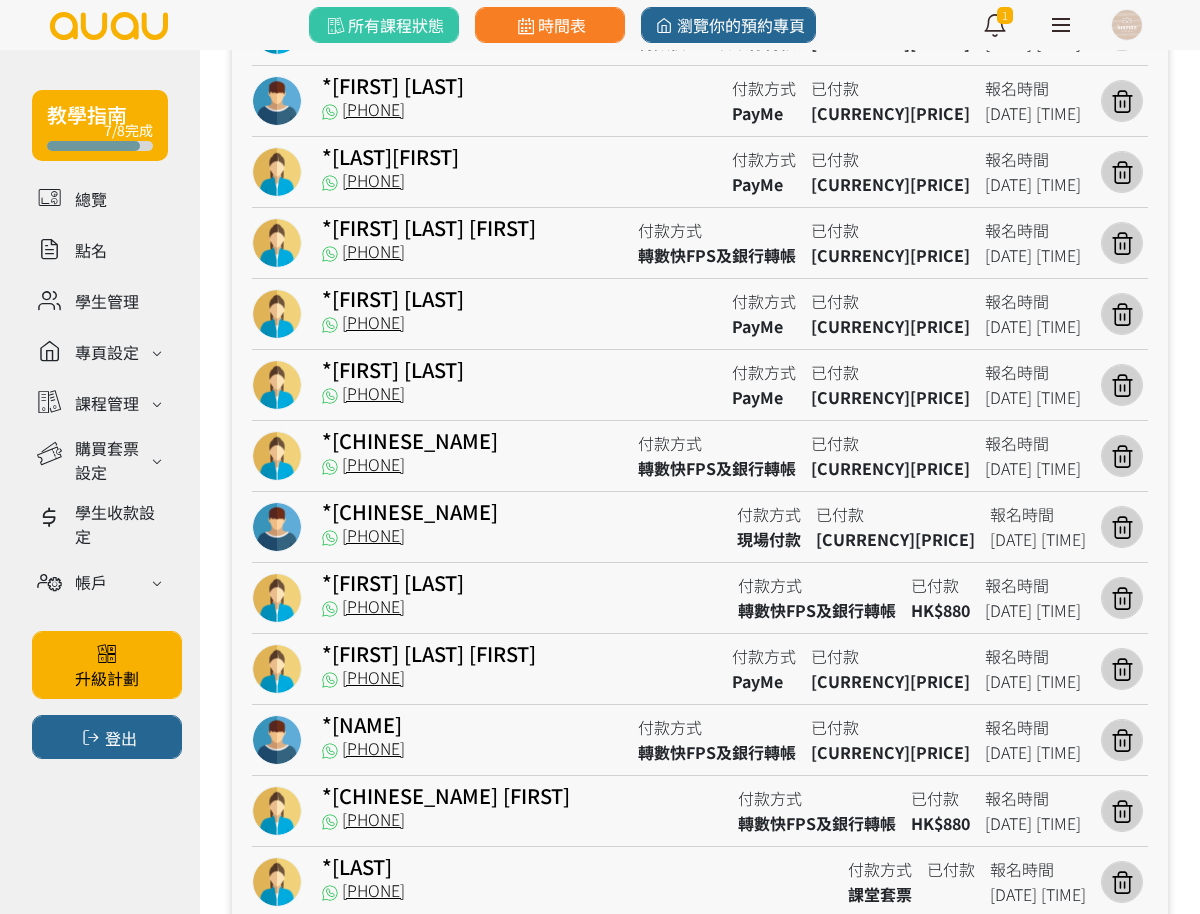 scroll, scrollTop: 1566, scrollLeft: 0, axis: vertical 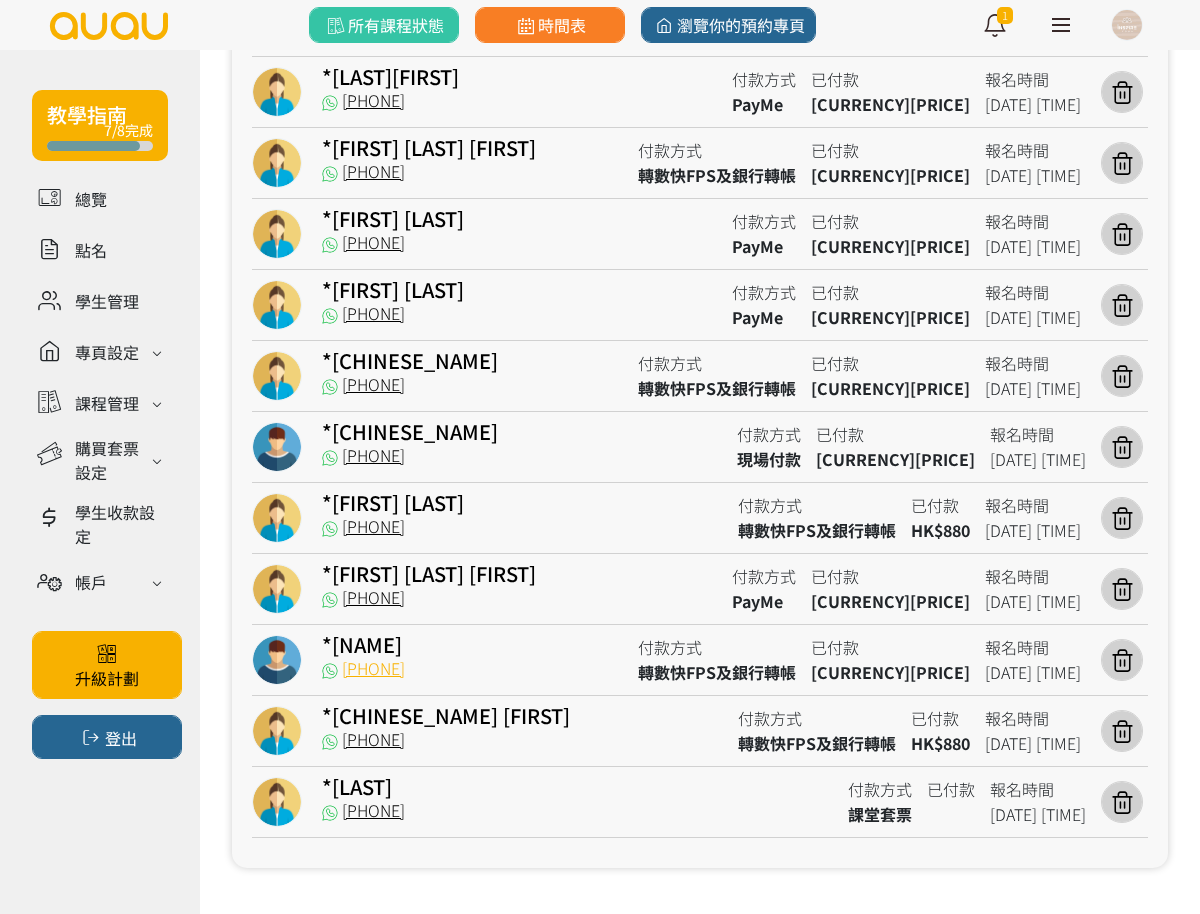 drag, startPoint x: 457, startPoint y: 669, endPoint x: 342, endPoint y: 678, distance: 115.35164 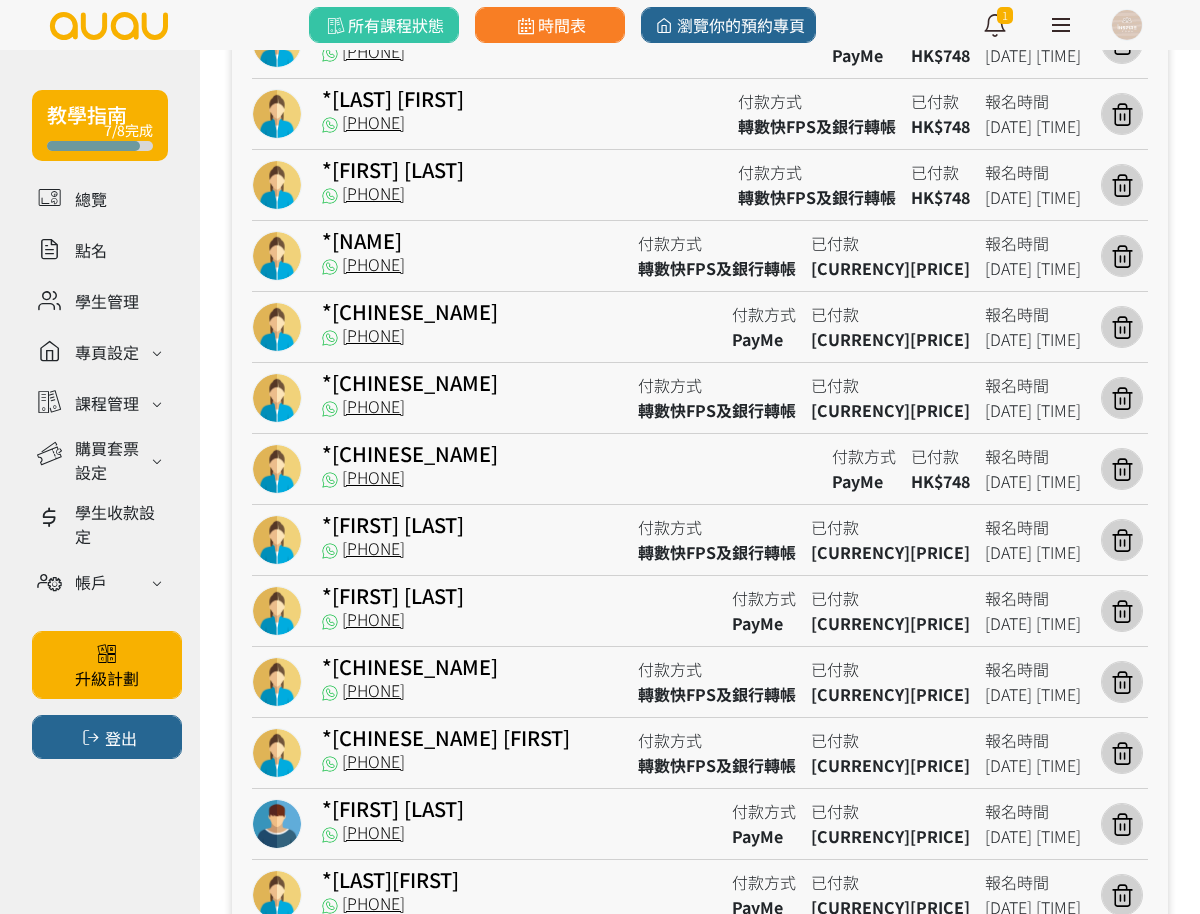 scroll, scrollTop: 566, scrollLeft: 0, axis: vertical 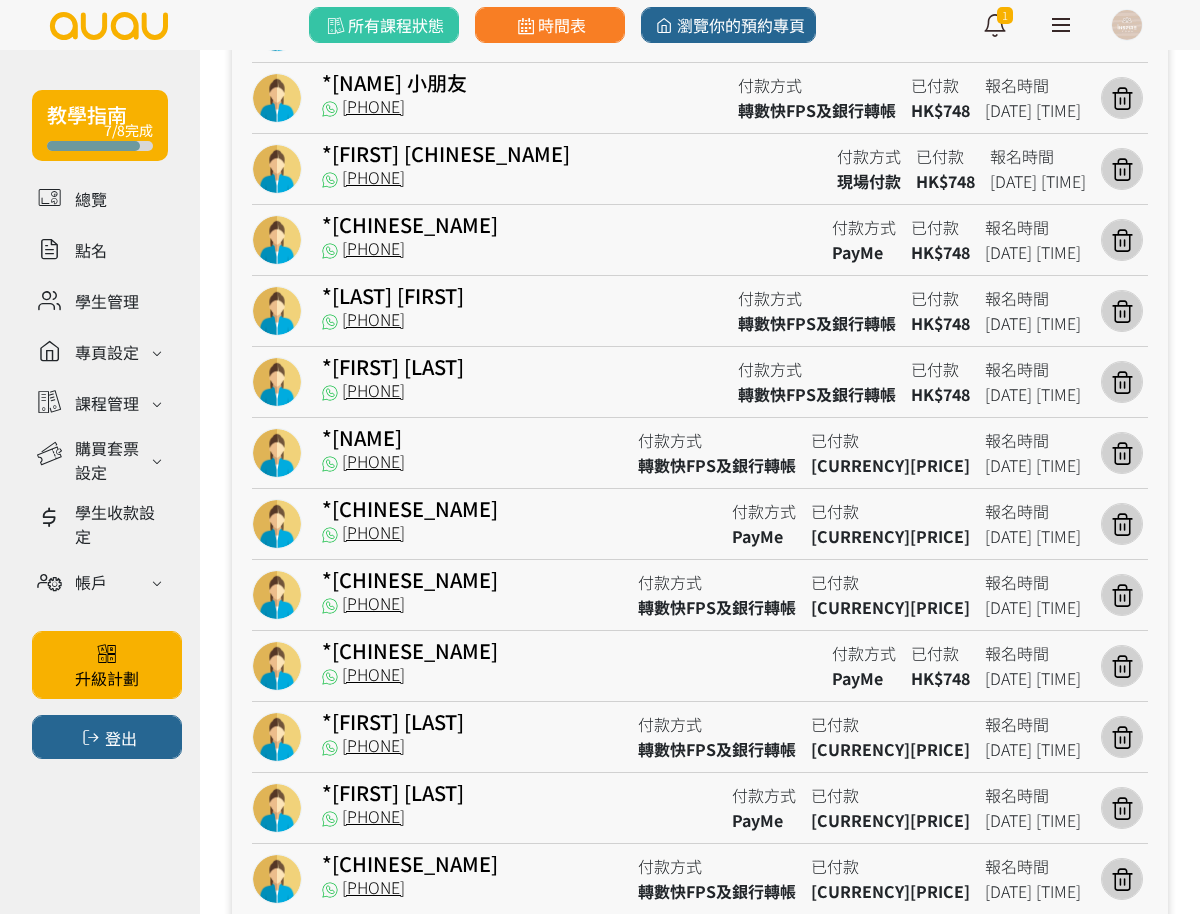 drag, startPoint x: 468, startPoint y: 319, endPoint x: 375, endPoint y: 331, distance: 93.770996 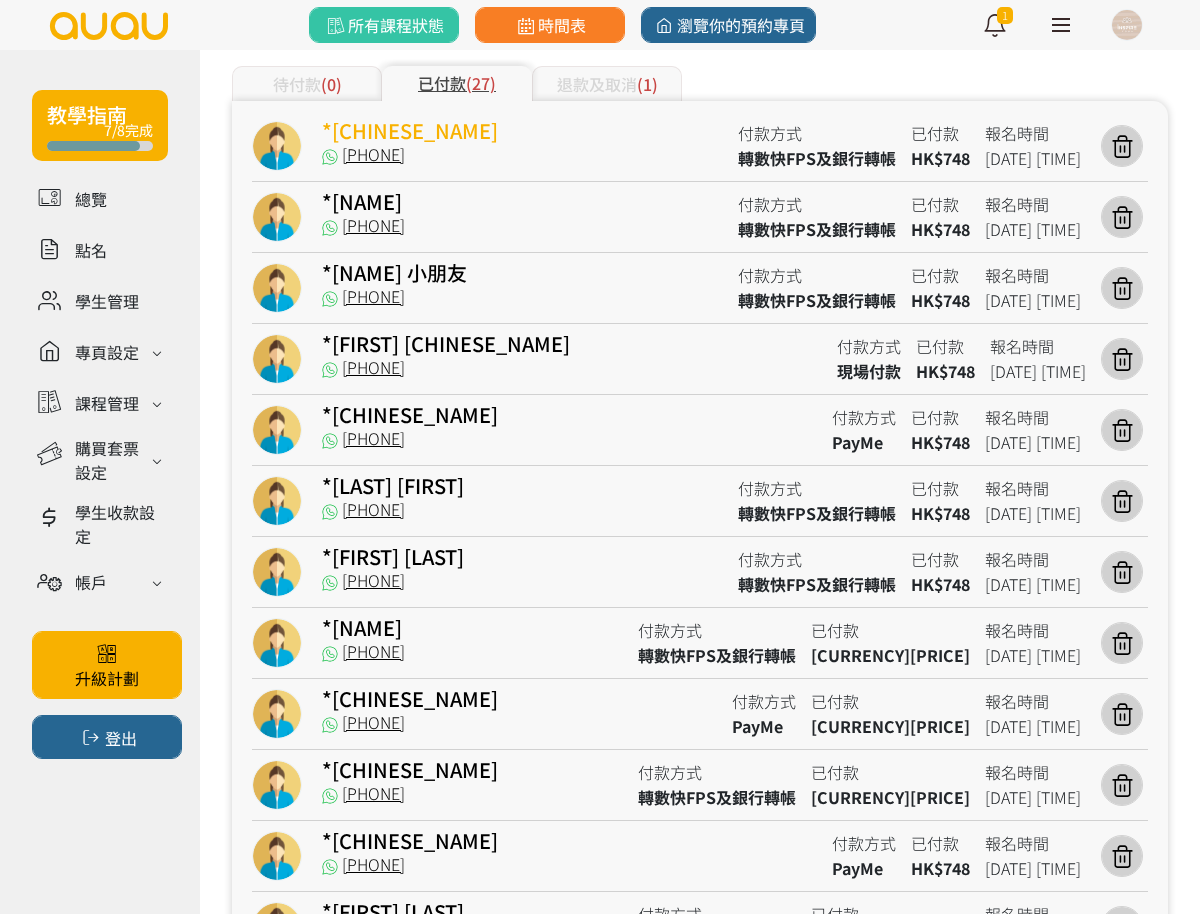 scroll, scrollTop: 316, scrollLeft: 0, axis: vertical 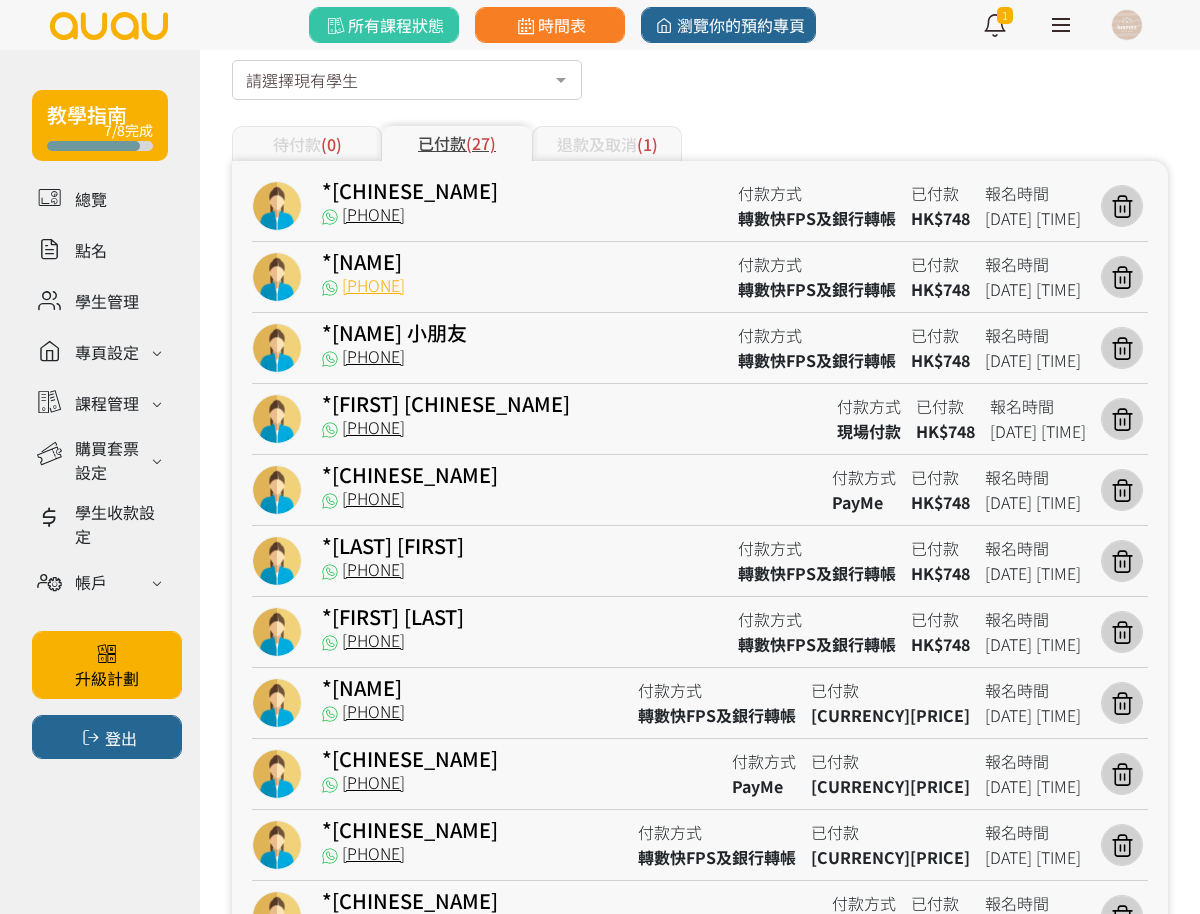 drag, startPoint x: 482, startPoint y: 283, endPoint x: 375, endPoint y: 296, distance: 107.78683 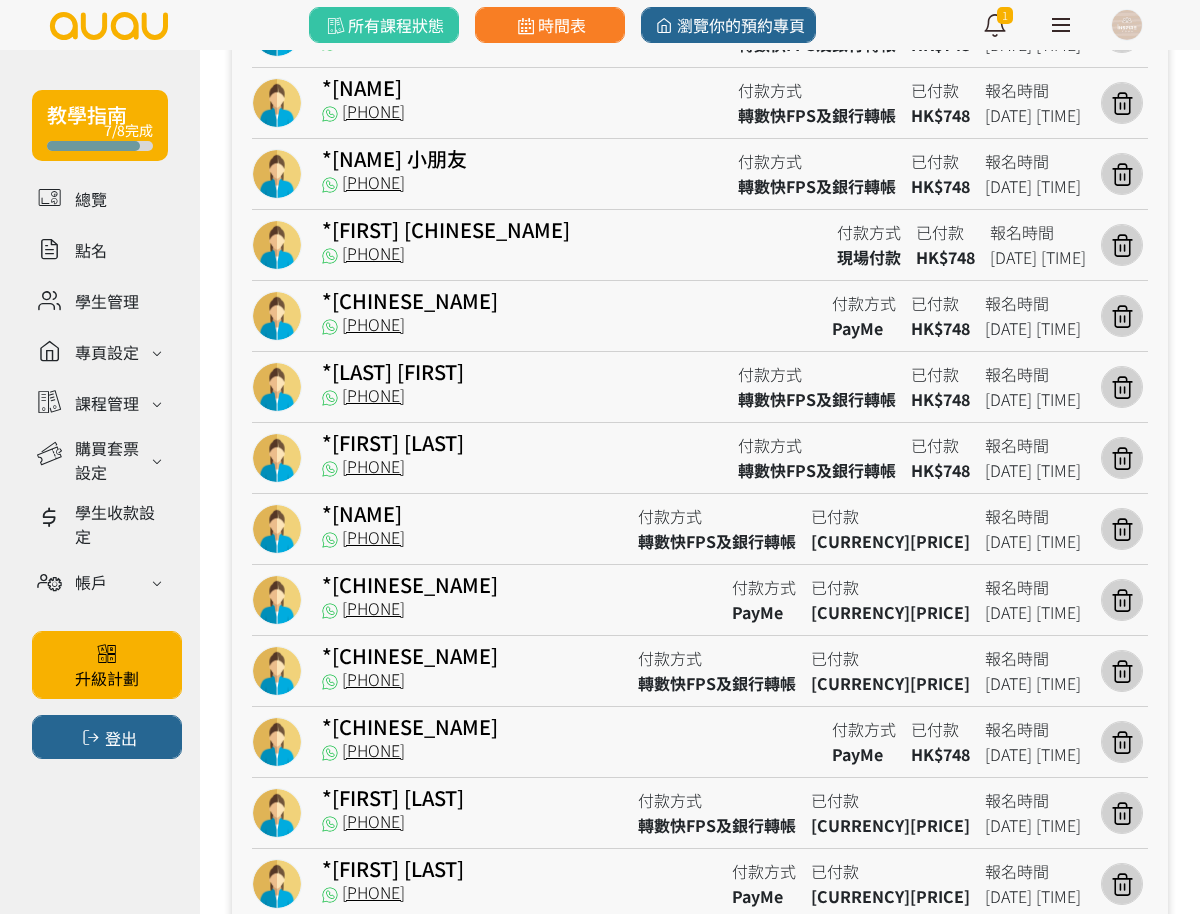 scroll, scrollTop: 566, scrollLeft: 0, axis: vertical 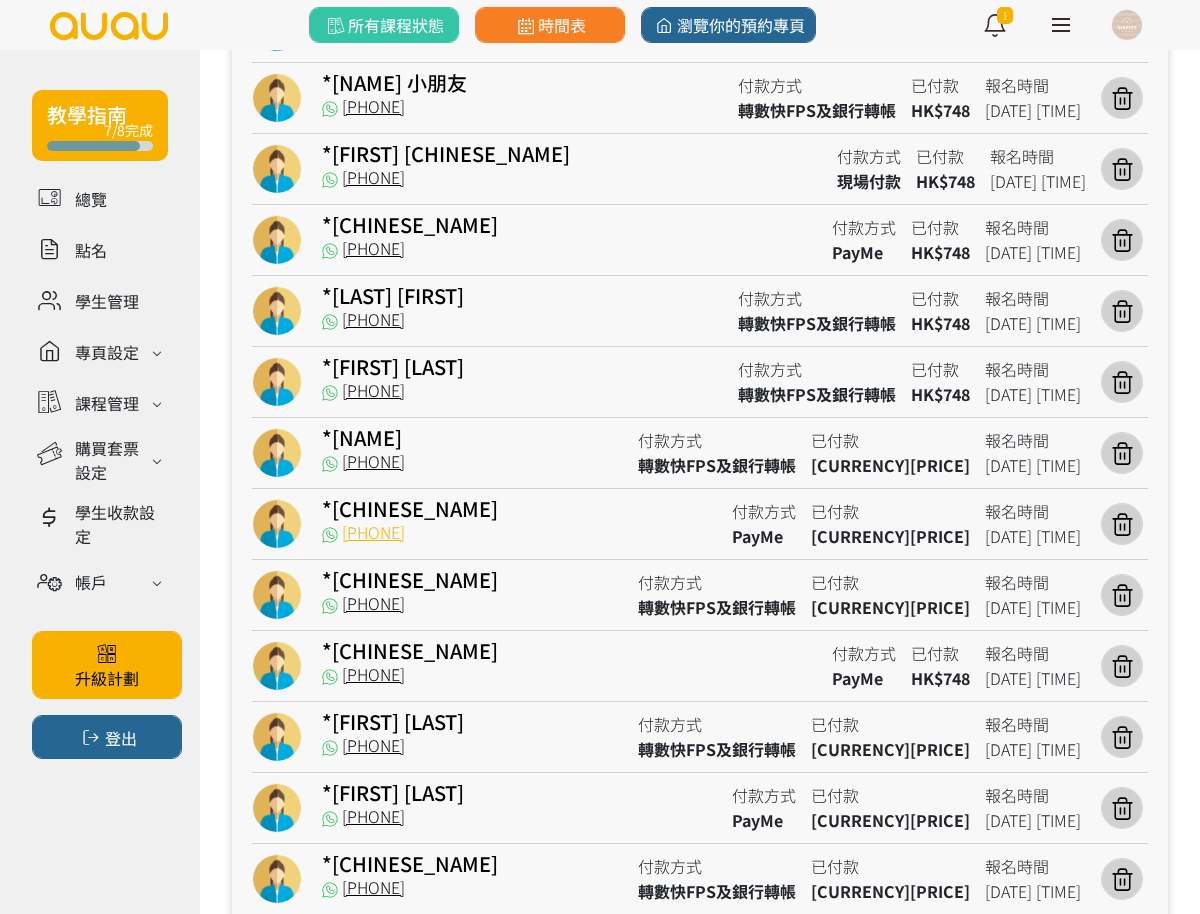 drag, startPoint x: 437, startPoint y: 534, endPoint x: 349, endPoint y: 535, distance: 88.005684 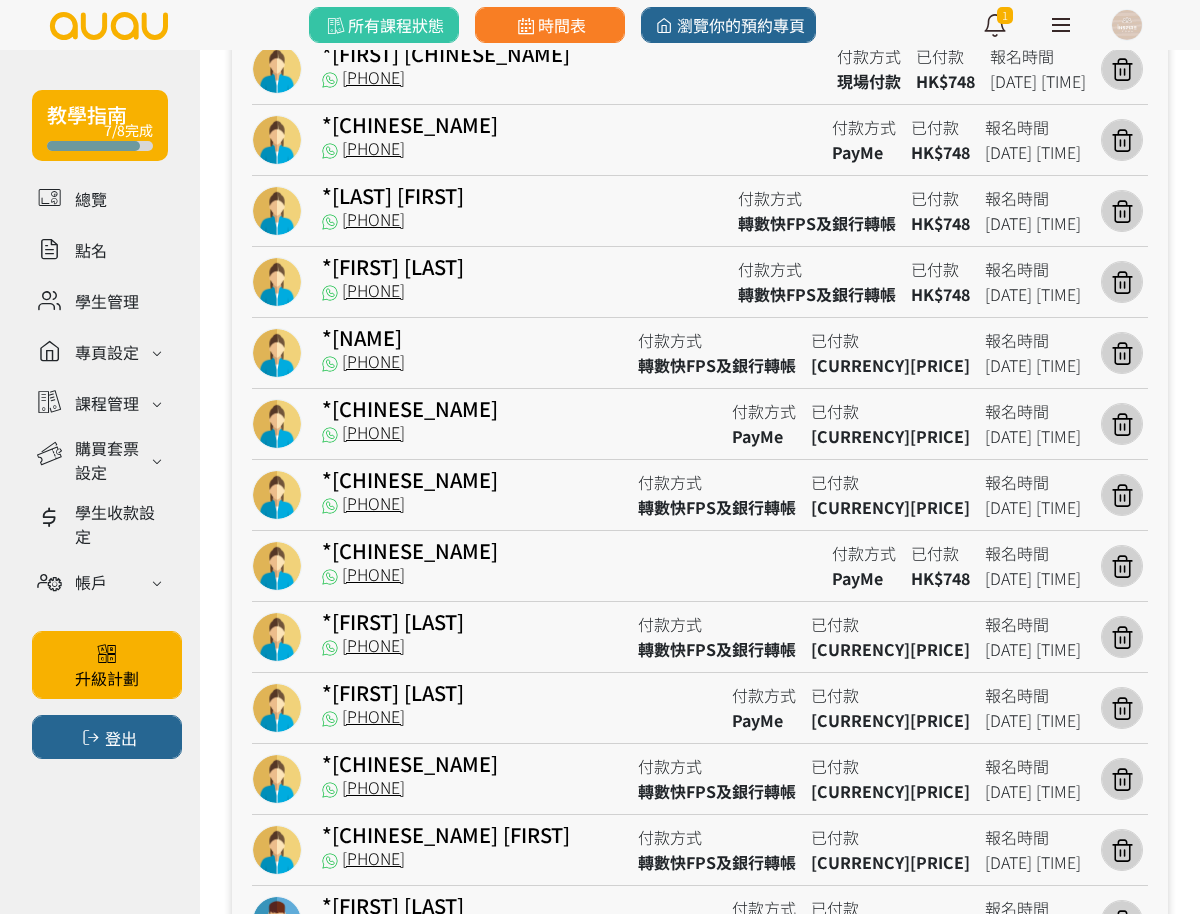 scroll, scrollTop: 816, scrollLeft: 0, axis: vertical 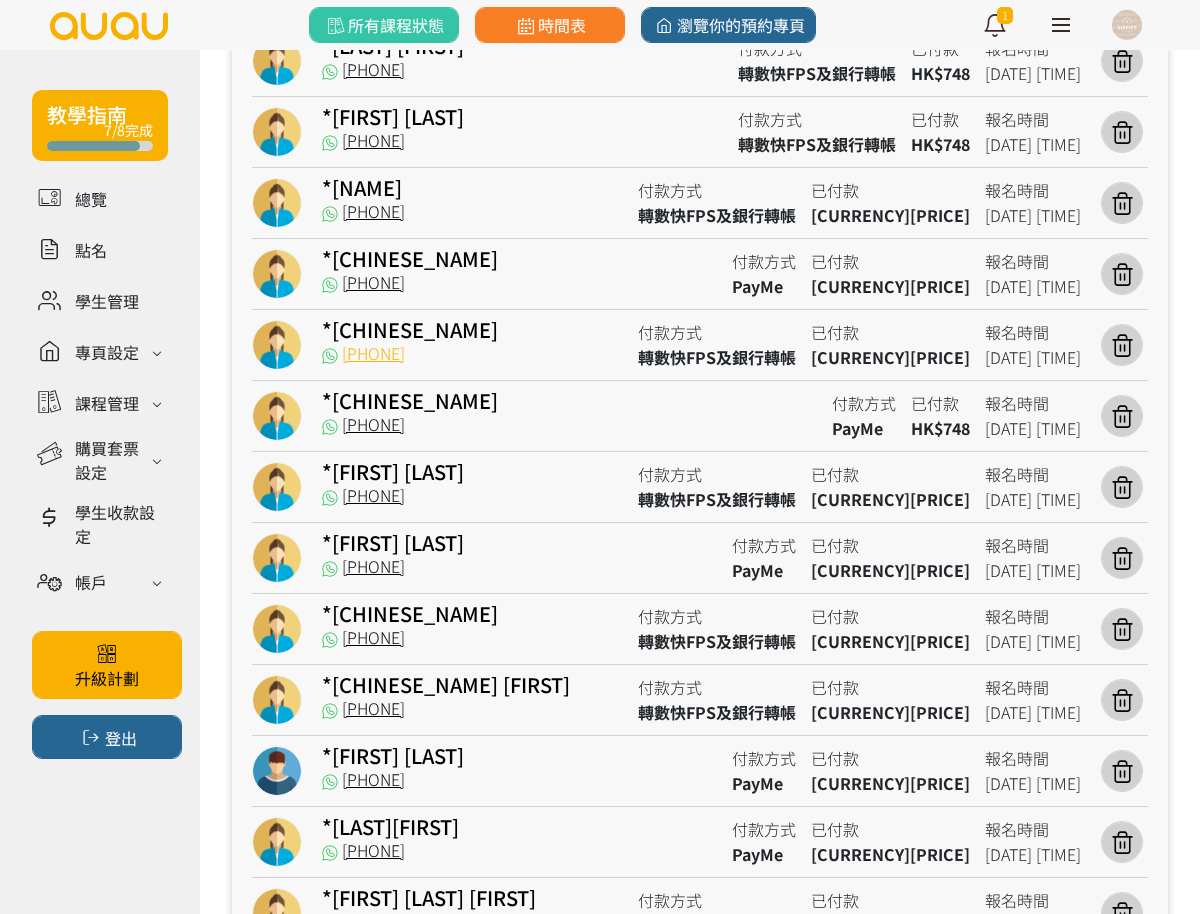 drag, startPoint x: 442, startPoint y: 365, endPoint x: 335, endPoint y: 360, distance: 107.11676 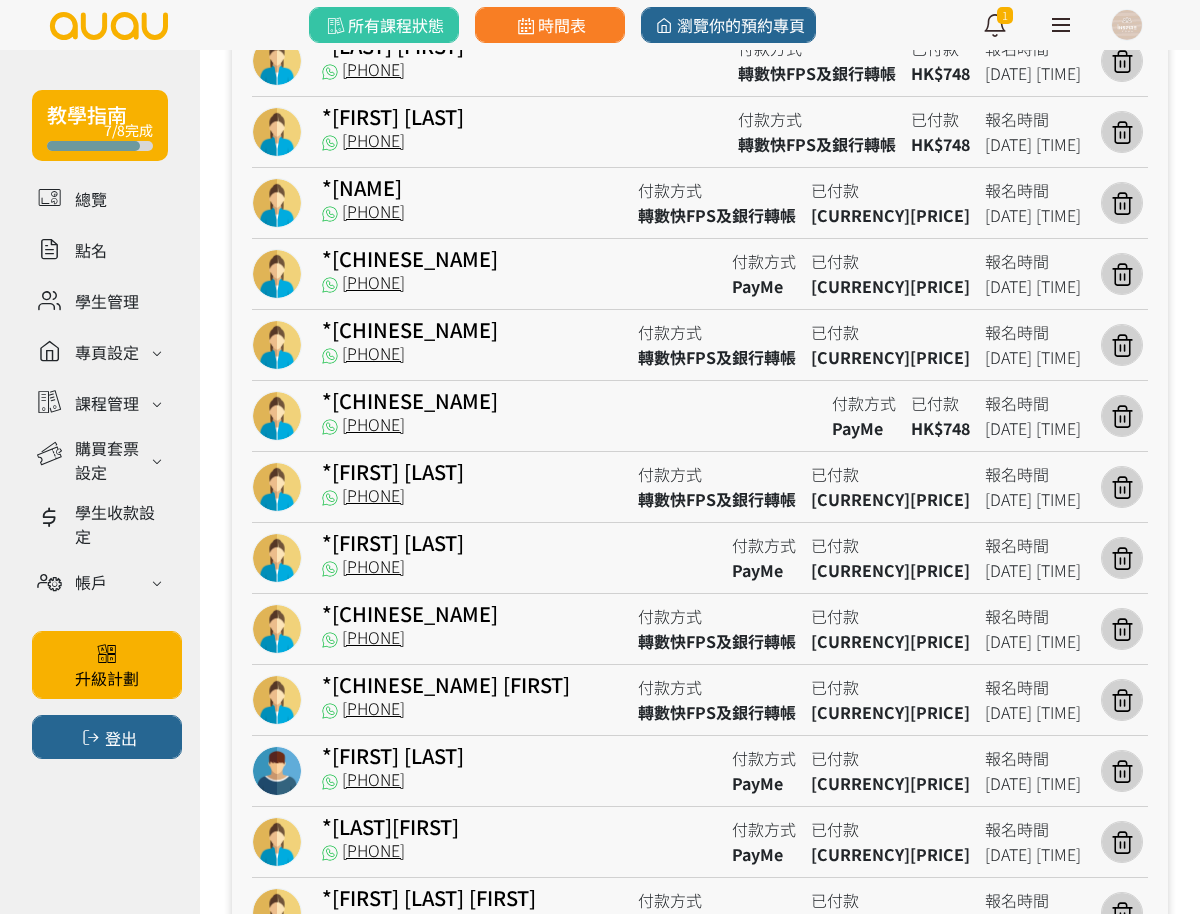 scroll, scrollTop: 941, scrollLeft: 0, axis: vertical 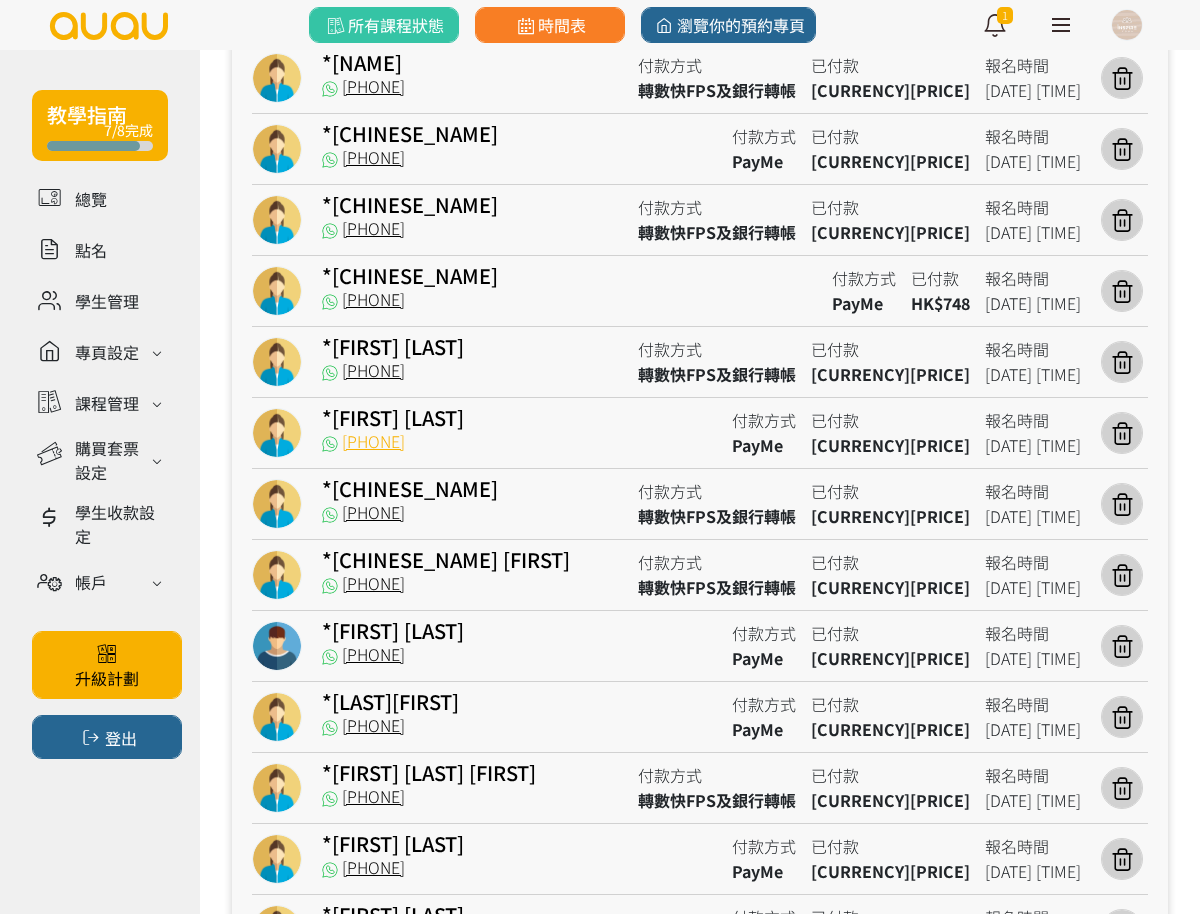 drag, startPoint x: 437, startPoint y: 442, endPoint x: 346, endPoint y: 451, distance: 91.44397 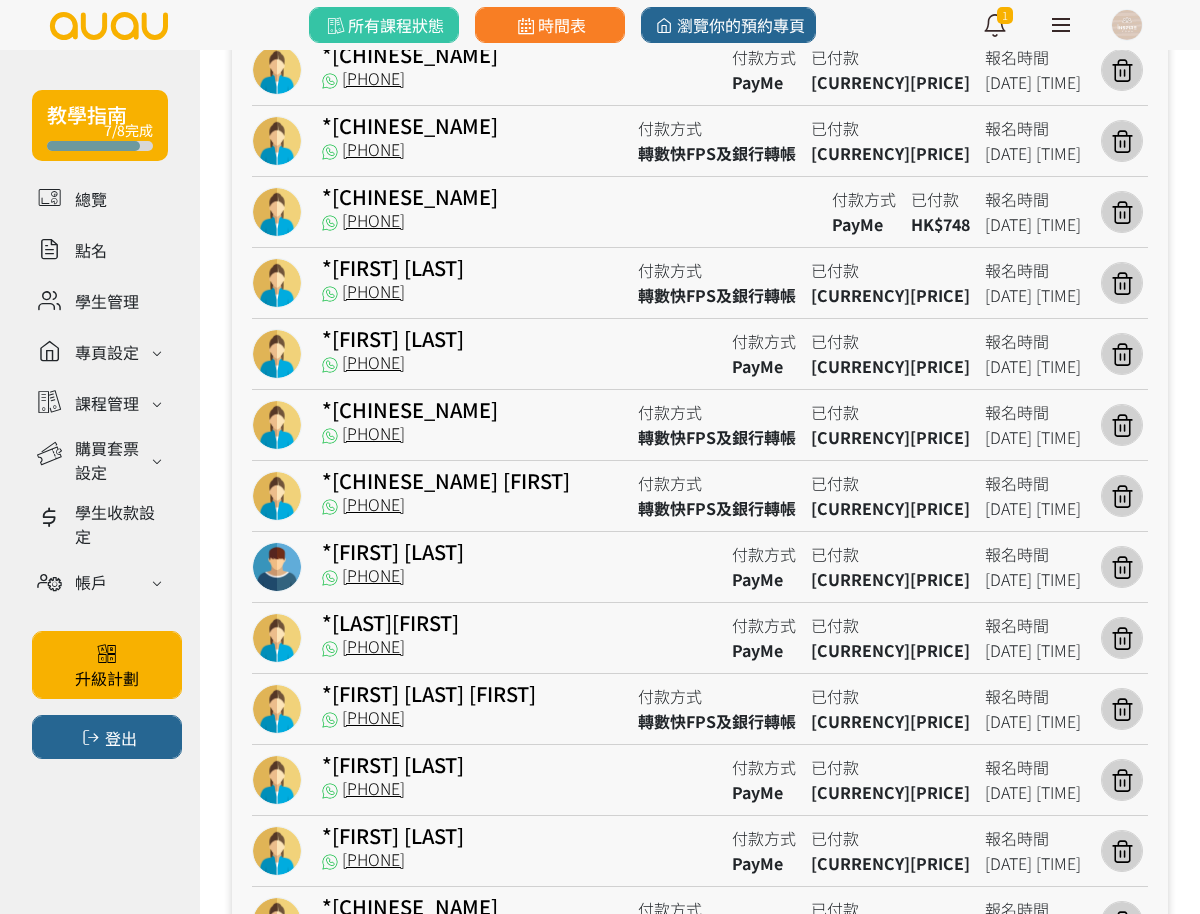 scroll, scrollTop: 1066, scrollLeft: 0, axis: vertical 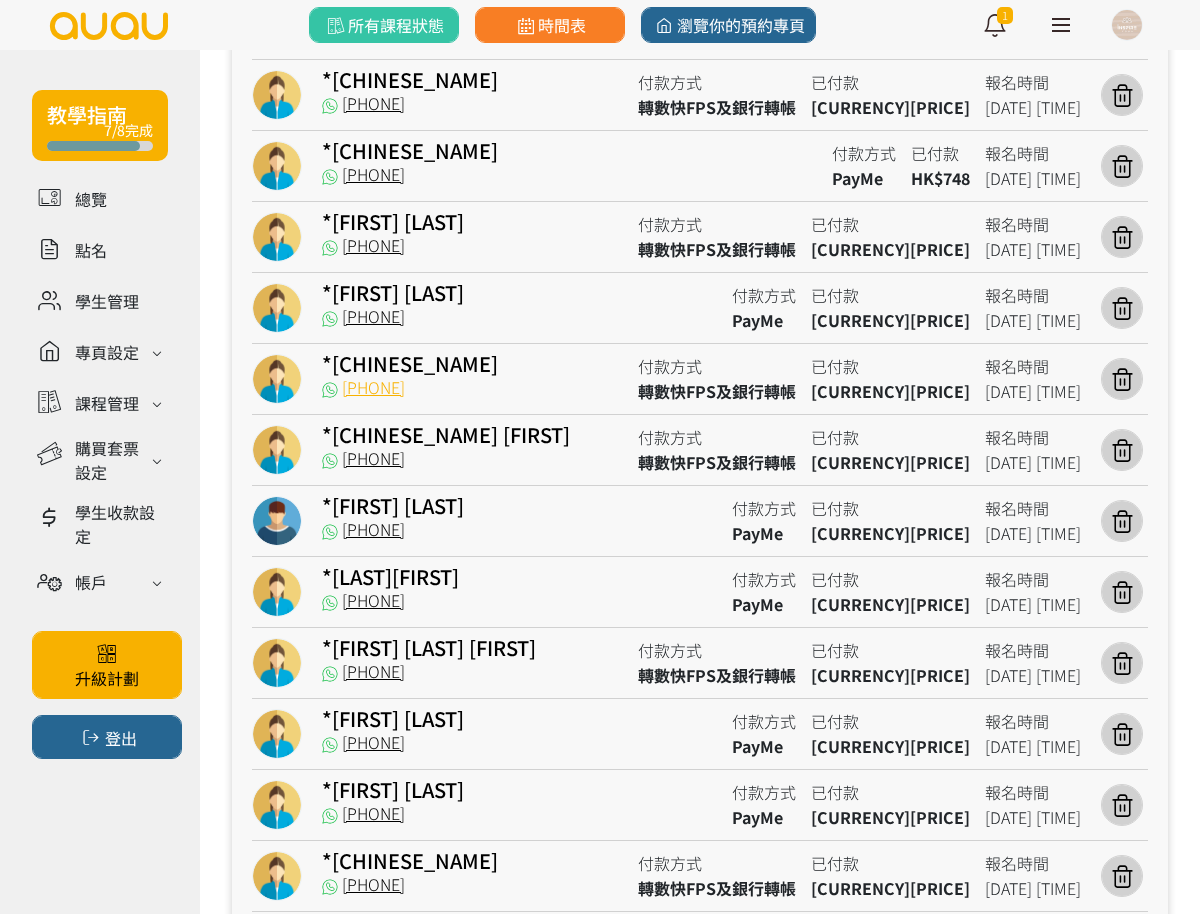 drag, startPoint x: 433, startPoint y: 382, endPoint x: 349, endPoint y: 395, distance: 85 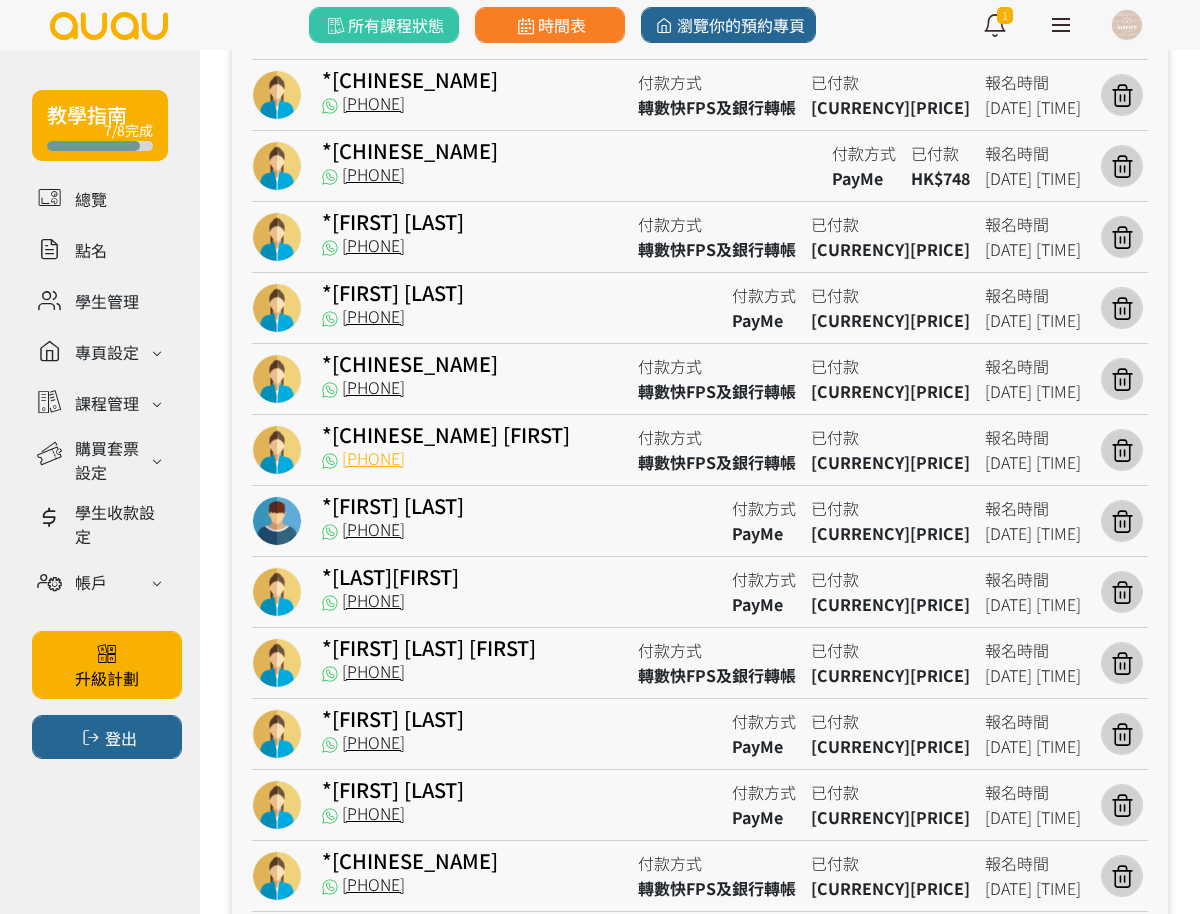 drag, startPoint x: 441, startPoint y: 460, endPoint x: 348, endPoint y: 466, distance: 93.193344 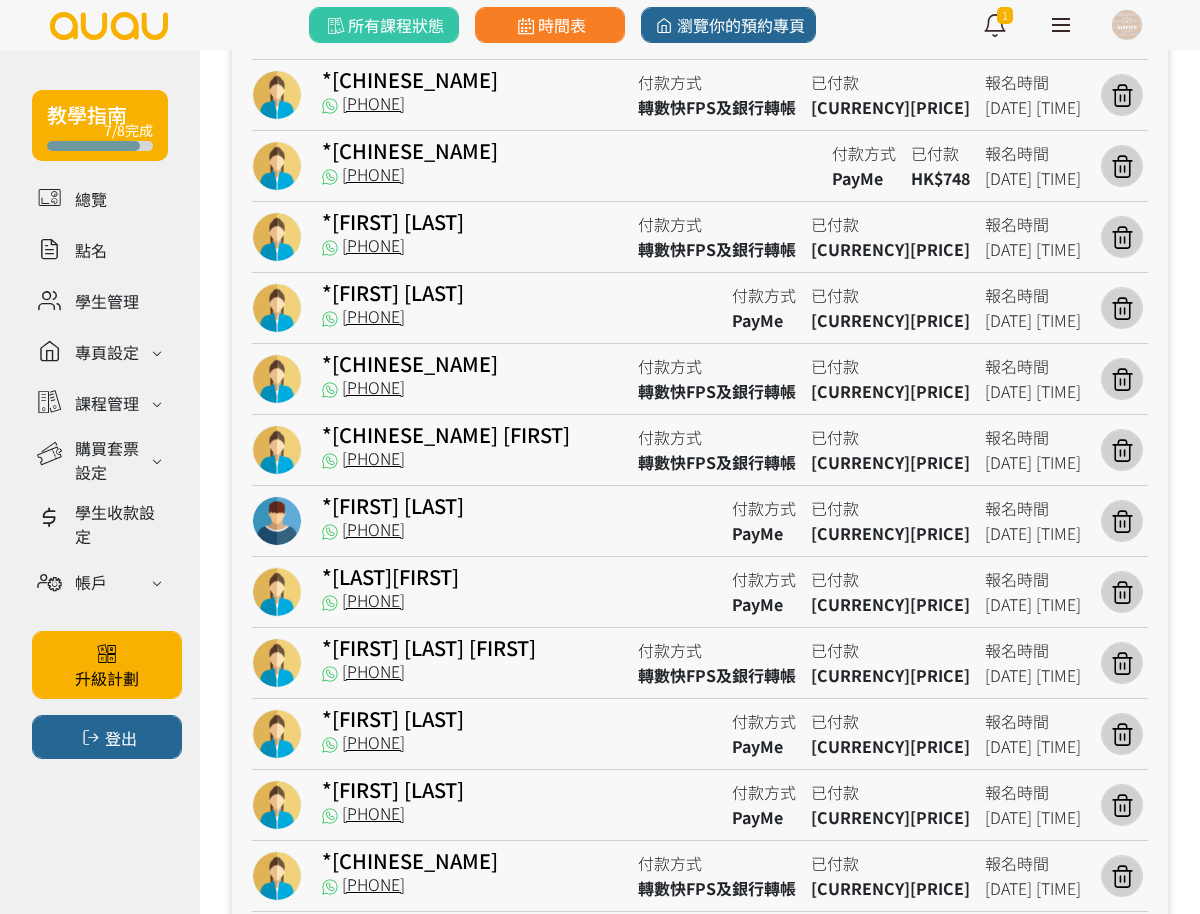 drag, startPoint x: 438, startPoint y: 613, endPoint x: 343, endPoint y: 616, distance: 95.047356 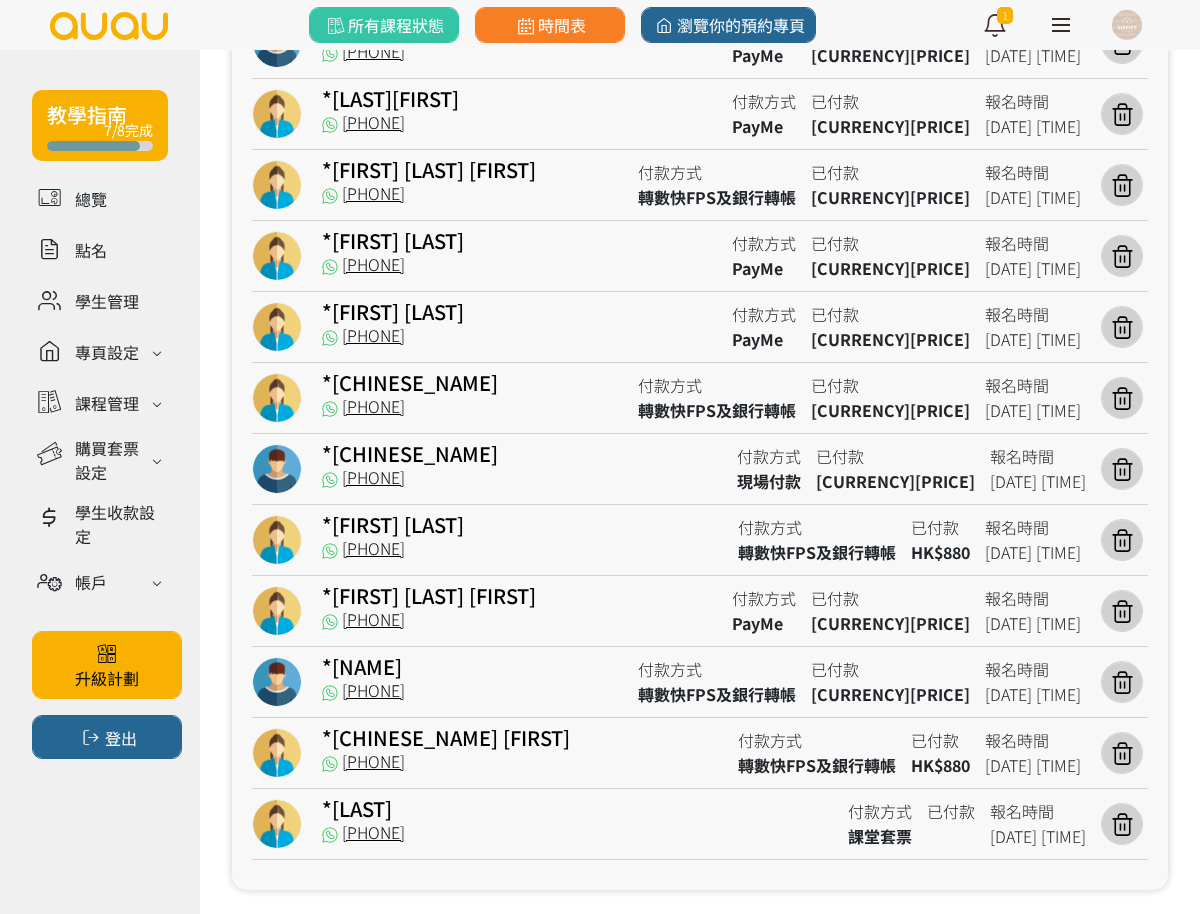 scroll, scrollTop: 1566, scrollLeft: 0, axis: vertical 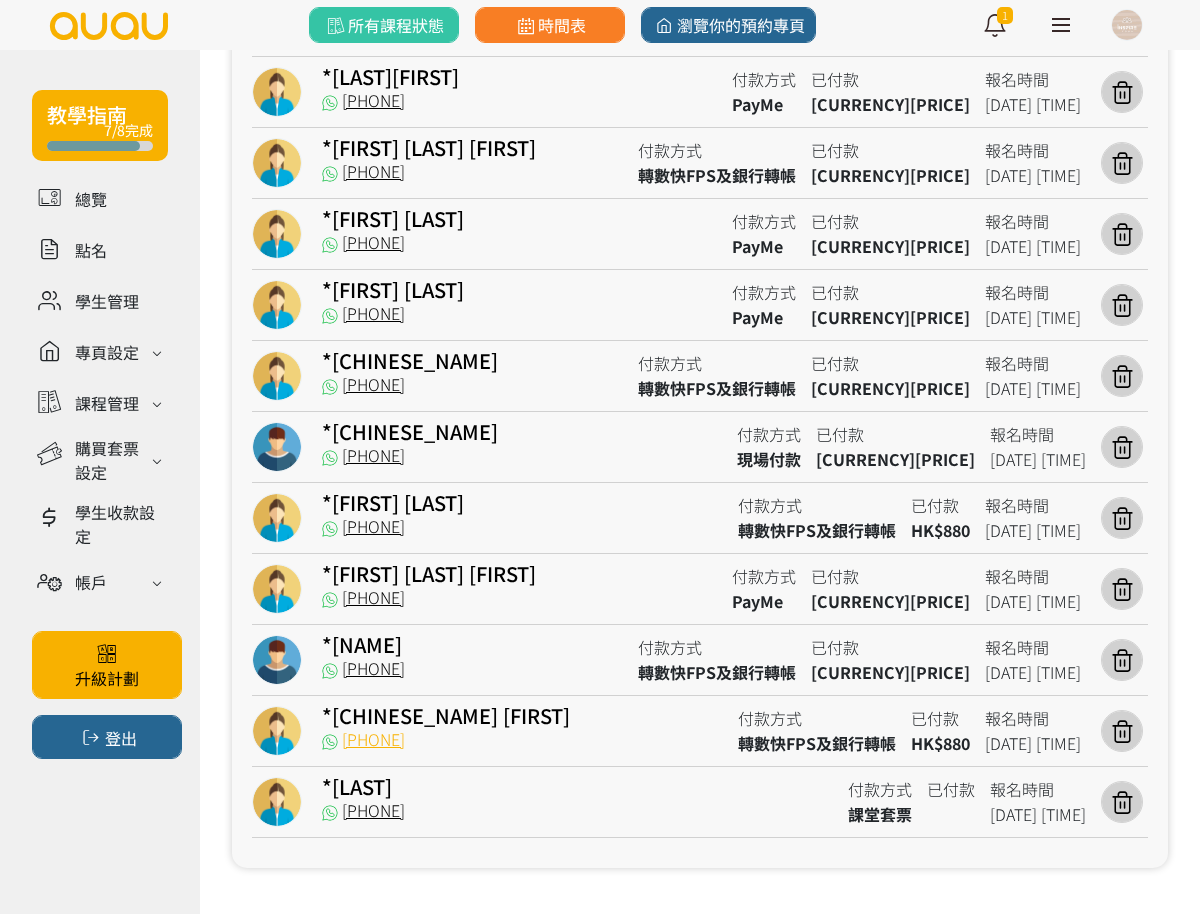 drag, startPoint x: 436, startPoint y: 740, endPoint x: 344, endPoint y: 736, distance: 92.086914 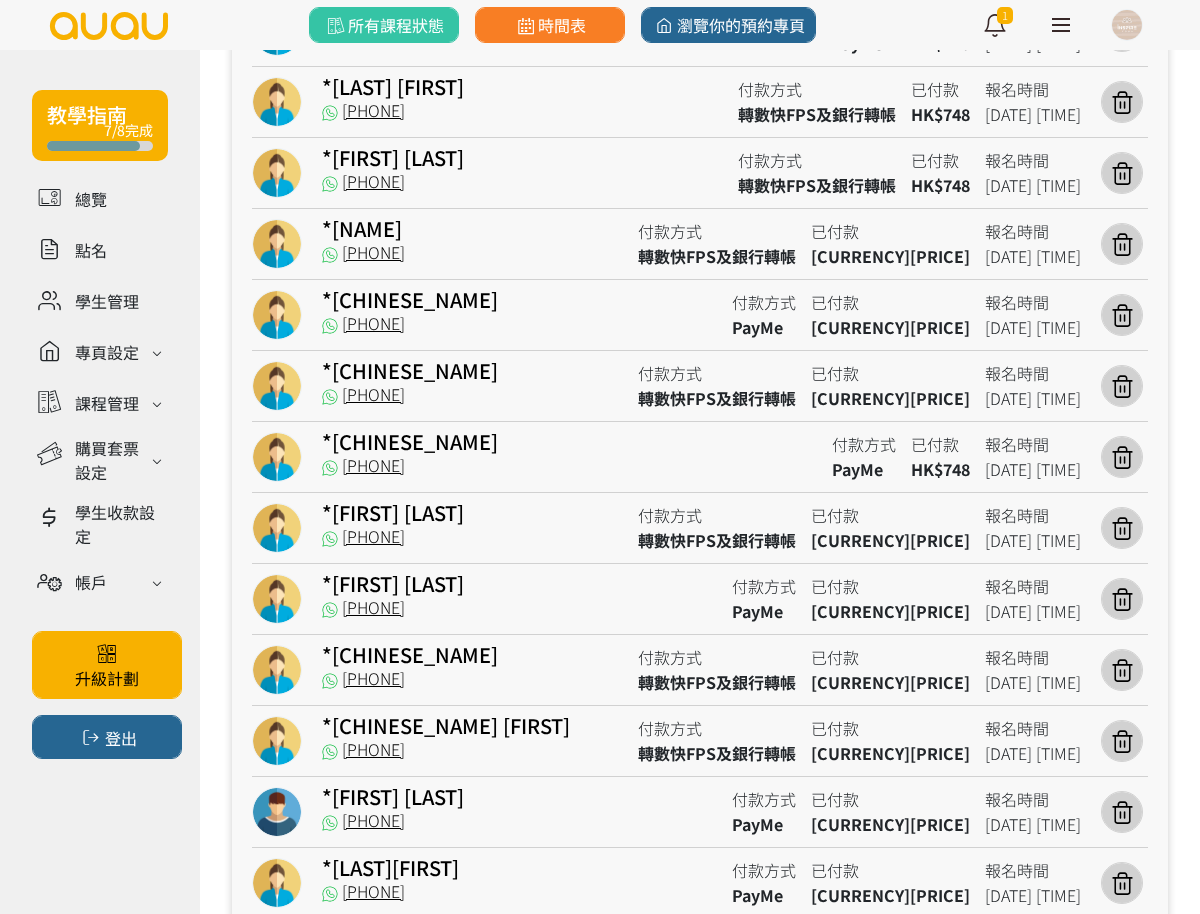 scroll, scrollTop: 816, scrollLeft: 0, axis: vertical 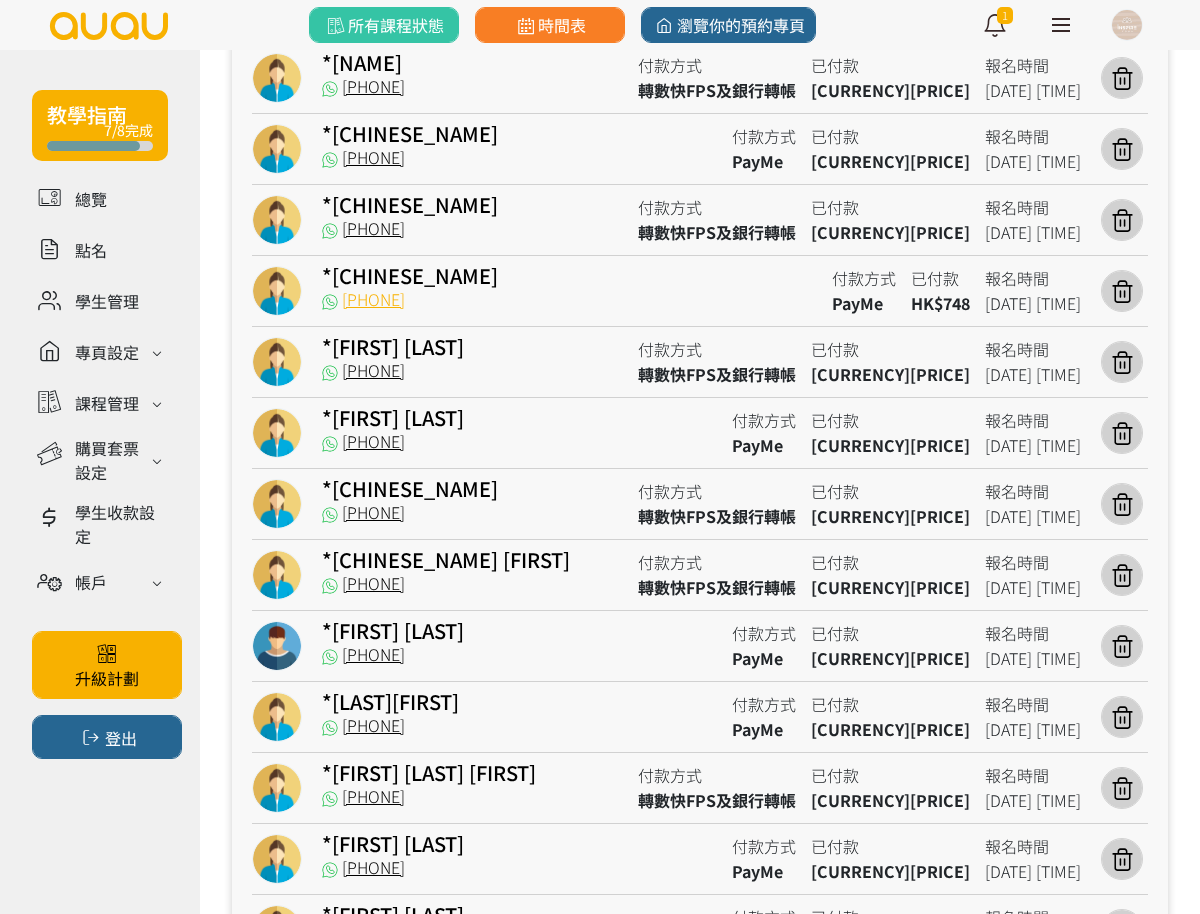 drag, startPoint x: 438, startPoint y: 418, endPoint x: 341, endPoint y: 306, distance: 148.16545 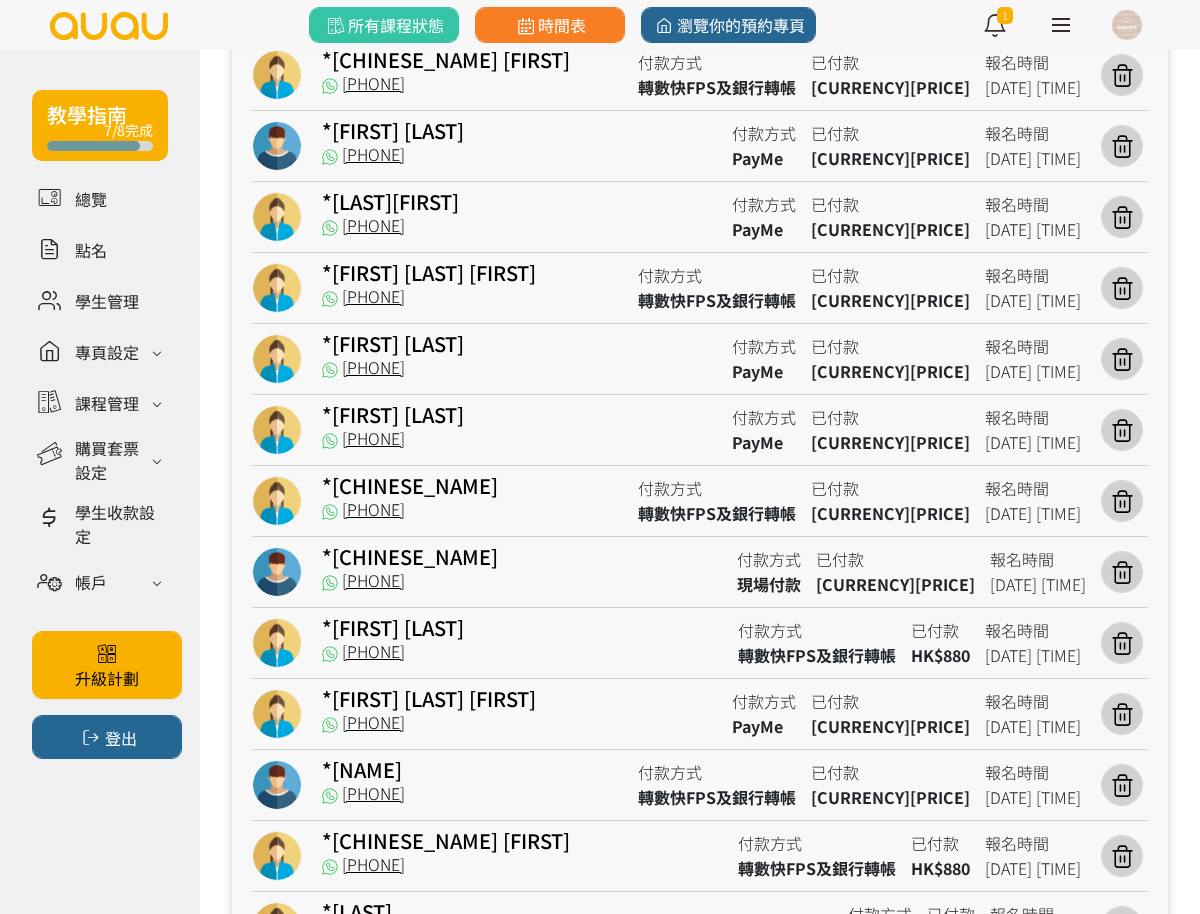 scroll, scrollTop: 1566, scrollLeft: 0, axis: vertical 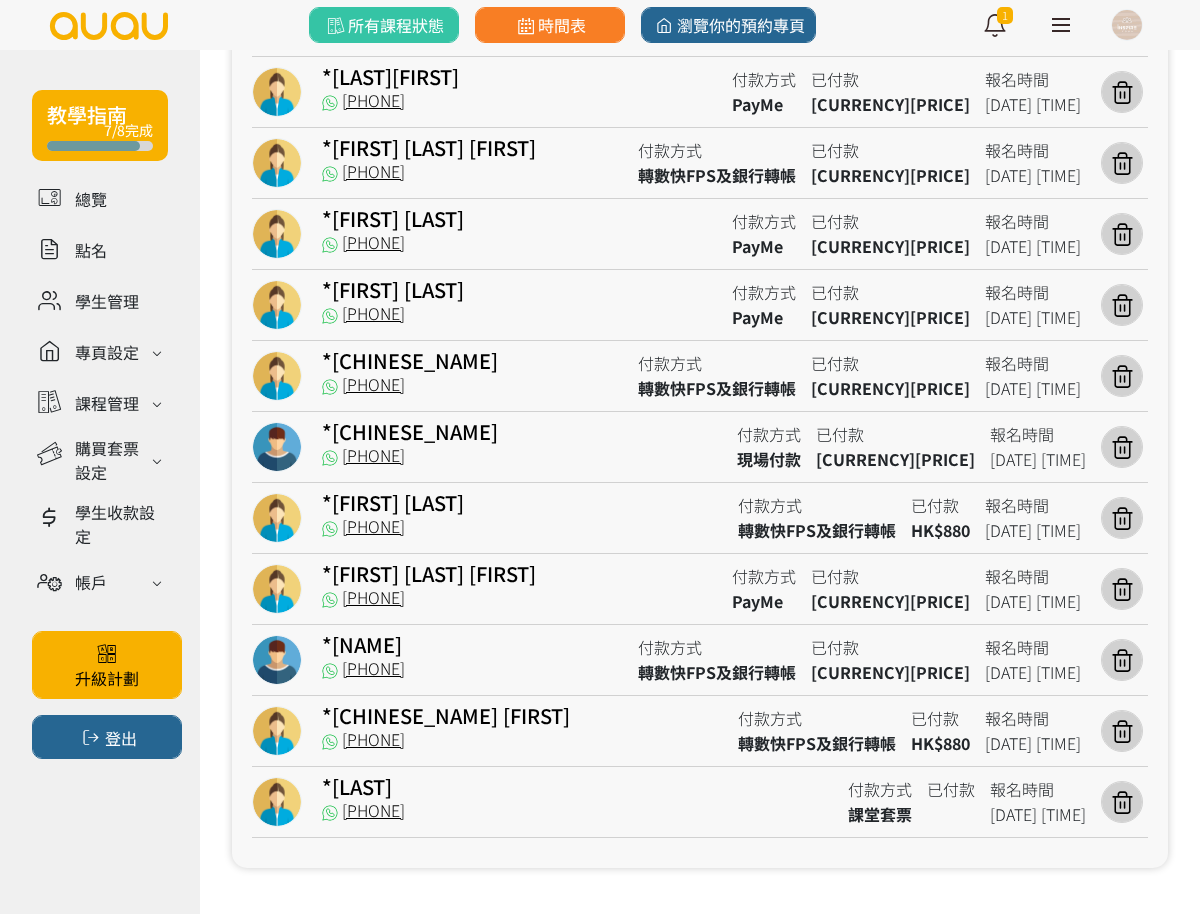 drag, startPoint x: 431, startPoint y: 599, endPoint x: 344, endPoint y: 609, distance: 87.57283 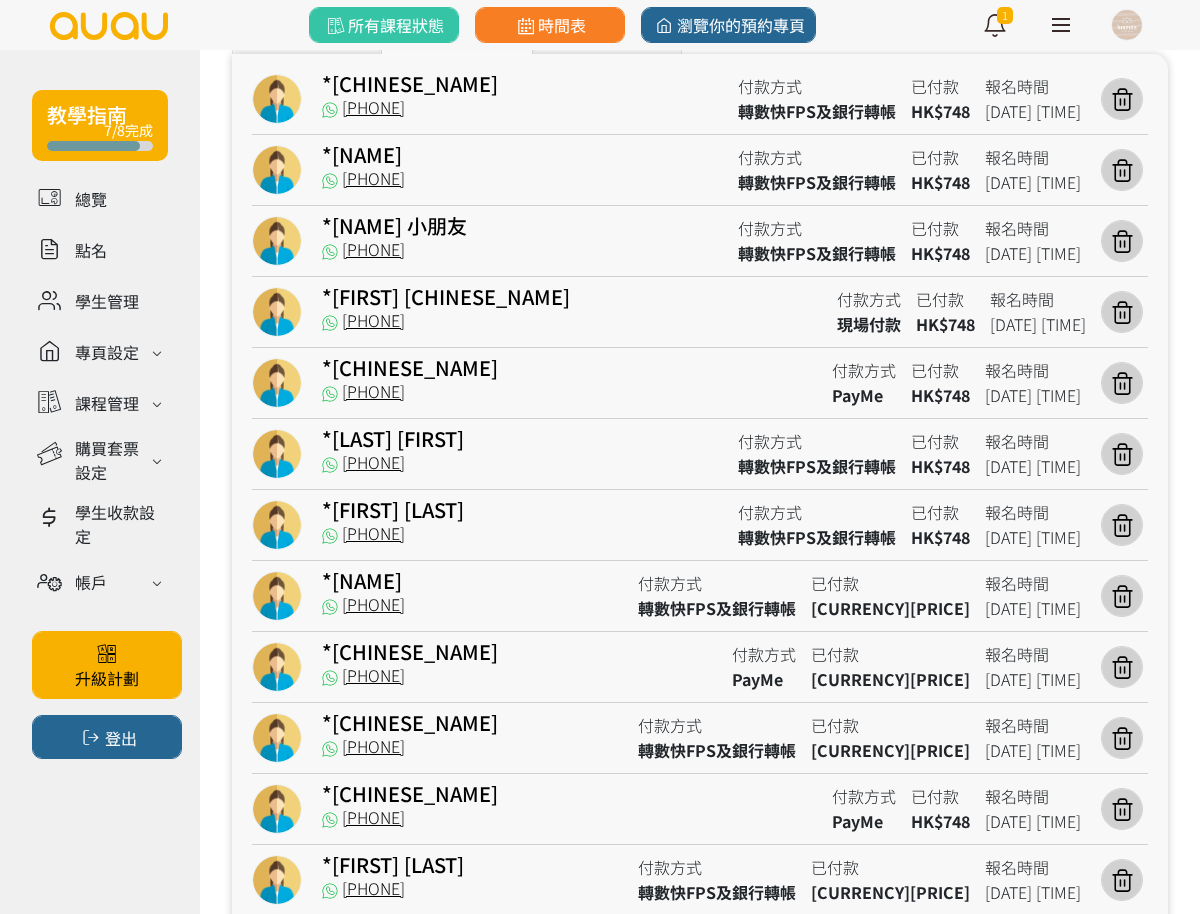 scroll, scrollTop: 0, scrollLeft: 0, axis: both 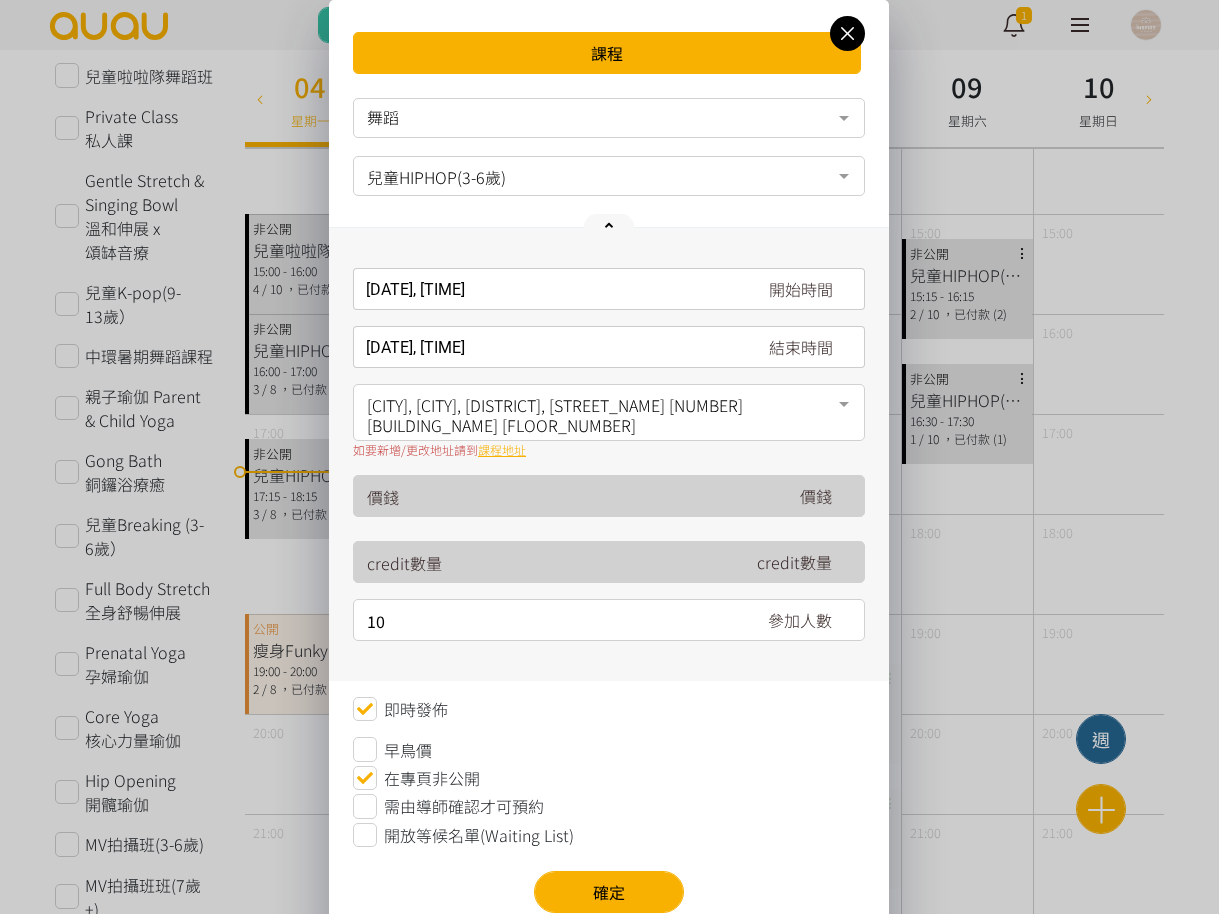 click at bounding box center [847, 33] 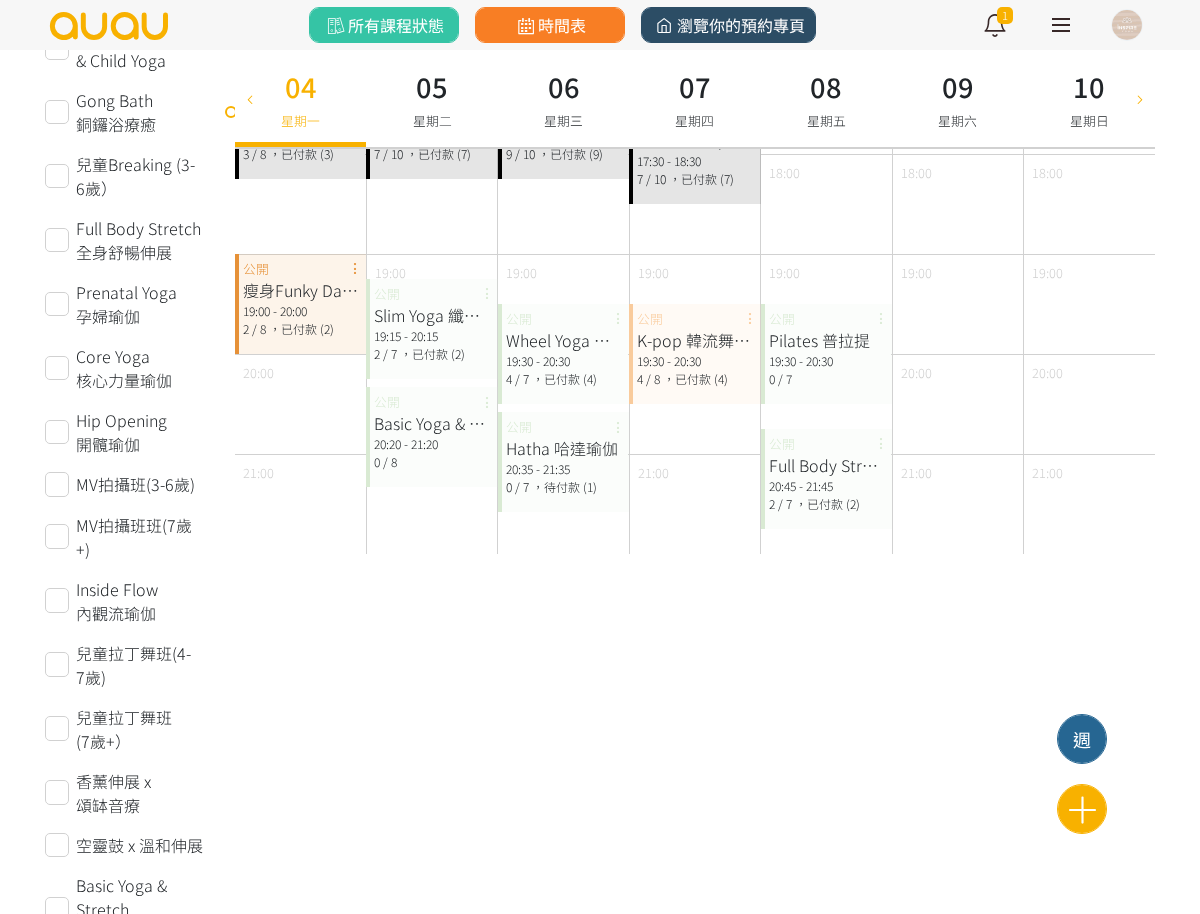 scroll, scrollTop: 873, scrollLeft: 0, axis: vertical 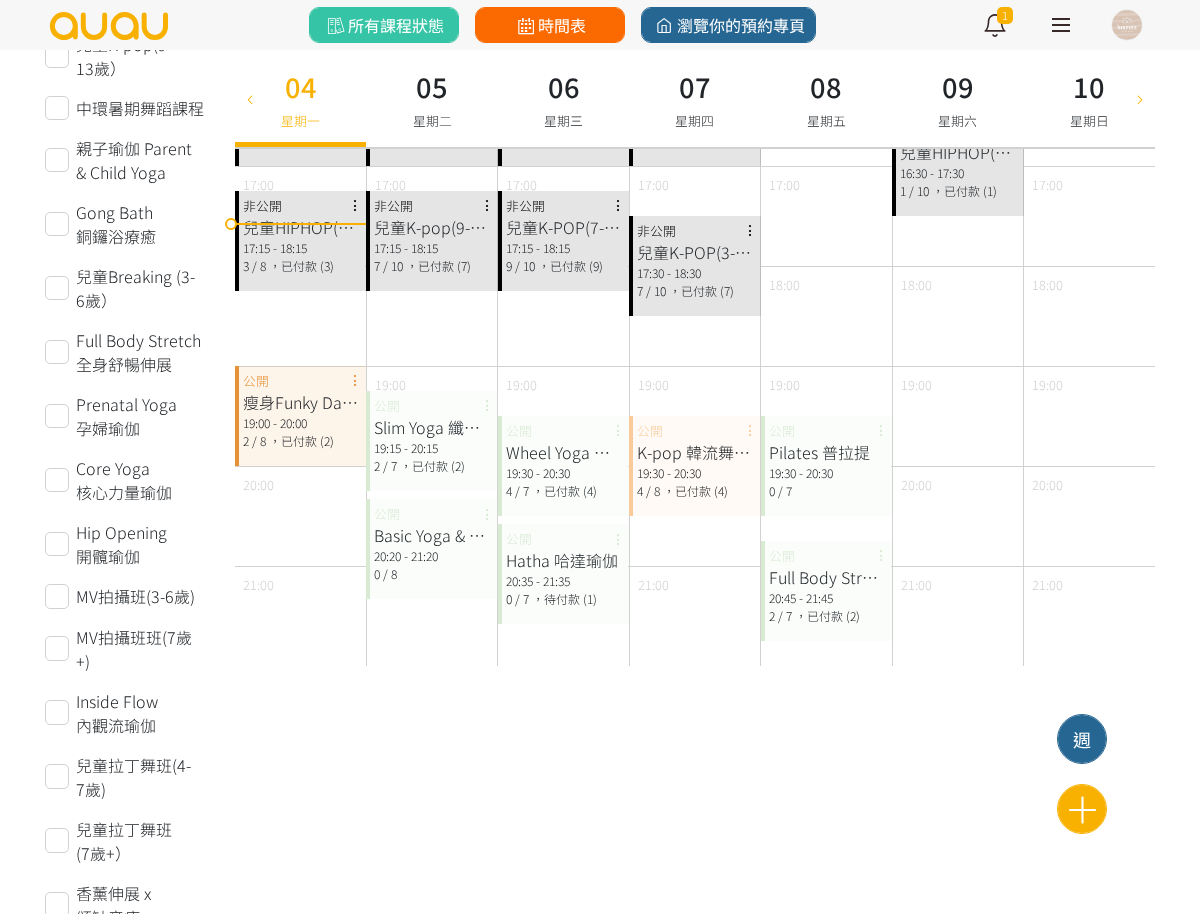 click on "時間表" at bounding box center (550, 25) 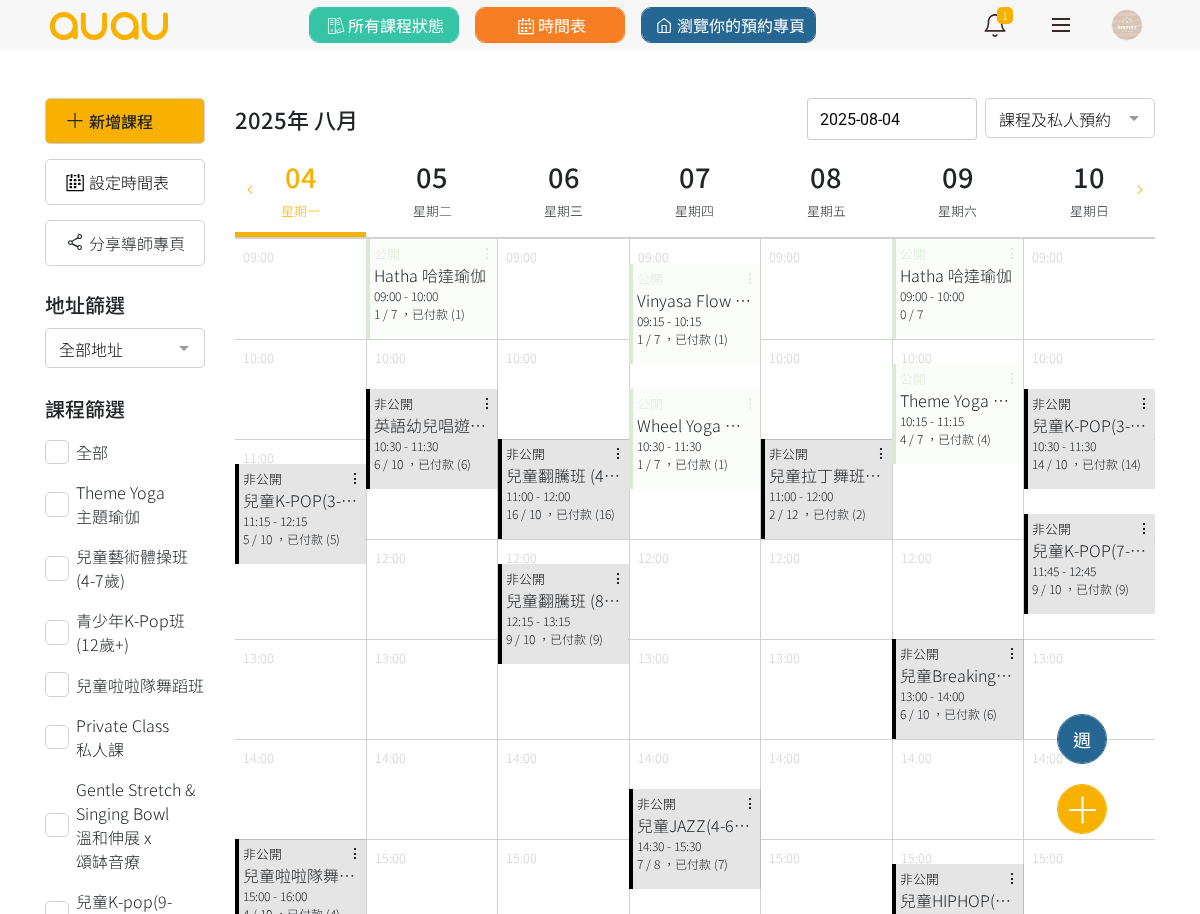 scroll, scrollTop: 0, scrollLeft: 0, axis: both 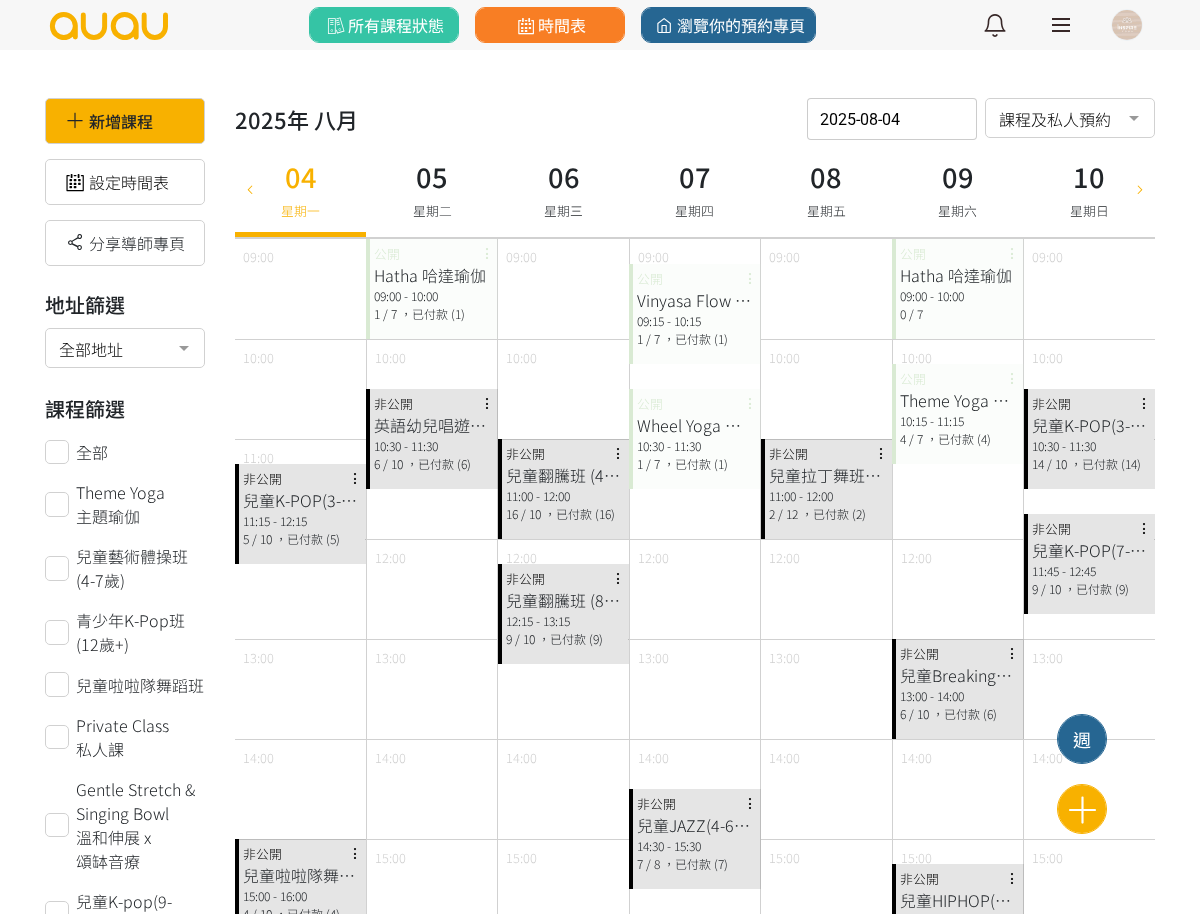 click on "2025-08-04" at bounding box center [892, 119] 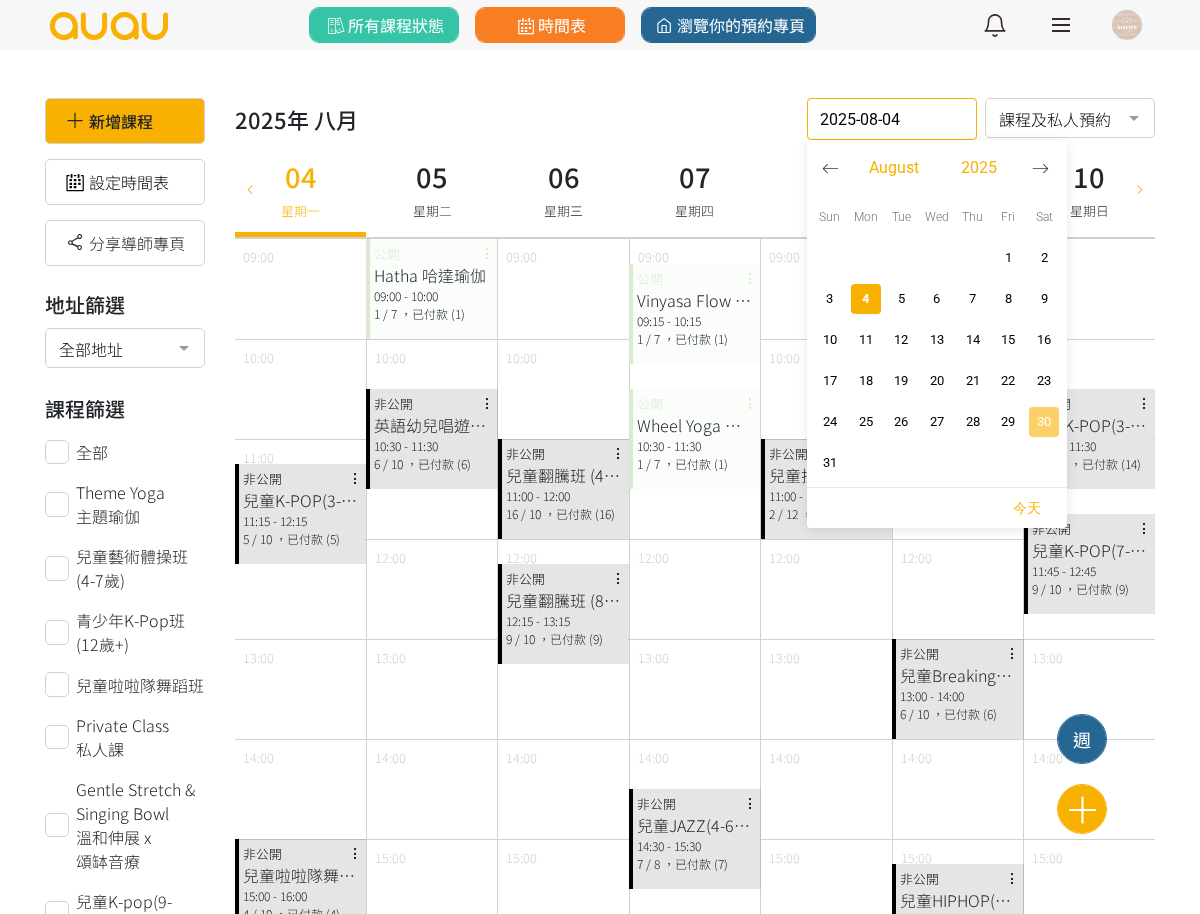 click on "30" at bounding box center [1044, 422] 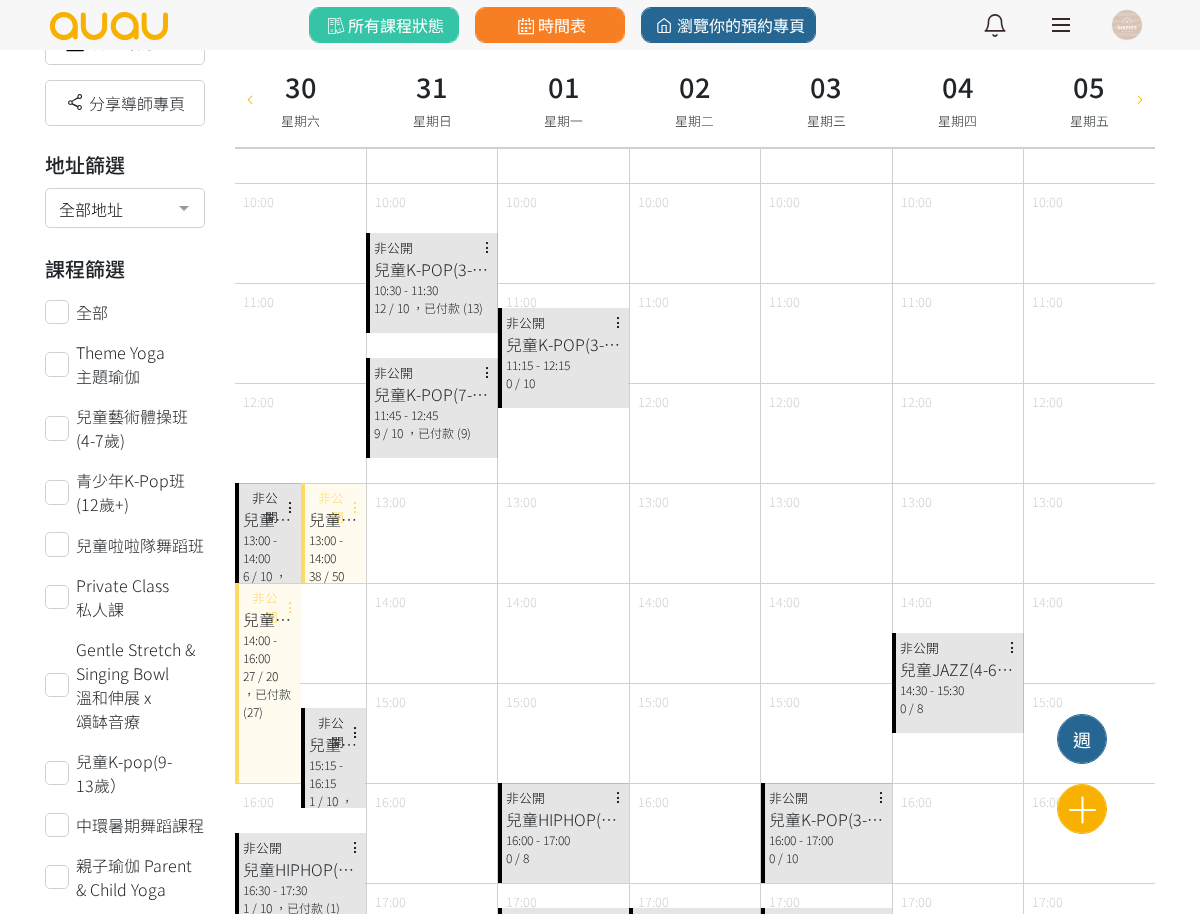 scroll, scrollTop: 500, scrollLeft: 0, axis: vertical 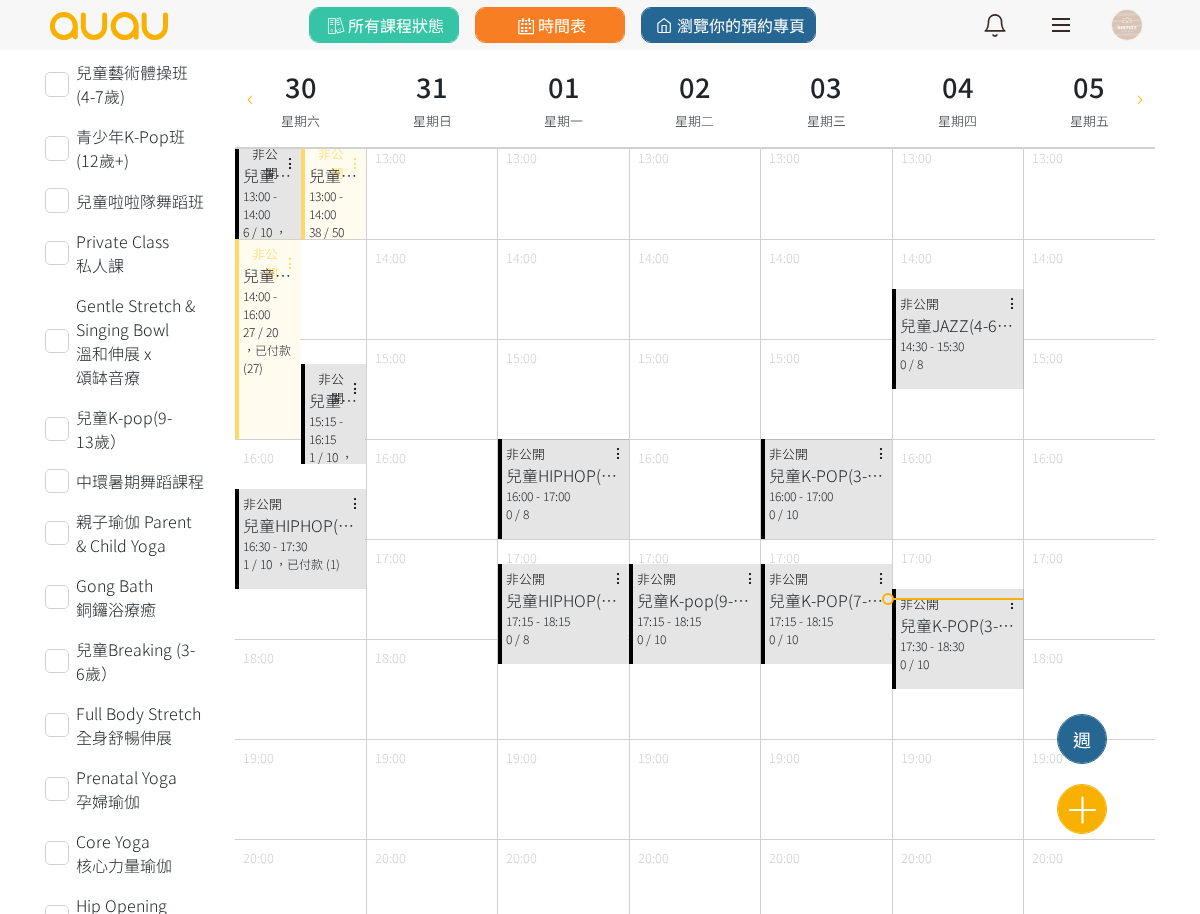 click on "13:00 -
14:00" at bounding box center [334, 205] 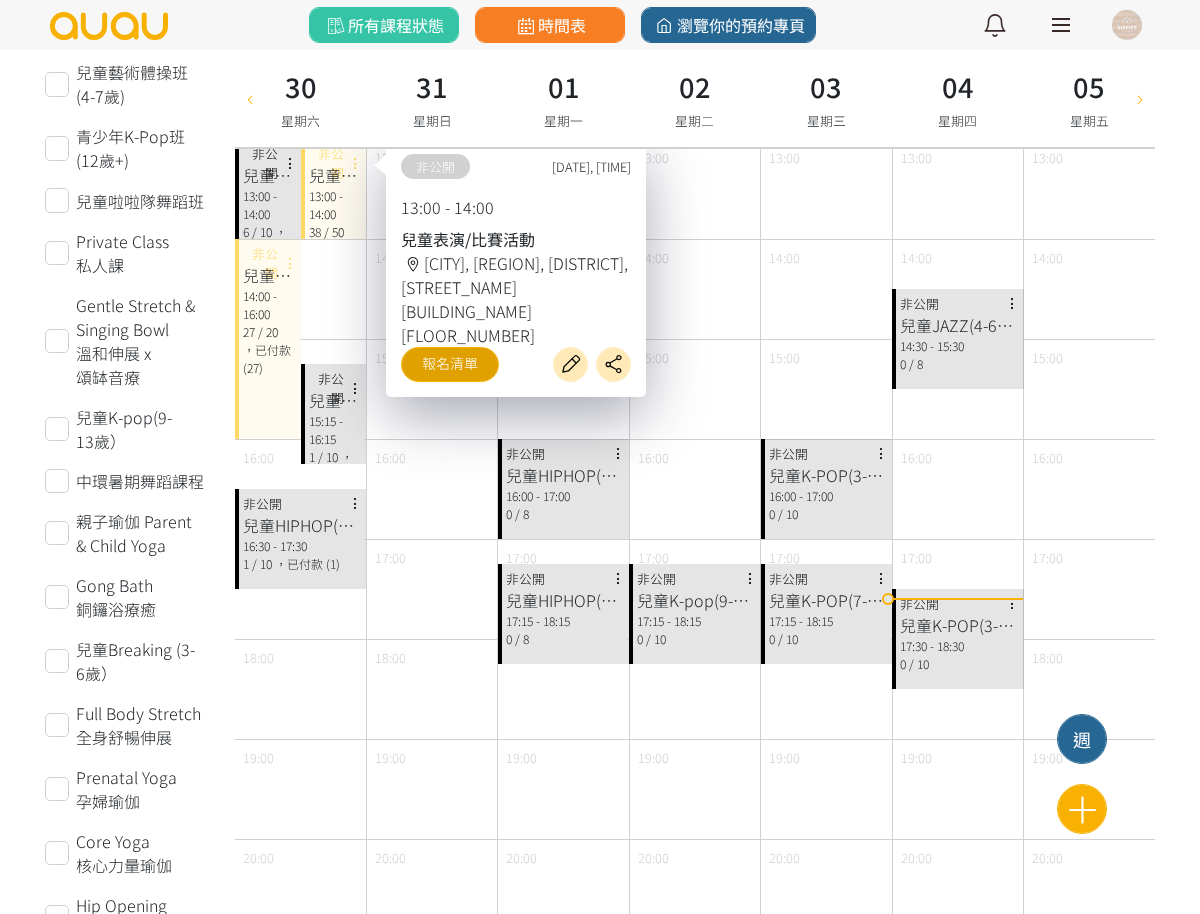 click on "報名清單" at bounding box center (450, 364) 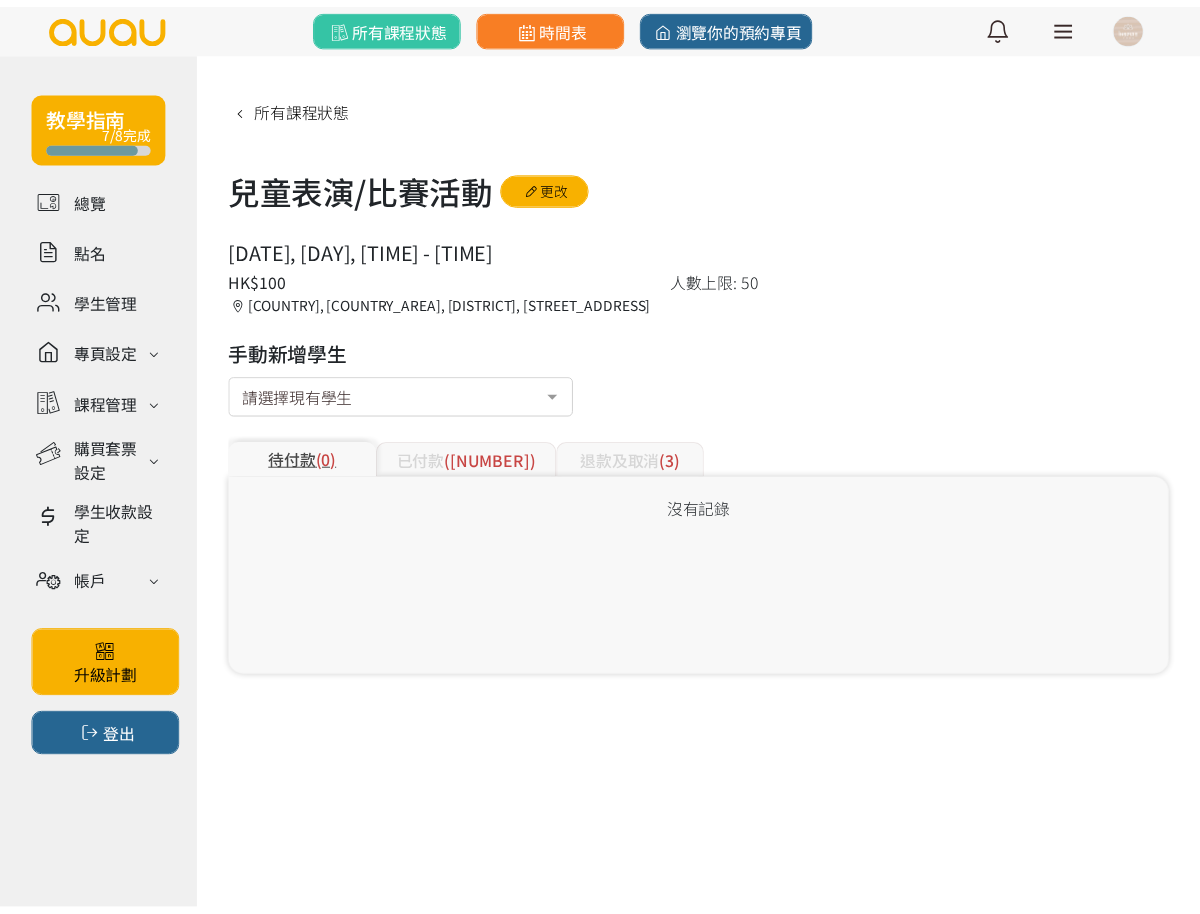scroll, scrollTop: 0, scrollLeft: 0, axis: both 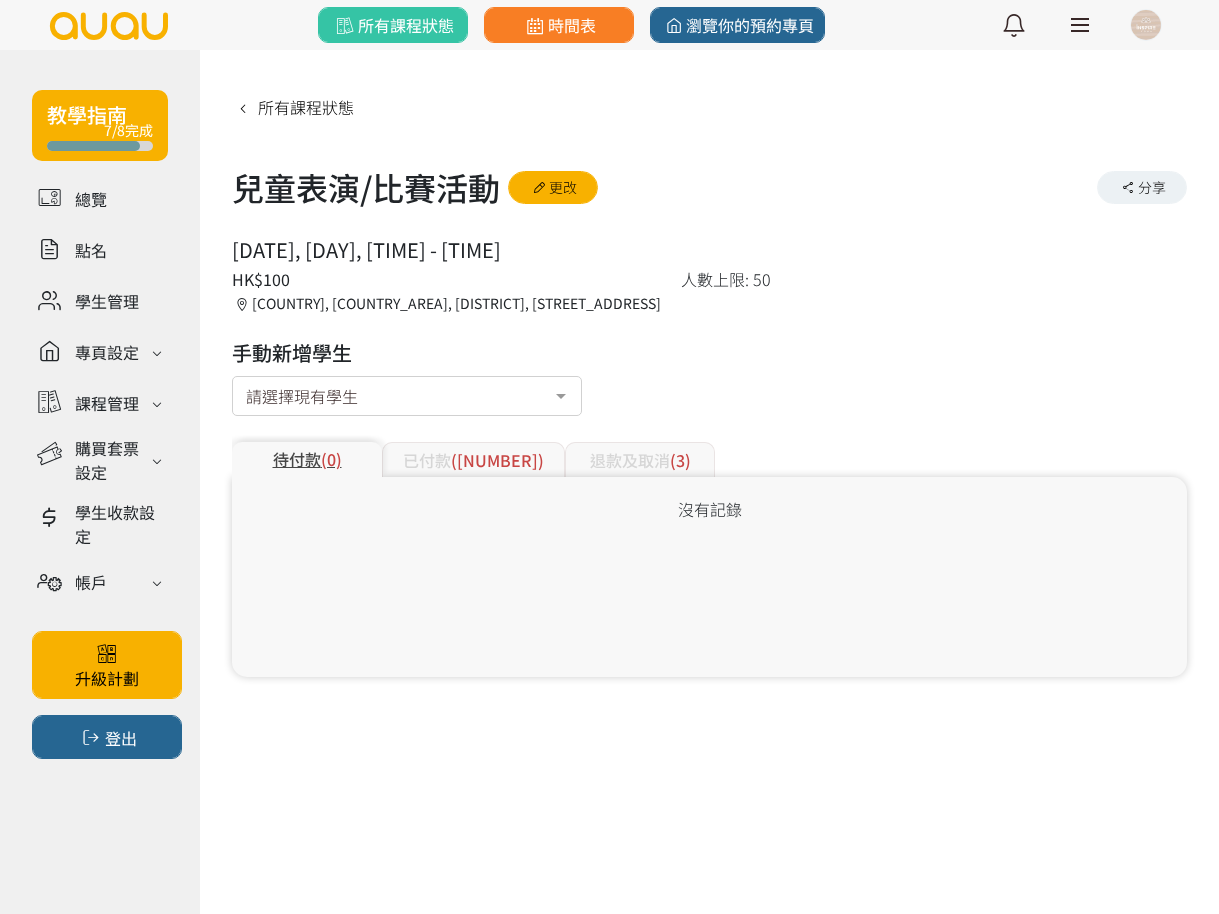 click on "已付款 (38)" at bounding box center (473, 459) 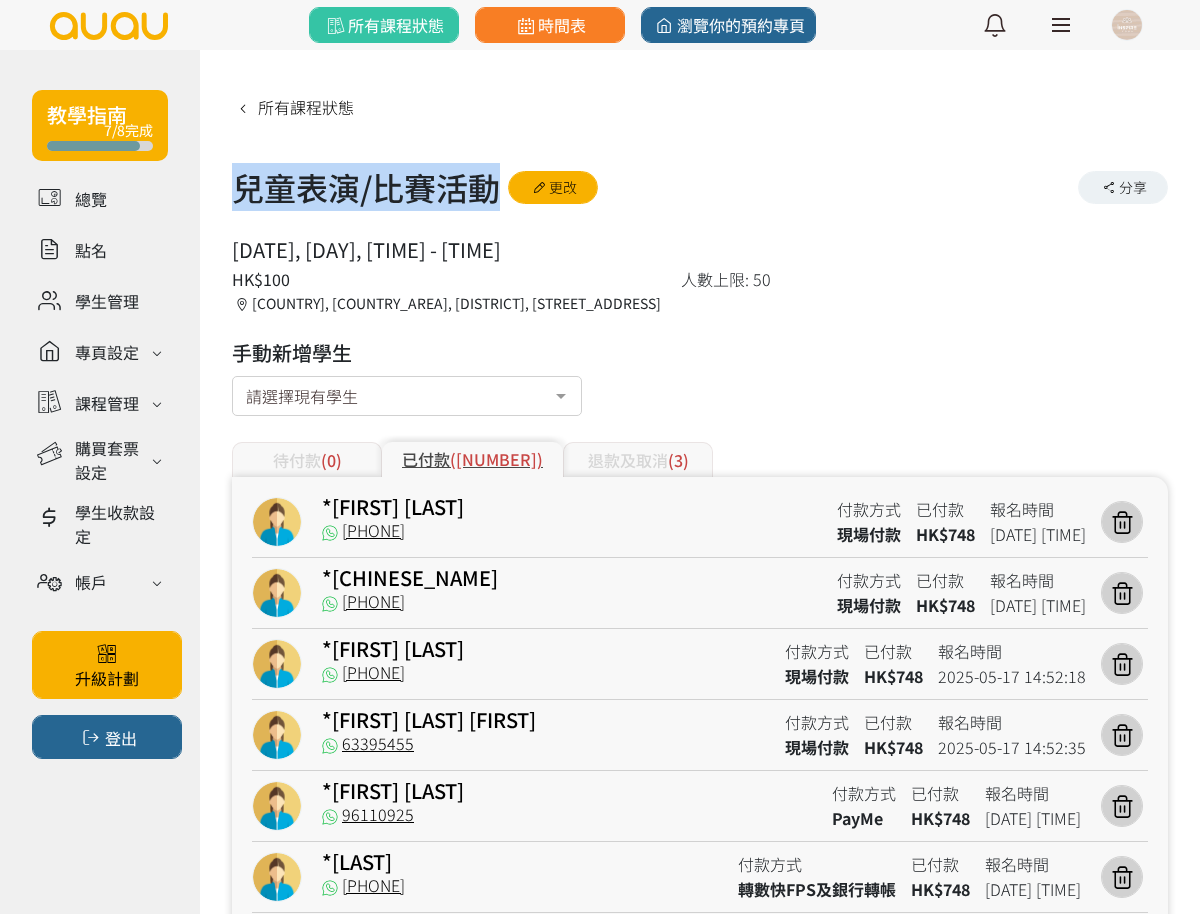 drag, startPoint x: 236, startPoint y: 200, endPoint x: 500, endPoint y: 199, distance: 264.0019 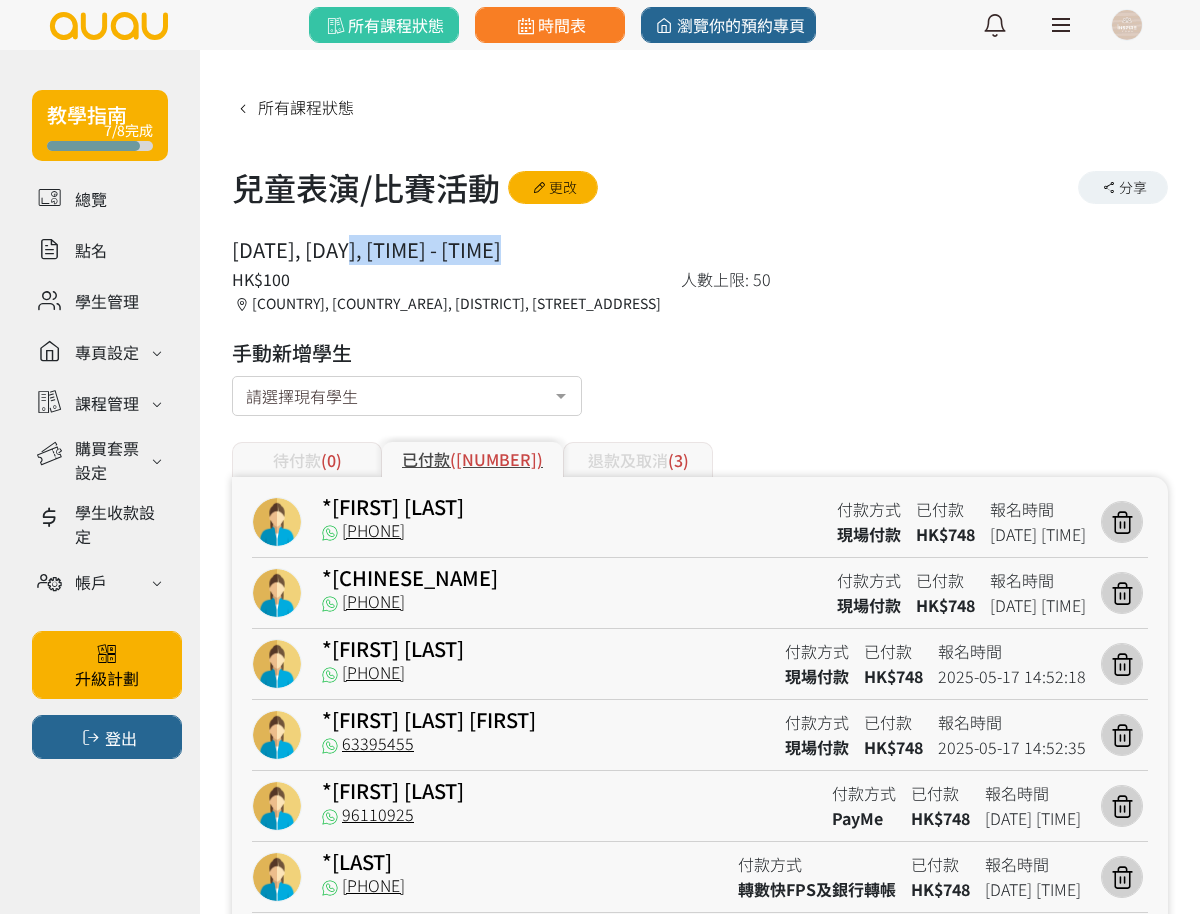 drag, startPoint x: 349, startPoint y: 253, endPoint x: 554, endPoint y: 254, distance: 205.00244 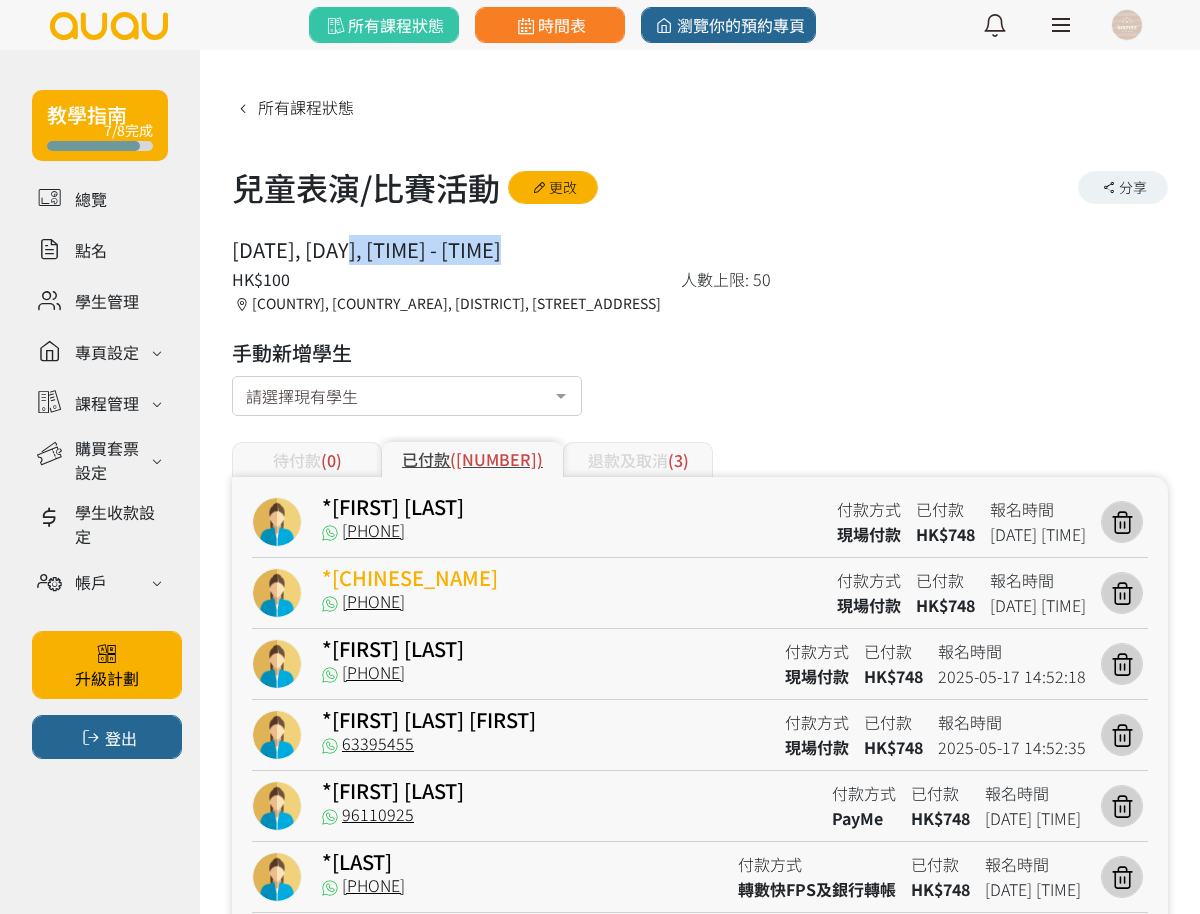 click on "*[NAME]" at bounding box center [410, 577] 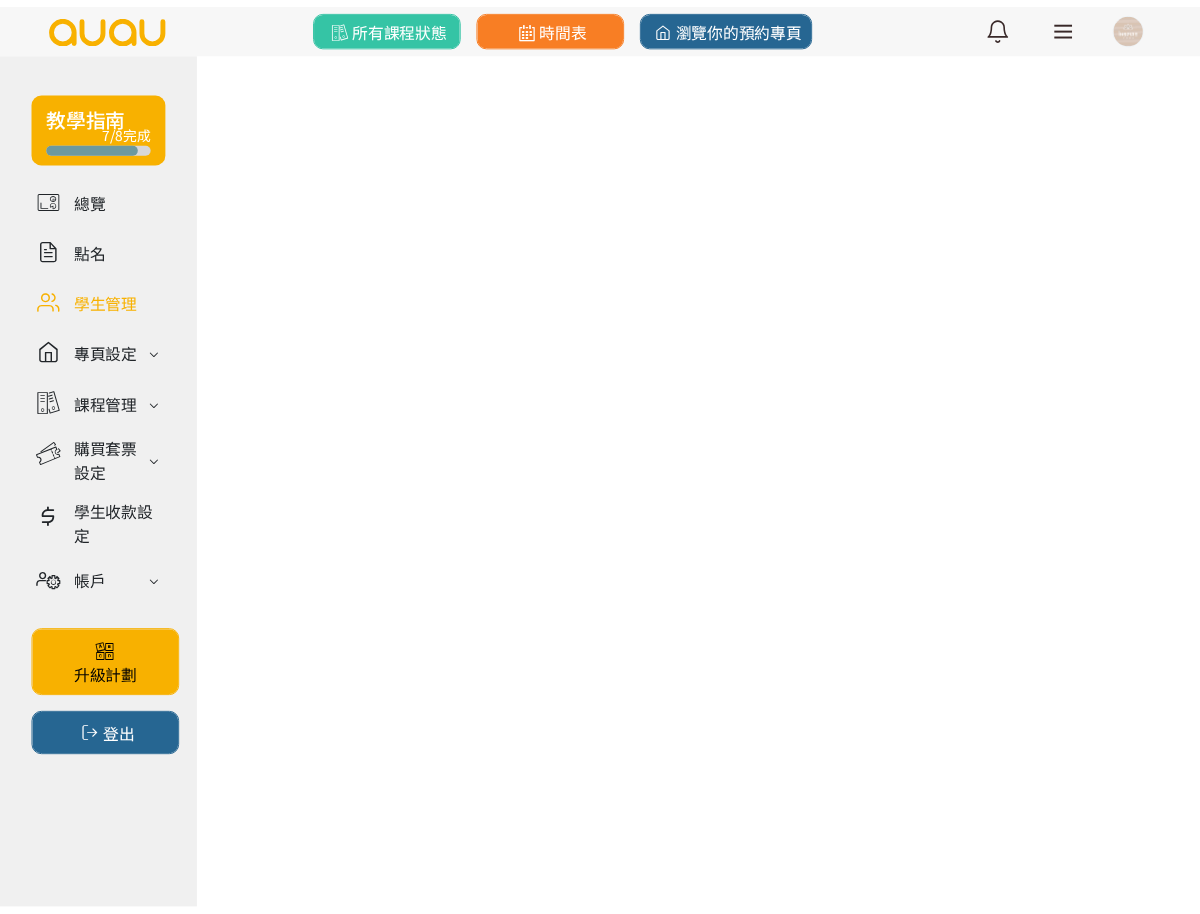 scroll, scrollTop: 0, scrollLeft: 0, axis: both 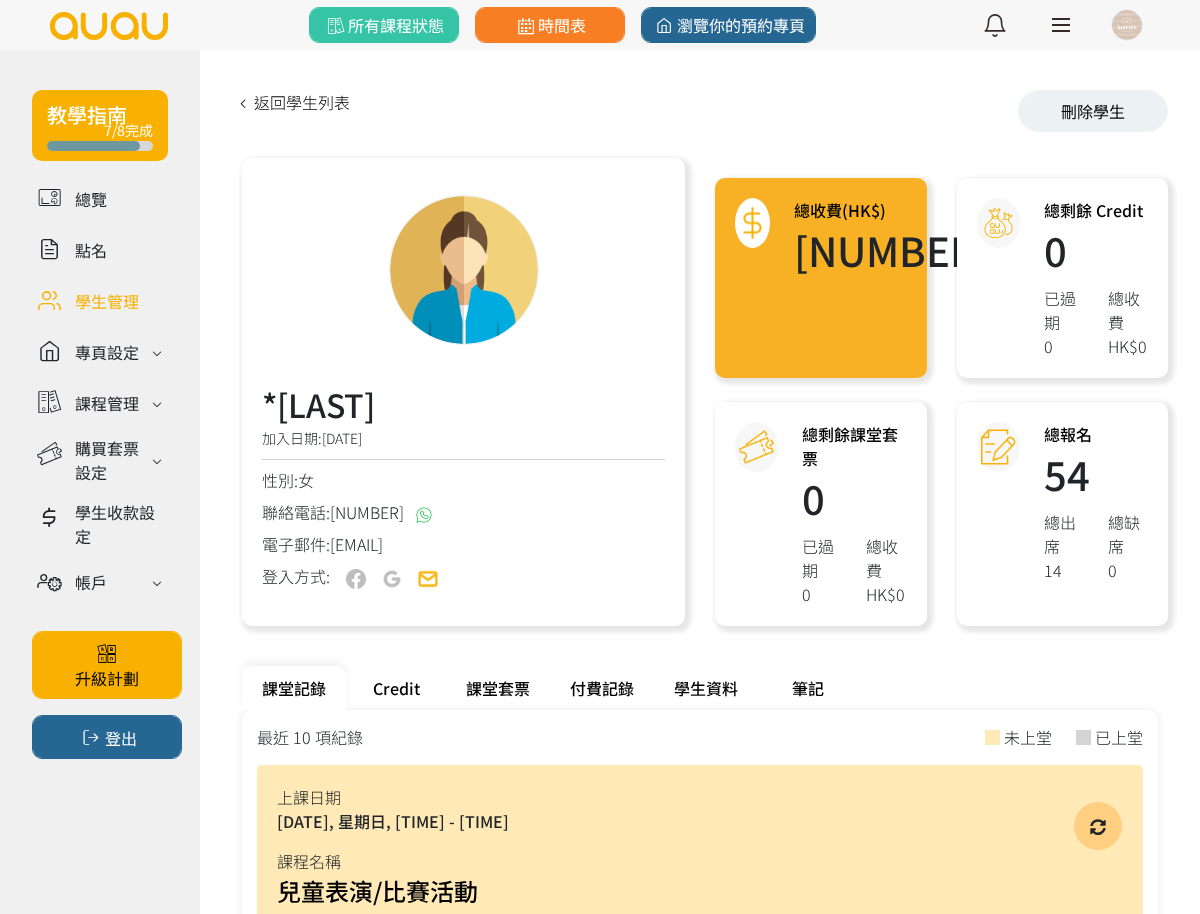 drag, startPoint x: 372, startPoint y: 481, endPoint x: 322, endPoint y: 474, distance: 50.48762 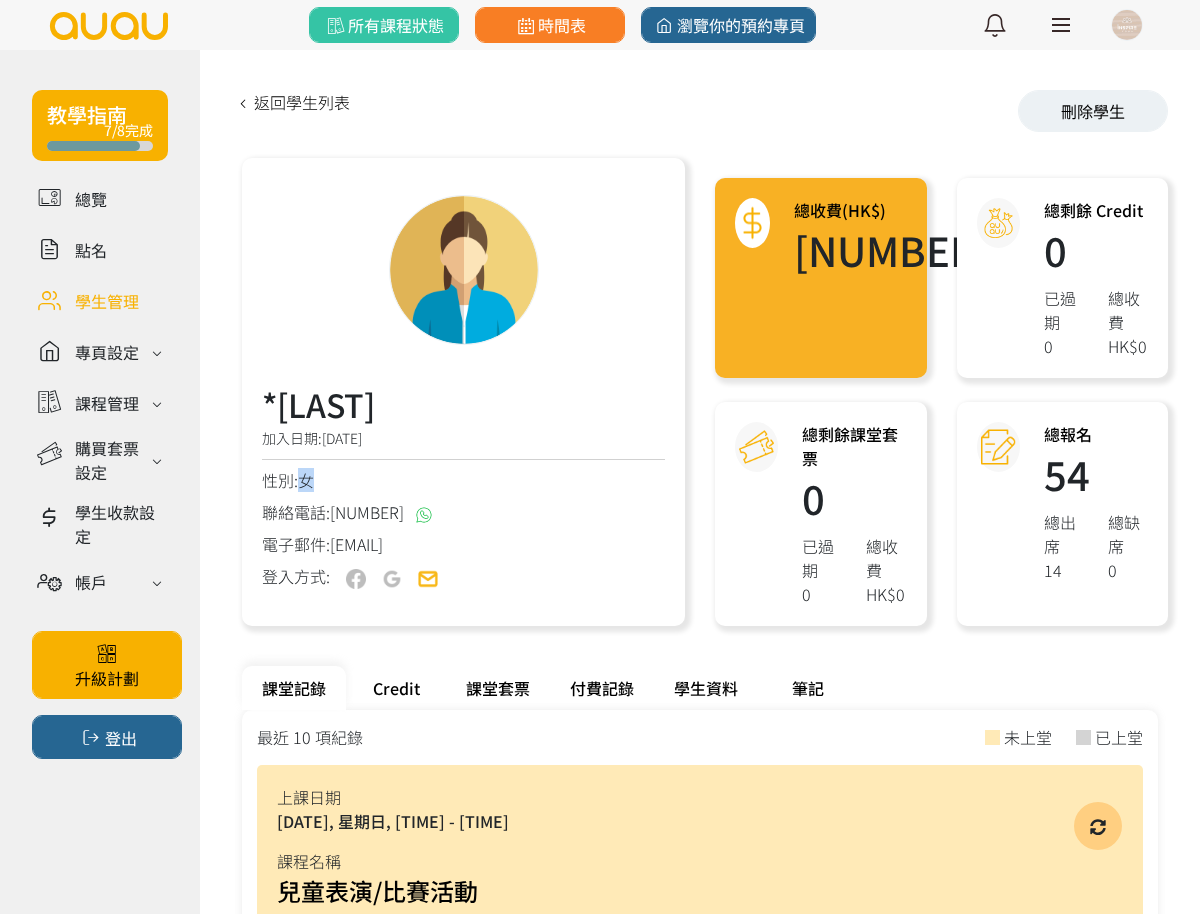 drag, startPoint x: 327, startPoint y: 474, endPoint x: 301, endPoint y: 479, distance: 26.476404 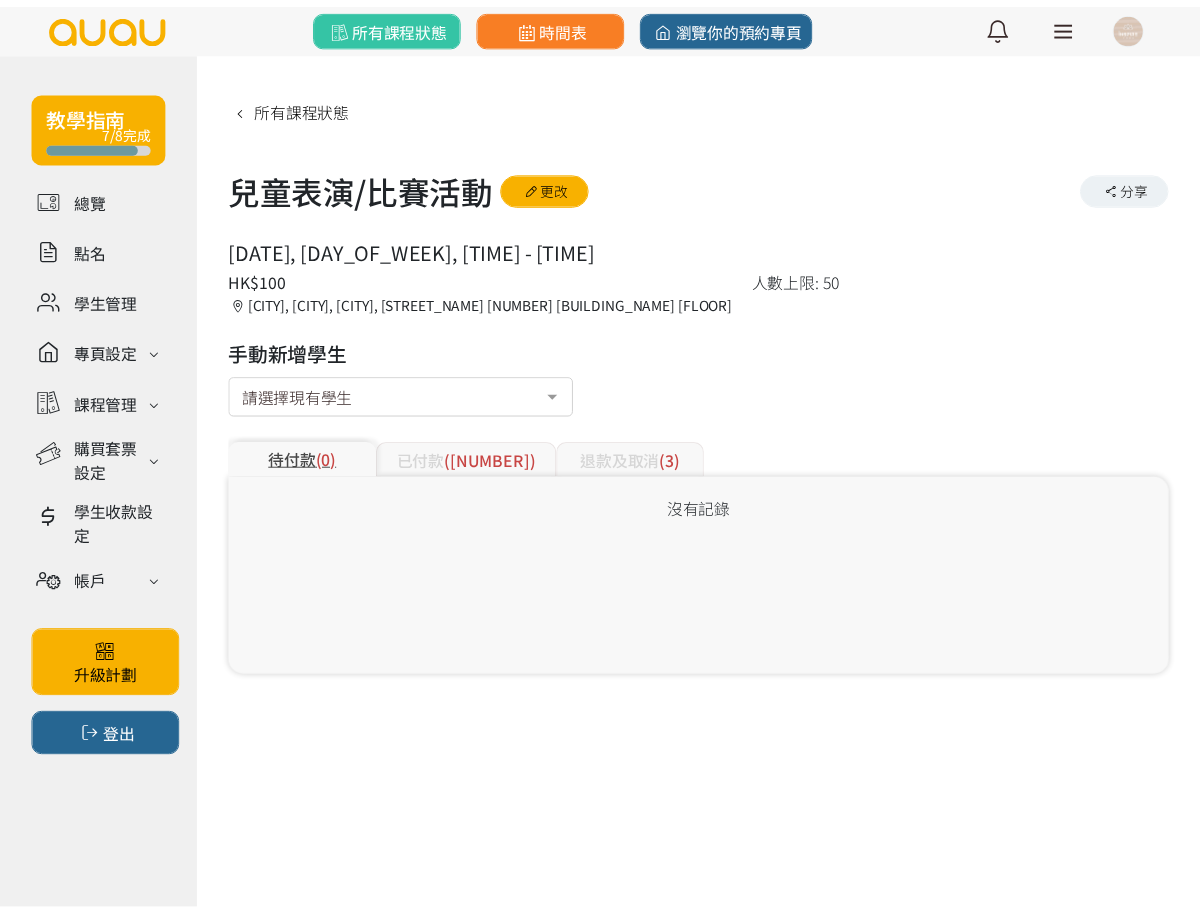 scroll, scrollTop: 0, scrollLeft: 0, axis: both 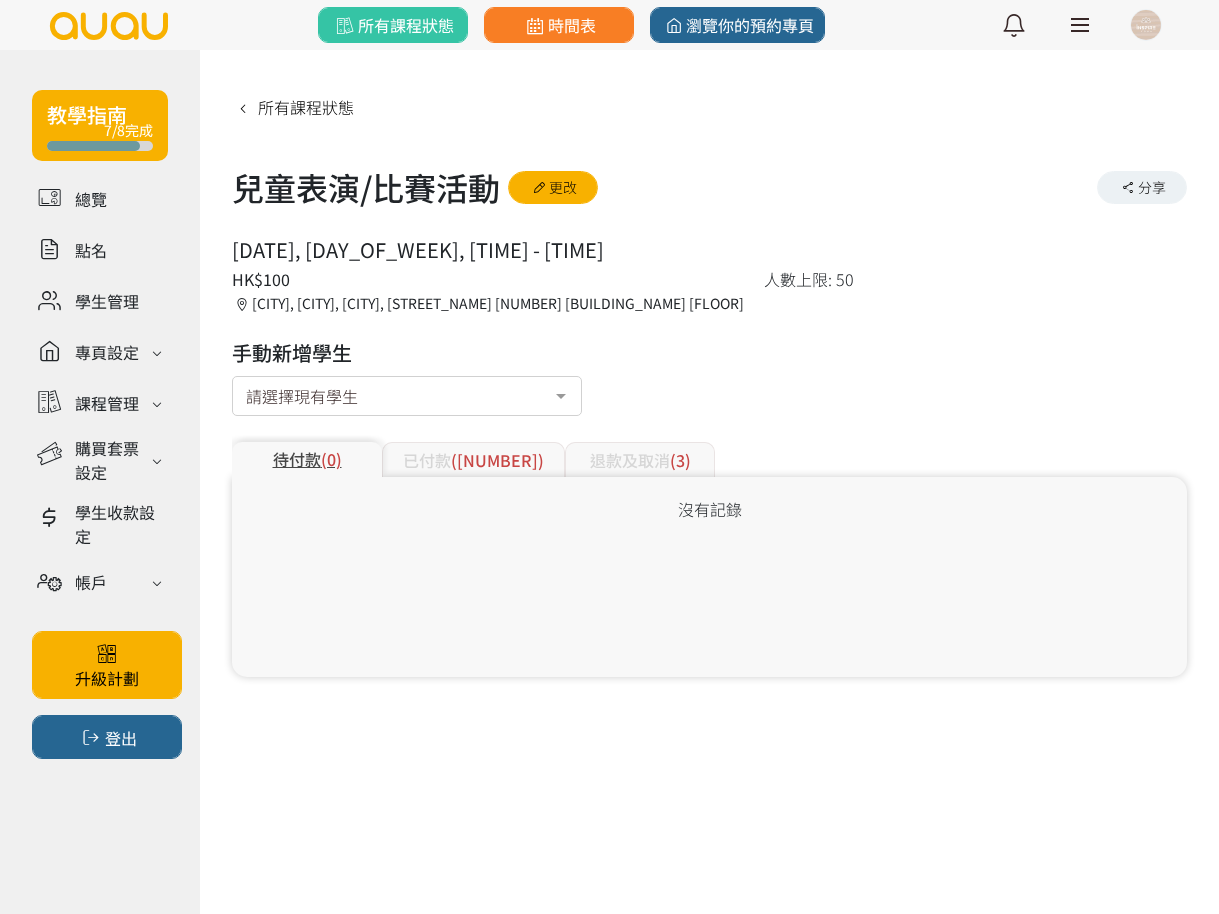 click on "已付款 (38)" at bounding box center (473, 459) 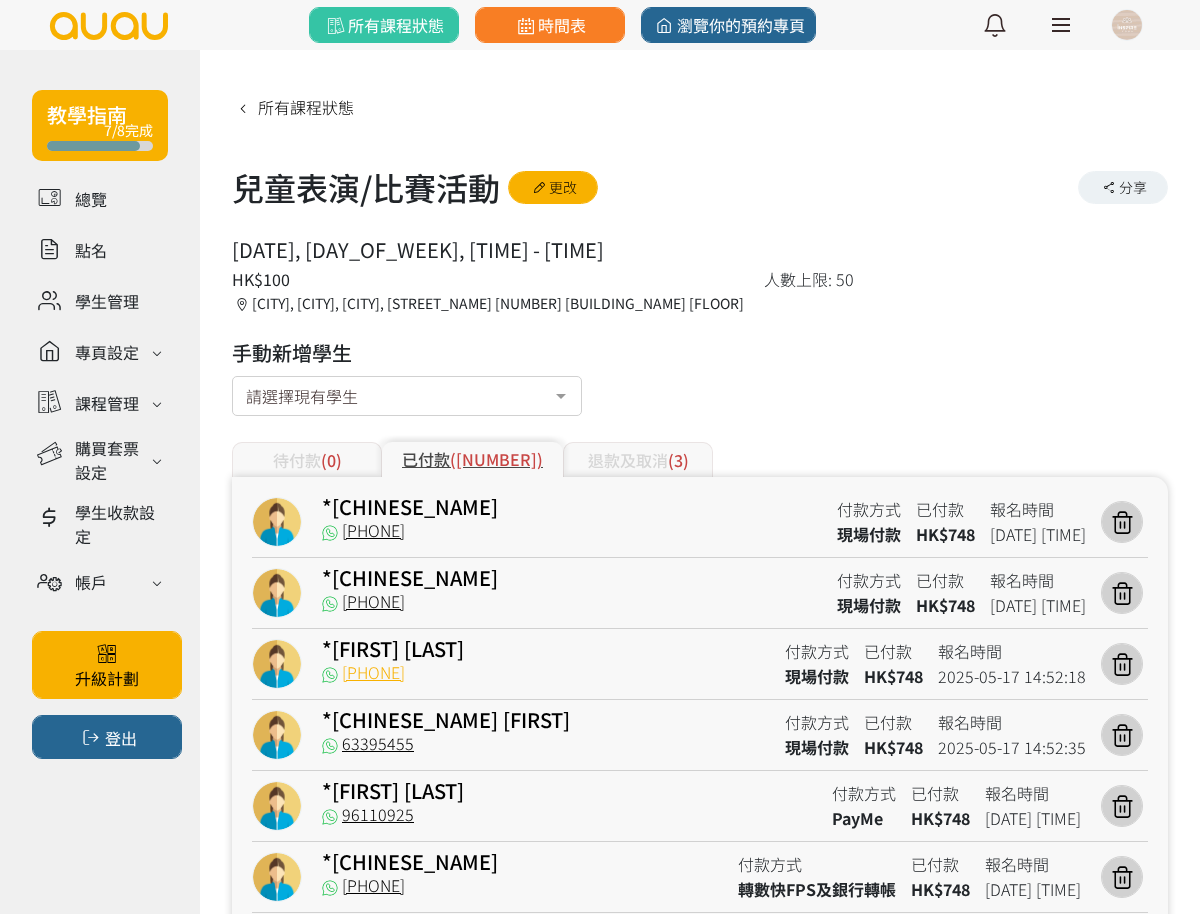 click on "[PHONE]" at bounding box center (363, 672) 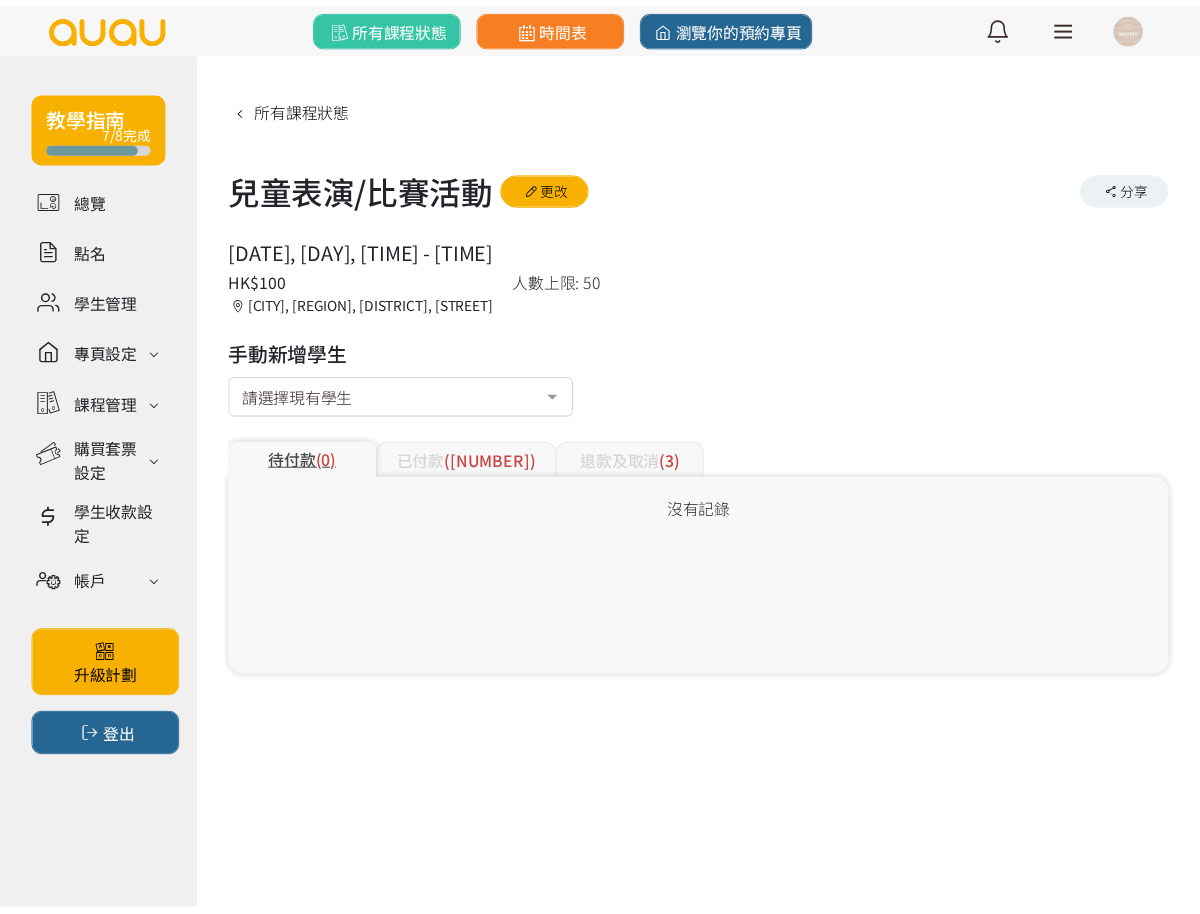scroll, scrollTop: 0, scrollLeft: 0, axis: both 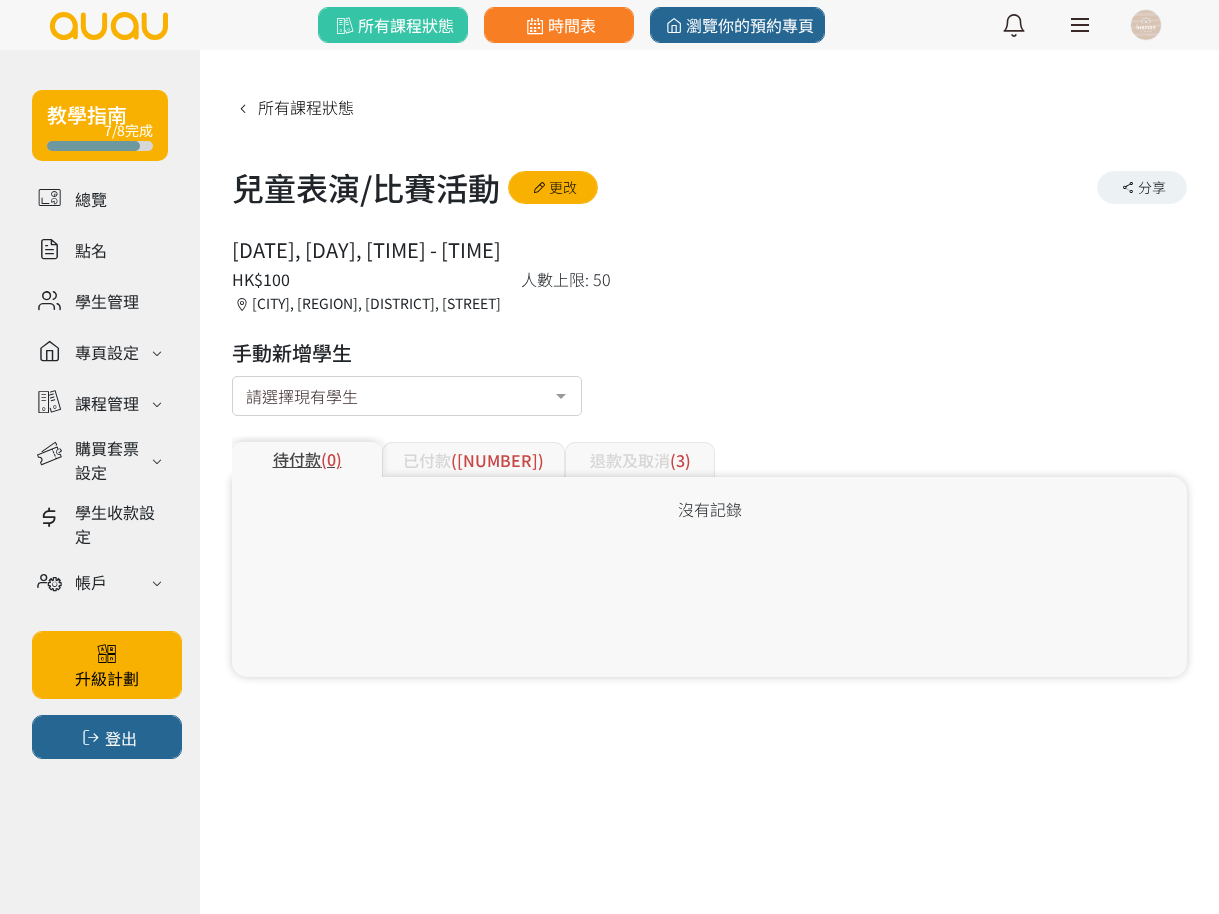 click on "已付款 (38)" at bounding box center [473, 459] 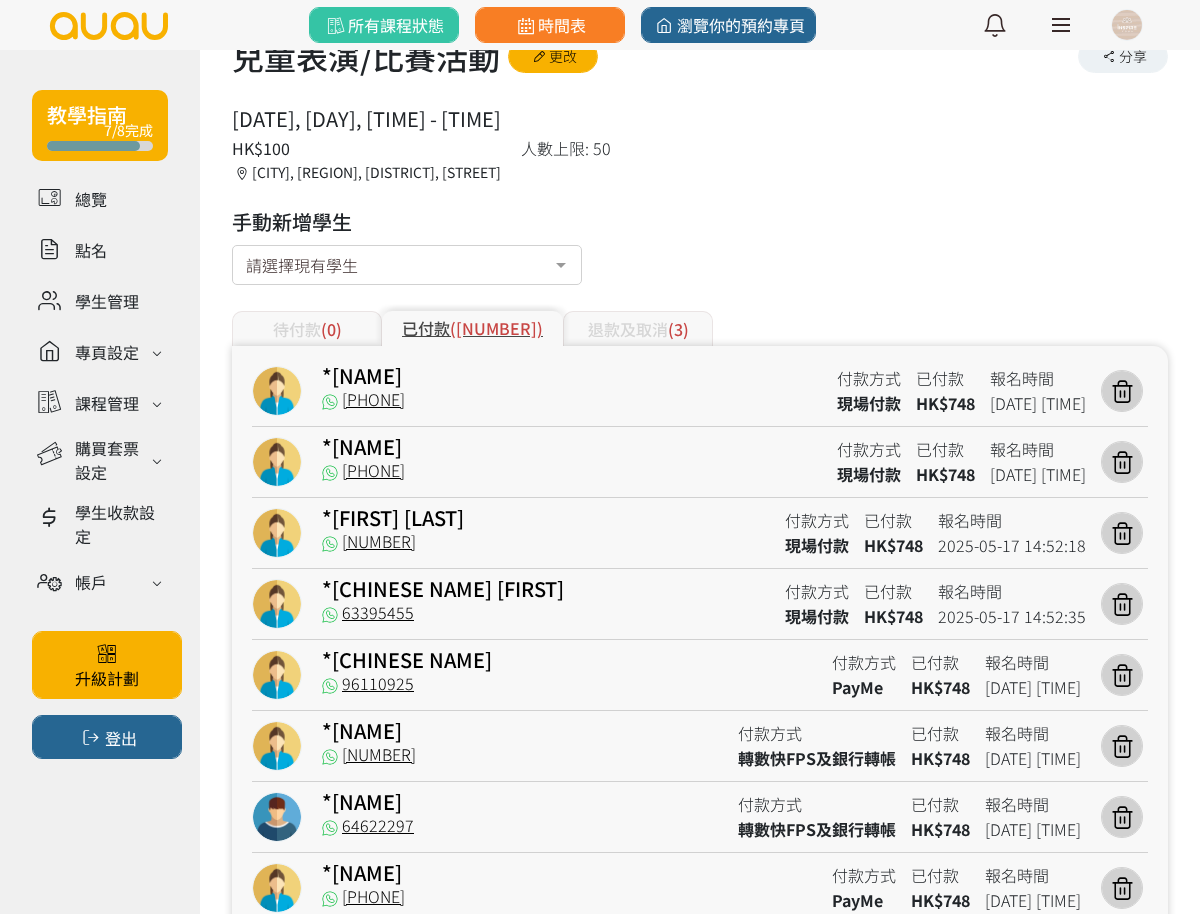 scroll, scrollTop: 250, scrollLeft: 0, axis: vertical 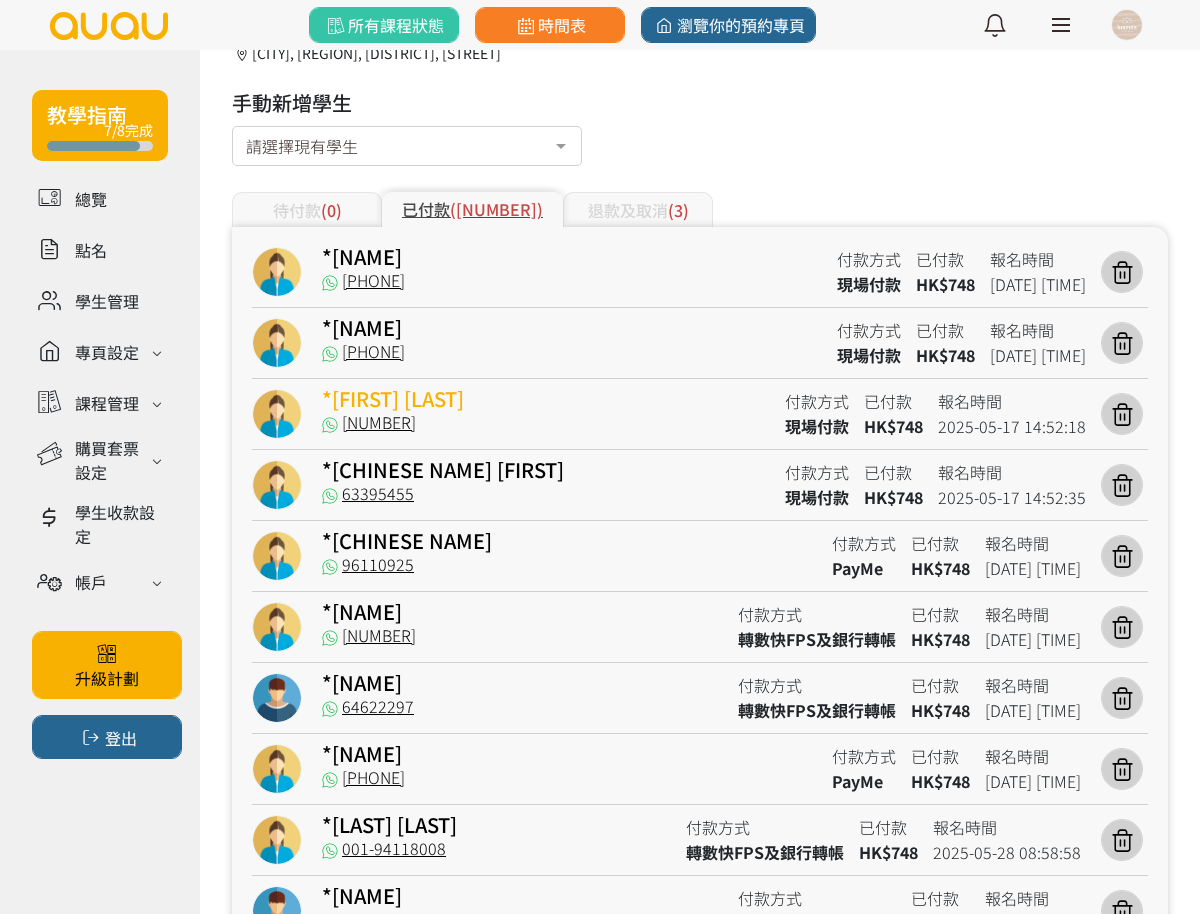 click on "*[FIRST] [LAST]" at bounding box center [393, 398] 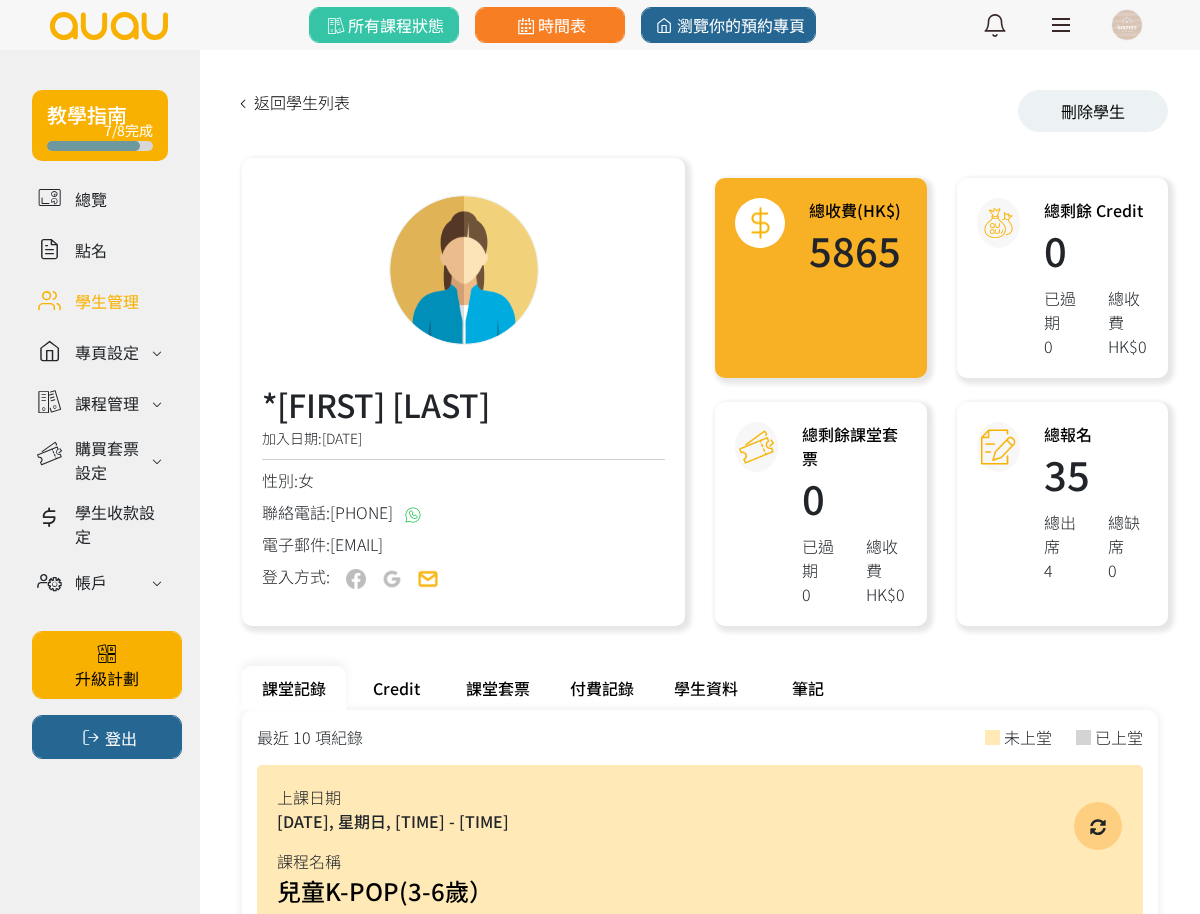 scroll, scrollTop: 0, scrollLeft: 0, axis: both 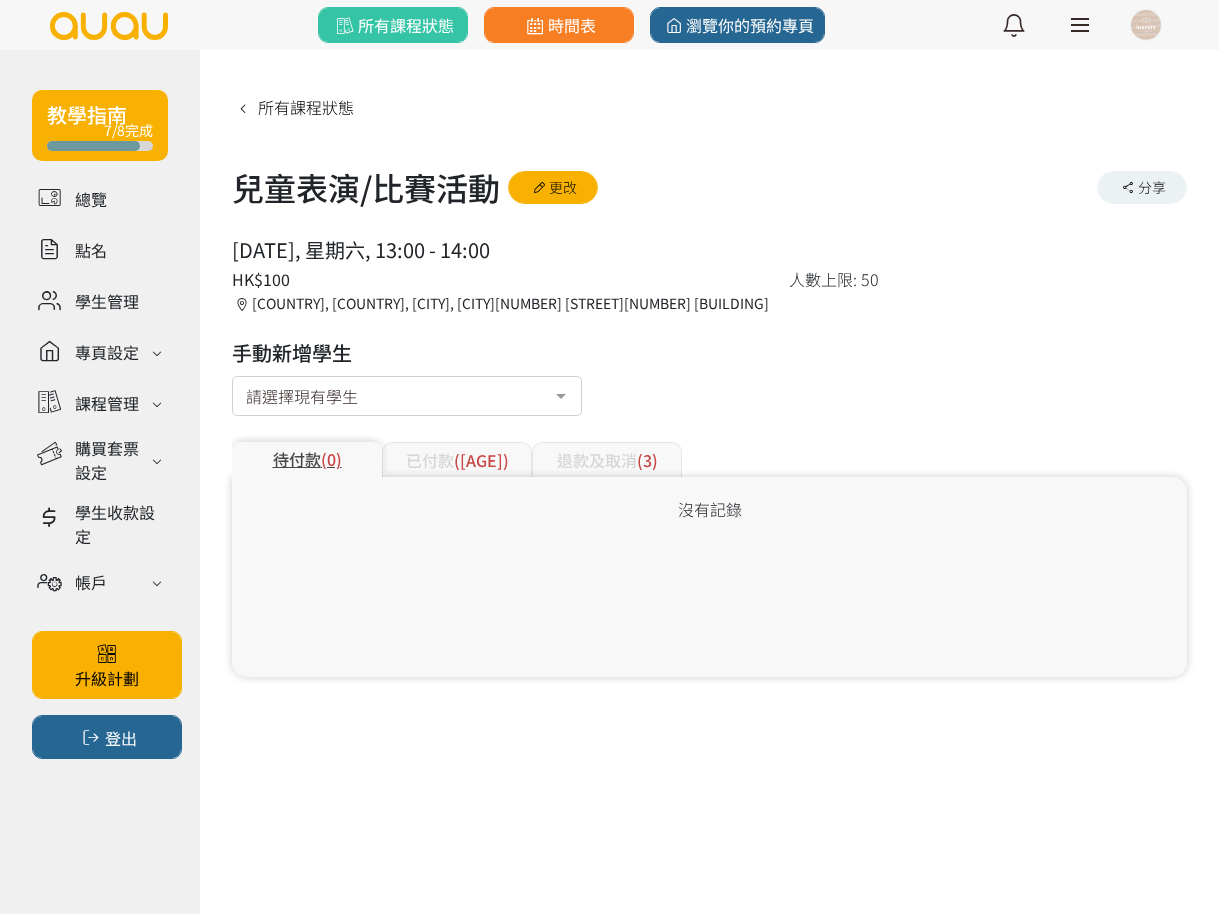 click on "已付款 (38)" at bounding box center [457, 459] 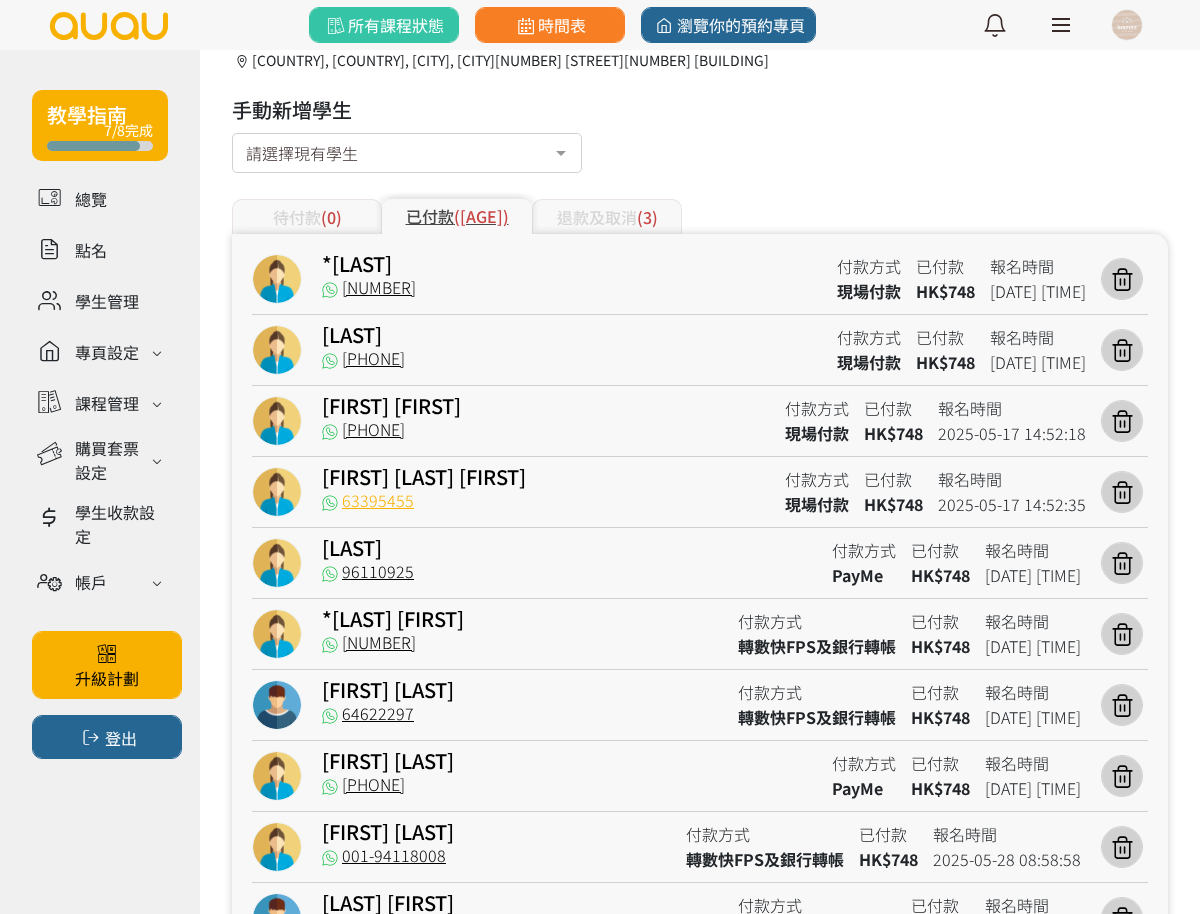 scroll, scrollTop: 250, scrollLeft: 0, axis: vertical 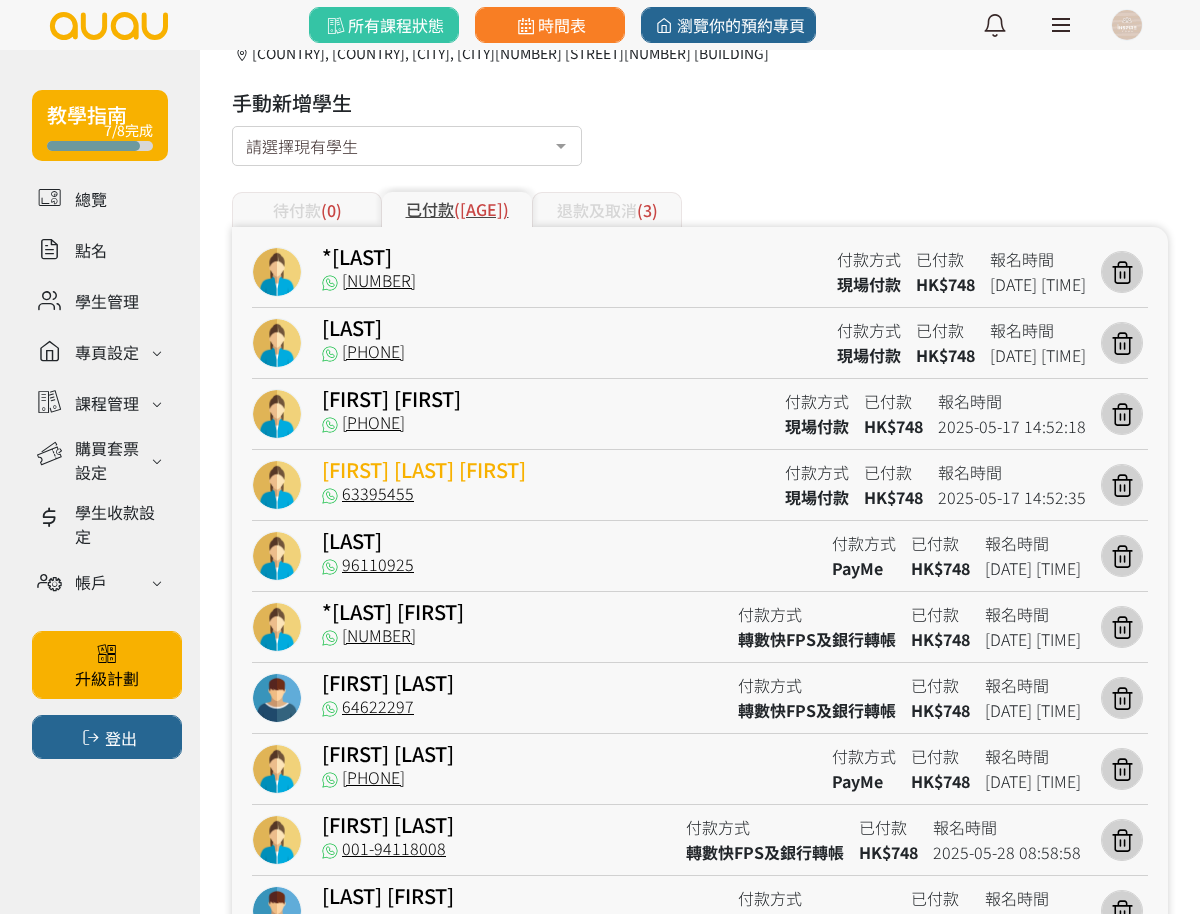 click on "*[LAST] [LAST] [FIRST]" at bounding box center [424, 469] 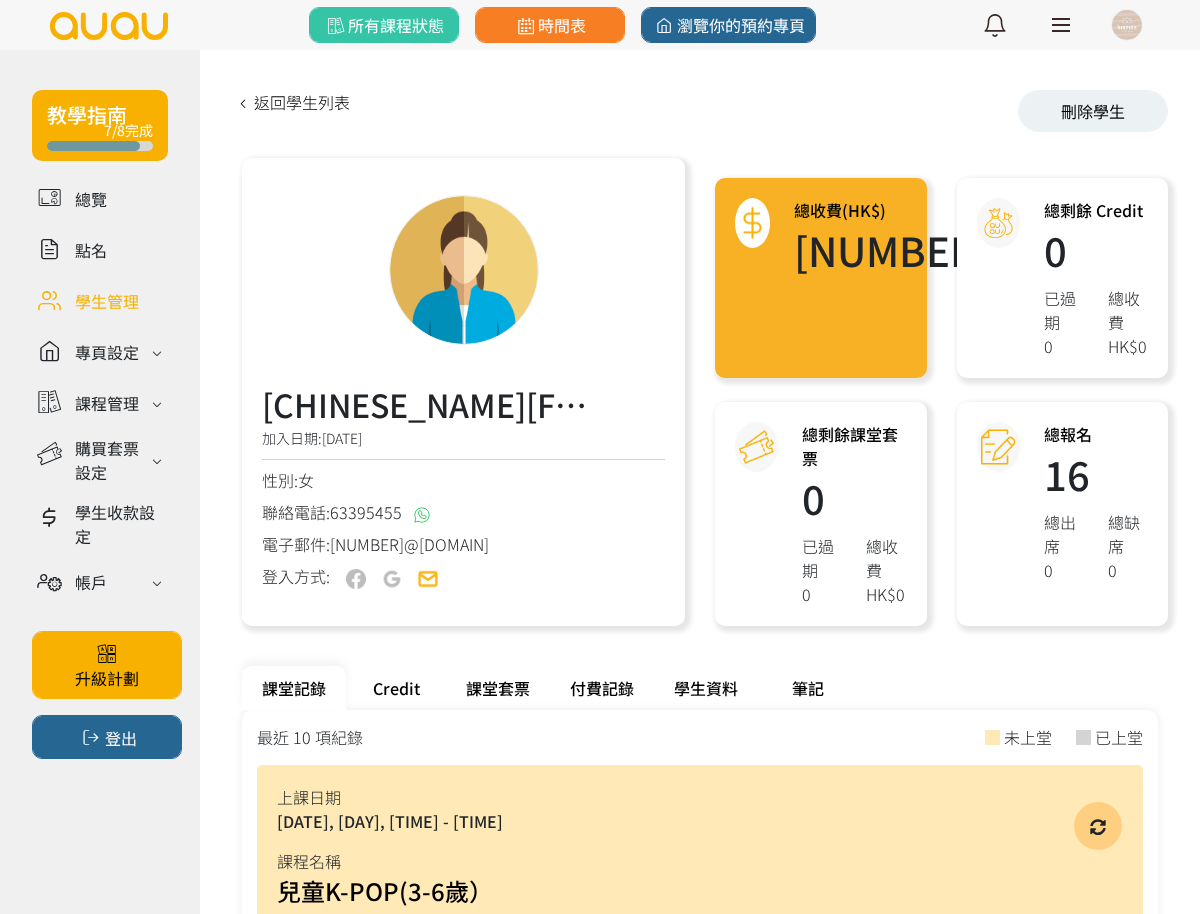 scroll, scrollTop: 0, scrollLeft: 0, axis: both 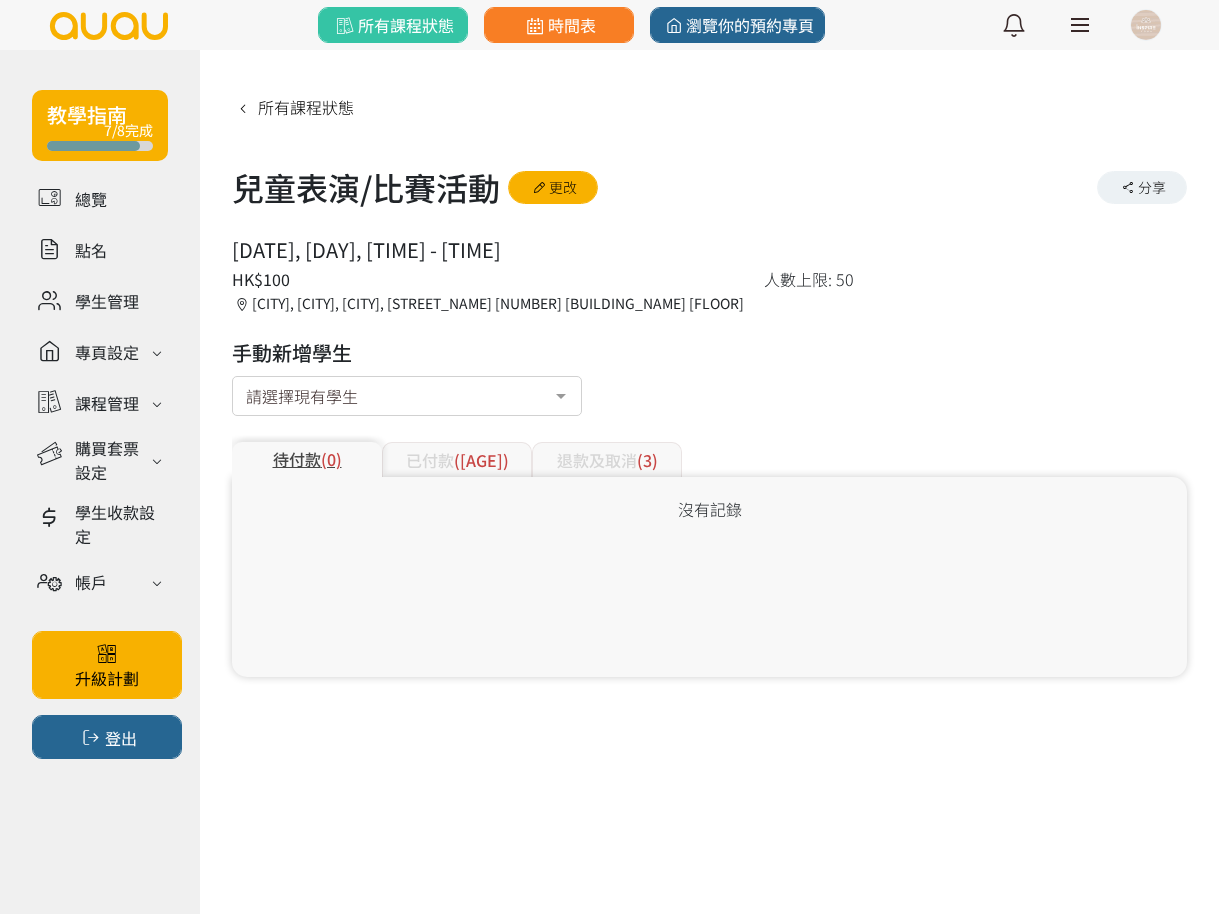 click on "已付款 (38)" at bounding box center (457, 459) 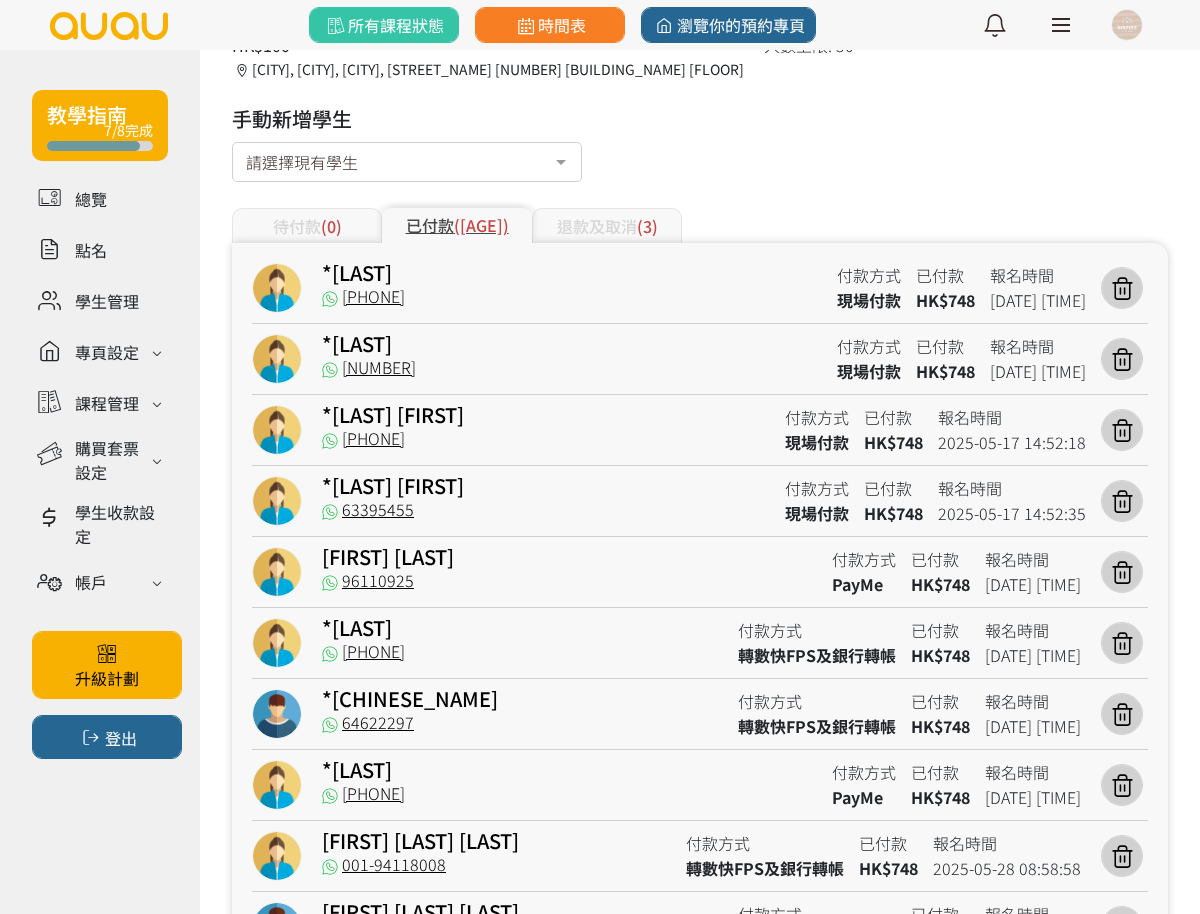 scroll, scrollTop: 250, scrollLeft: 0, axis: vertical 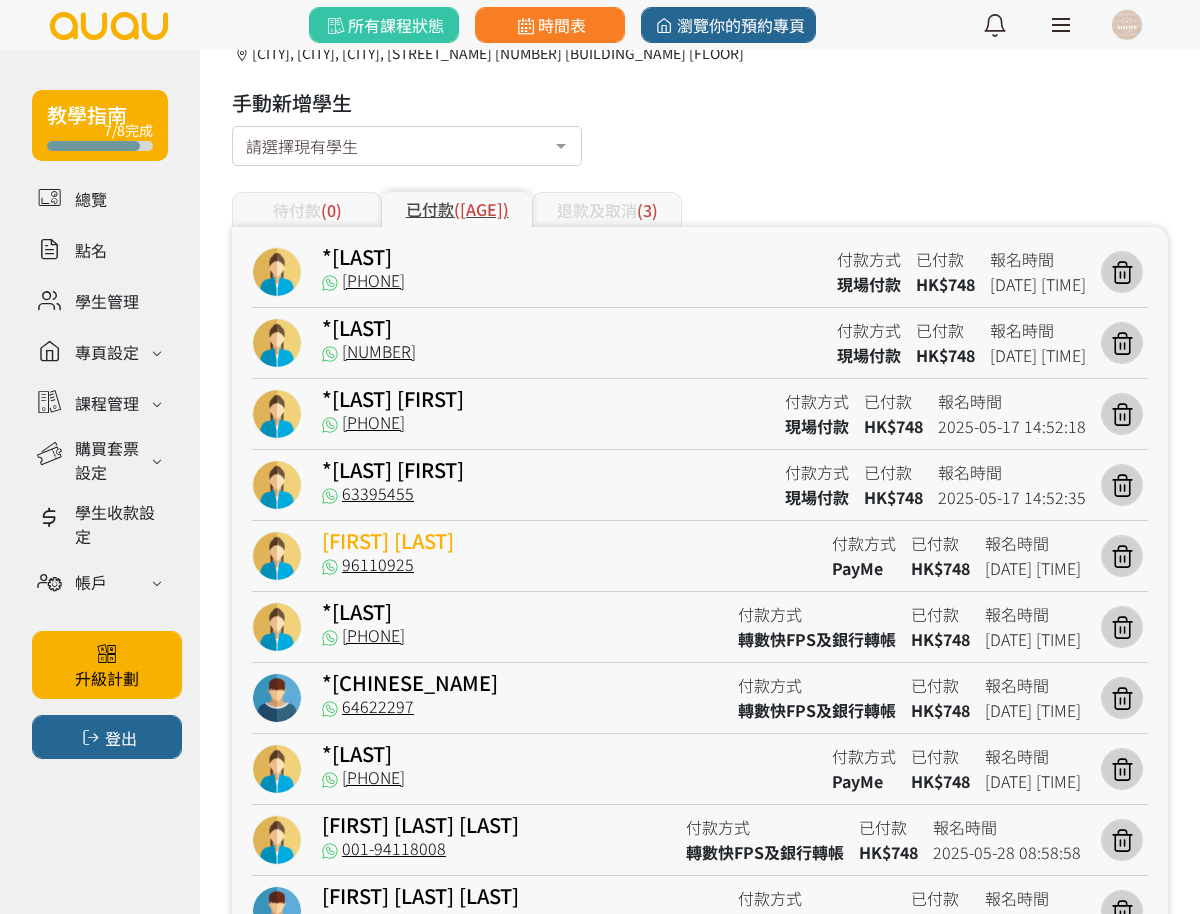 click on "*[FIRST]" at bounding box center [388, 540] 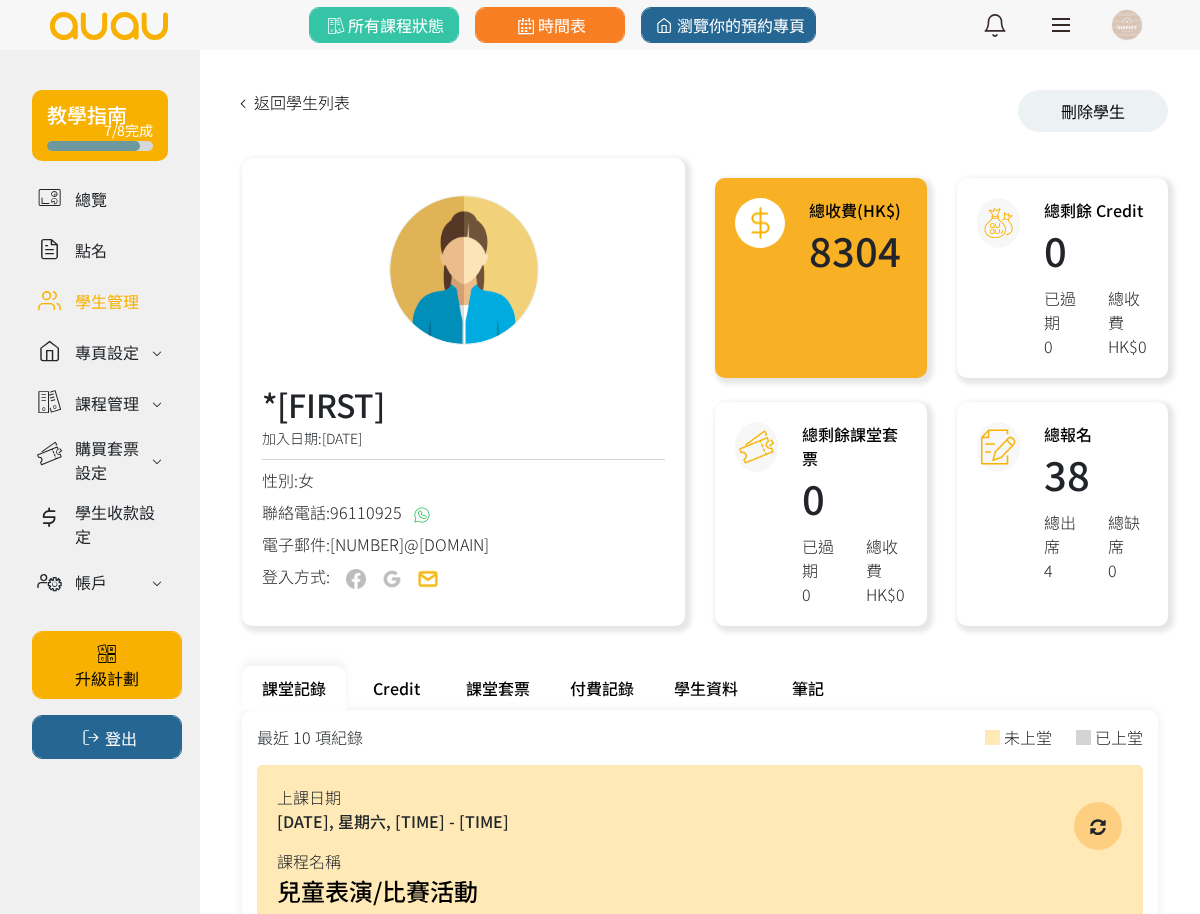 scroll, scrollTop: 0, scrollLeft: 0, axis: both 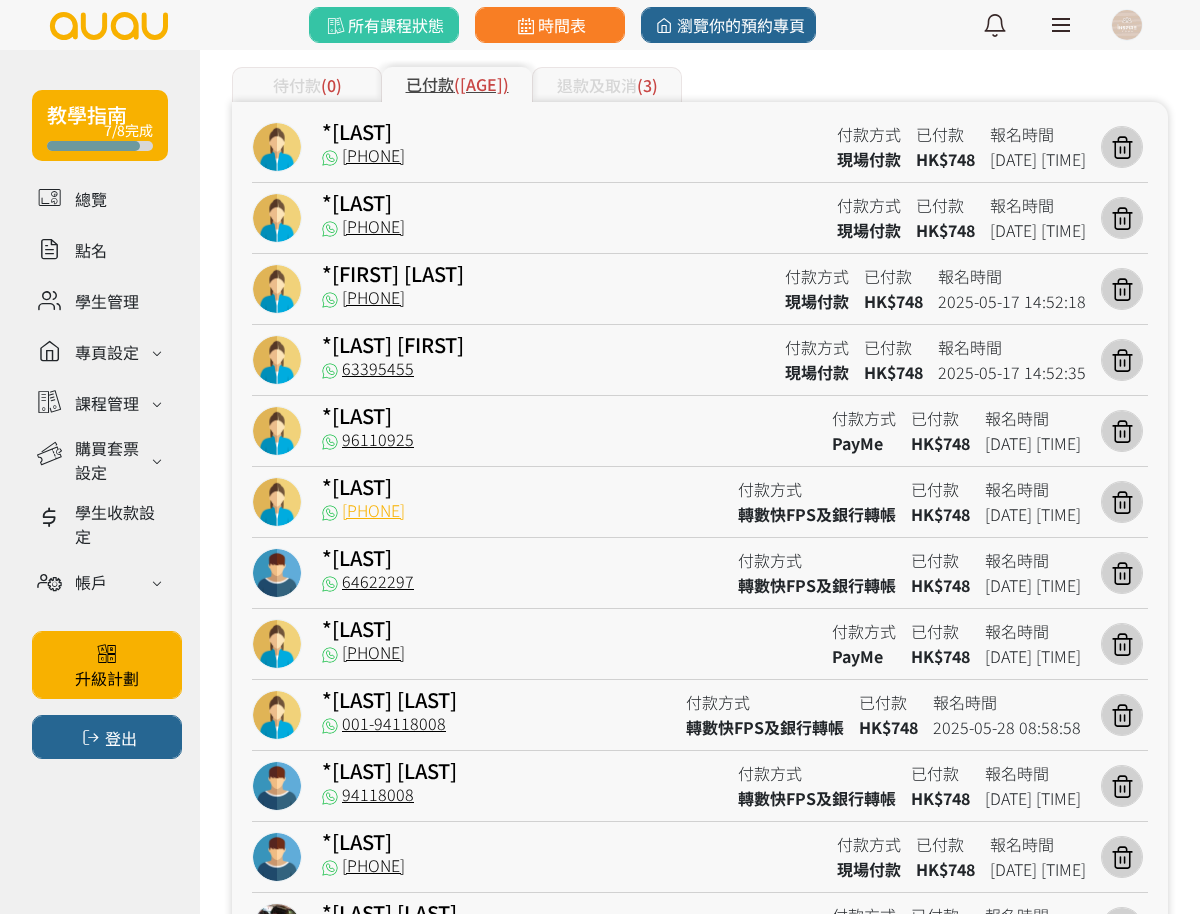 click on "95238729" at bounding box center [363, 510] 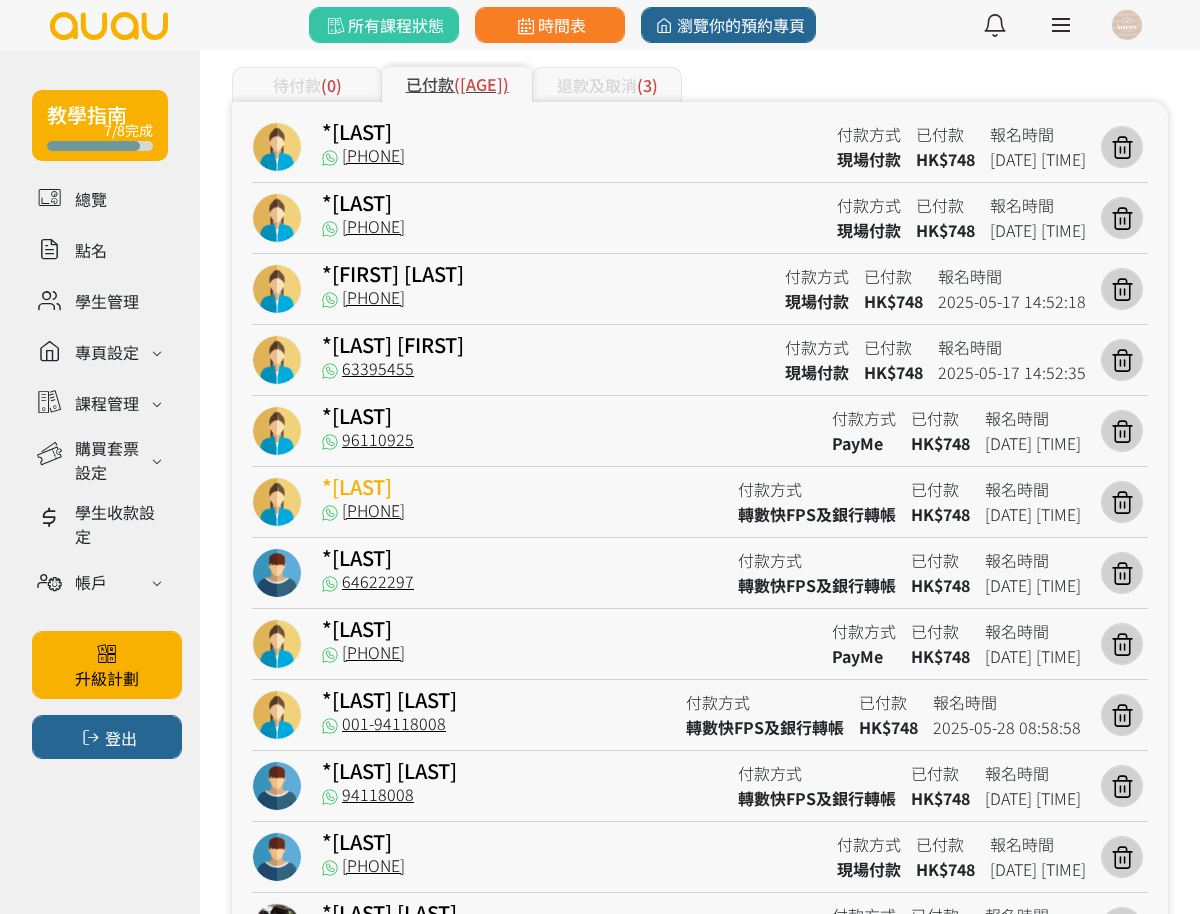 click on "*賴詠晞" at bounding box center [357, 486] 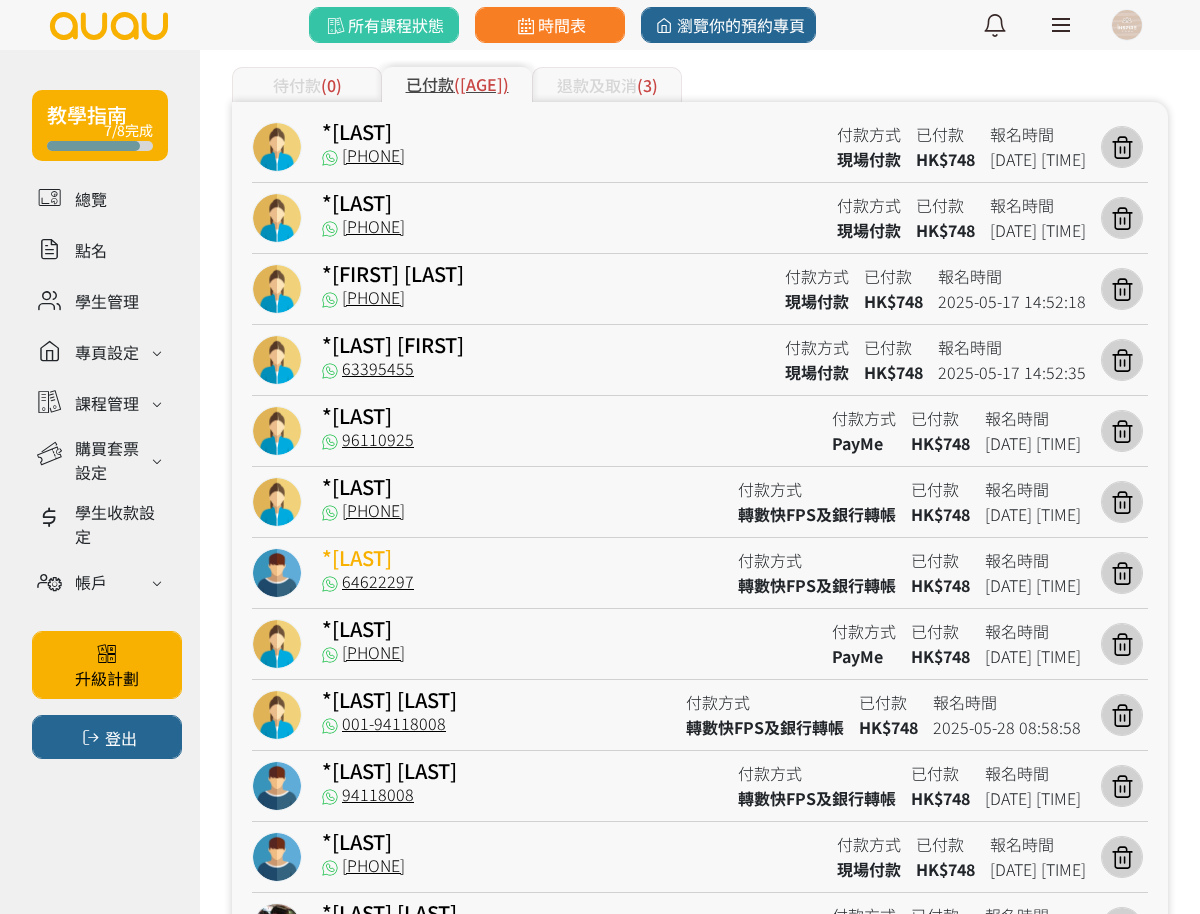 click on "*郭柏賢" at bounding box center (357, 557) 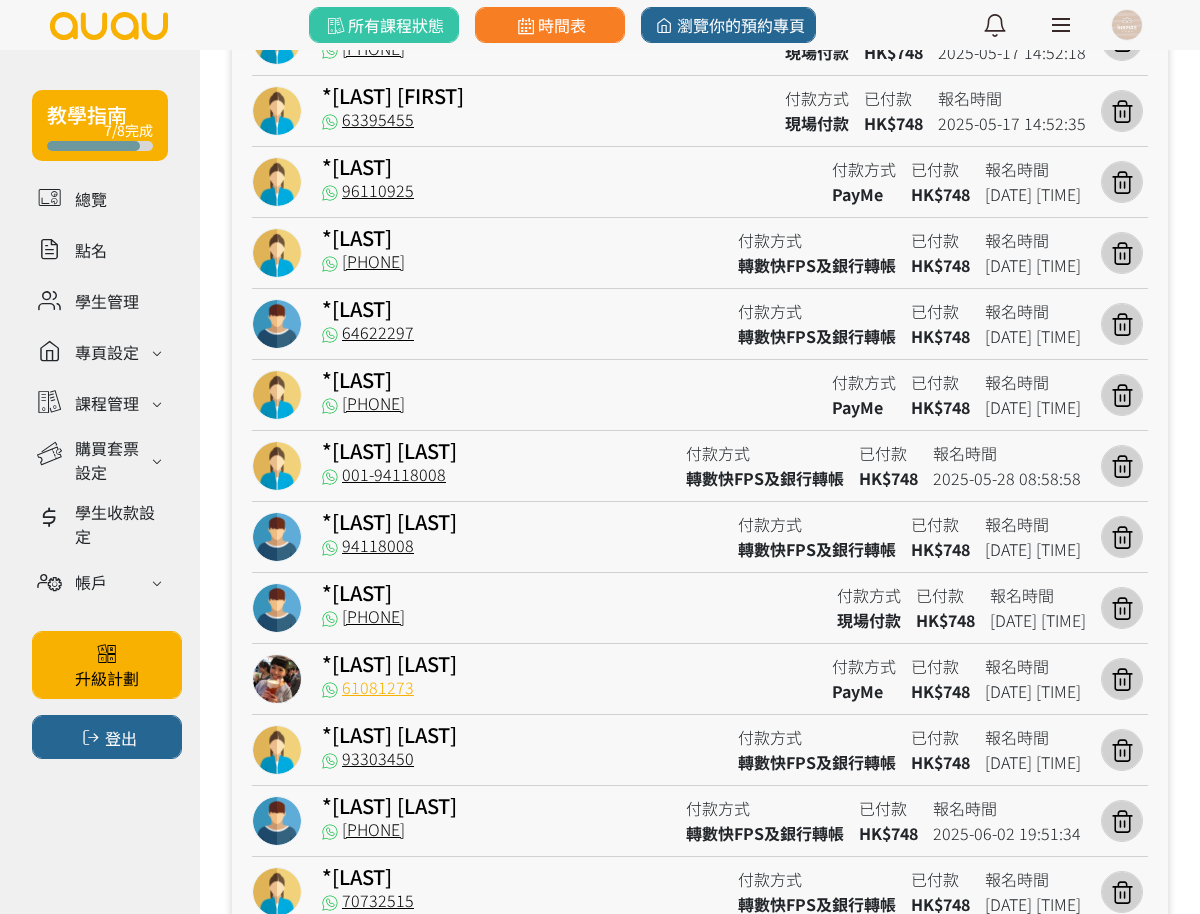 scroll, scrollTop: 625, scrollLeft: 0, axis: vertical 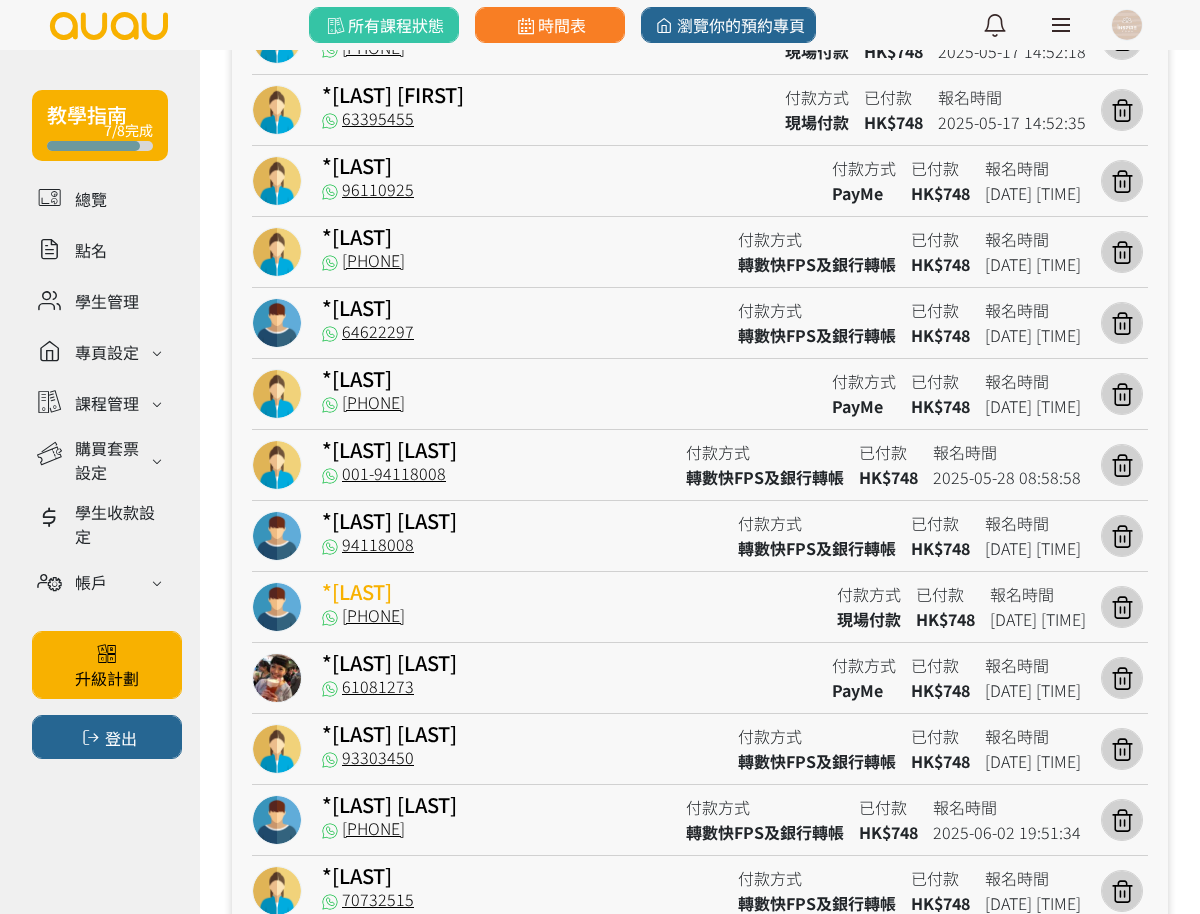 click on "*黃子康" at bounding box center (357, 591) 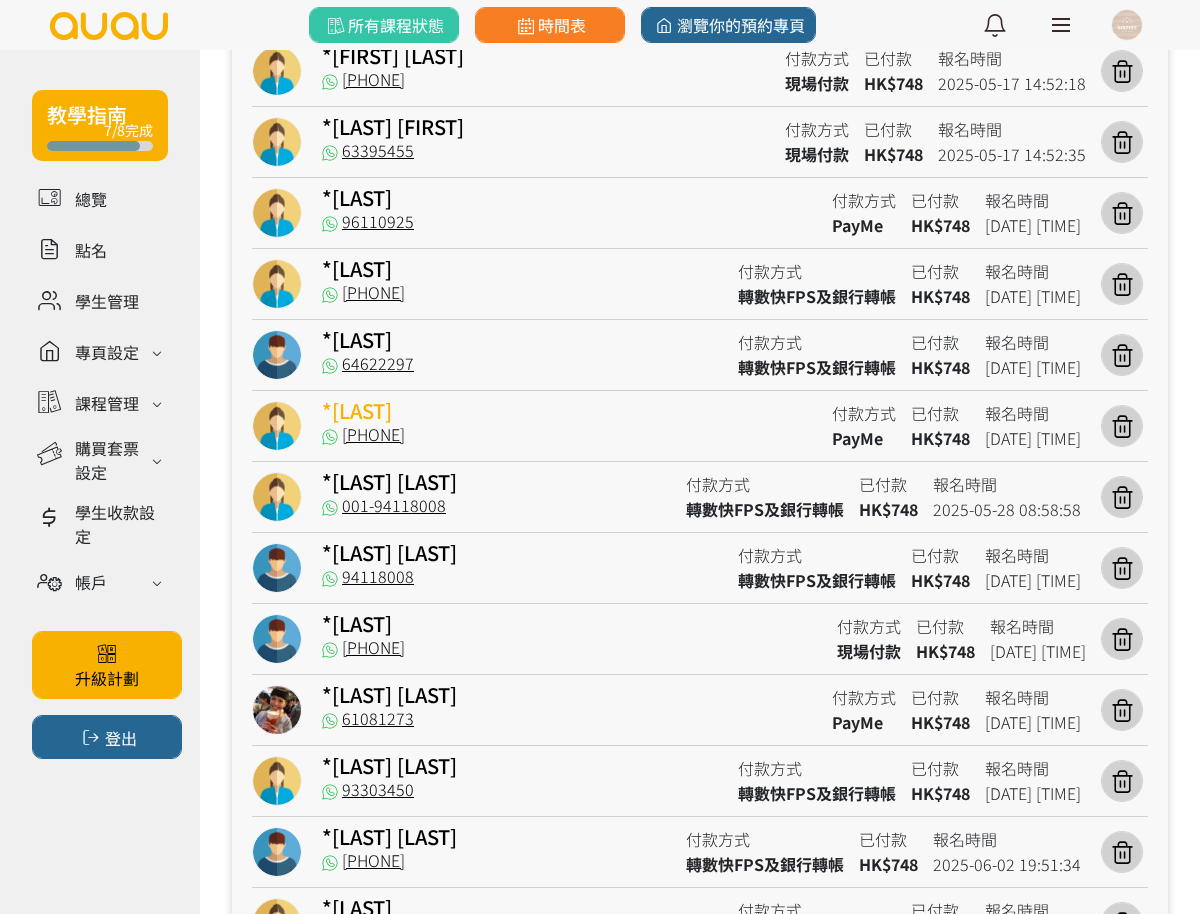 scroll, scrollTop: 750, scrollLeft: 0, axis: vertical 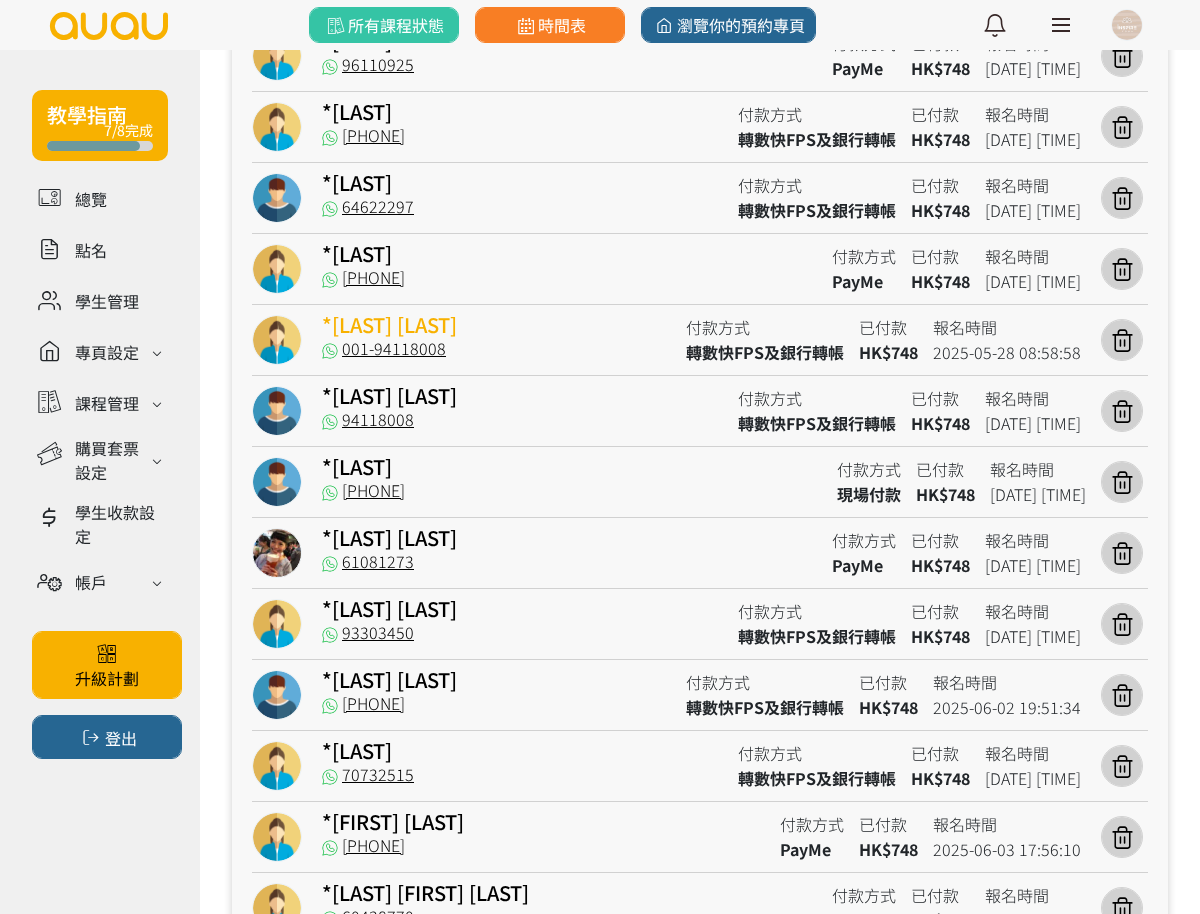 click on "*LI YU TUNG" at bounding box center [389, 324] 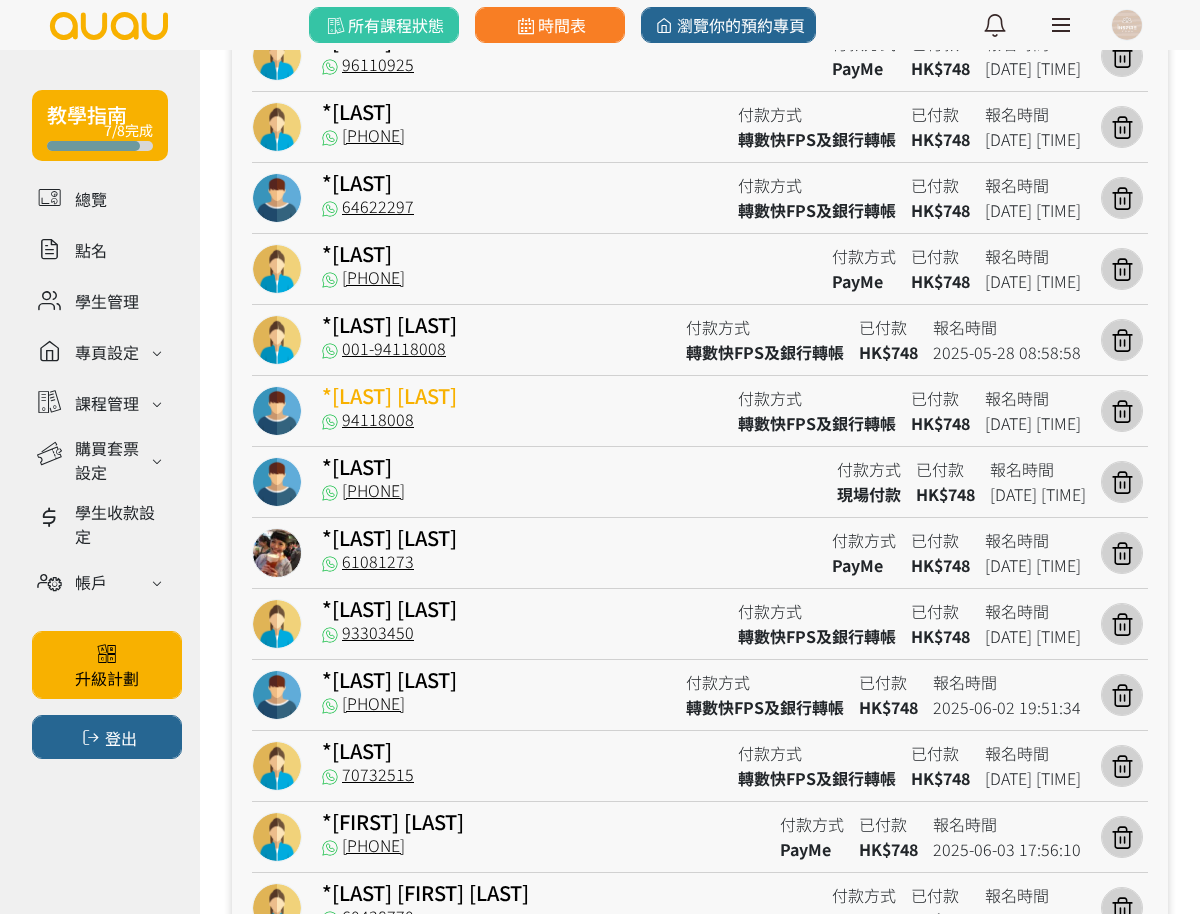 click on "*LI YU HO" at bounding box center [389, 395] 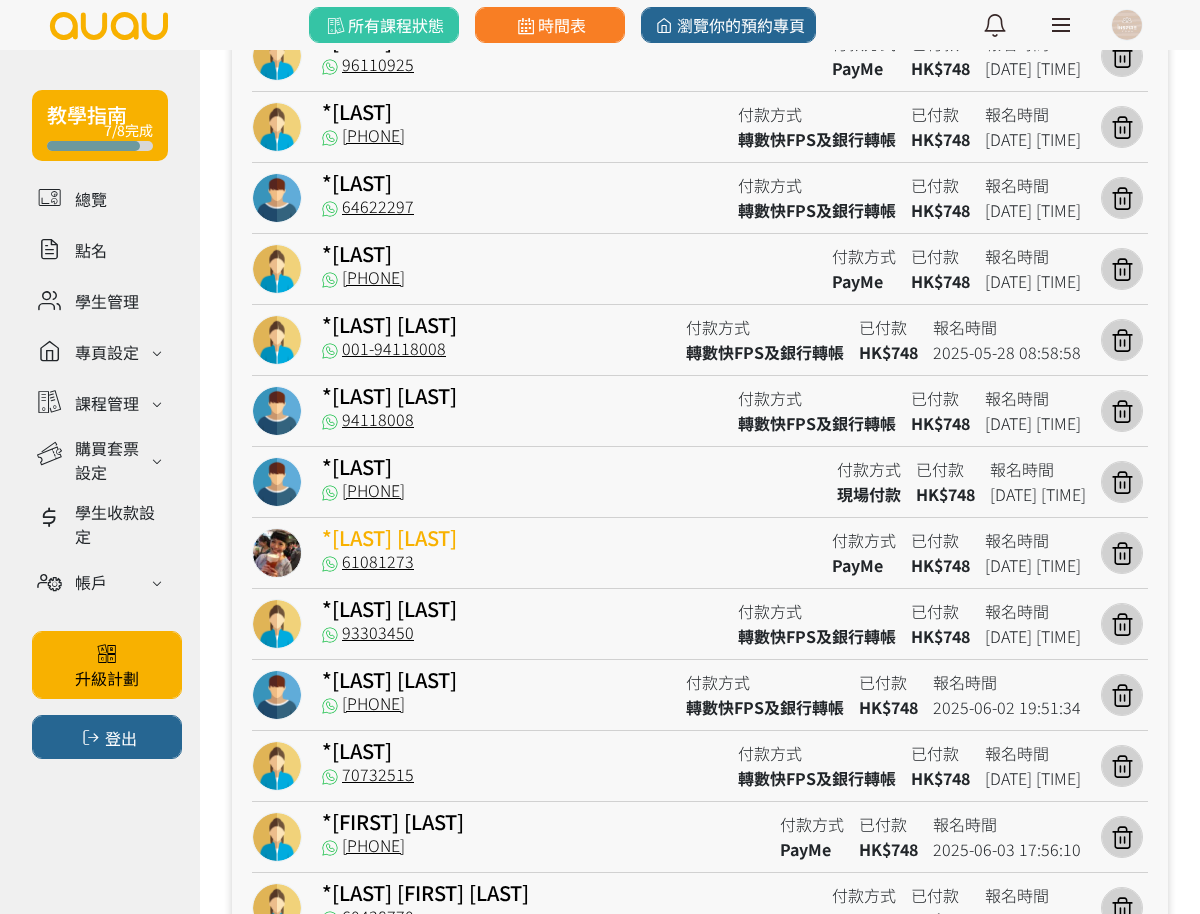 click on "*陳琋瑀" at bounding box center [389, 537] 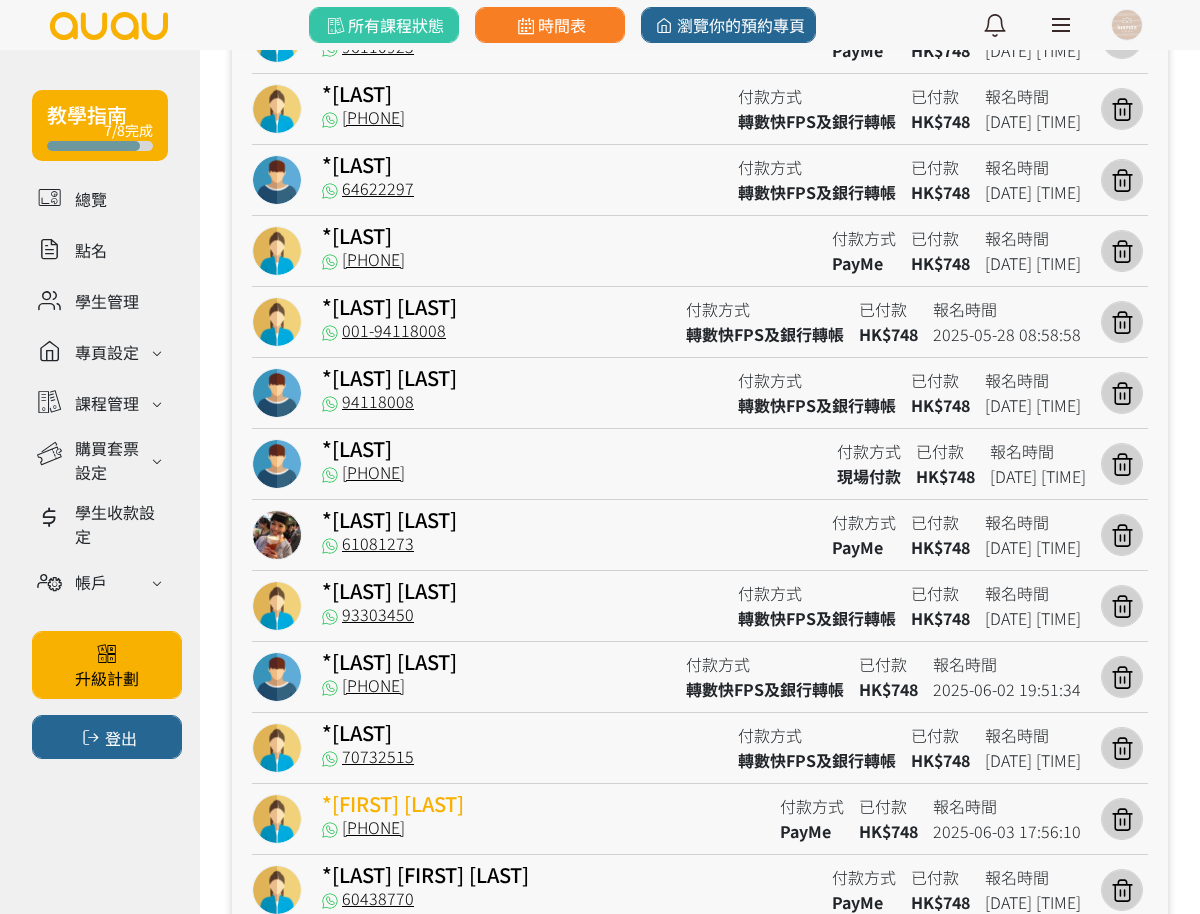 scroll, scrollTop: 875, scrollLeft: 0, axis: vertical 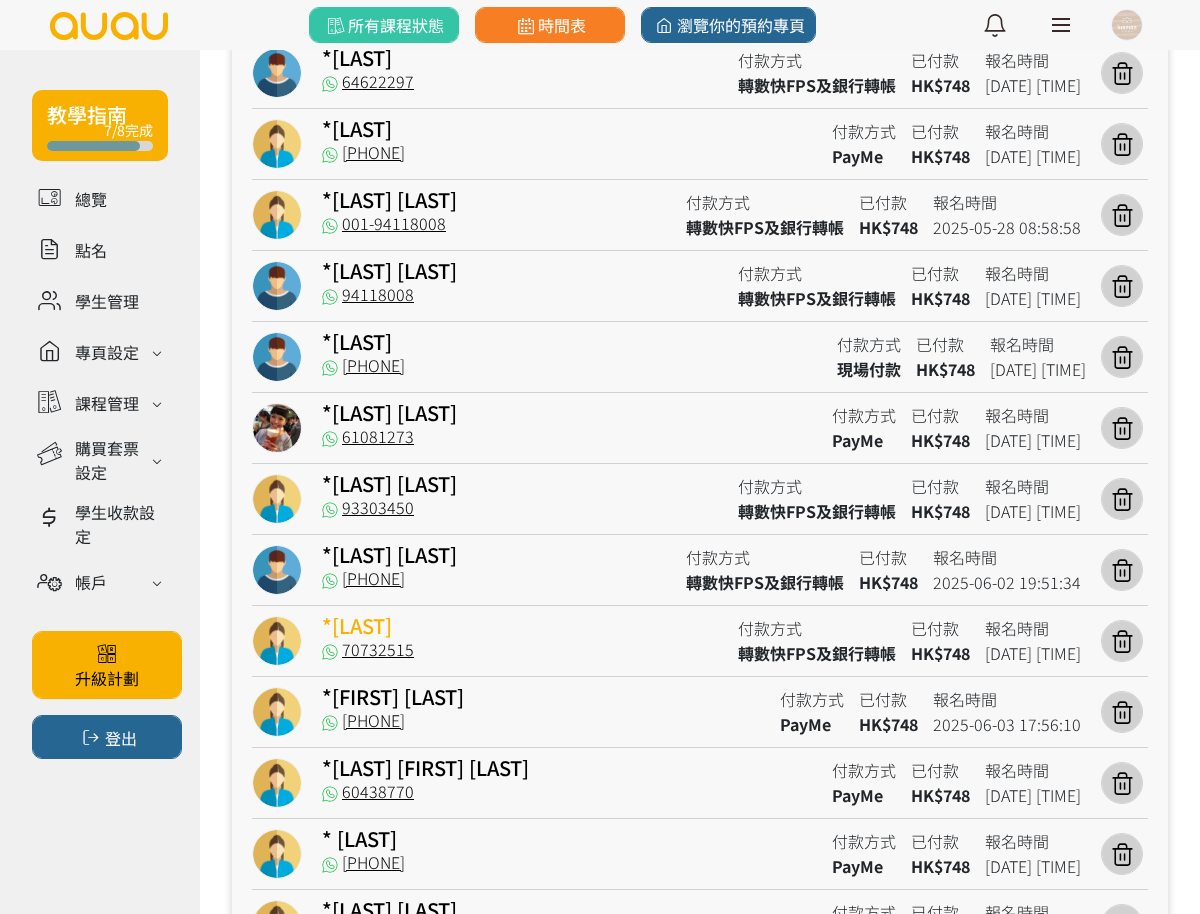 click on "*[LAST]" at bounding box center (357, 625) 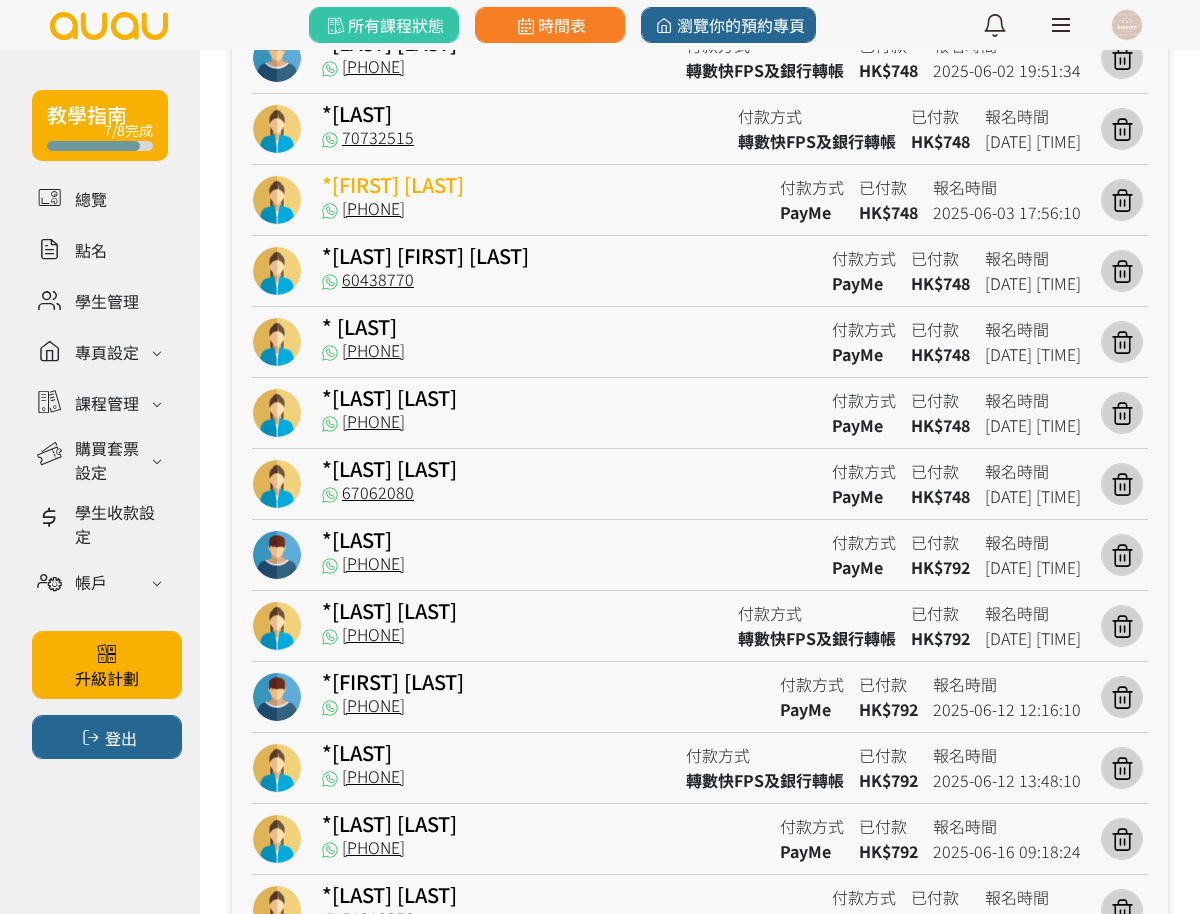 scroll, scrollTop: 1500, scrollLeft: 0, axis: vertical 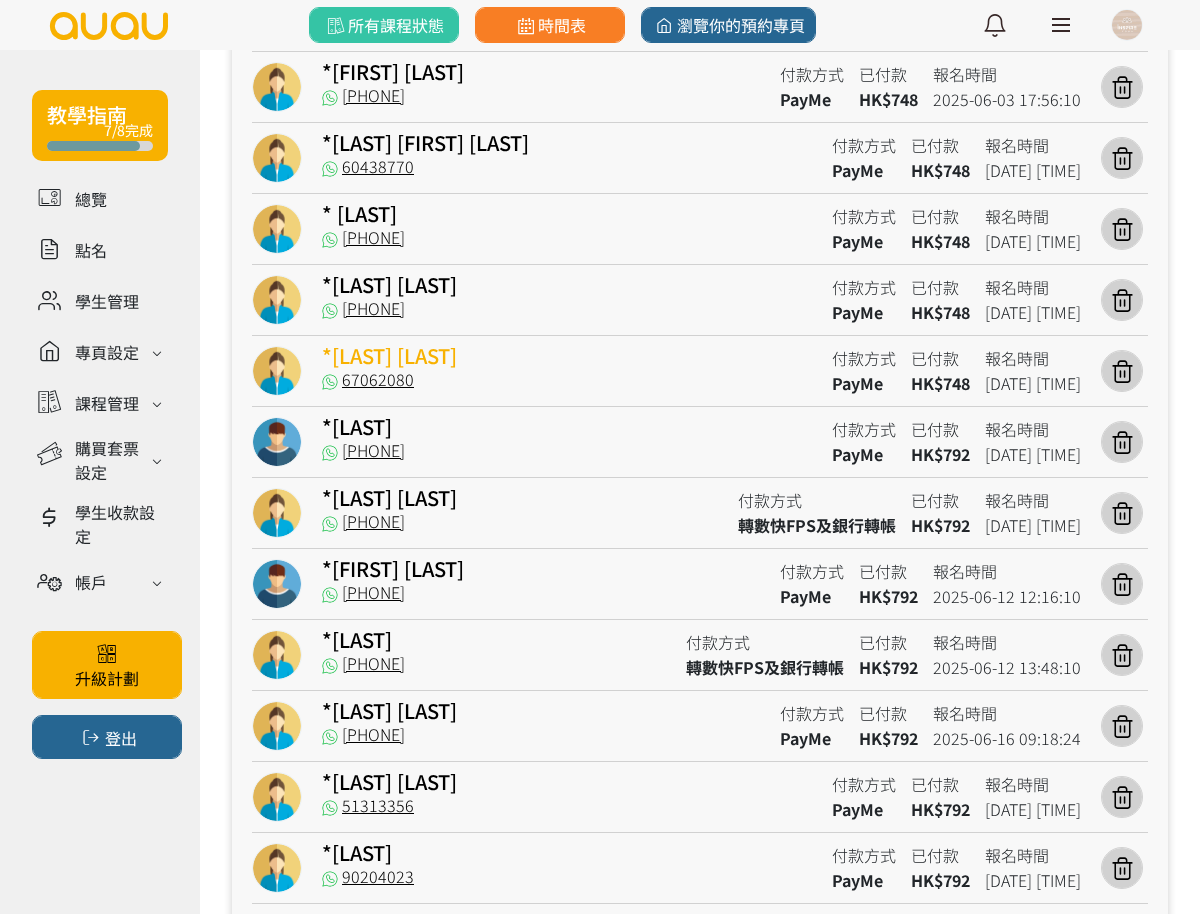 click on "[FIRST]" at bounding box center [389, 355] 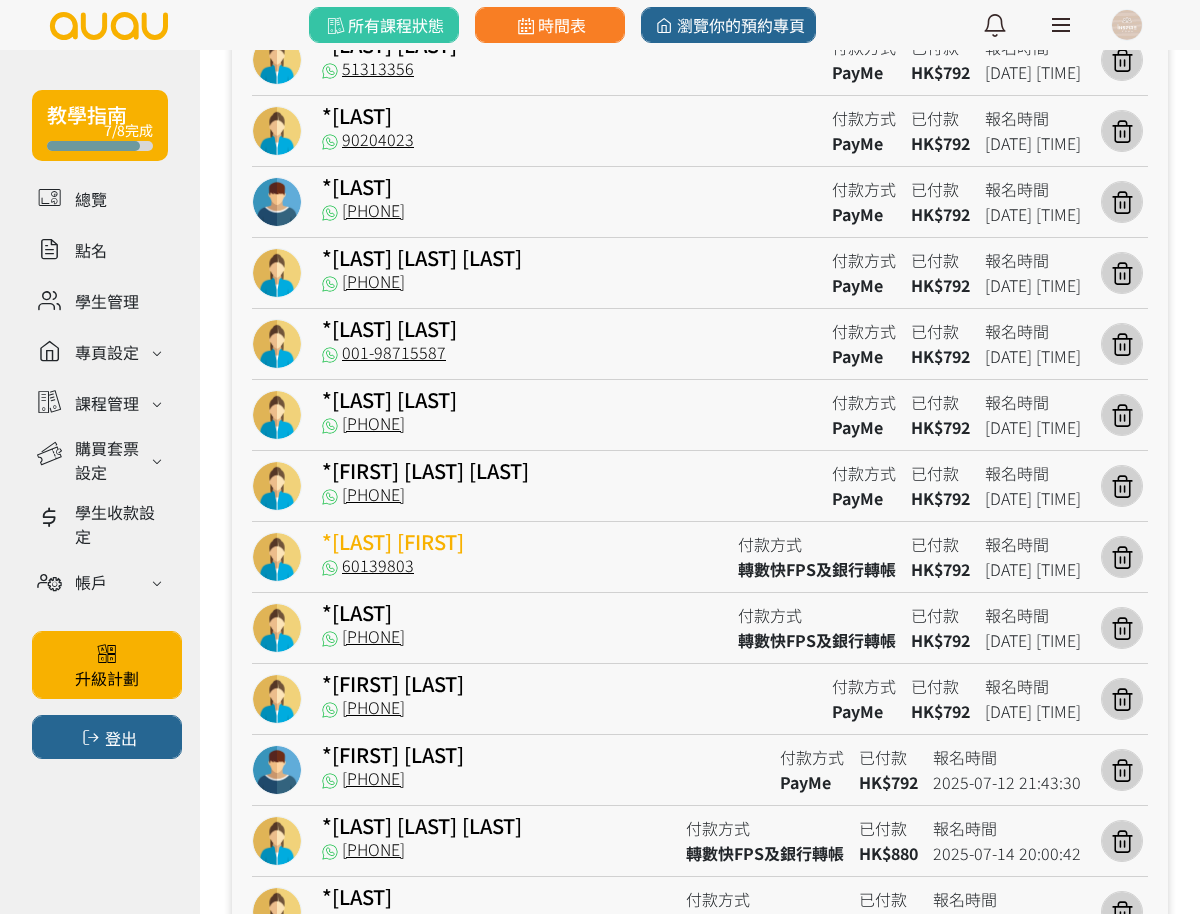 scroll, scrollTop: 2347, scrollLeft: 0, axis: vertical 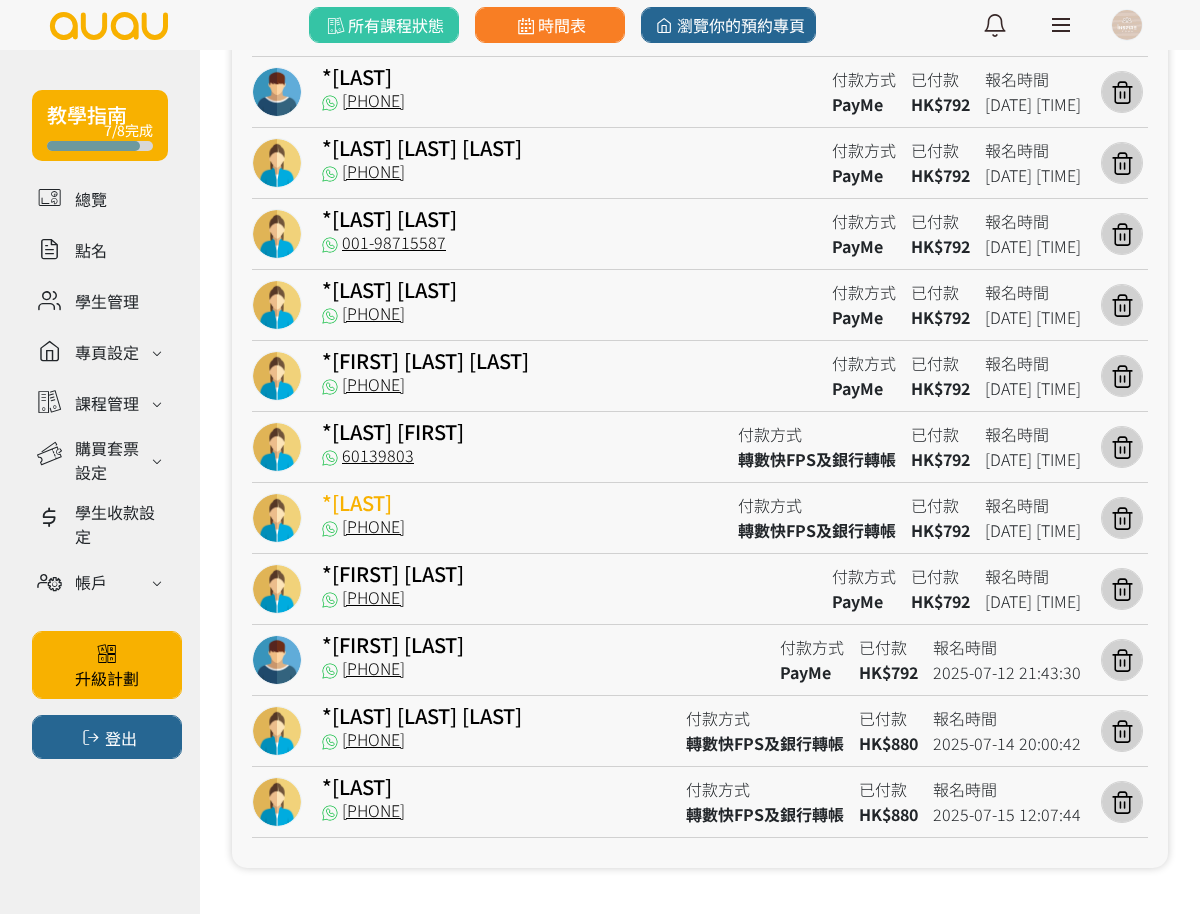 click on "*蘇楚淳" at bounding box center [357, 502] 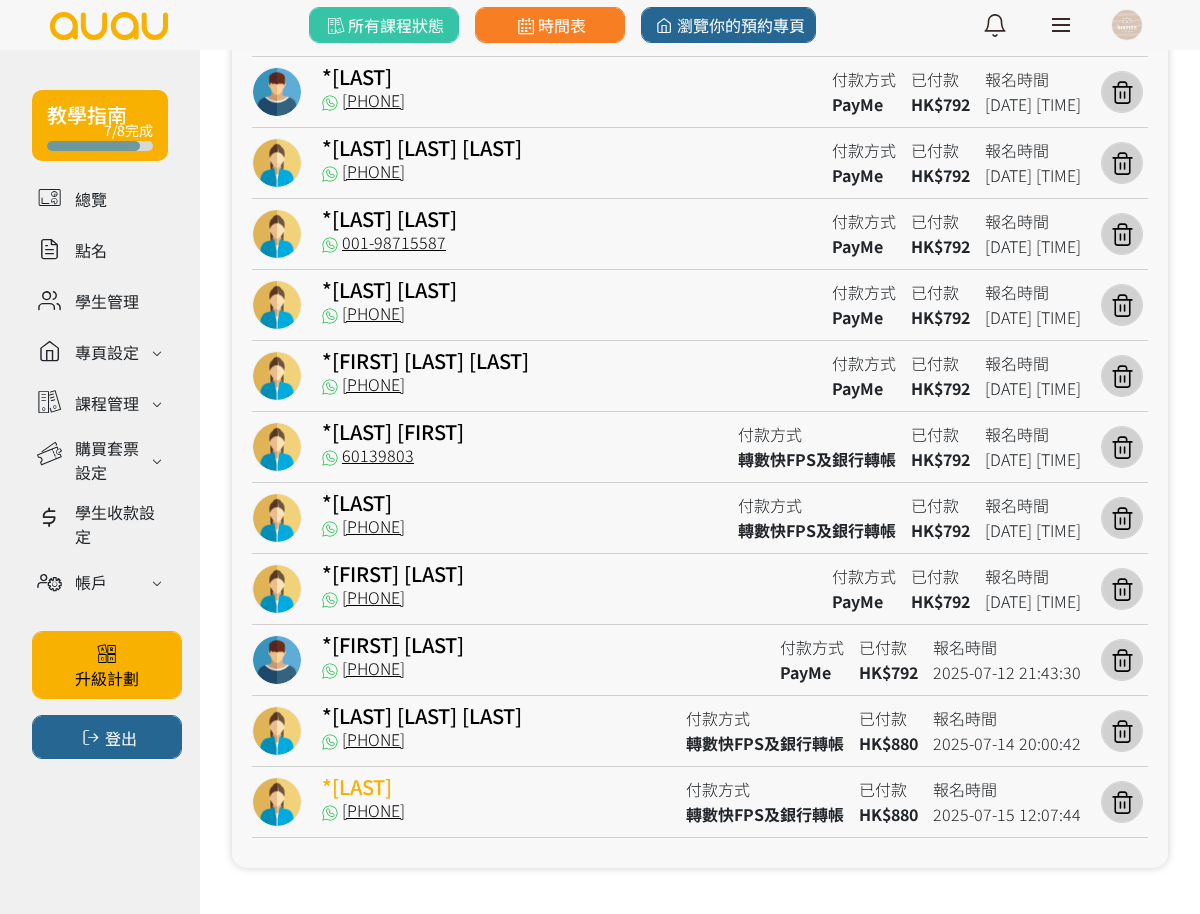 click on "[LAST]" at bounding box center [357, 786] 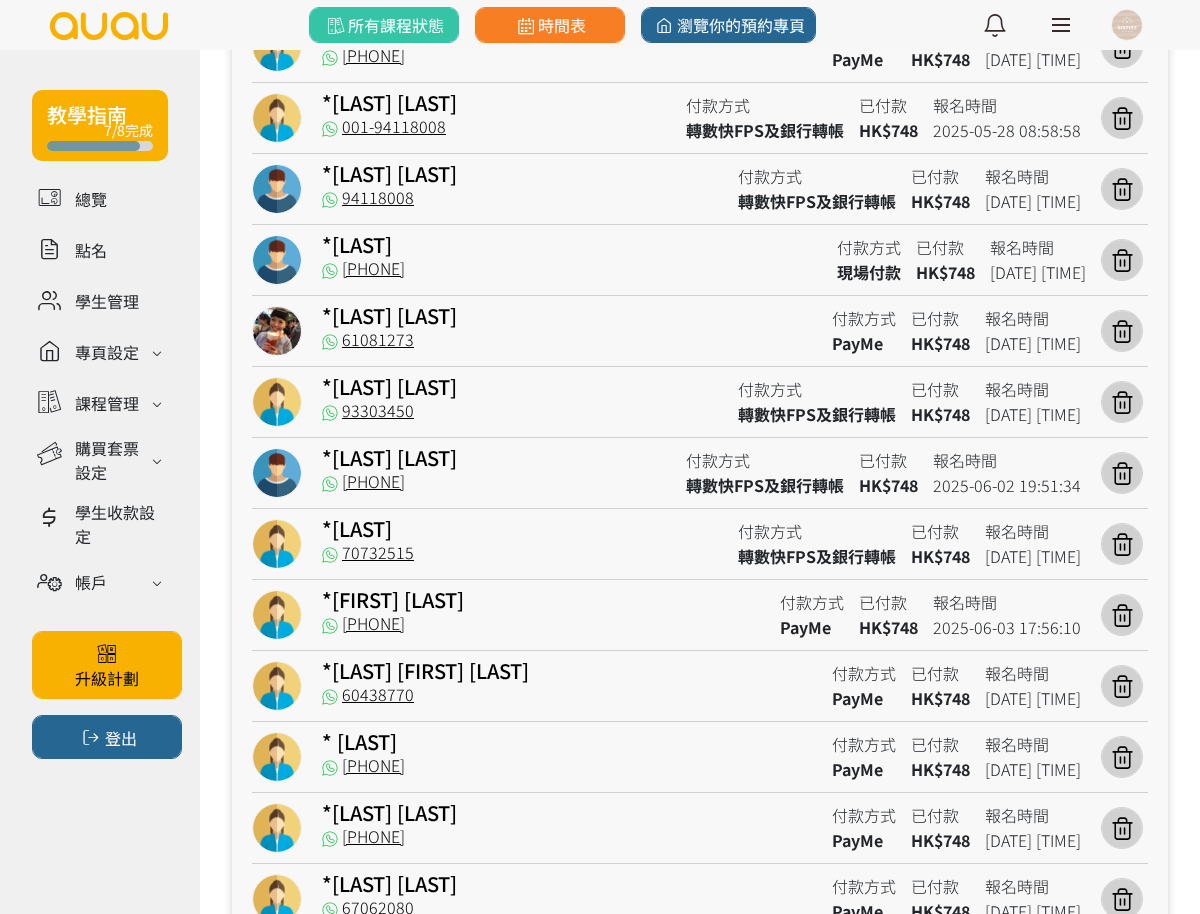 scroll, scrollTop: 0, scrollLeft: 0, axis: both 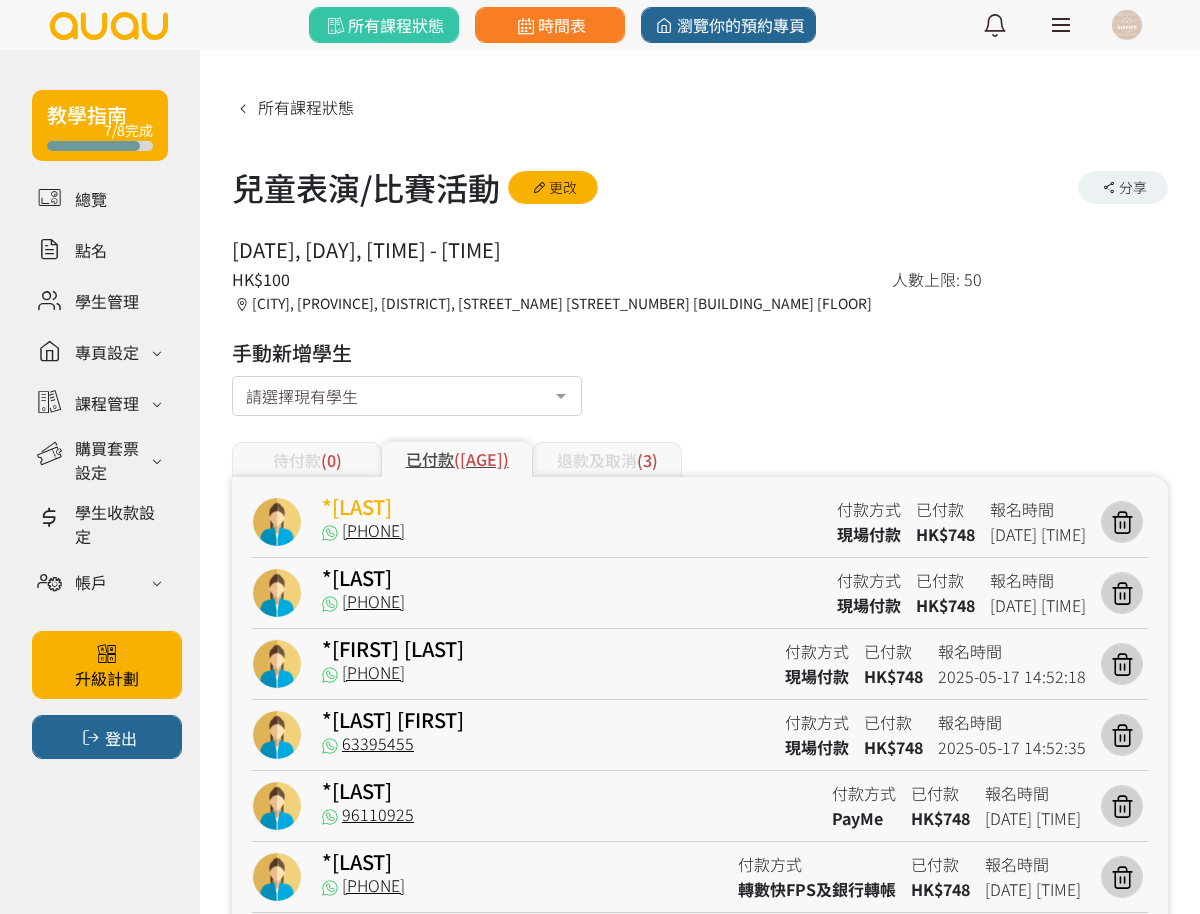 click on "*葉梓玥" at bounding box center (357, 506) 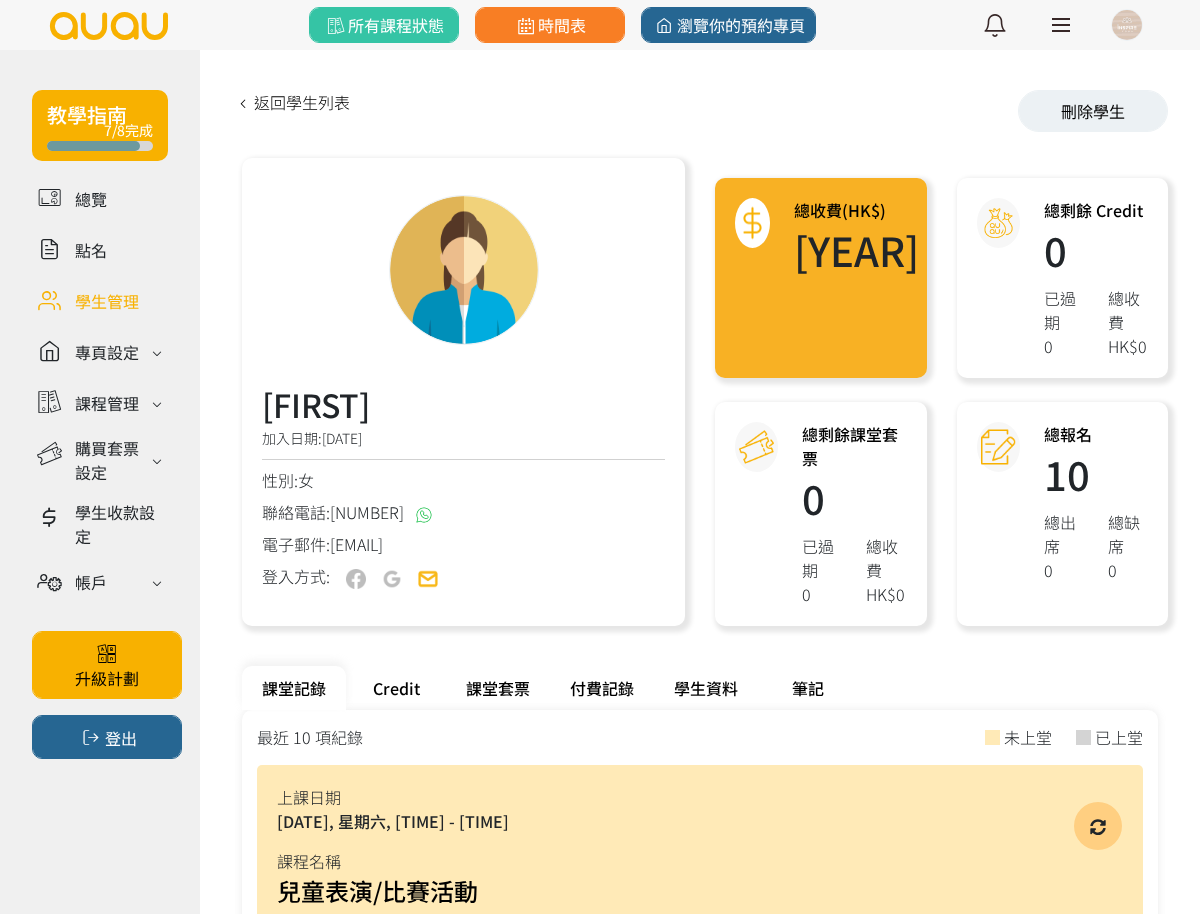 scroll, scrollTop: 0, scrollLeft: 0, axis: both 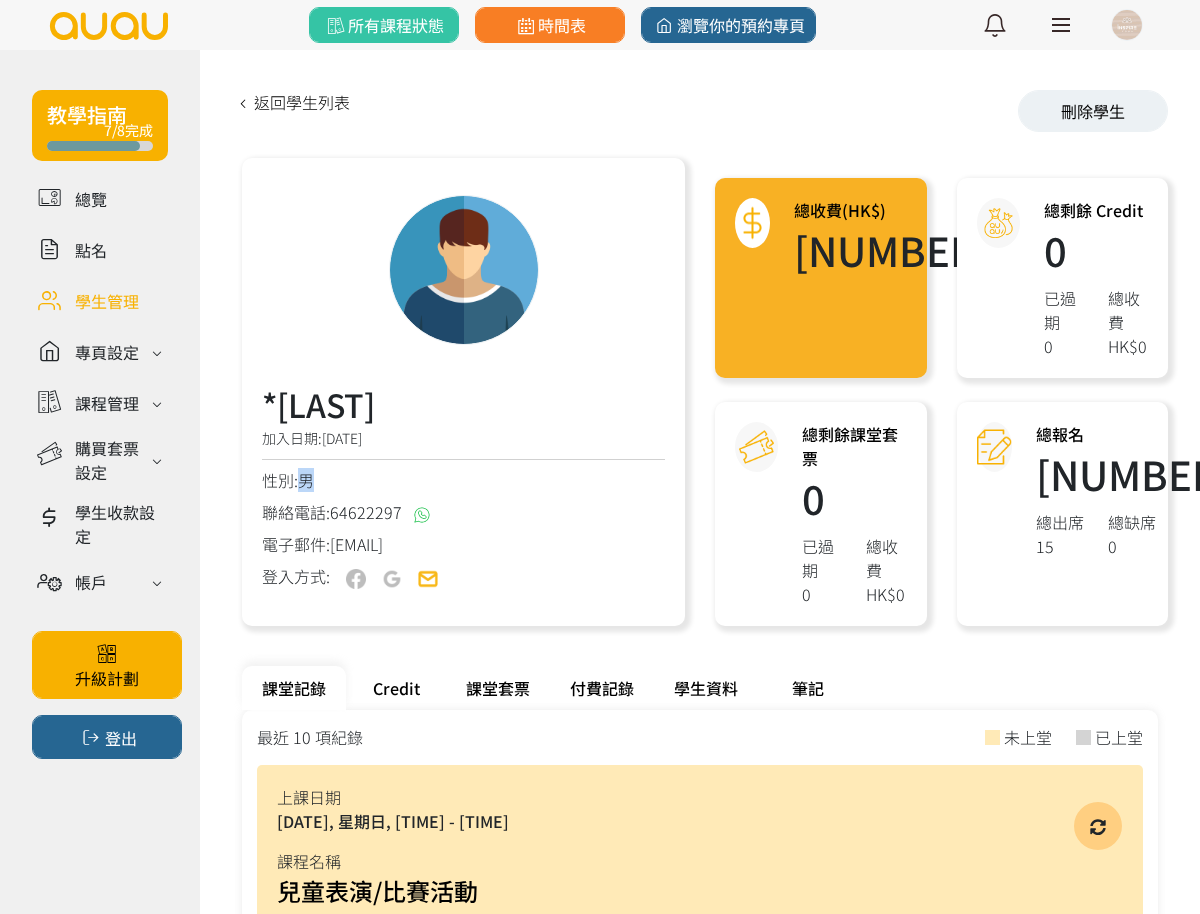 drag, startPoint x: 340, startPoint y: 486, endPoint x: 306, endPoint y: 482, distance: 34.234486 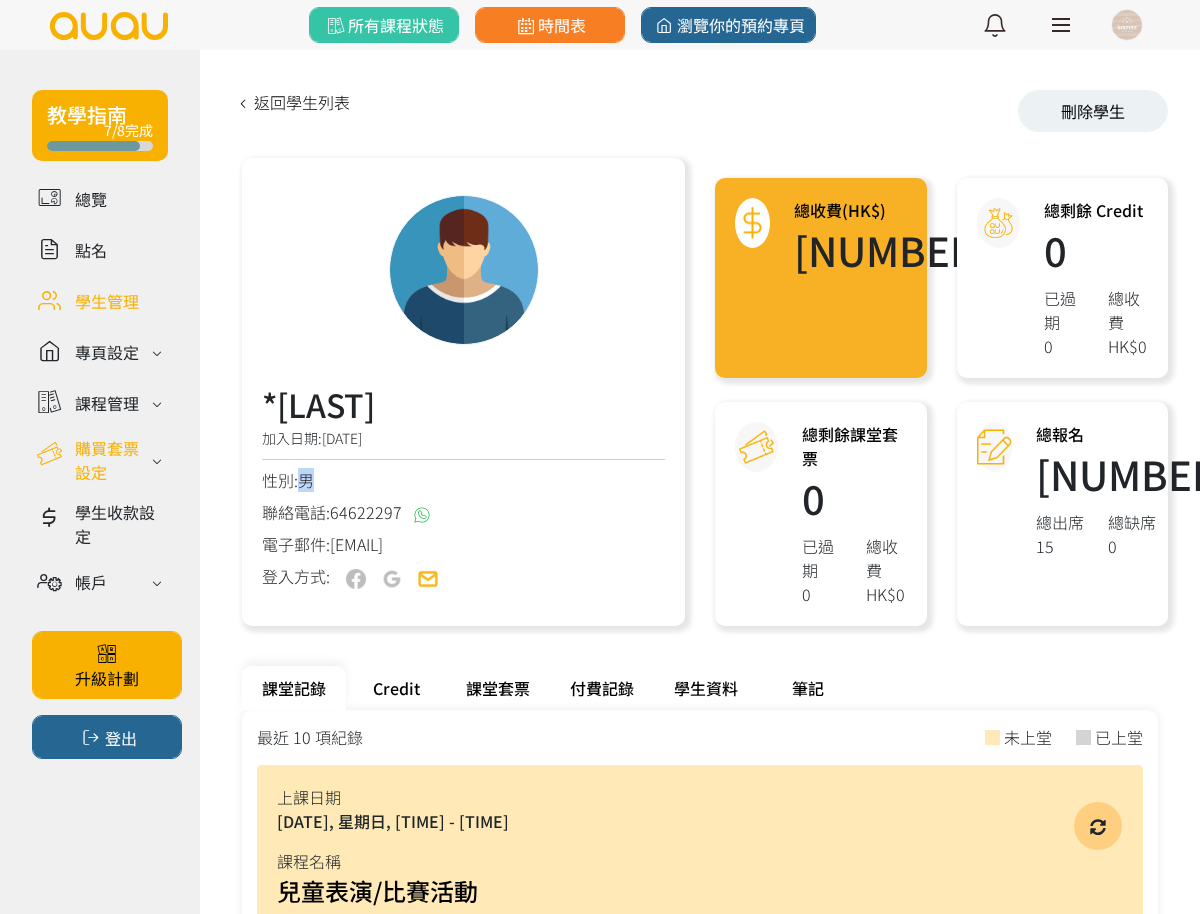 copy on "男" 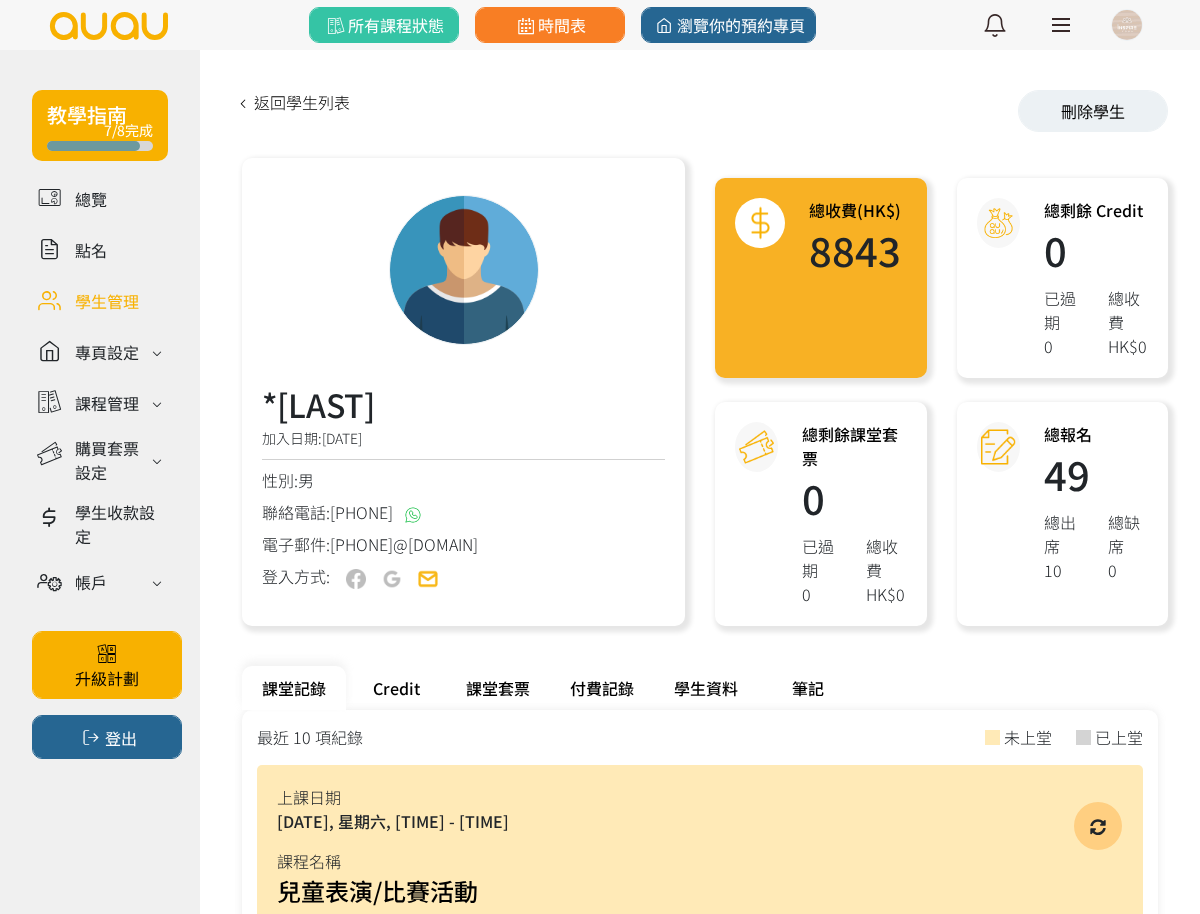 scroll, scrollTop: 0, scrollLeft: 0, axis: both 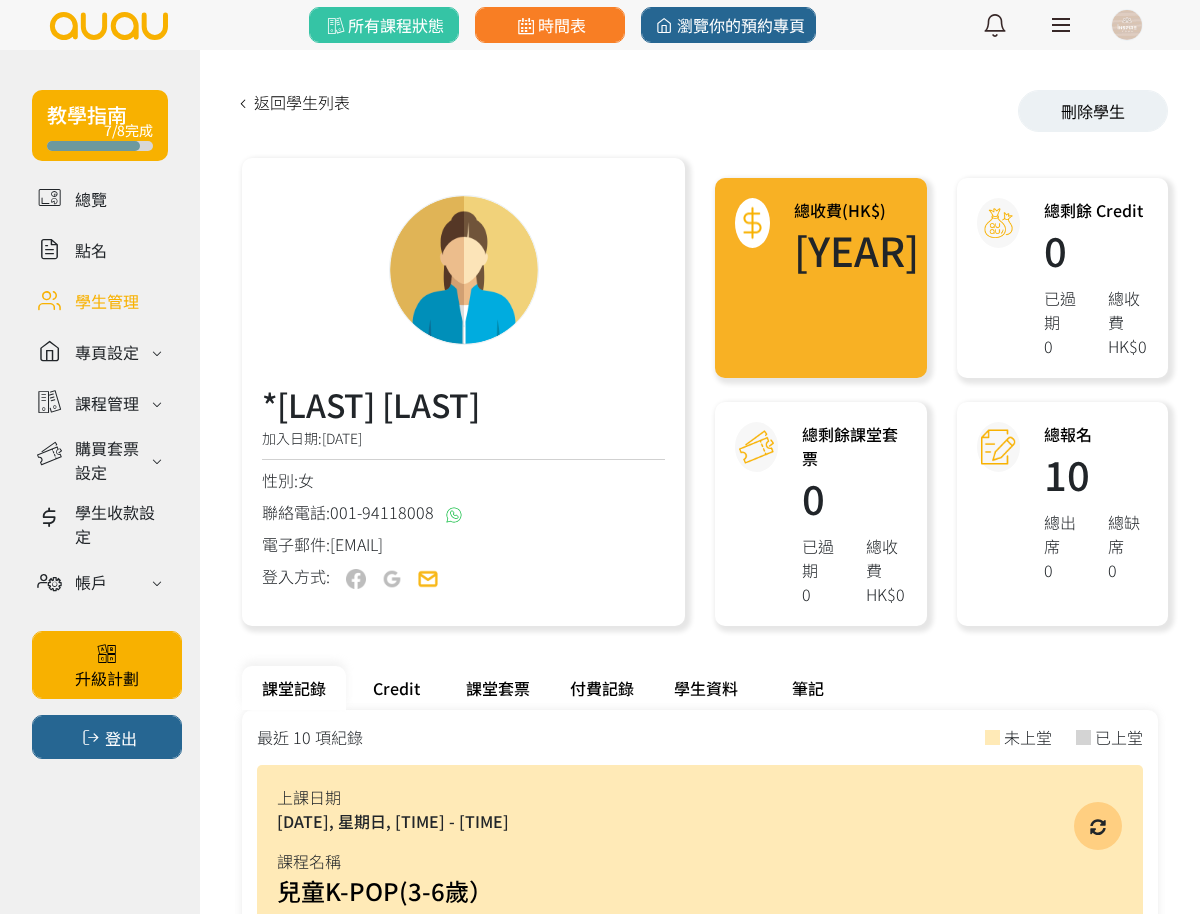 drag, startPoint x: 373, startPoint y: 471, endPoint x: 312, endPoint y: 482, distance: 61.983868 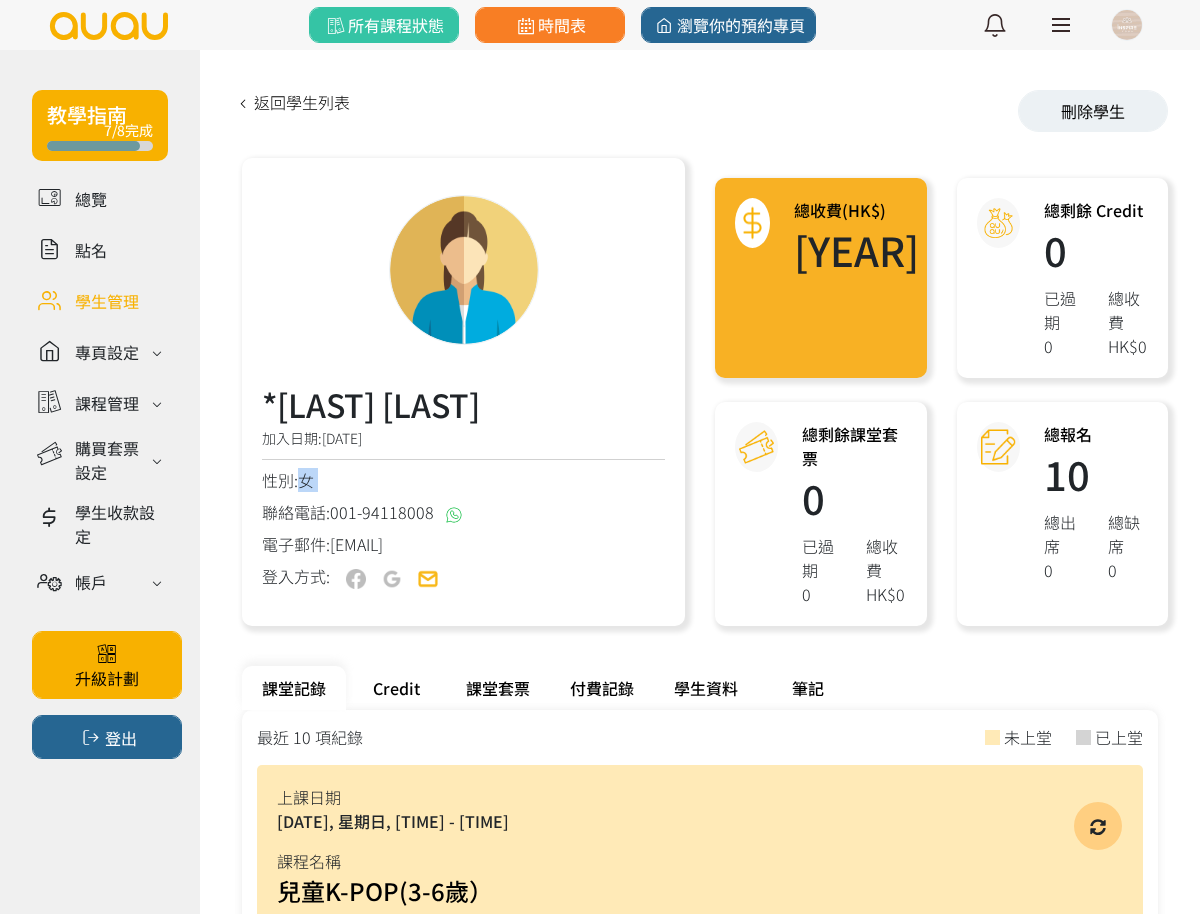 drag, startPoint x: 326, startPoint y: 480, endPoint x: 301, endPoint y: 484, distance: 25.317978 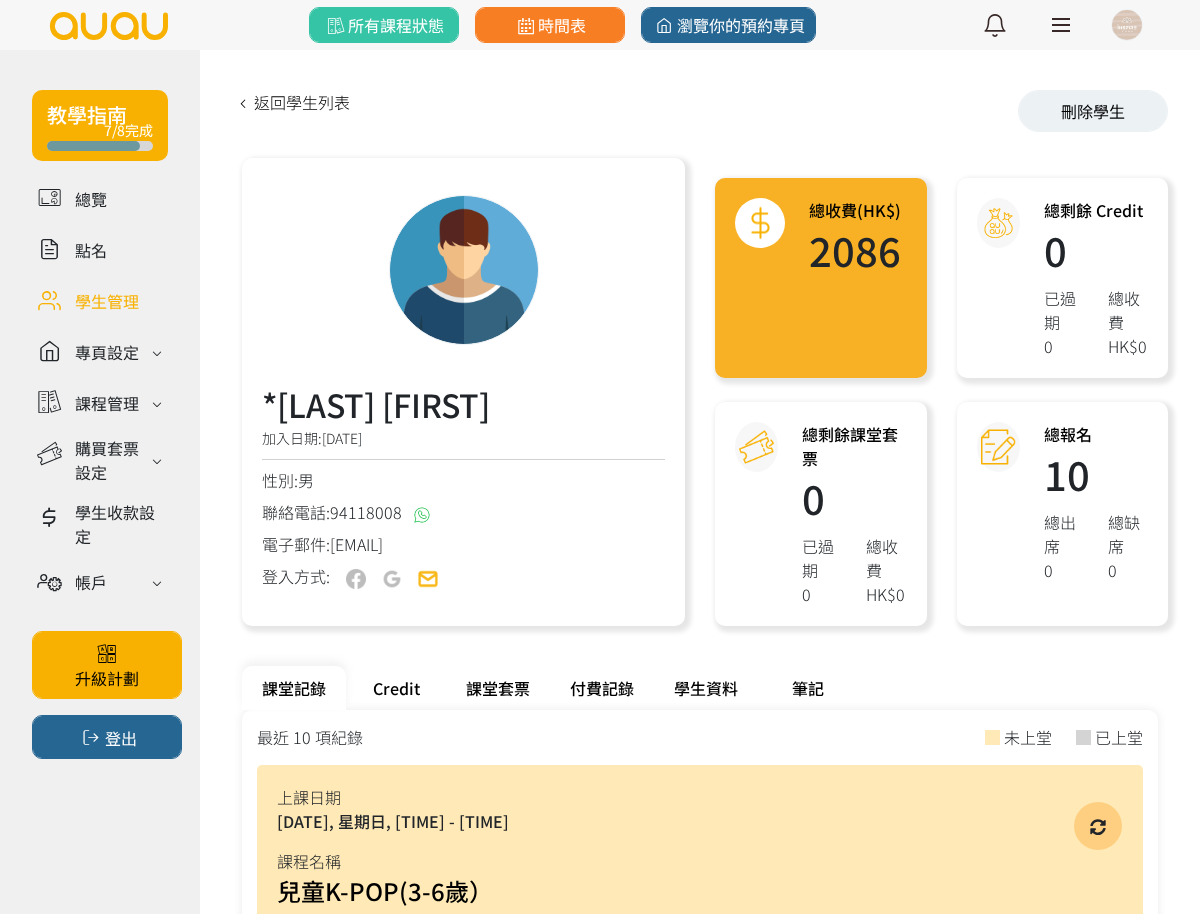 scroll, scrollTop: 0, scrollLeft: 0, axis: both 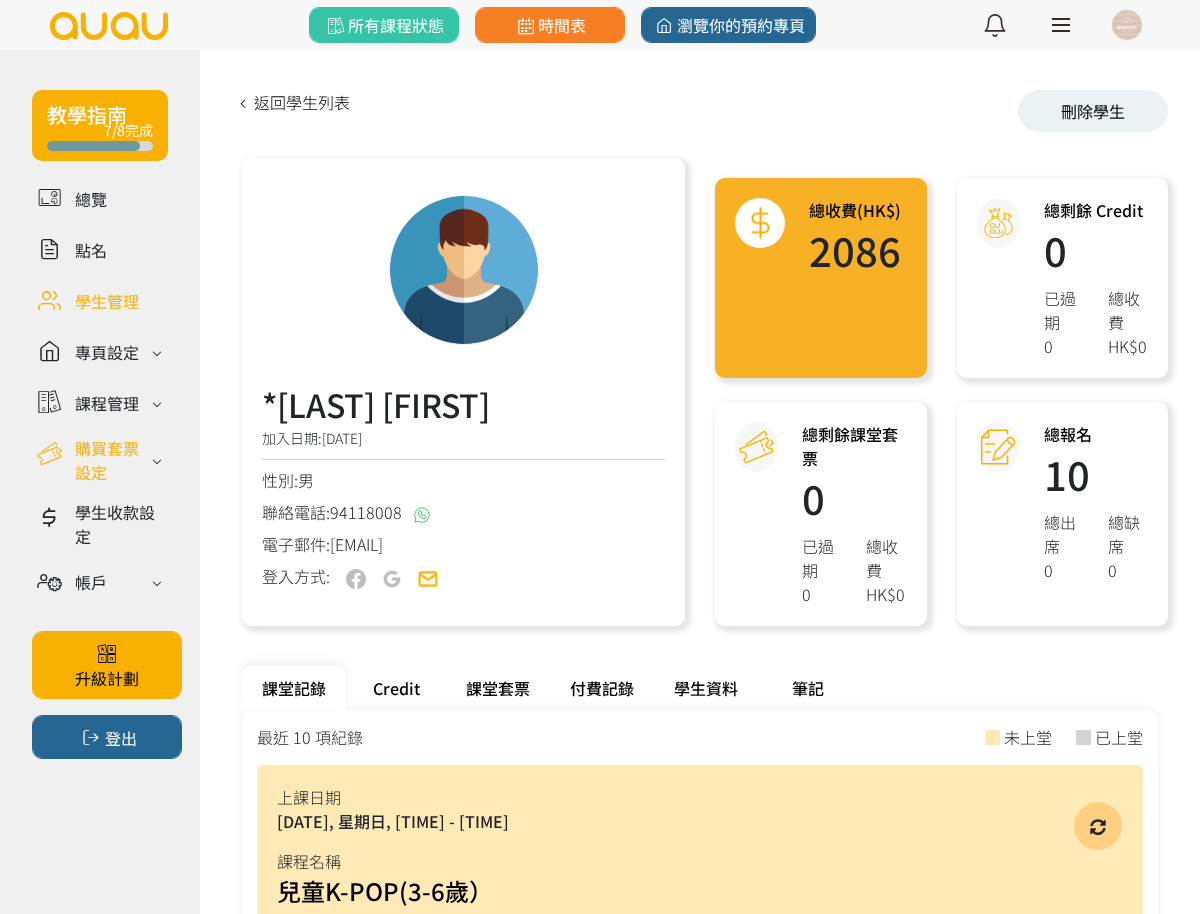 copy on ": 男" 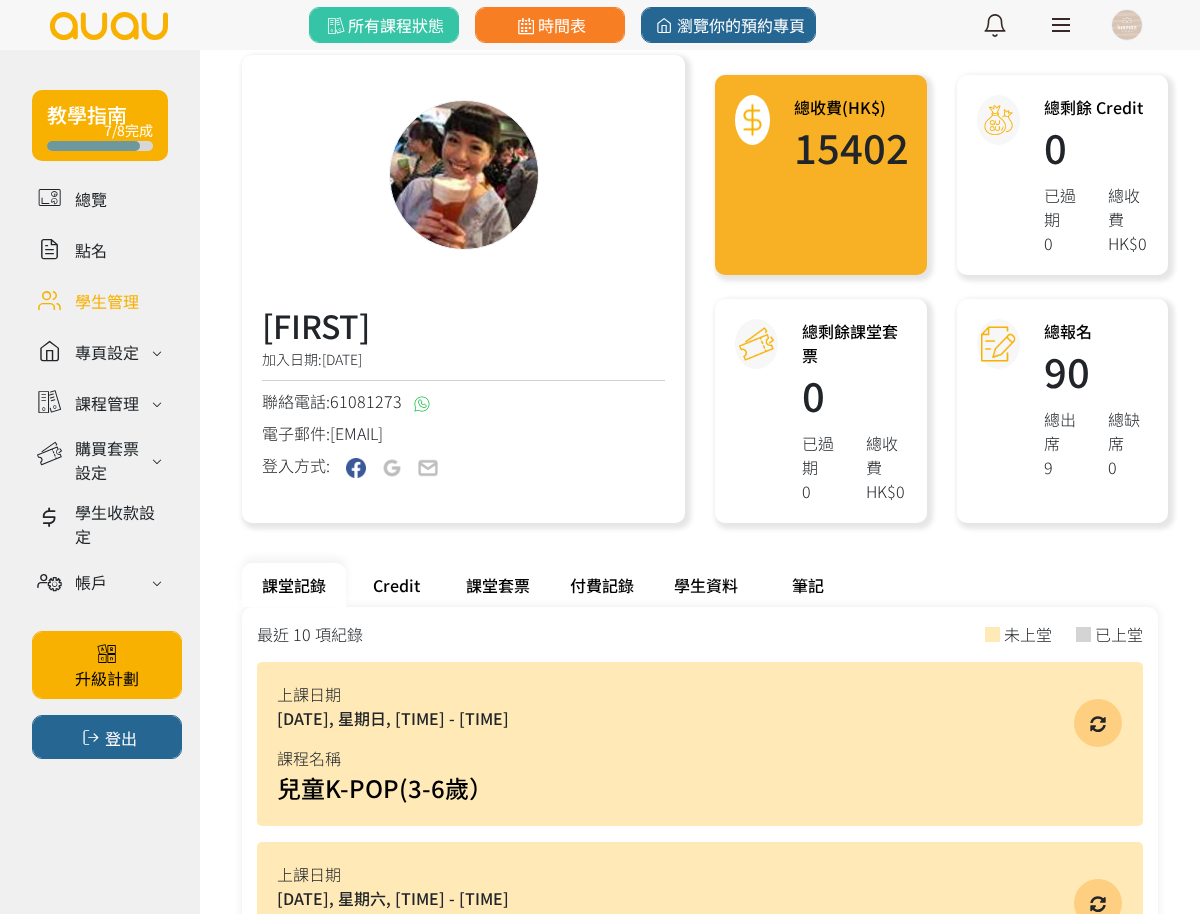 scroll, scrollTop: 250, scrollLeft: 0, axis: vertical 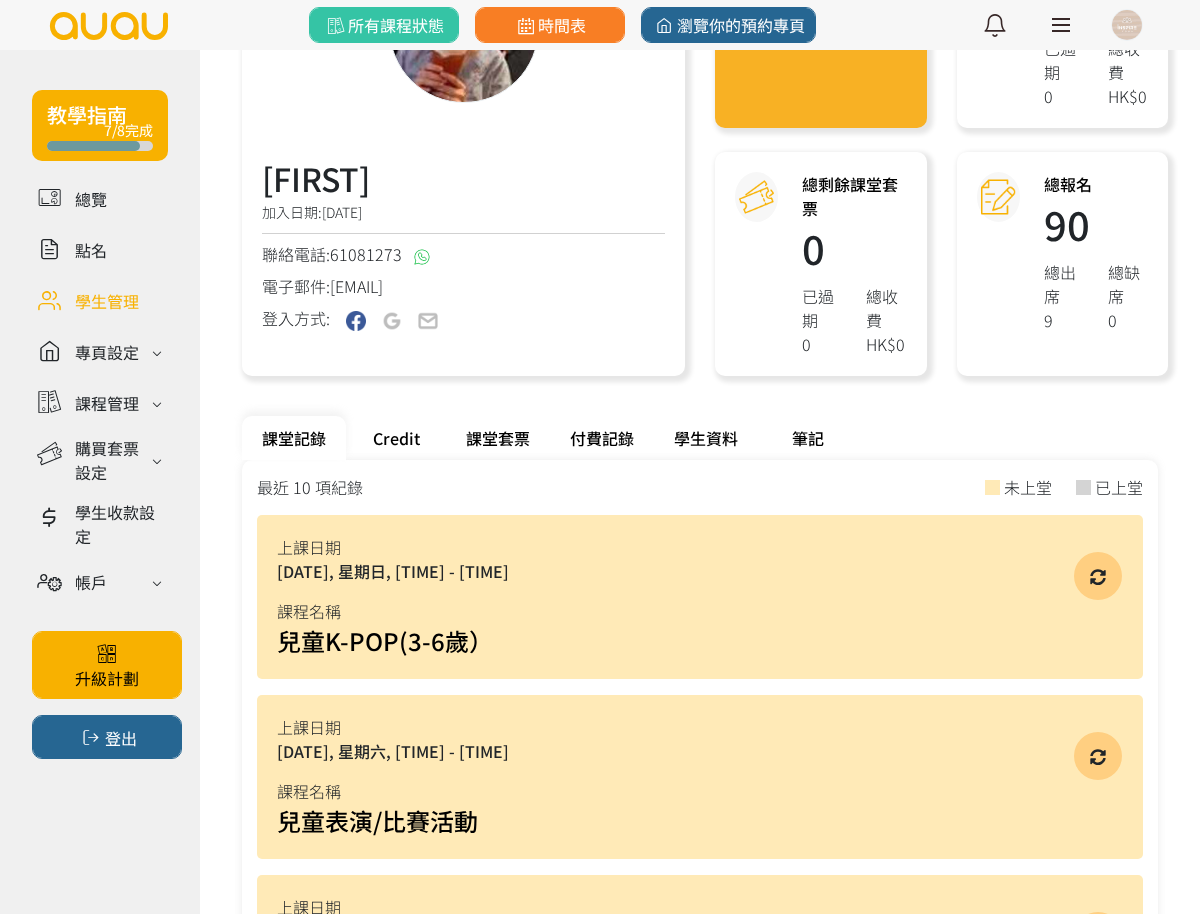 click on "學生資料" at bounding box center (706, 438) 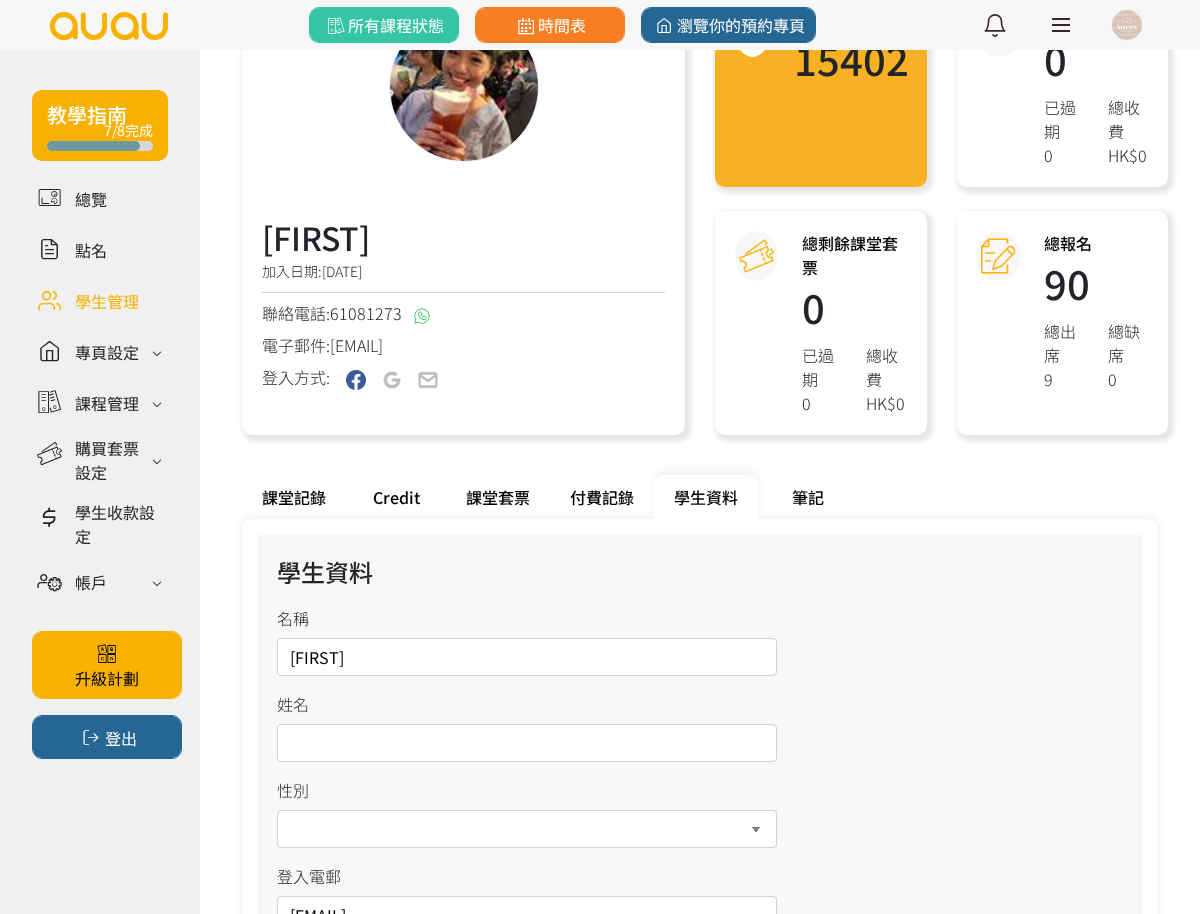 scroll, scrollTop: 54, scrollLeft: 0, axis: vertical 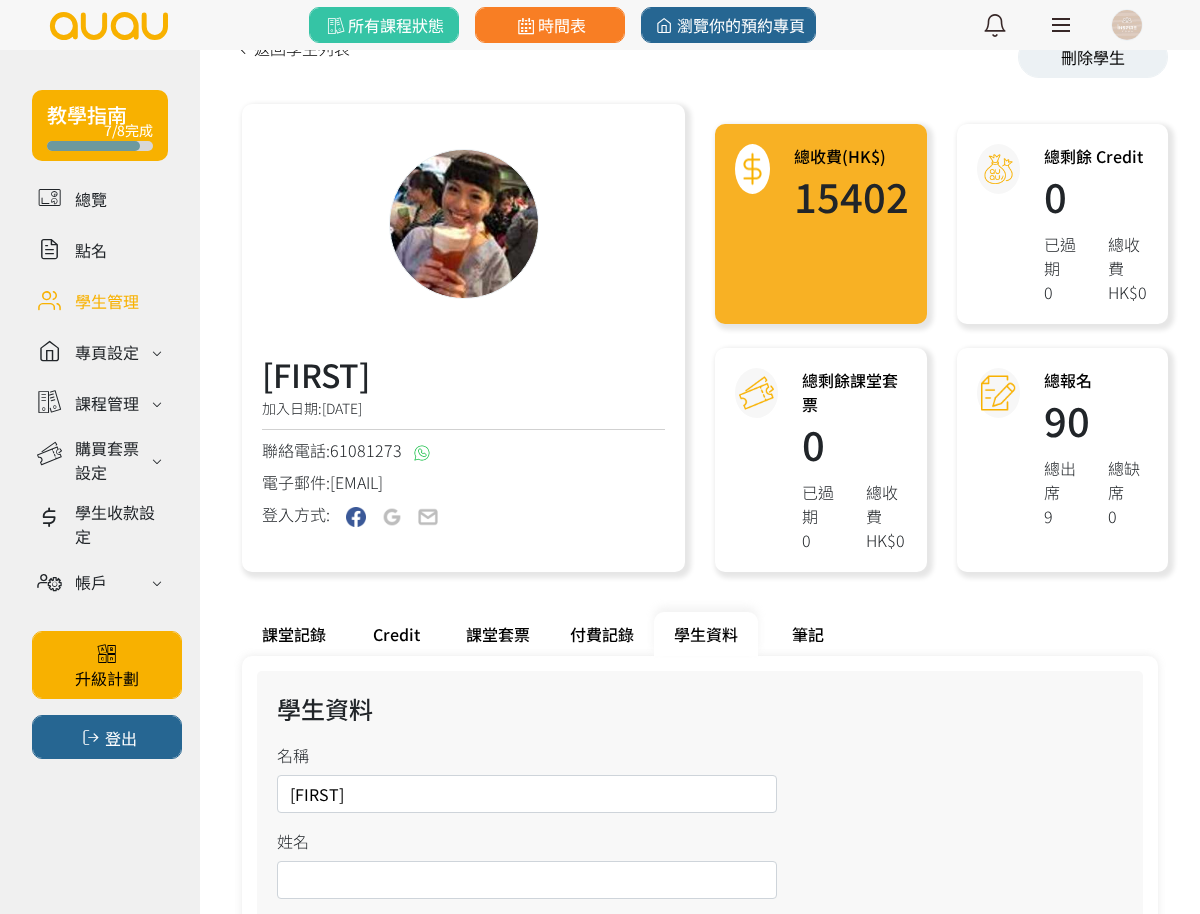 click on "課堂記錄" at bounding box center [294, 634] 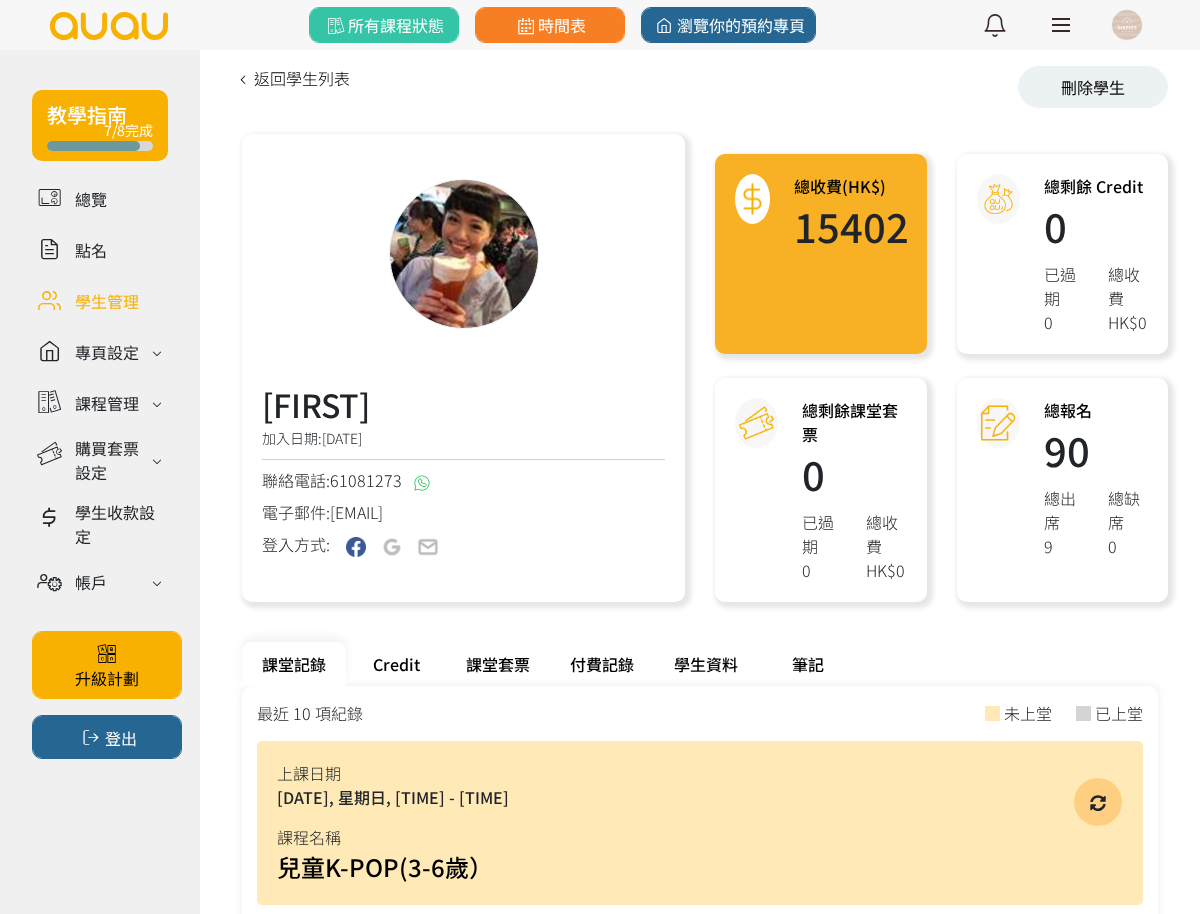 scroll, scrollTop: 0, scrollLeft: 0, axis: both 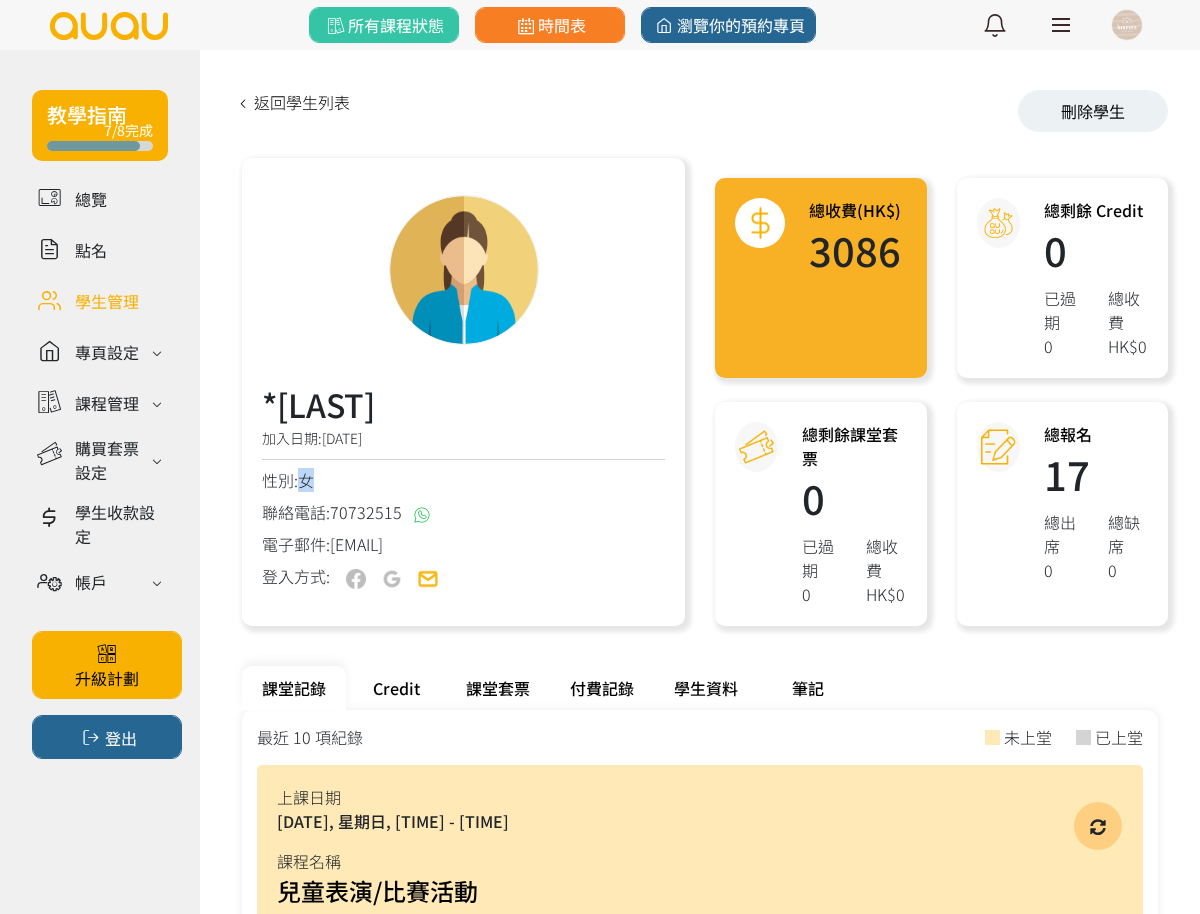 drag, startPoint x: 327, startPoint y: 477, endPoint x: 302, endPoint y: 484, distance: 25.96151 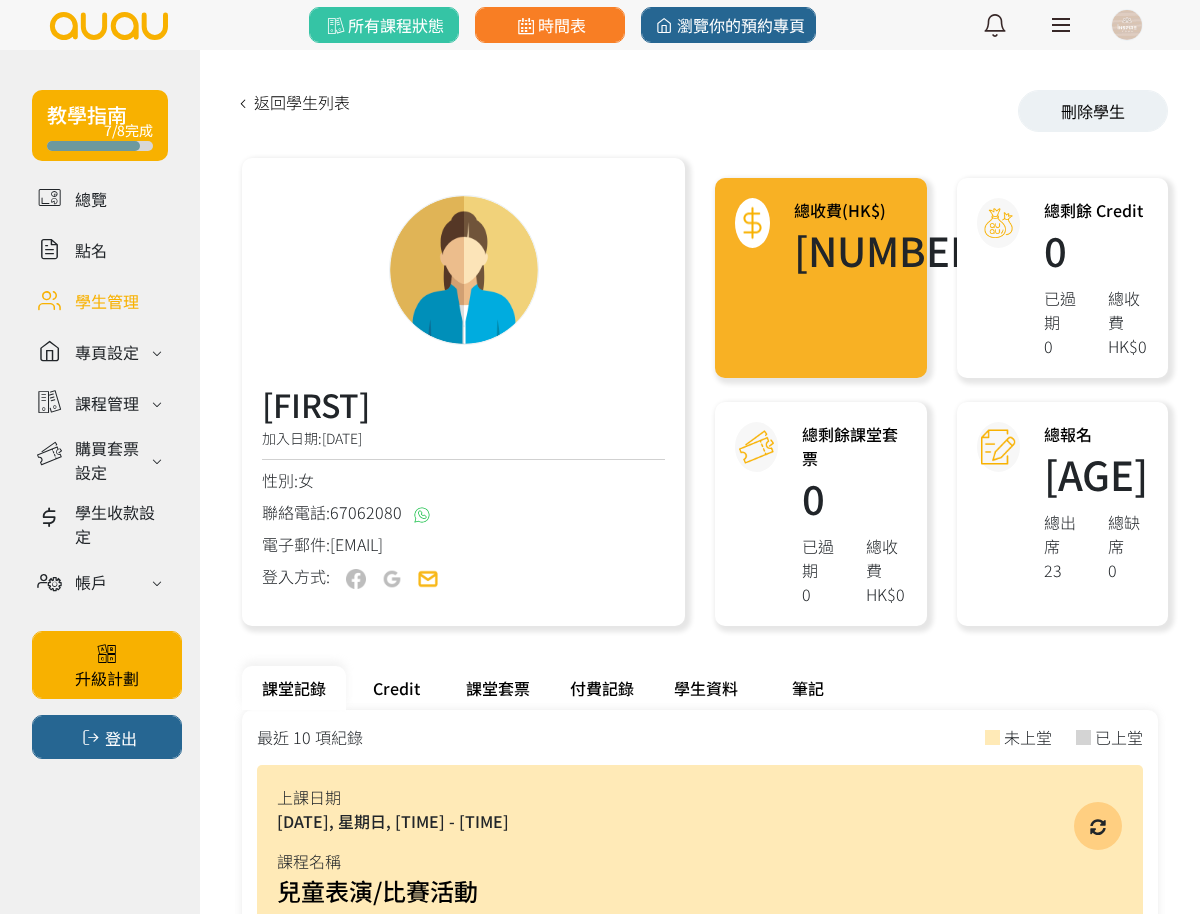 scroll, scrollTop: 0, scrollLeft: 0, axis: both 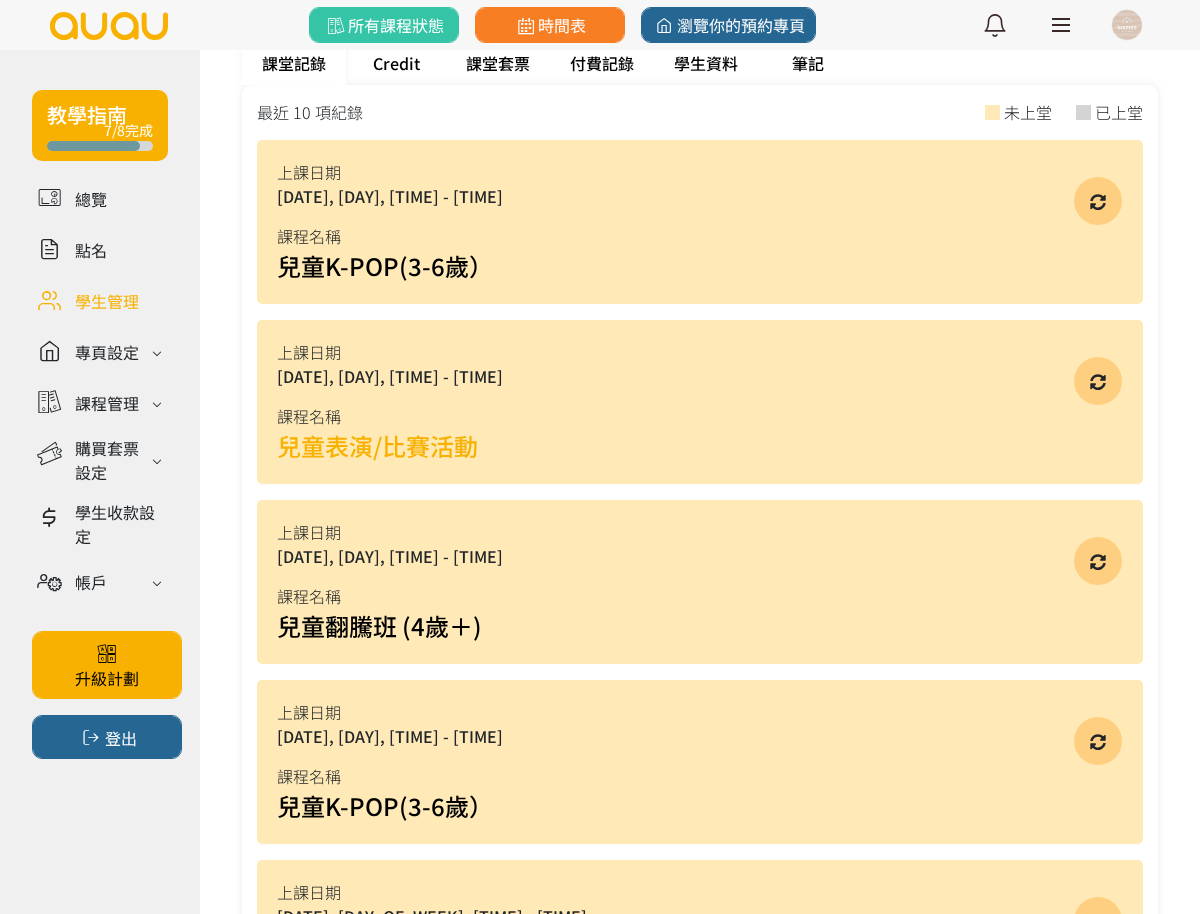 click on "兒童表演/比賽活動" at bounding box center (377, 445) 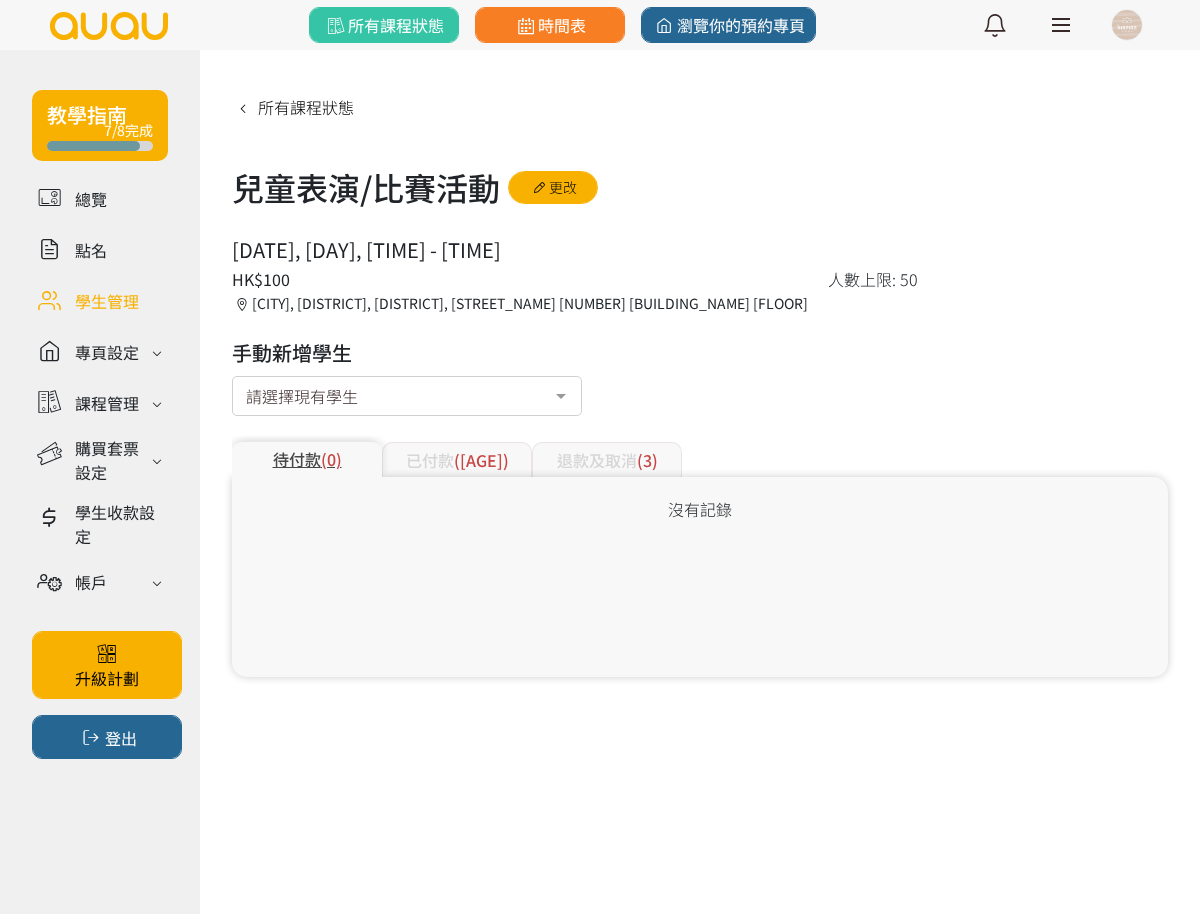 scroll, scrollTop: 0, scrollLeft: 0, axis: both 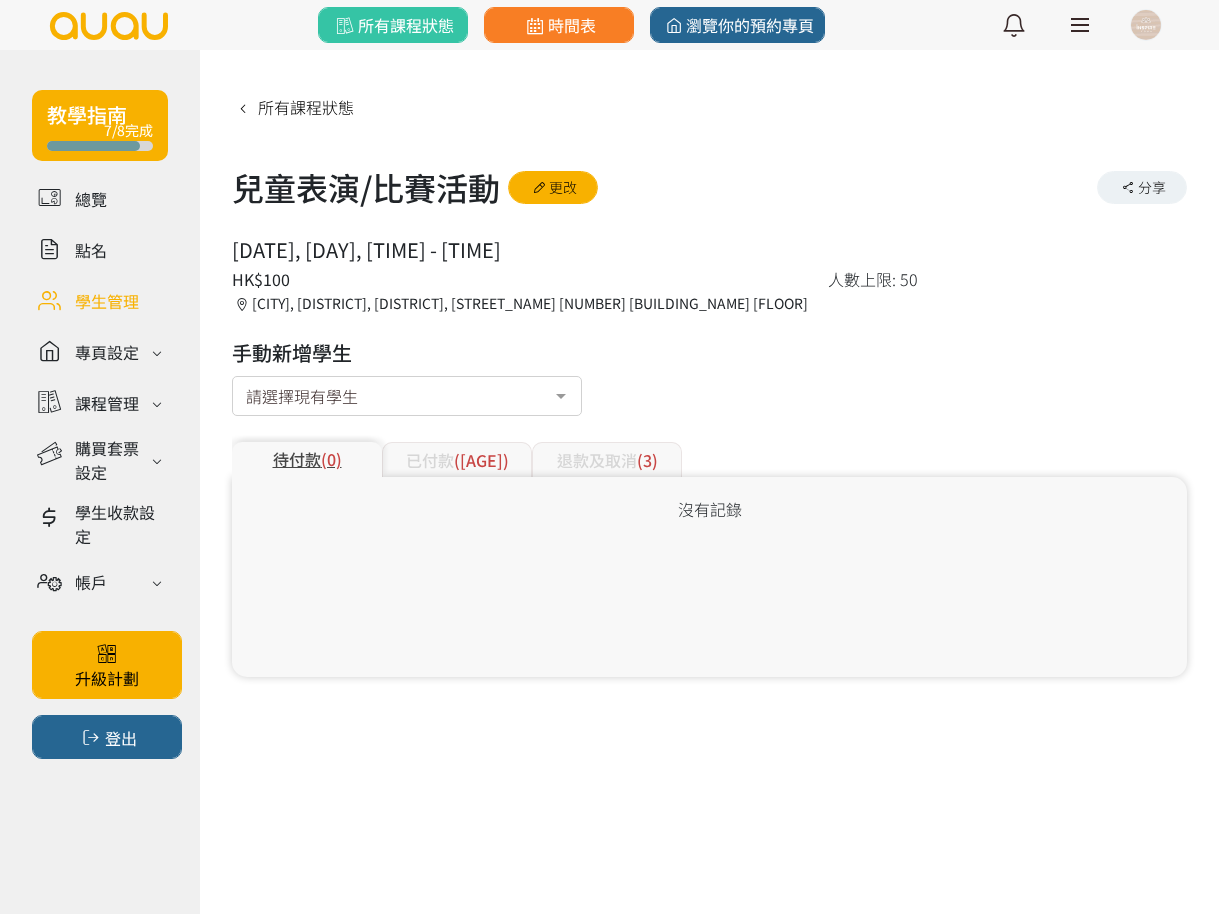 click on "已付款 (38)" at bounding box center [457, 459] 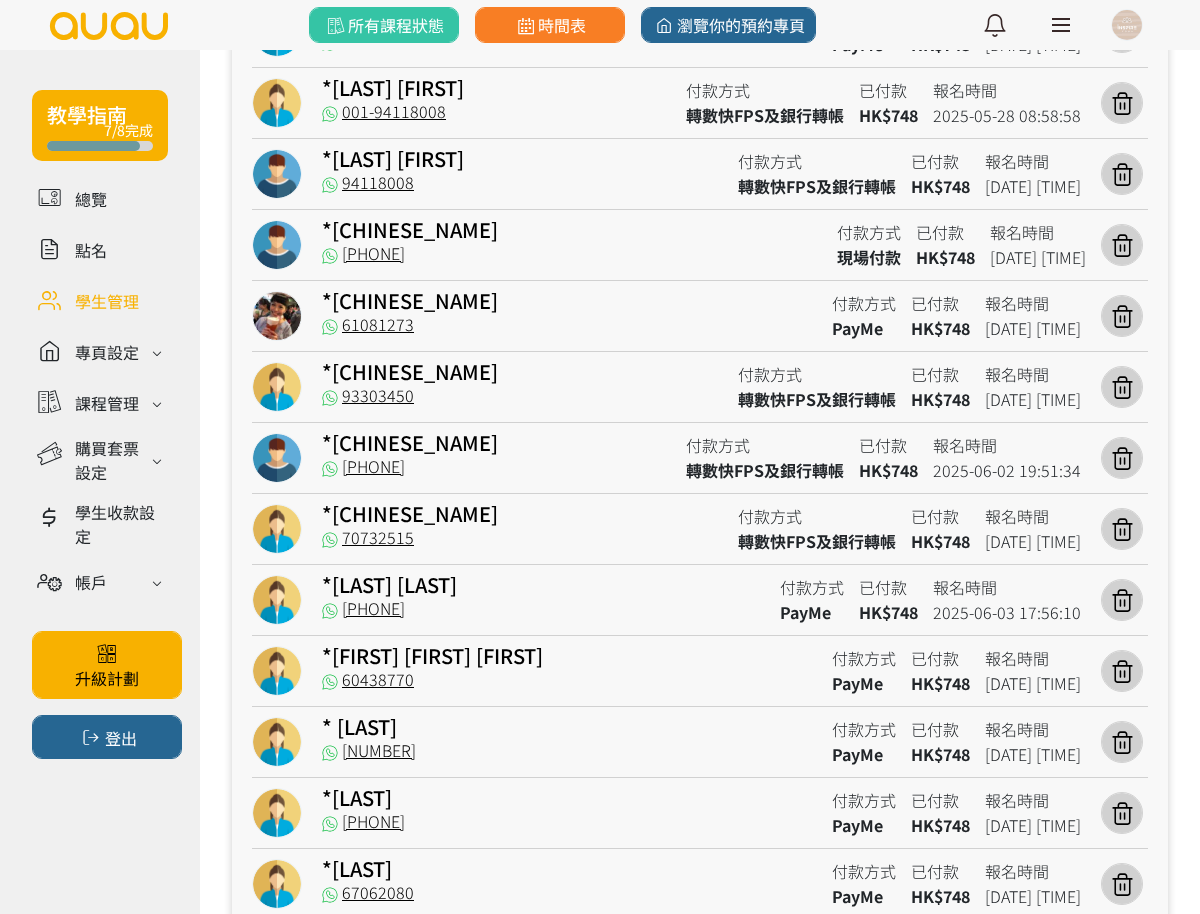 scroll, scrollTop: 1250, scrollLeft: 0, axis: vertical 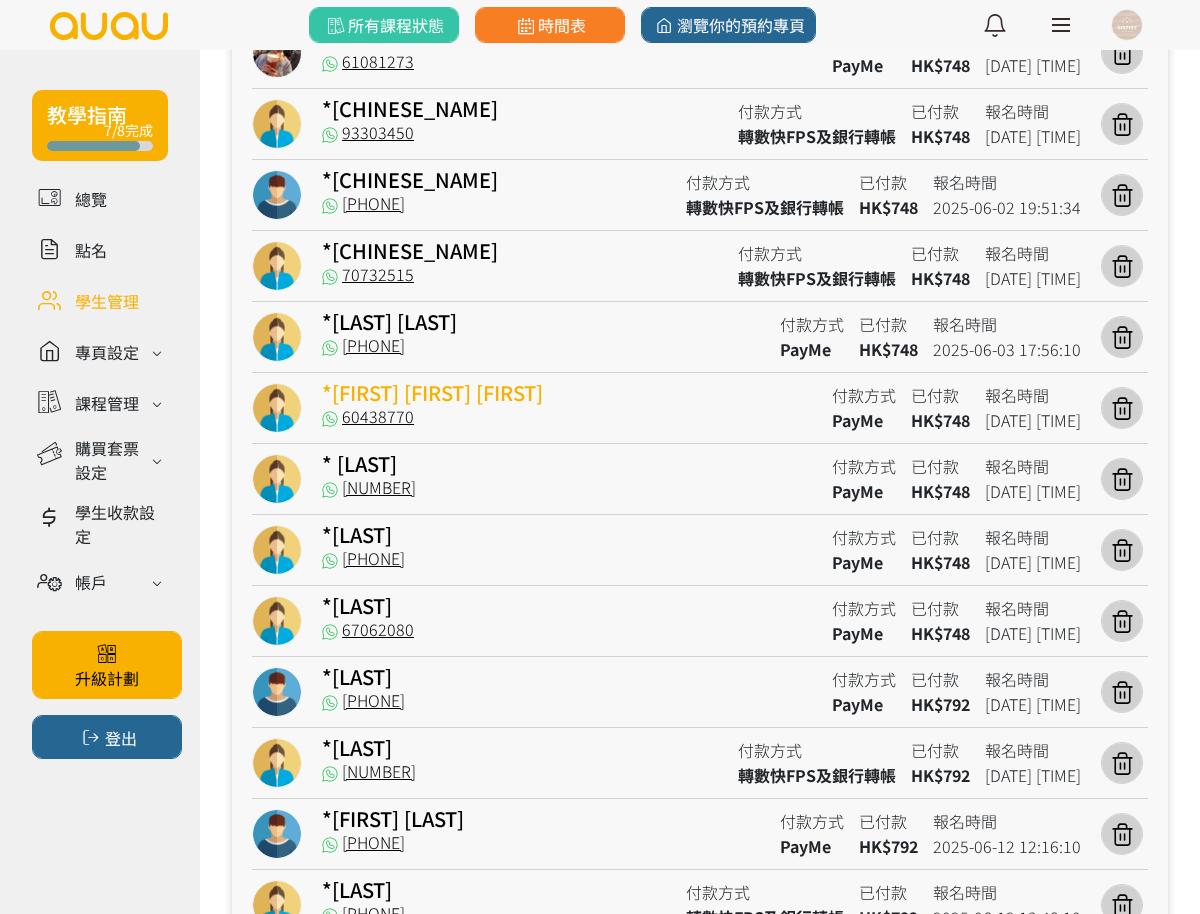 click on "*[FIRST] [FIRST] [FIRST]" at bounding box center (432, 392) 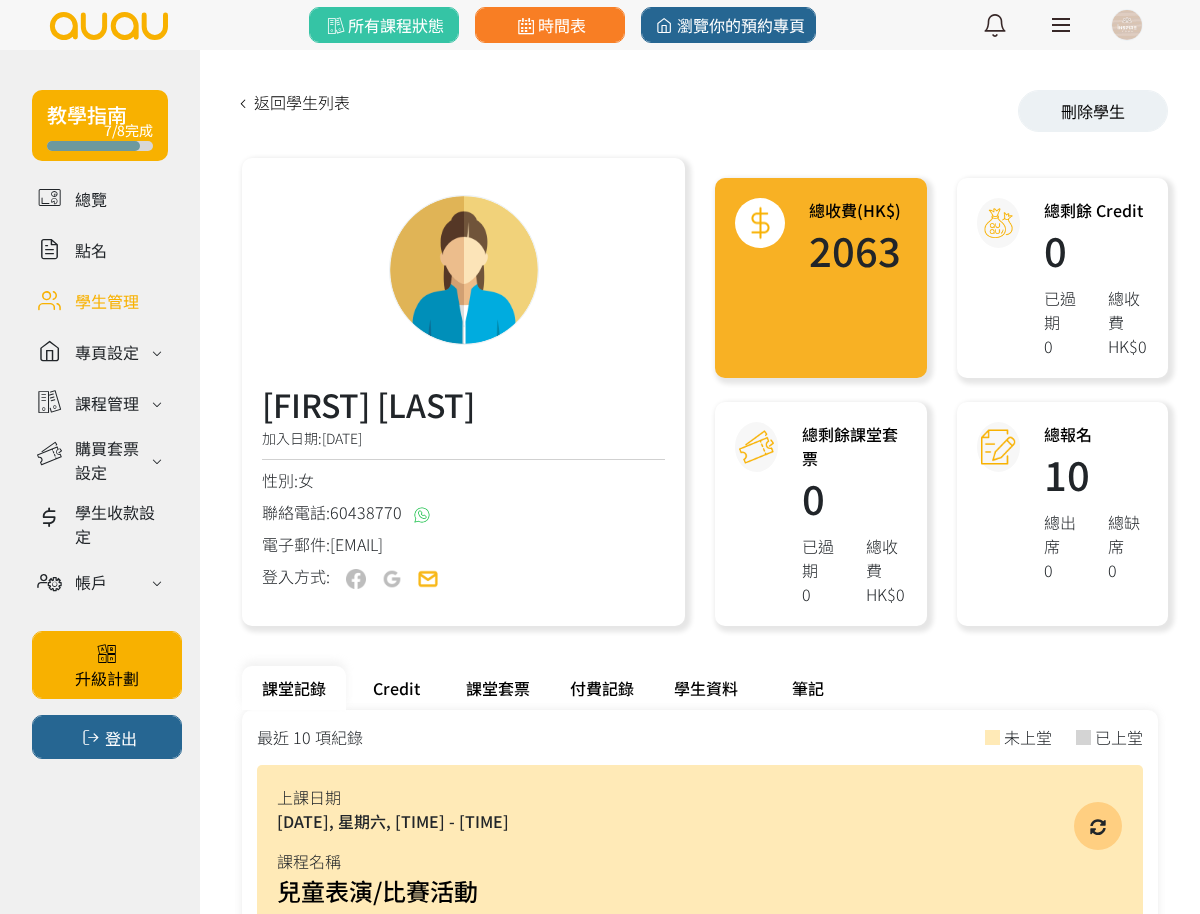 scroll, scrollTop: 0, scrollLeft: 0, axis: both 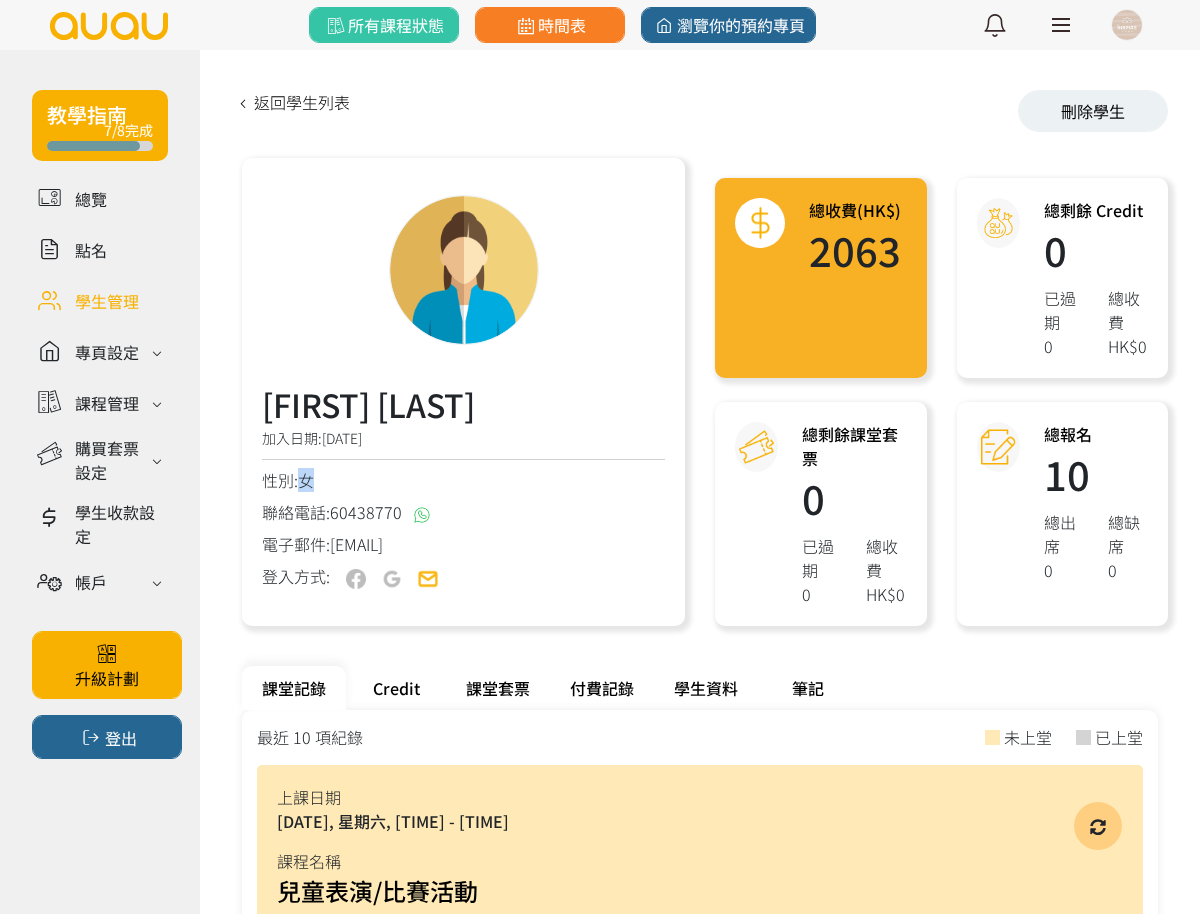 drag, startPoint x: 326, startPoint y: 480, endPoint x: 299, endPoint y: 483, distance: 27.166155 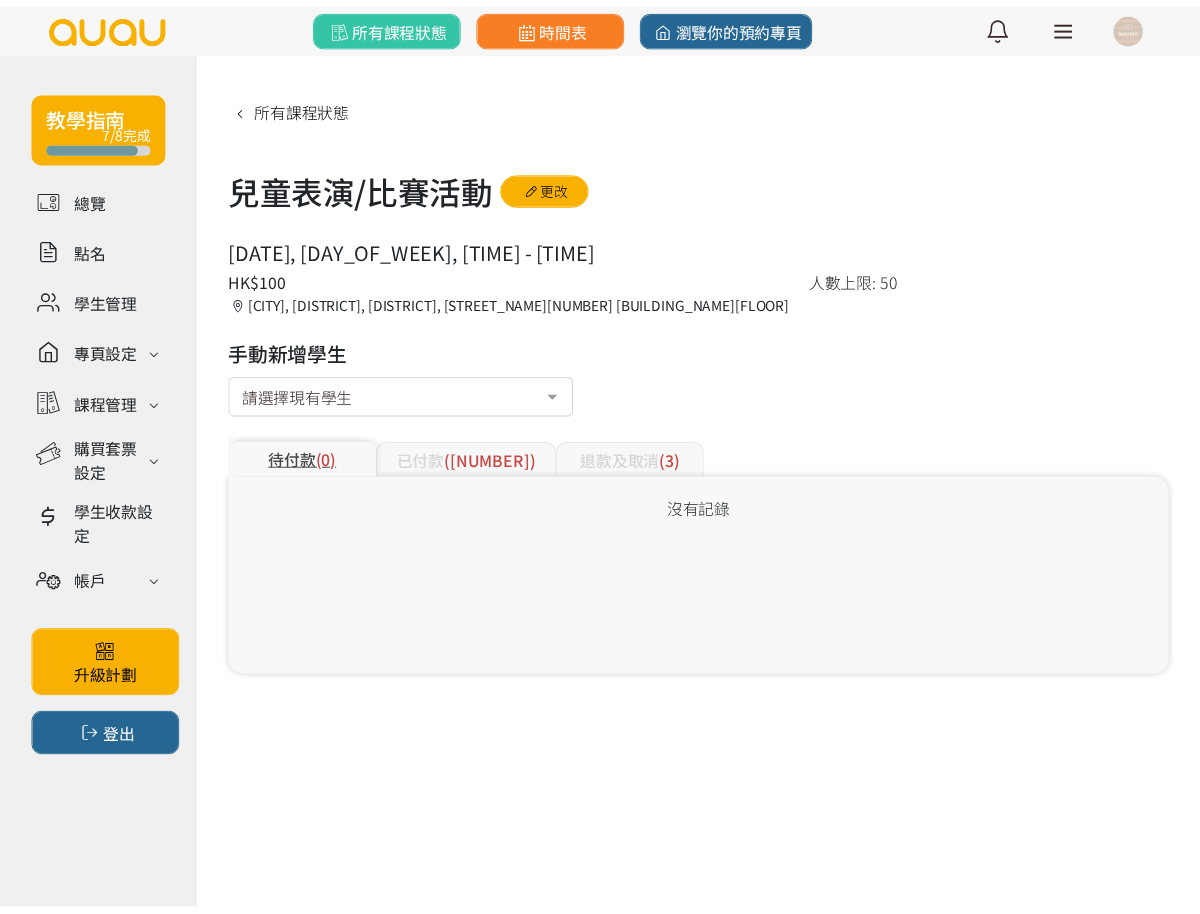 scroll, scrollTop: 0, scrollLeft: 0, axis: both 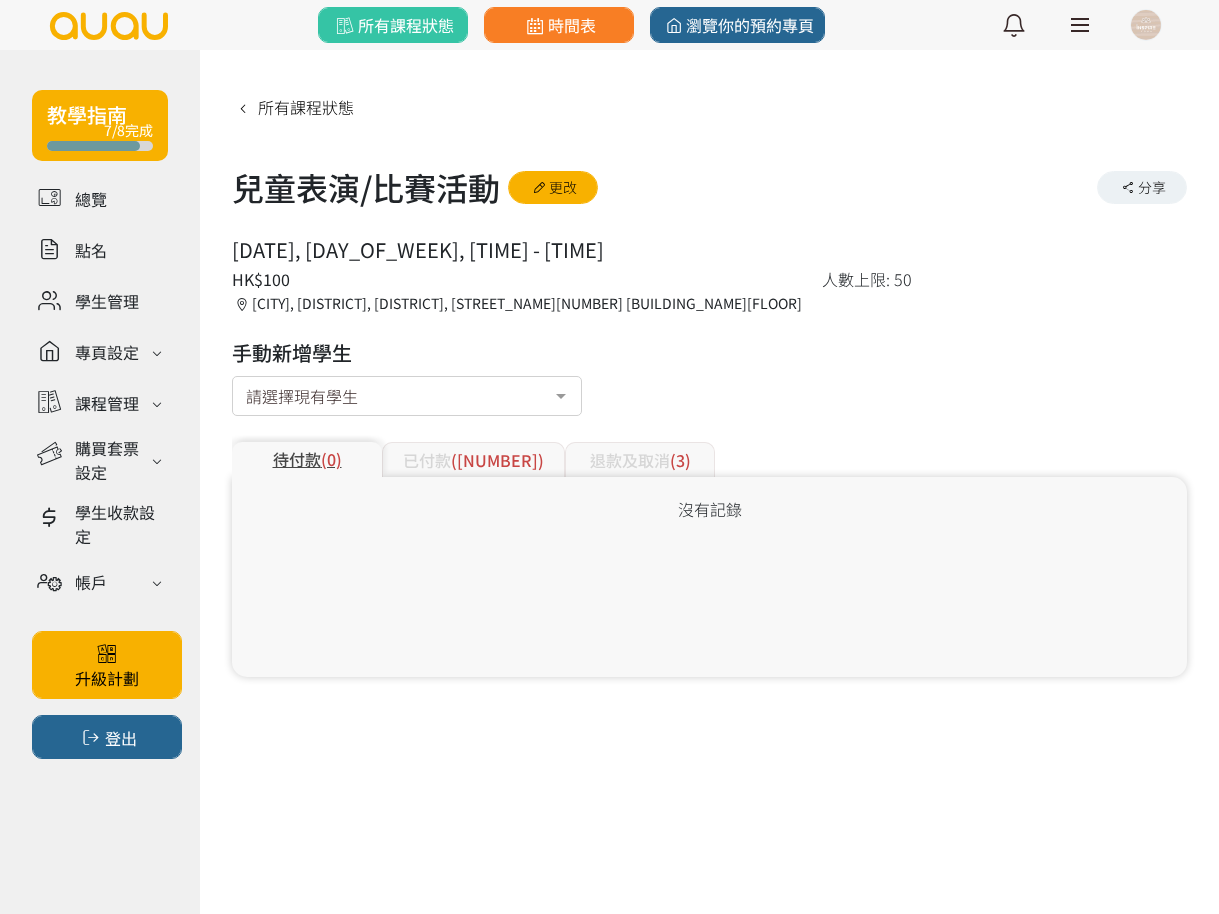 click on "已付款 (38)" at bounding box center [473, 459] 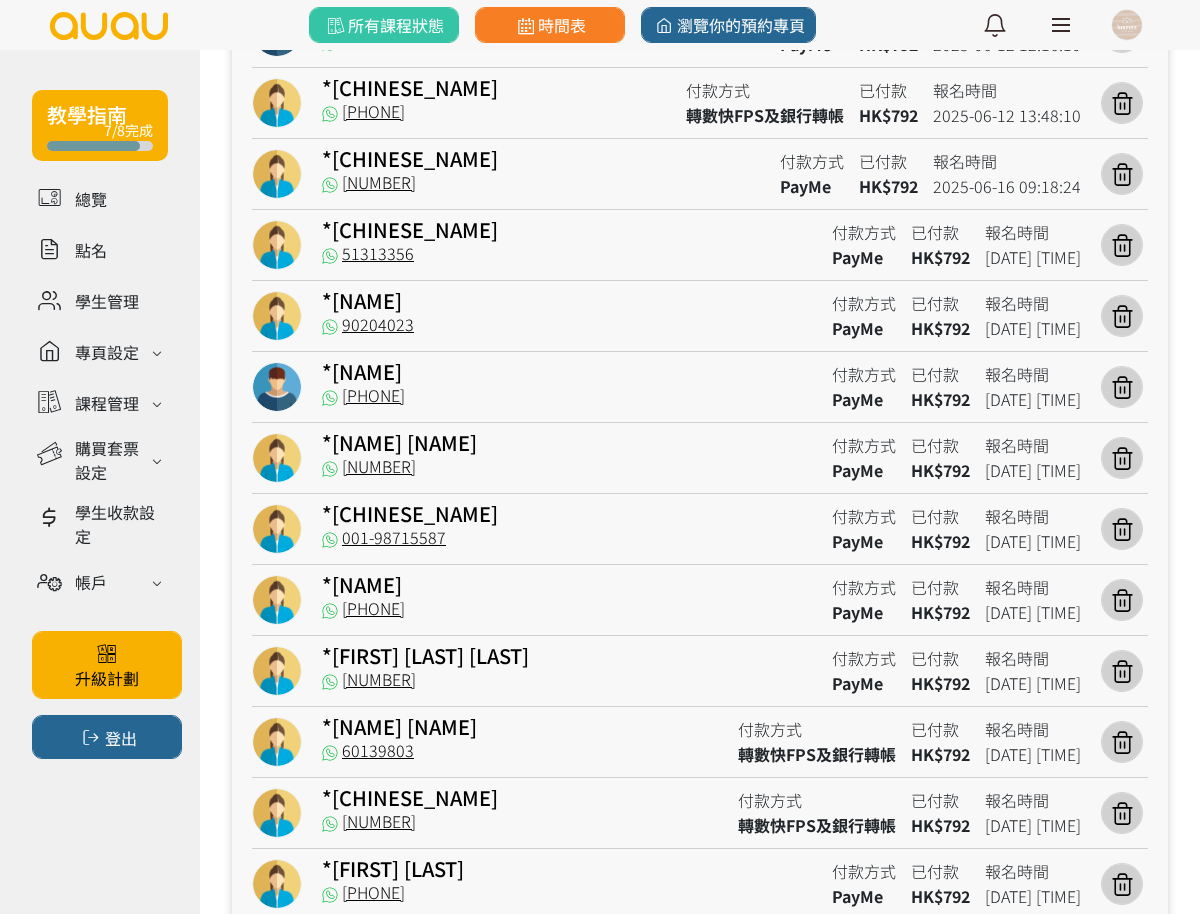 scroll, scrollTop: 2250, scrollLeft: 0, axis: vertical 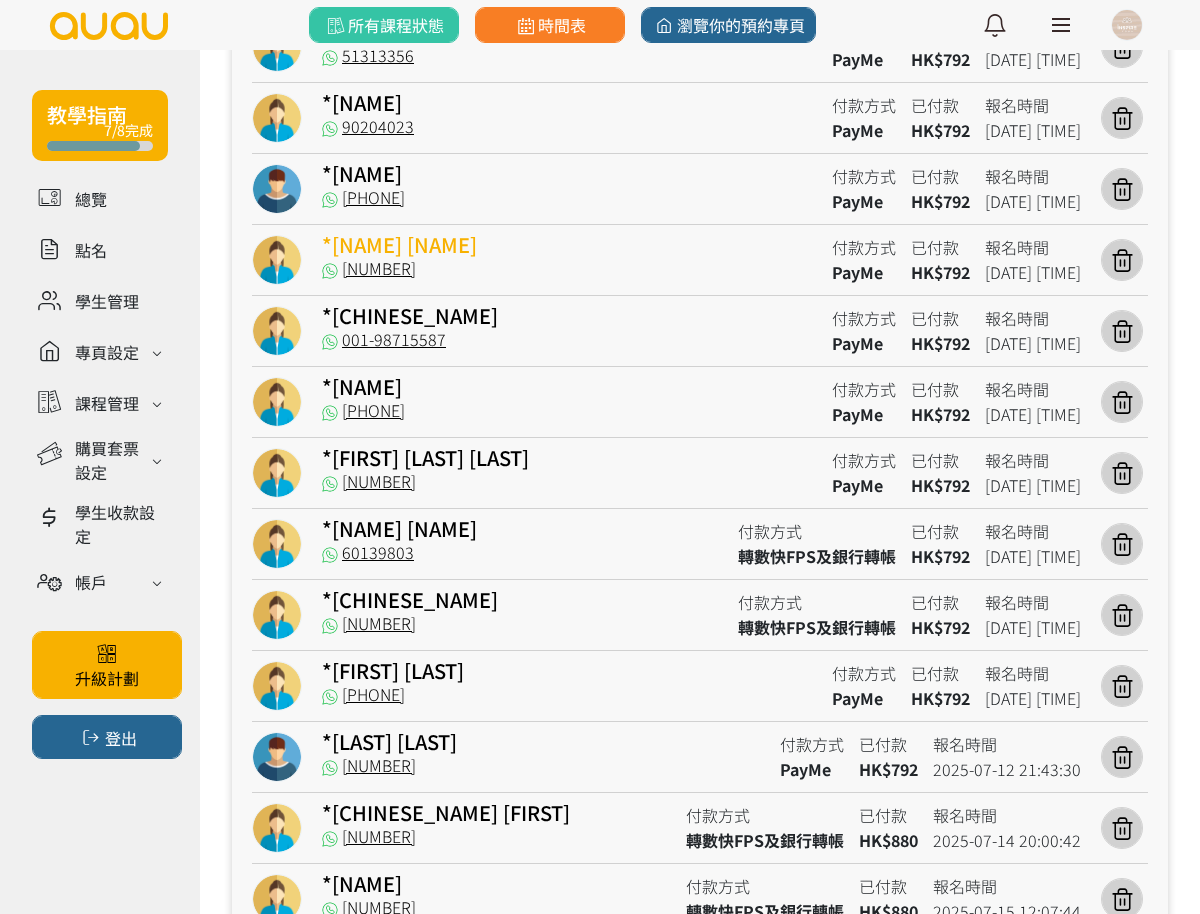 click on "*[NAME] [NAME]" at bounding box center [399, 244] 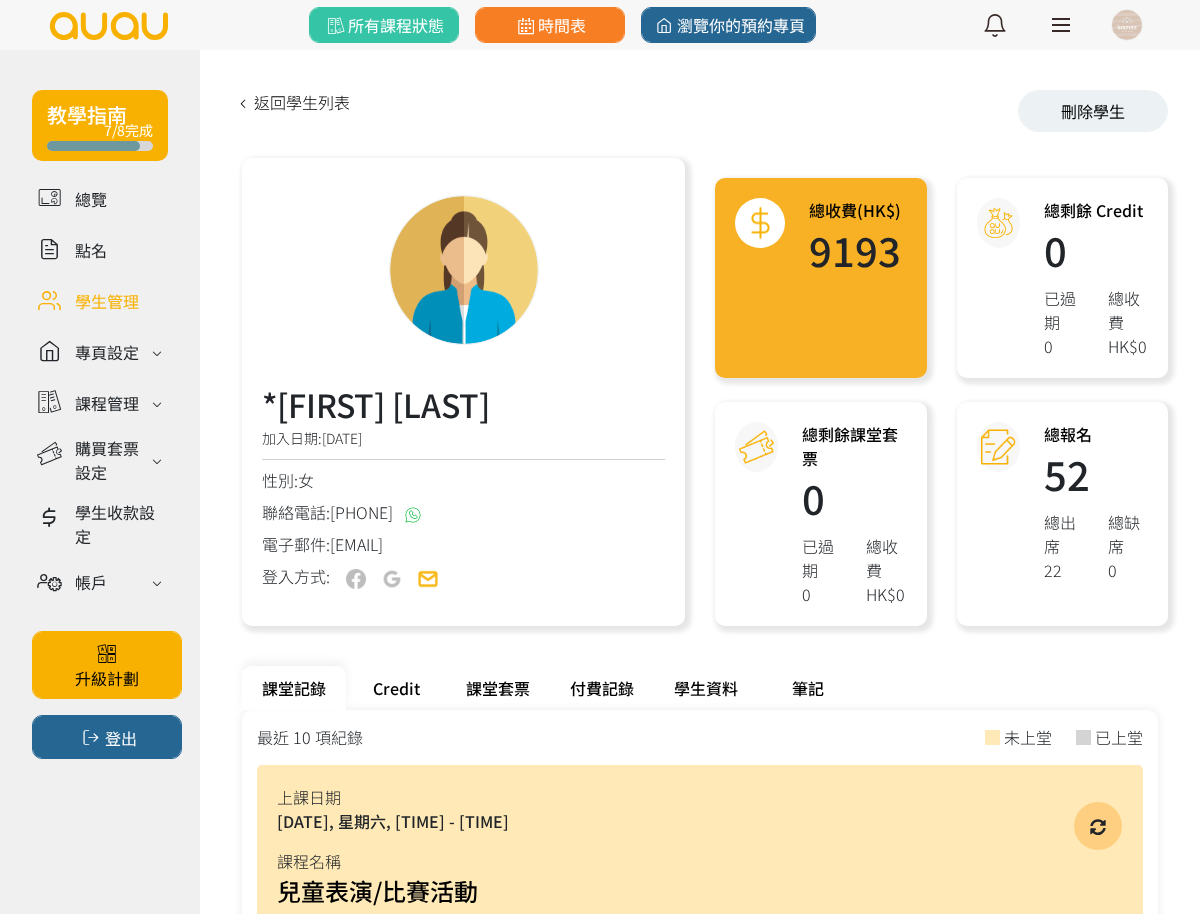 scroll, scrollTop: 0, scrollLeft: 0, axis: both 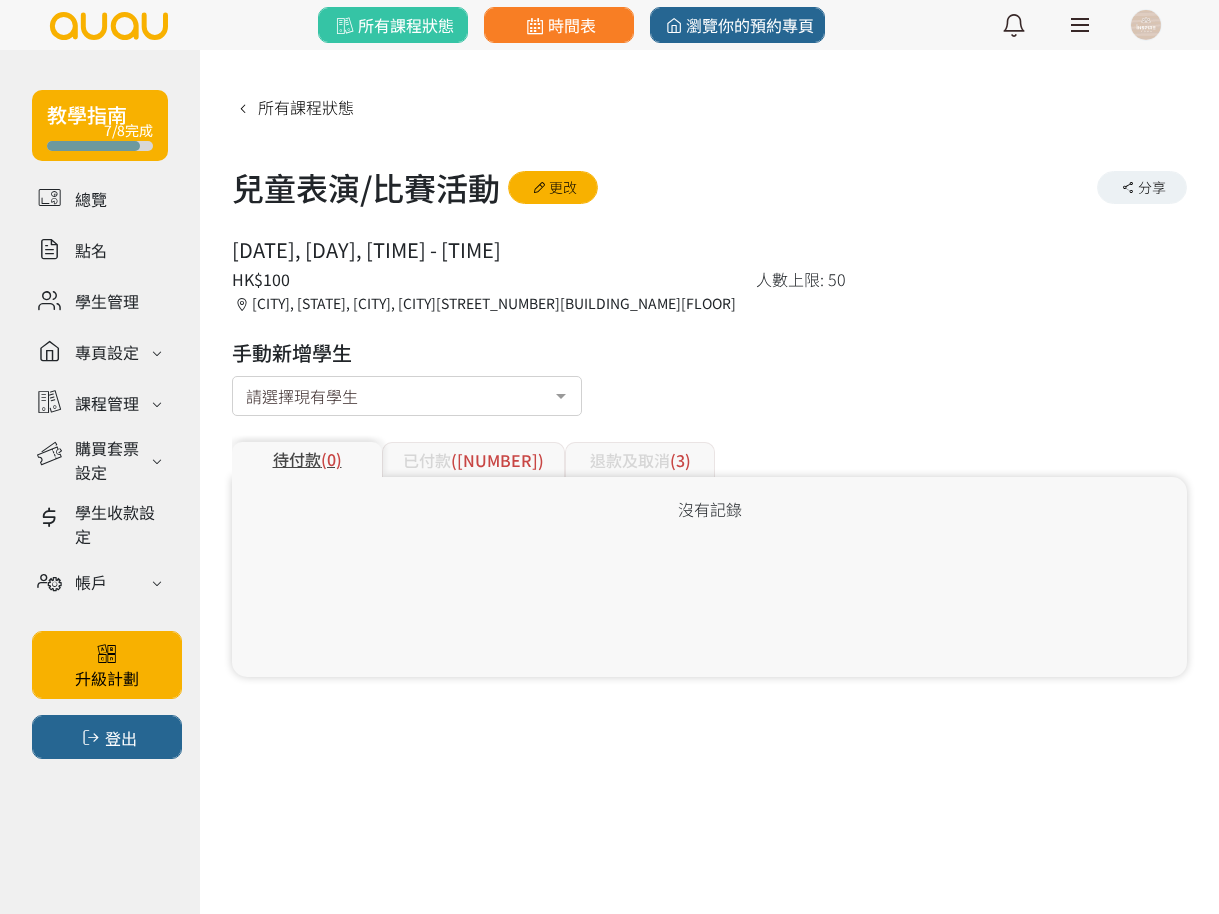click on "(38)" at bounding box center [497, 460] 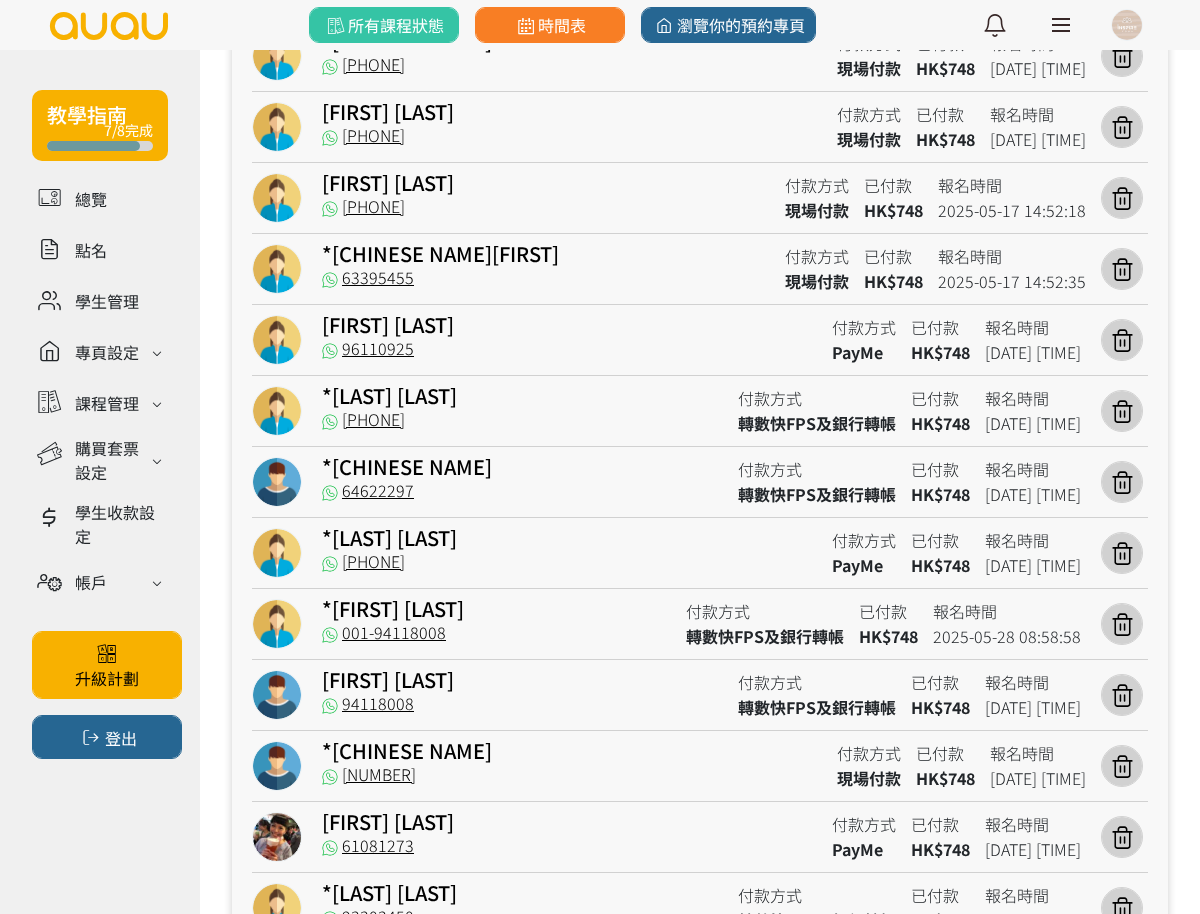 scroll, scrollTop: 625, scrollLeft: 0, axis: vertical 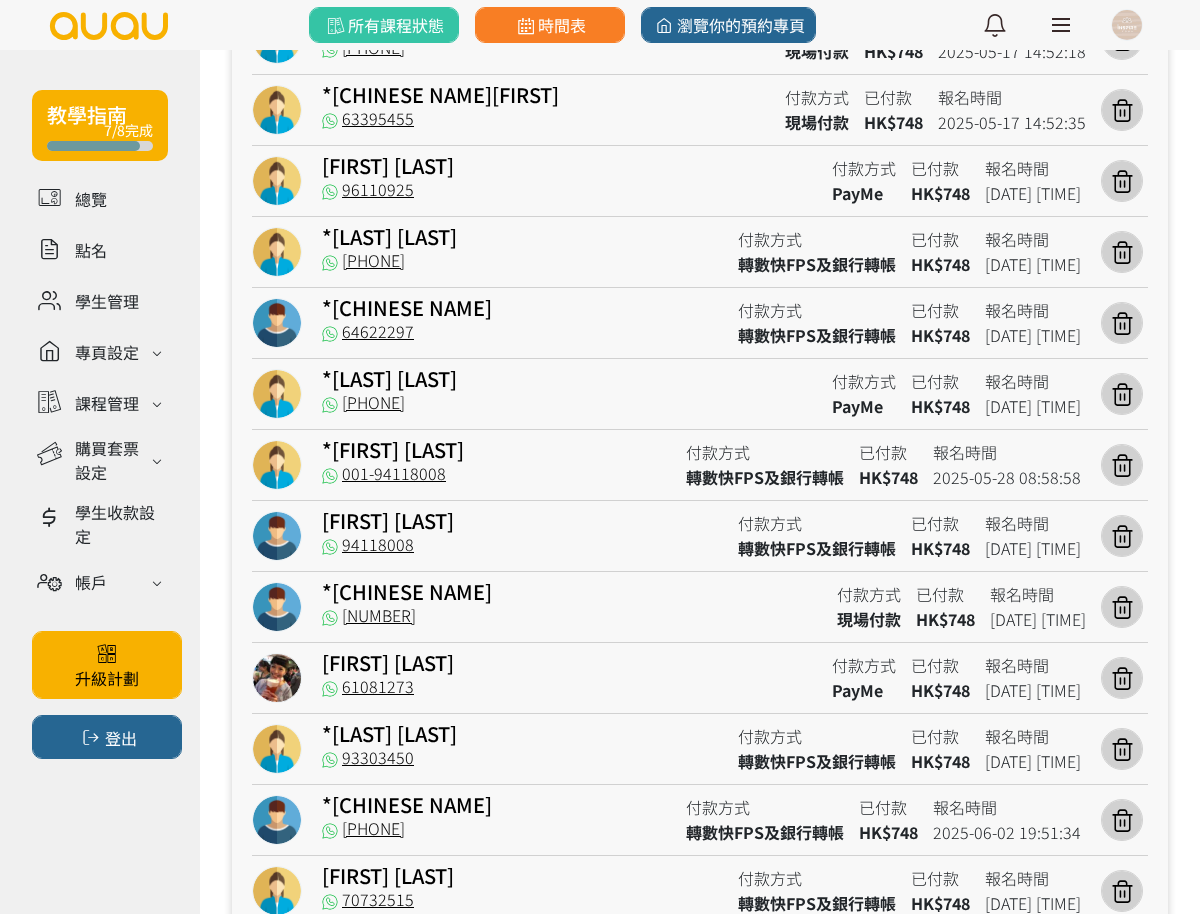drag, startPoint x: 445, startPoint y: 618, endPoint x: 343, endPoint y: 636, distance: 103.57606 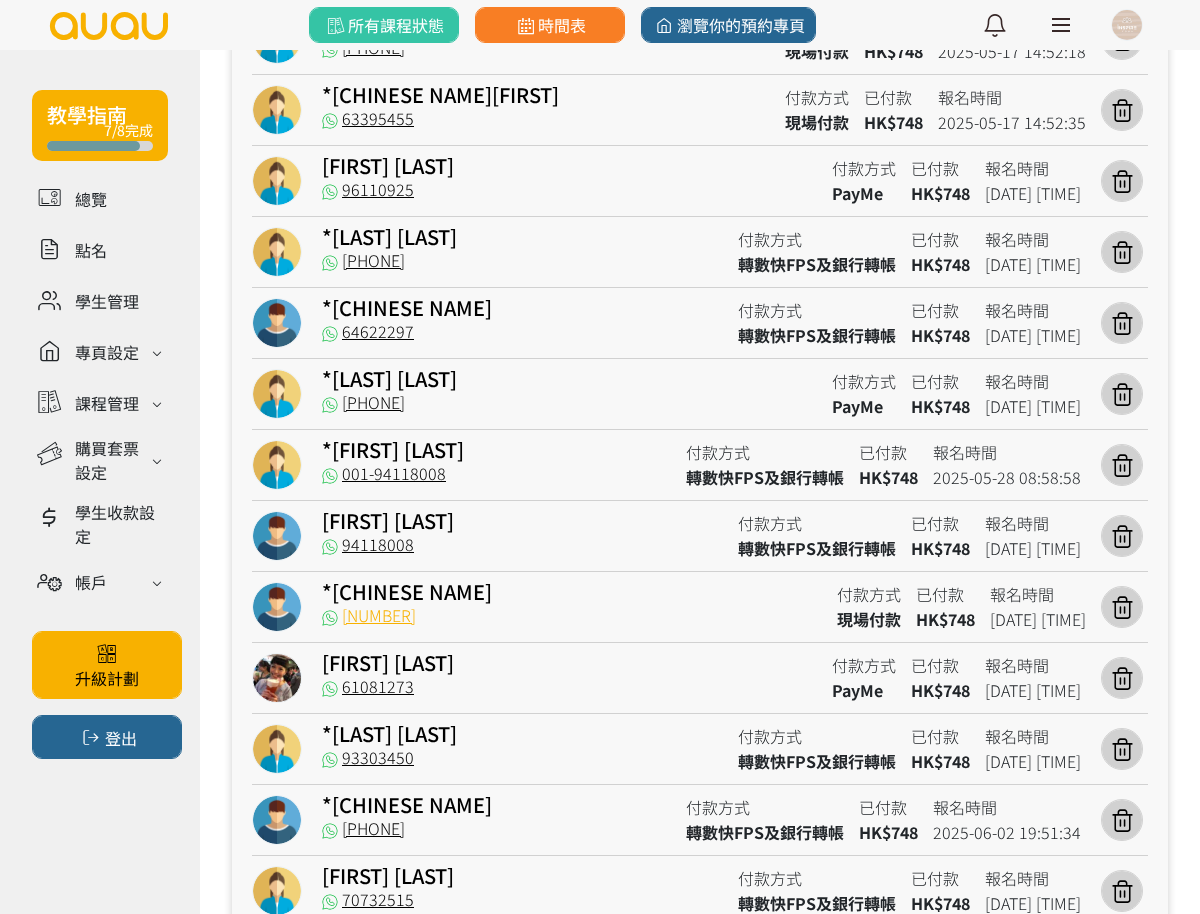copy on "98390577" 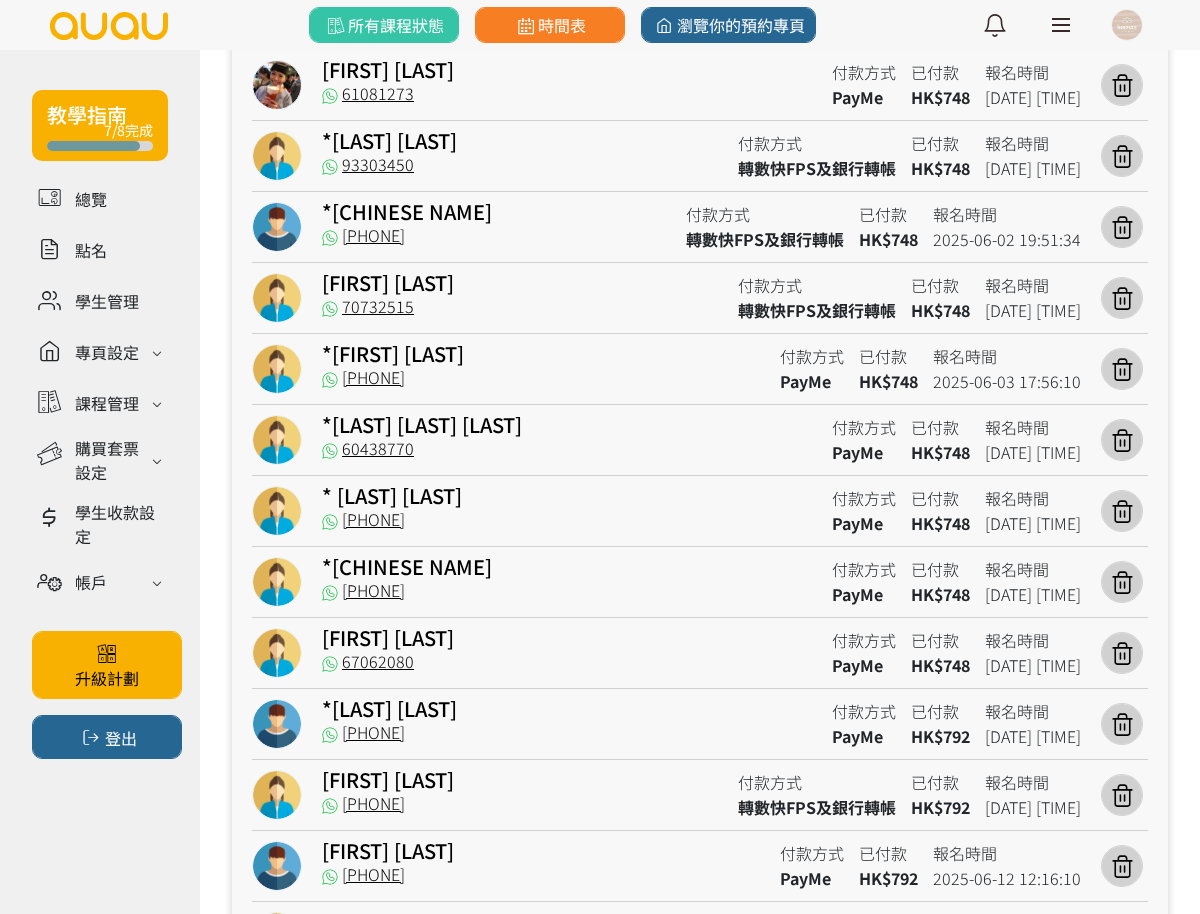 scroll, scrollTop: 1250, scrollLeft: 0, axis: vertical 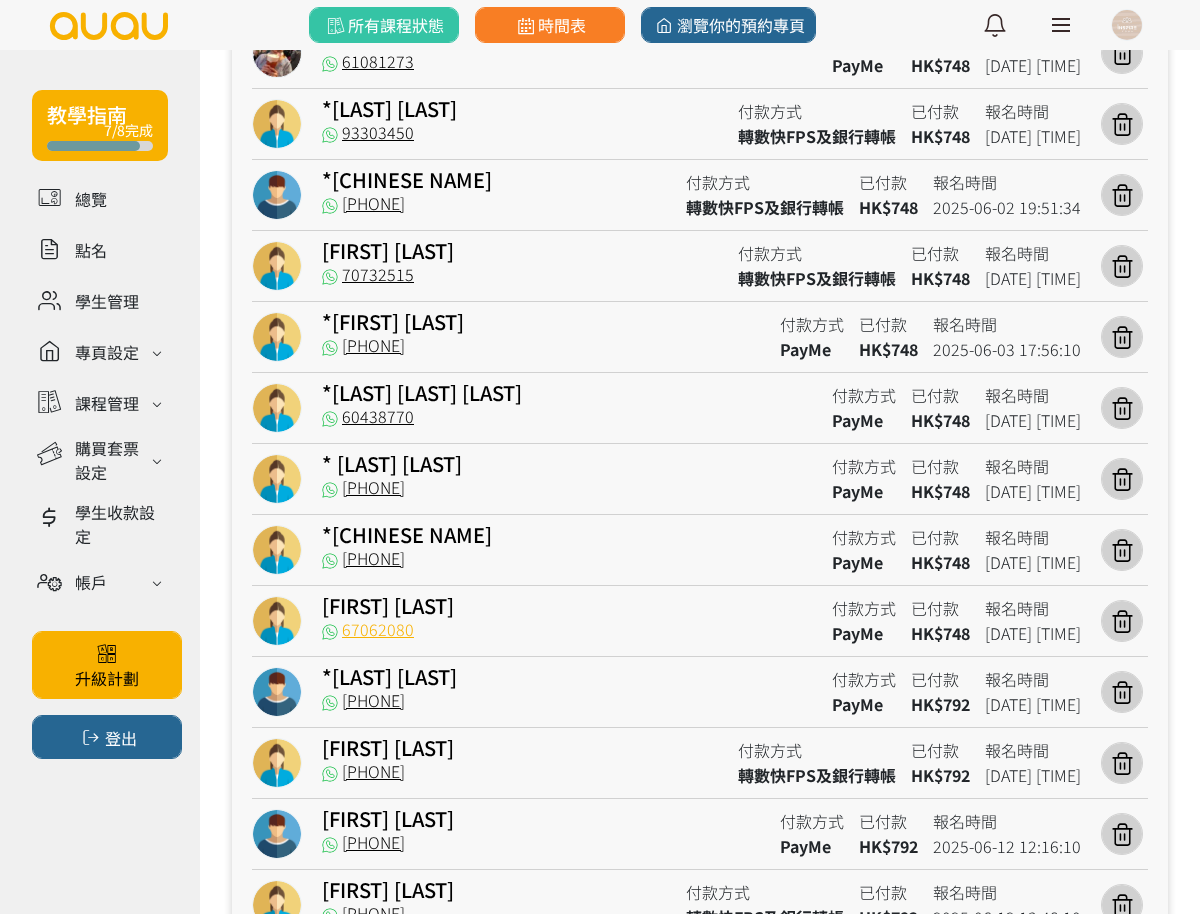 drag, startPoint x: 458, startPoint y: 625, endPoint x: 347, endPoint y: 623, distance: 111.01801 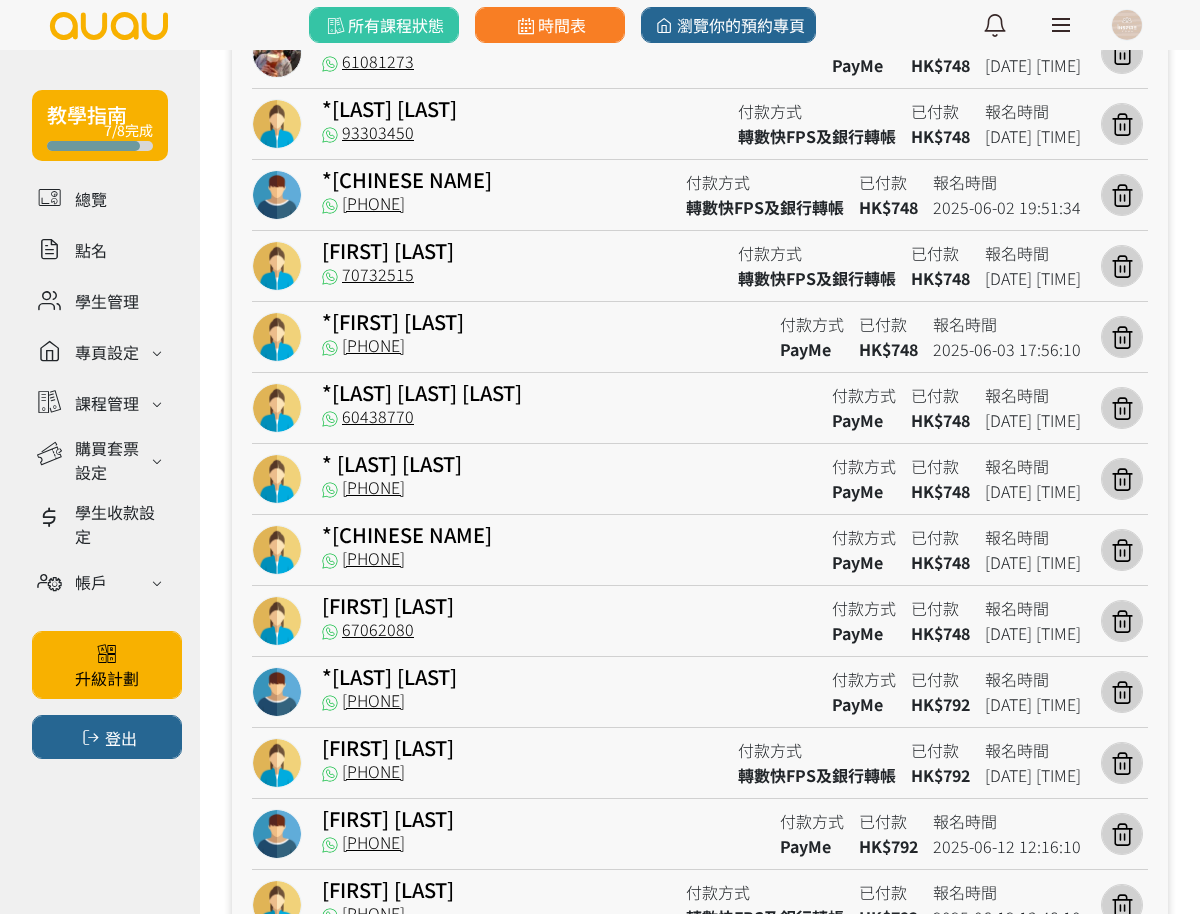 copy on "67062080" 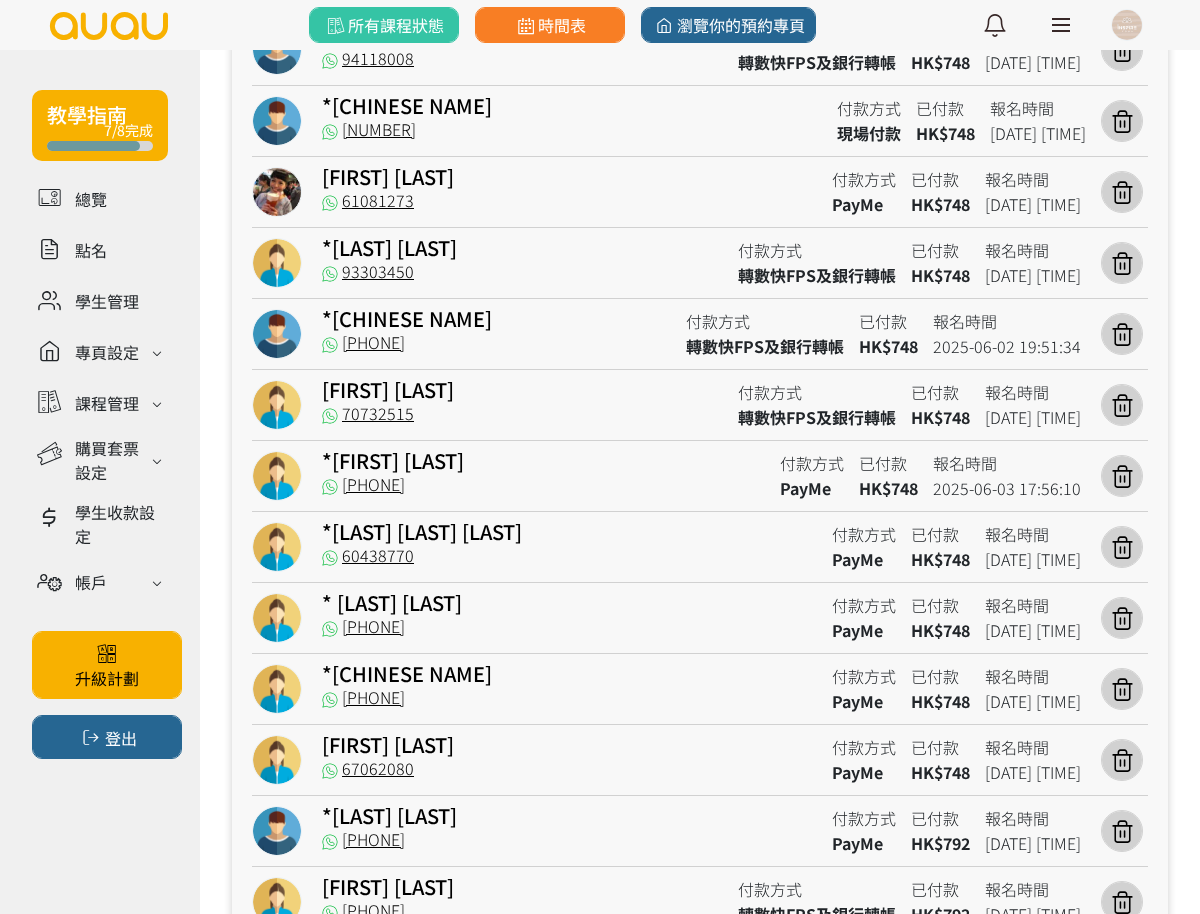 scroll, scrollTop: 1000, scrollLeft: 0, axis: vertical 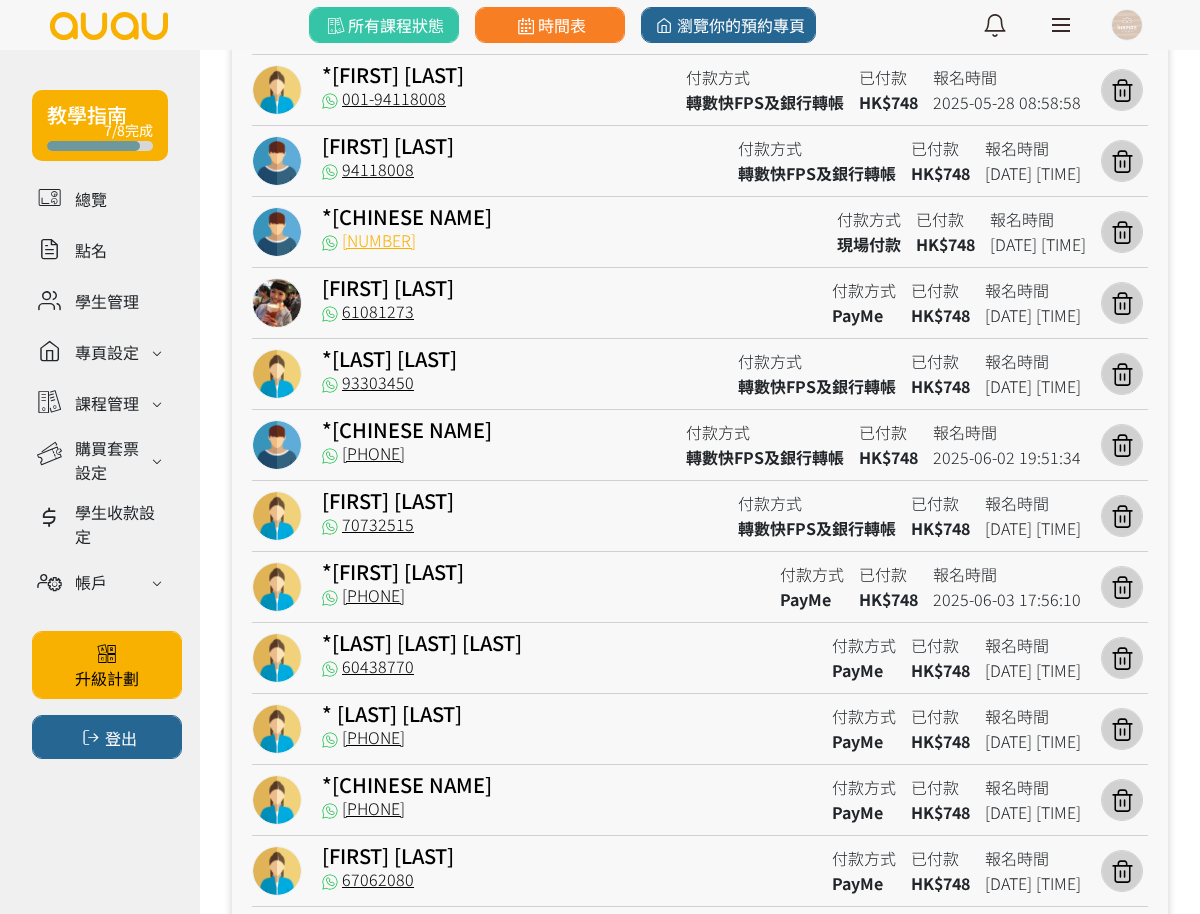 drag, startPoint x: 435, startPoint y: 232, endPoint x: 348, endPoint y: 237, distance: 87.14356 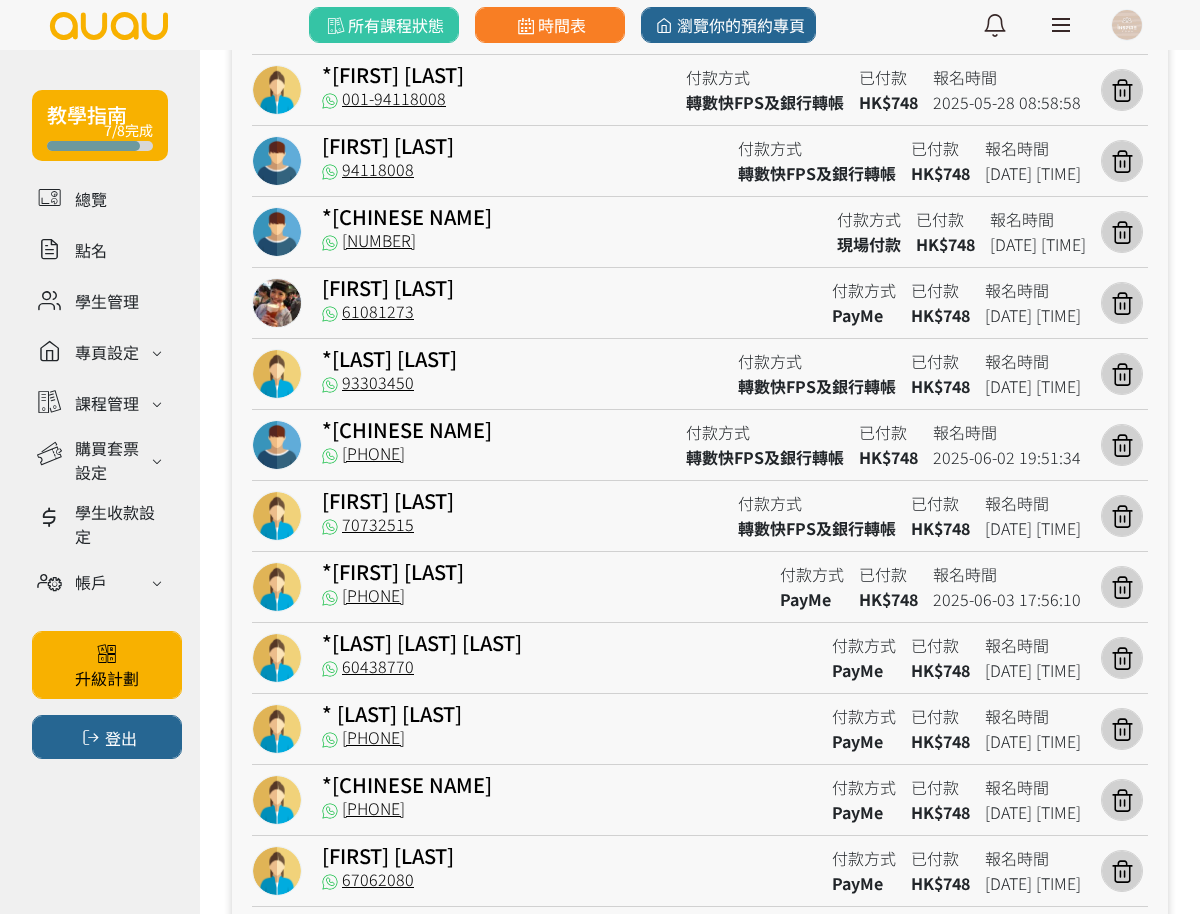 copy on "98390577" 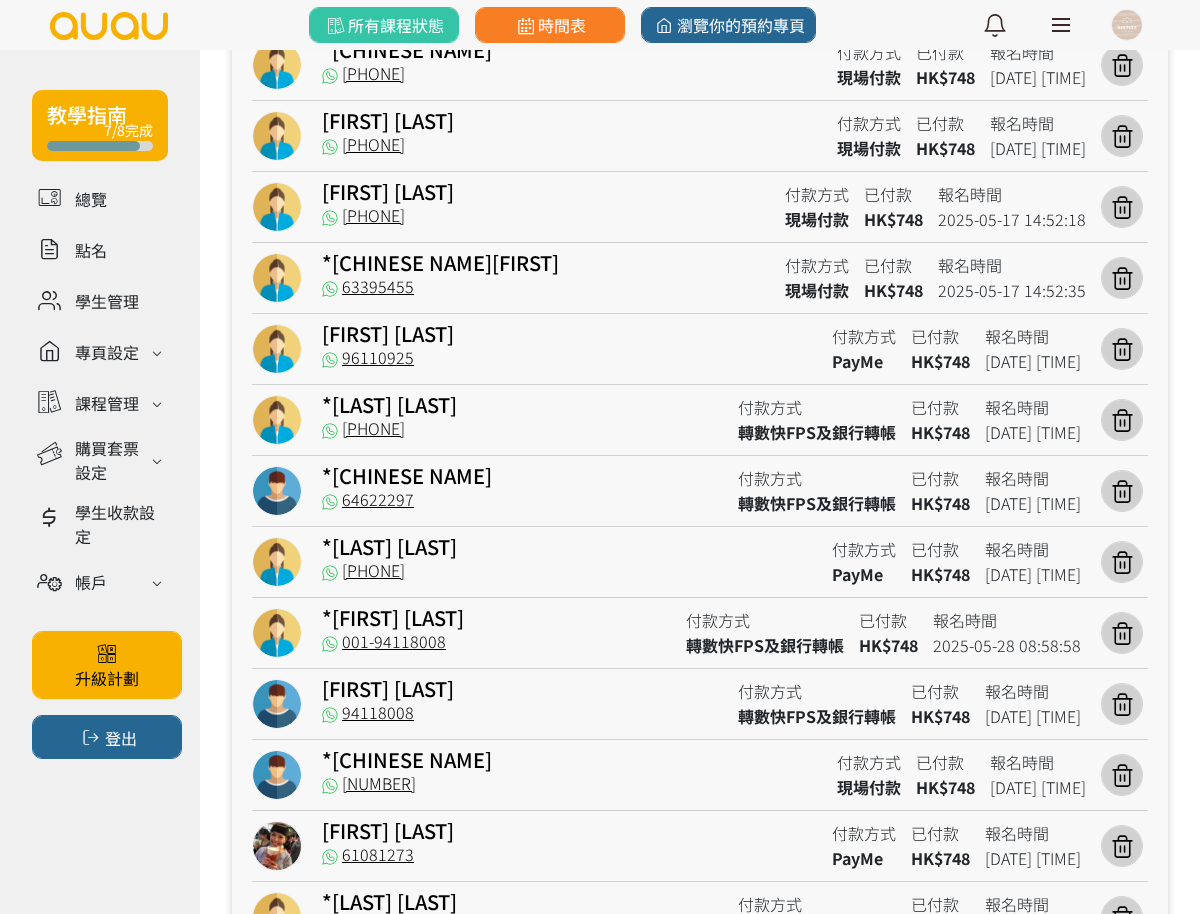 scroll, scrollTop: 0, scrollLeft: 0, axis: both 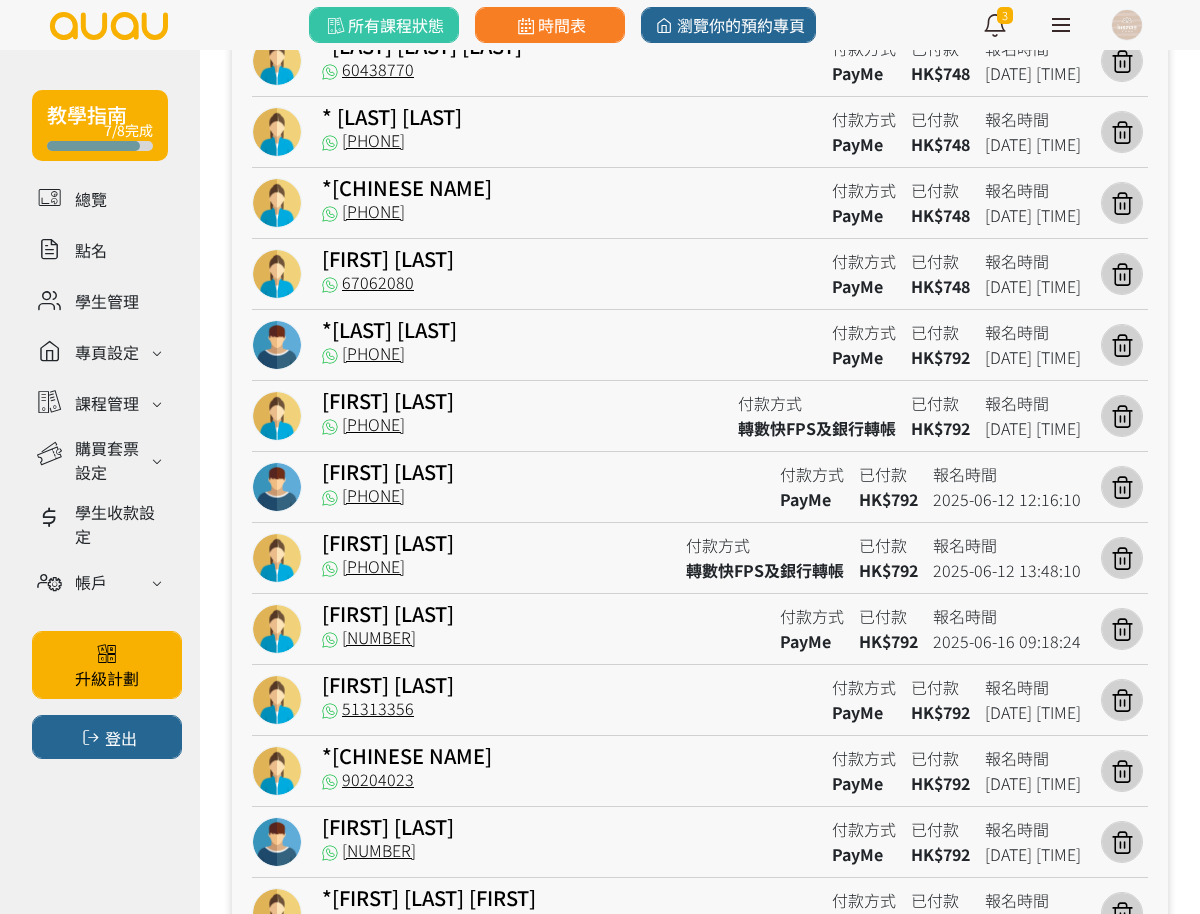 click on "61911110" at bounding box center [543, 499] 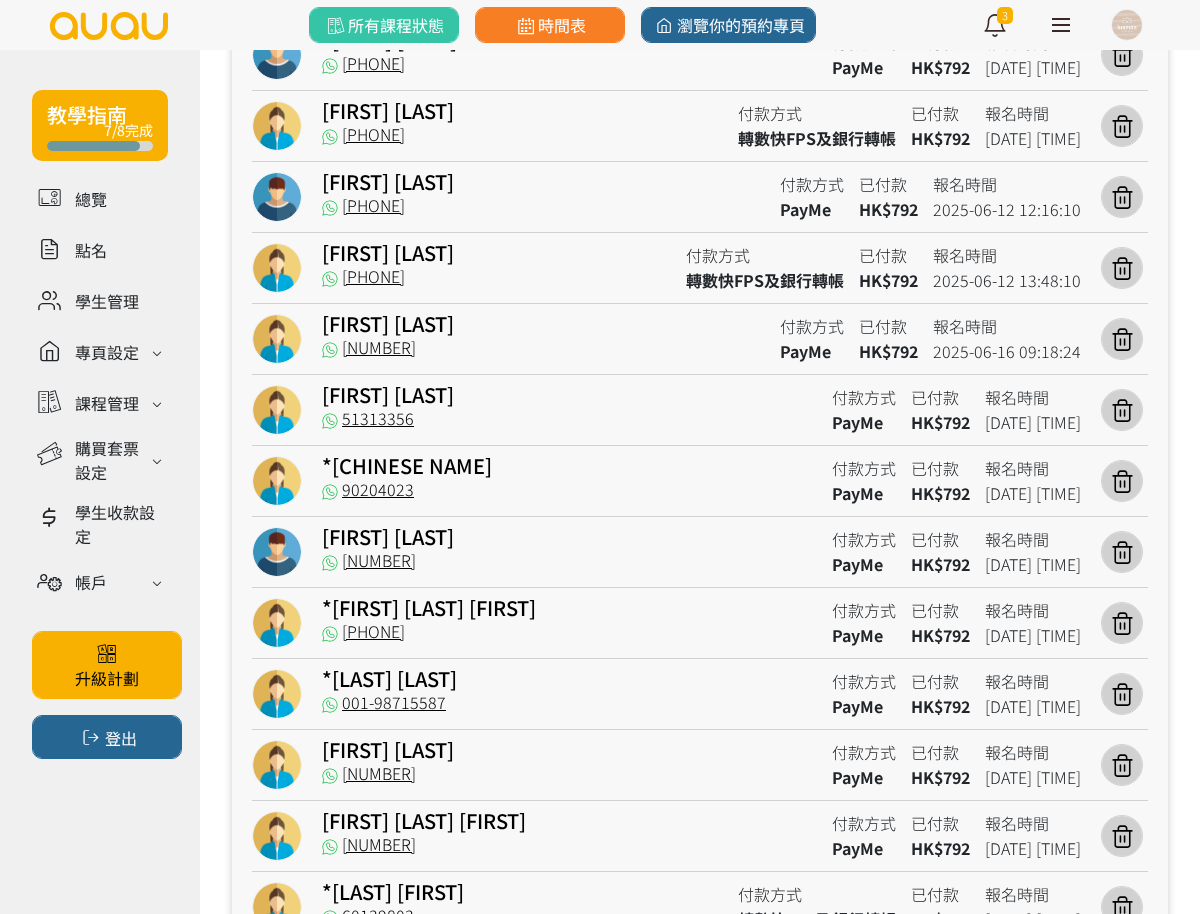 scroll, scrollTop: 2097, scrollLeft: 0, axis: vertical 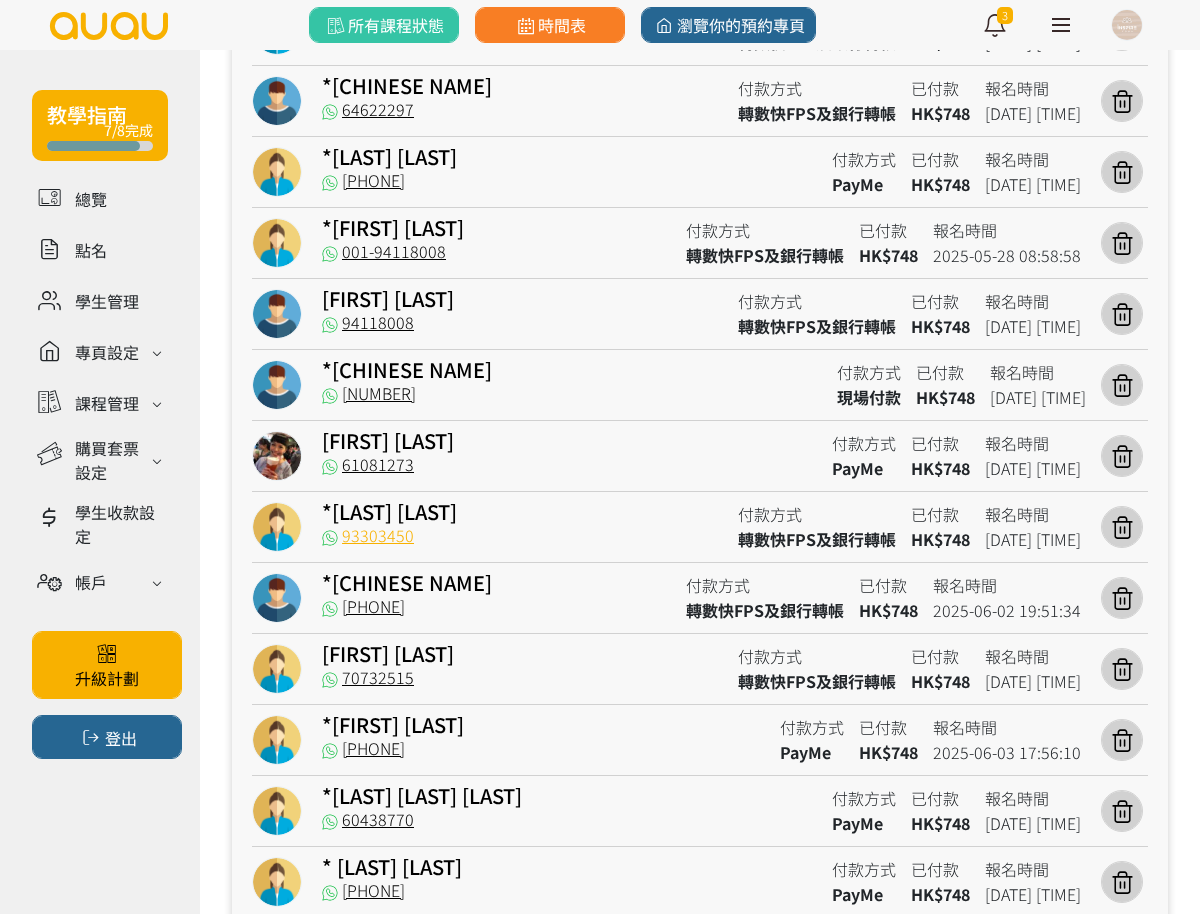 drag, startPoint x: 440, startPoint y: 527, endPoint x: 403, endPoint y: 527, distance: 37 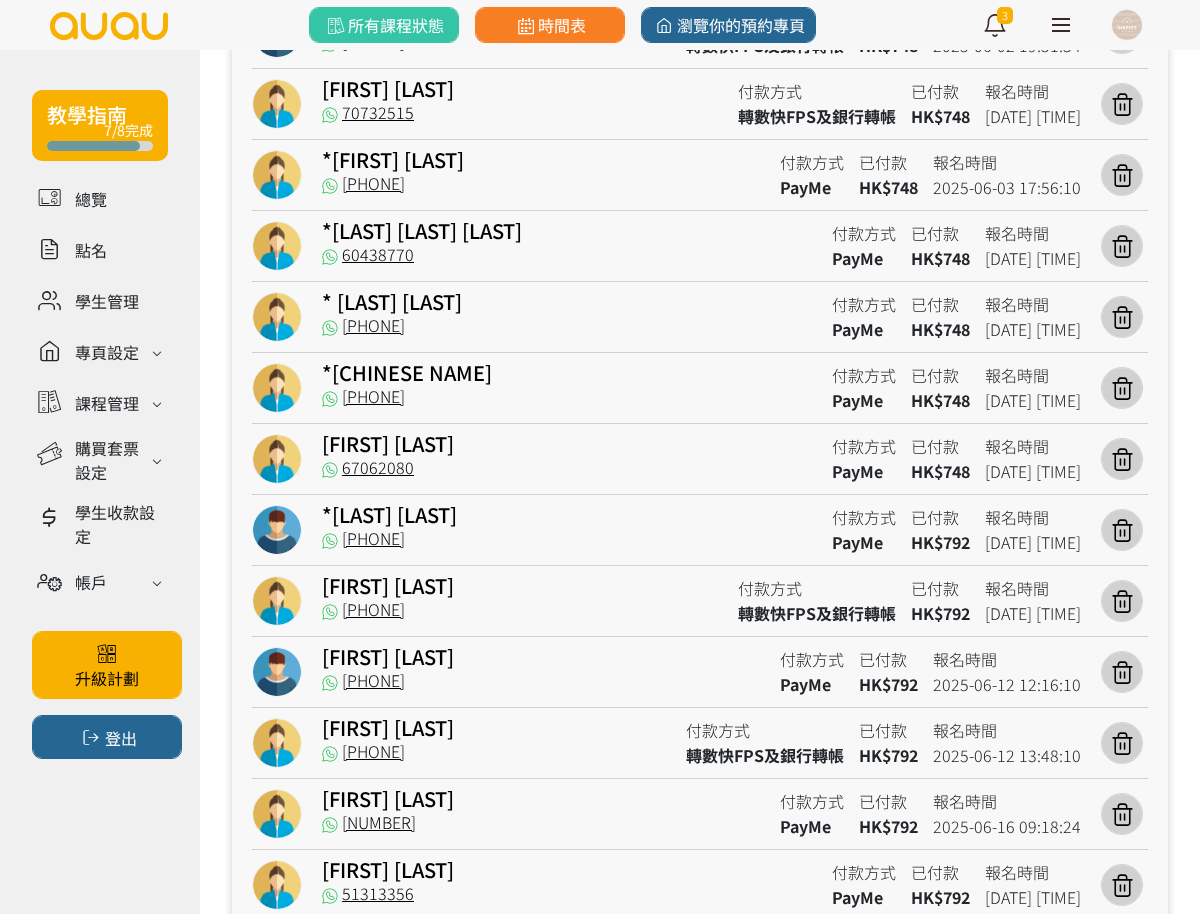 scroll, scrollTop: 1347, scrollLeft: 0, axis: vertical 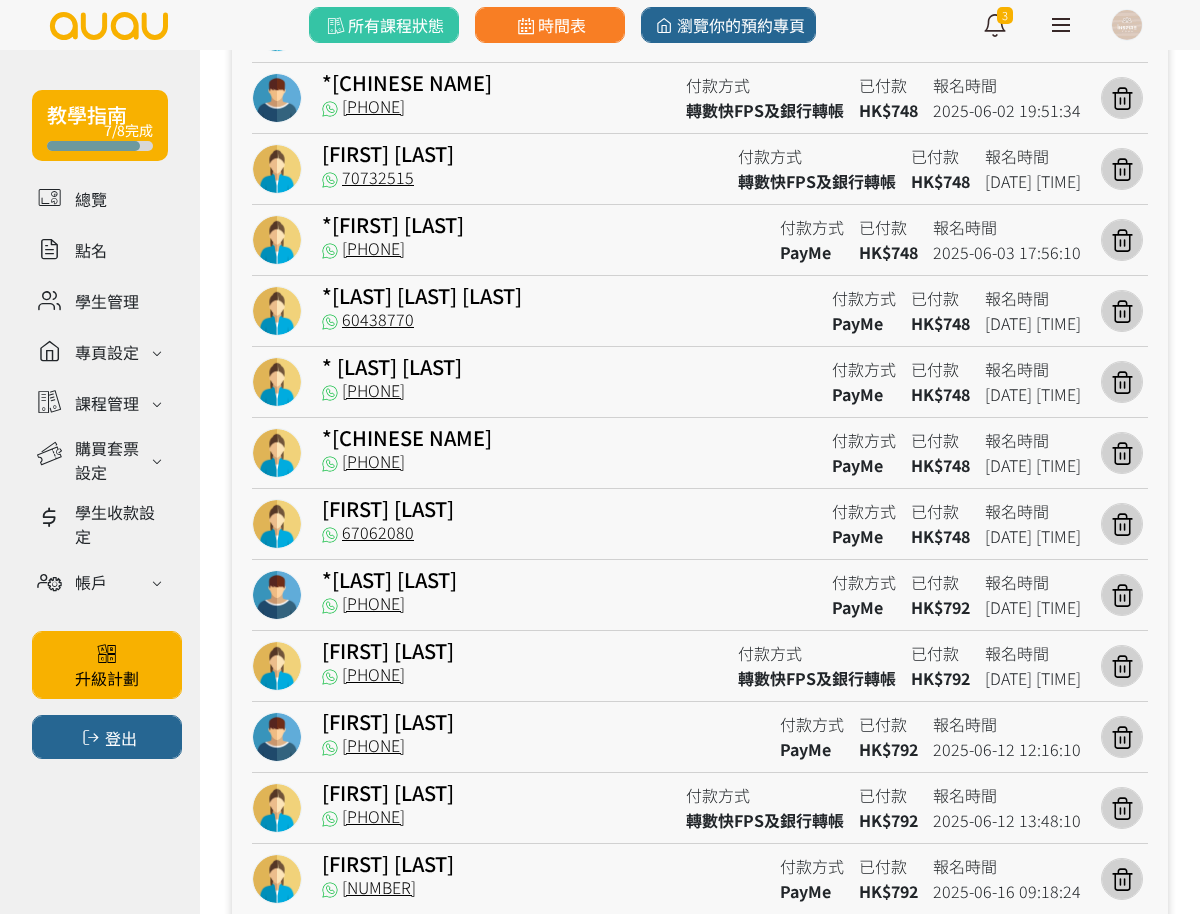 click on "53855880" at bounding box center [569, 607] 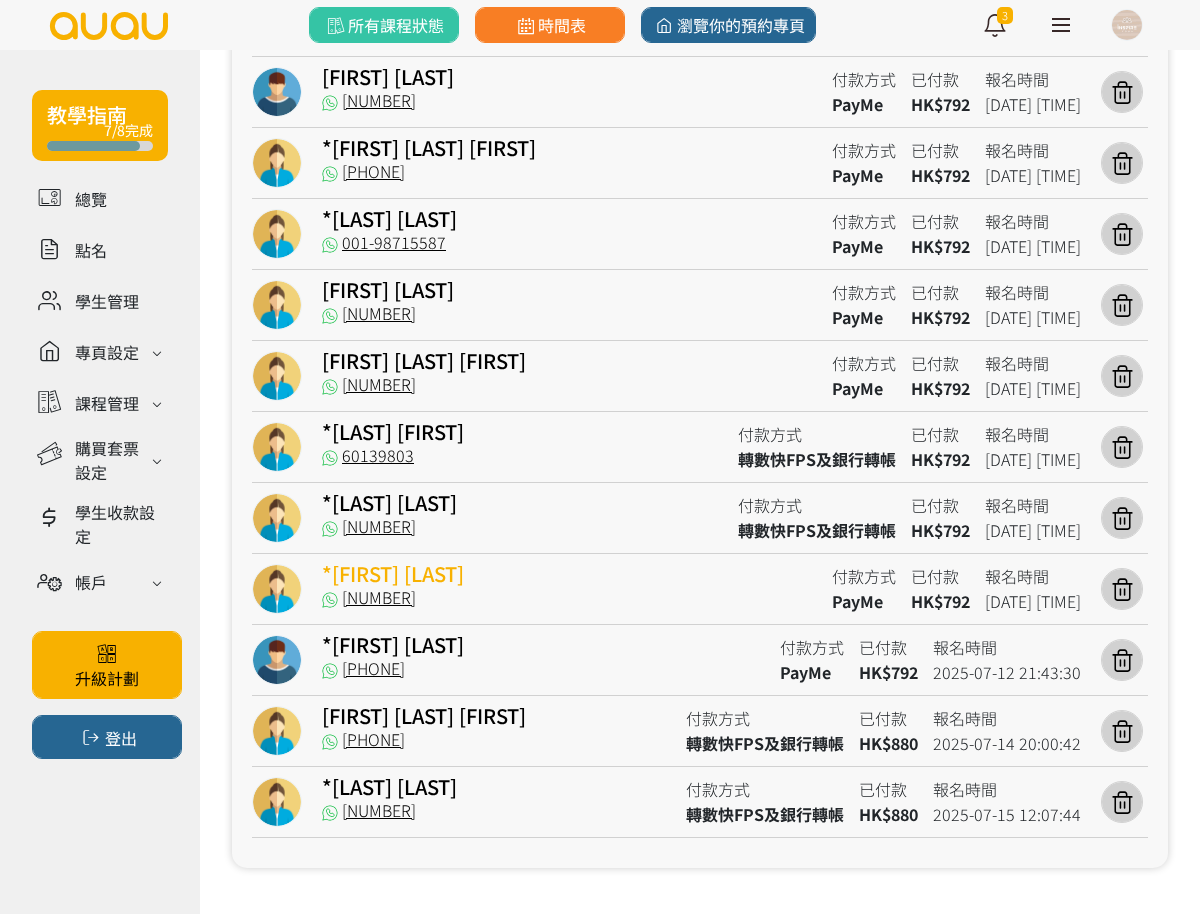 scroll, scrollTop: 2222, scrollLeft: 0, axis: vertical 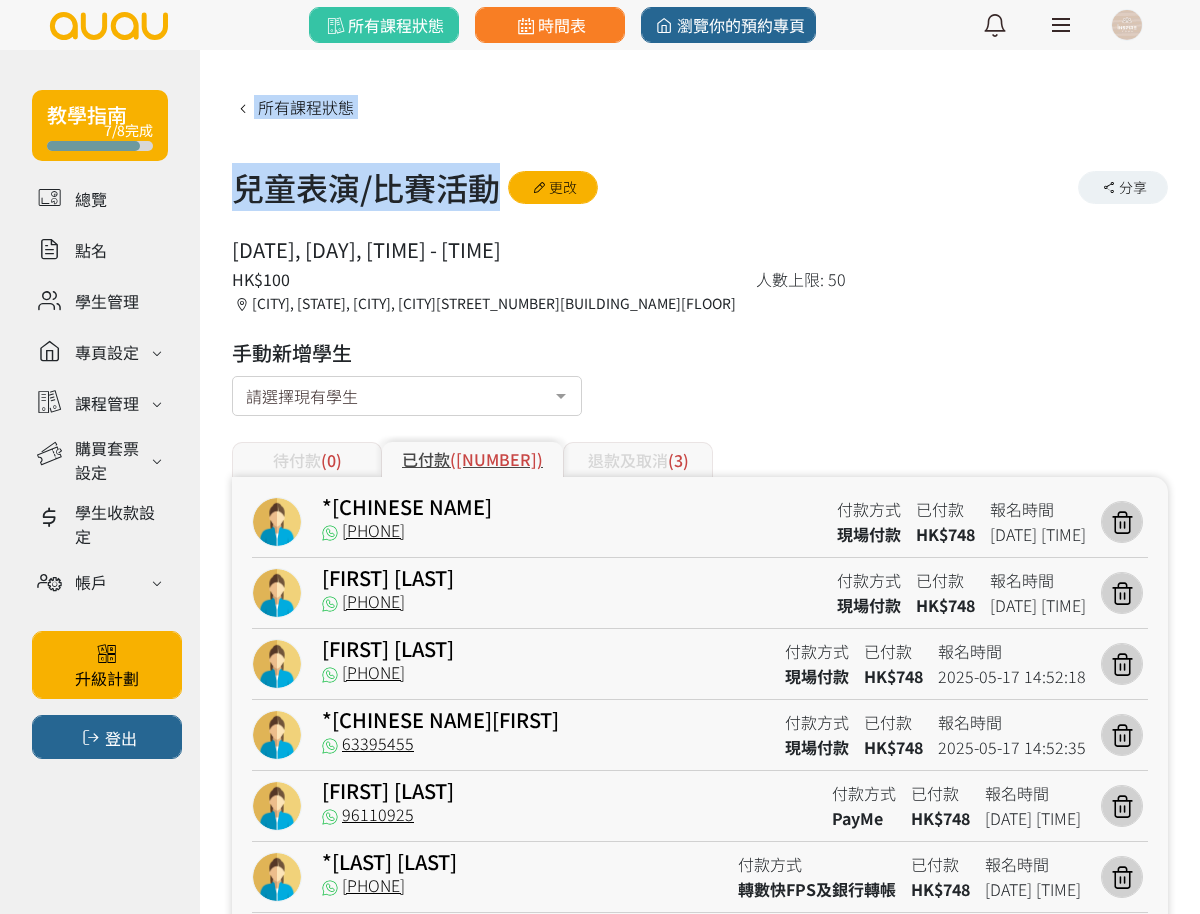 drag, startPoint x: 498, startPoint y: 190, endPoint x: 168, endPoint y: 192, distance: 330.00607 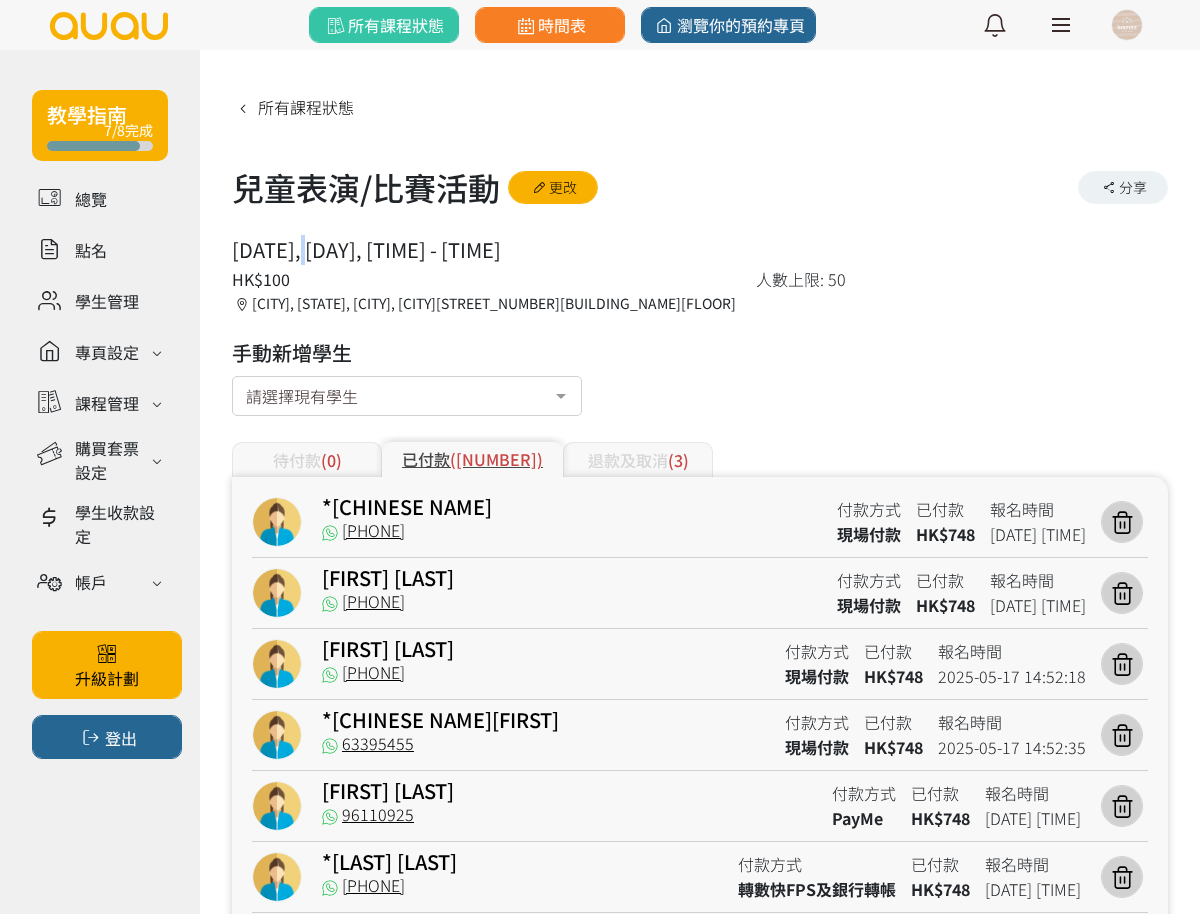 drag, startPoint x: 168, startPoint y: 192, endPoint x: 311, endPoint y: 222, distance: 146.11298 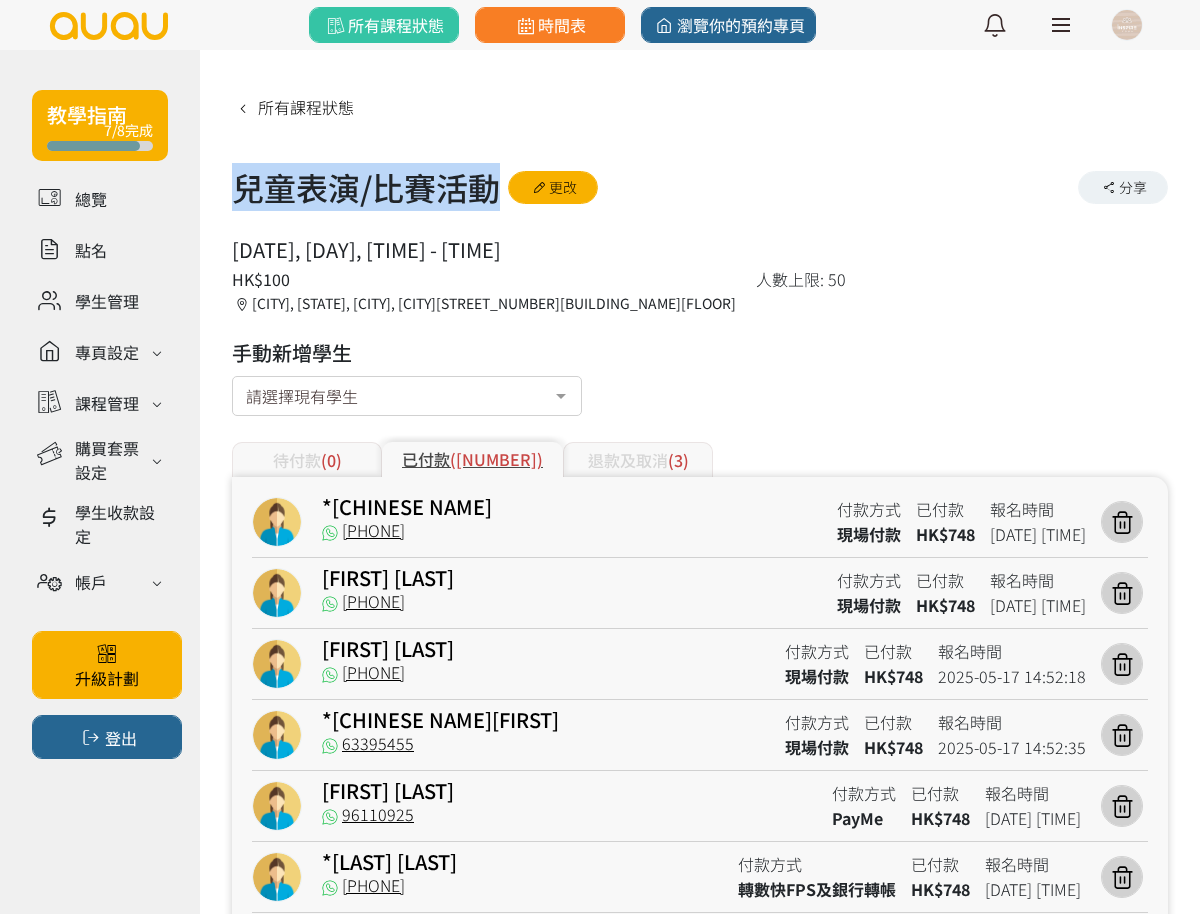drag, startPoint x: 311, startPoint y: 222, endPoint x: 493, endPoint y: 185, distance: 185.72292 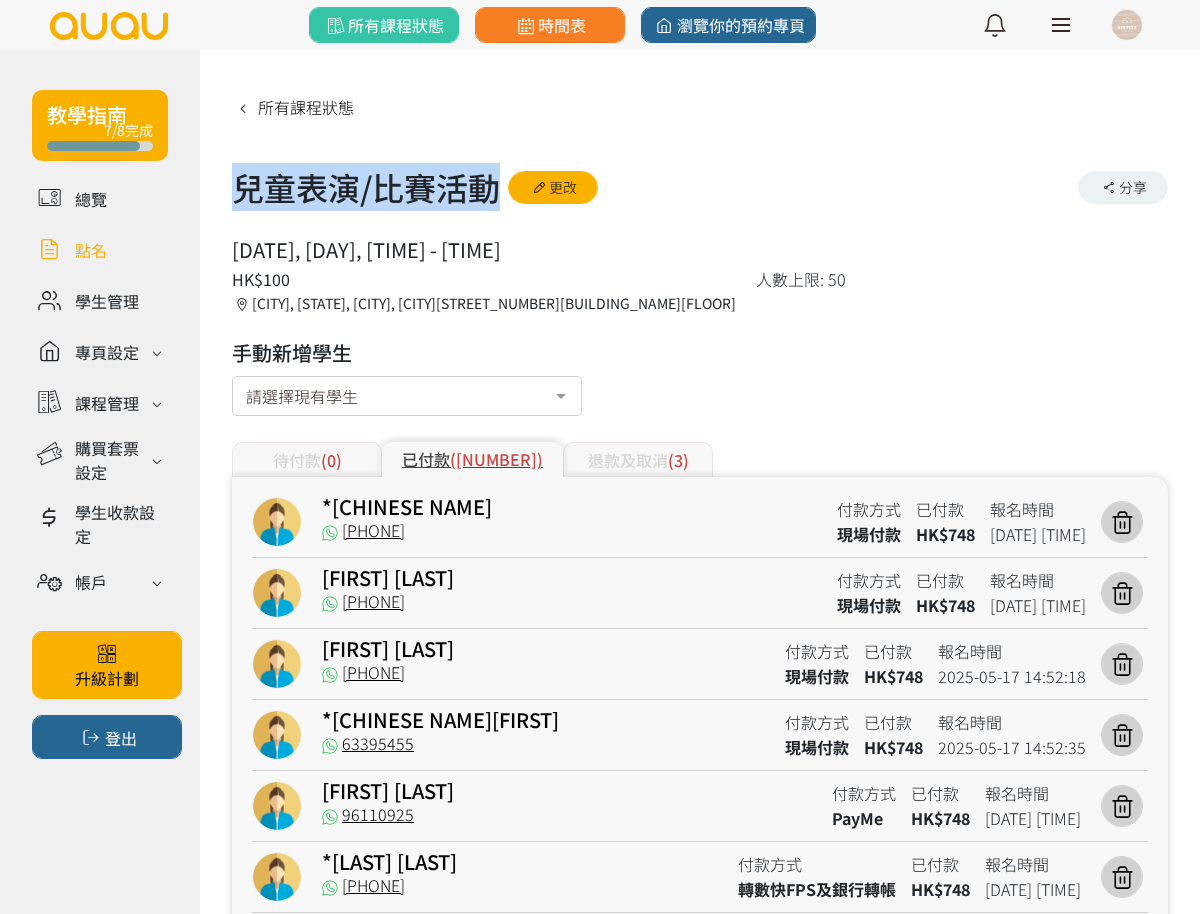 copy on "兒童表演/比賽活動" 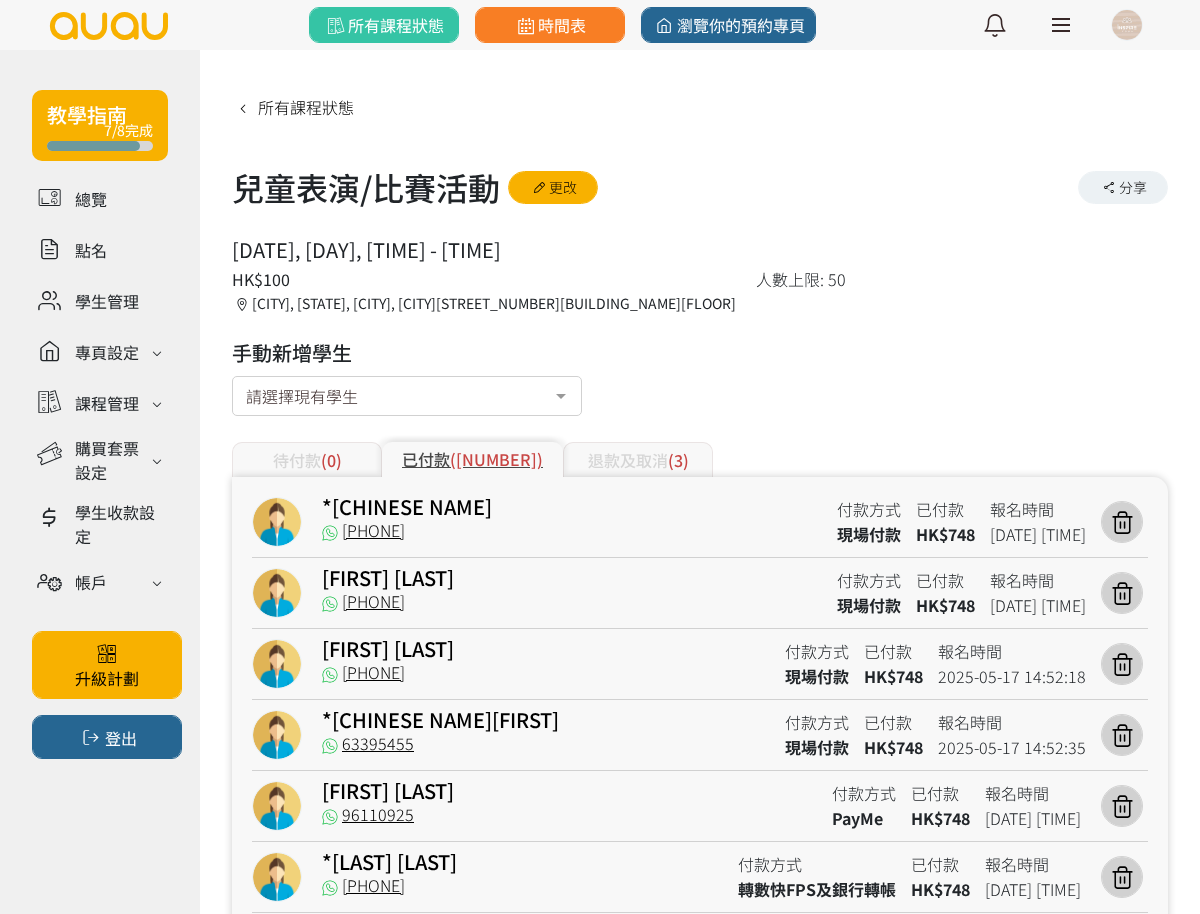 drag, startPoint x: 605, startPoint y: 254, endPoint x: 575, endPoint y: 248, distance: 30.594116 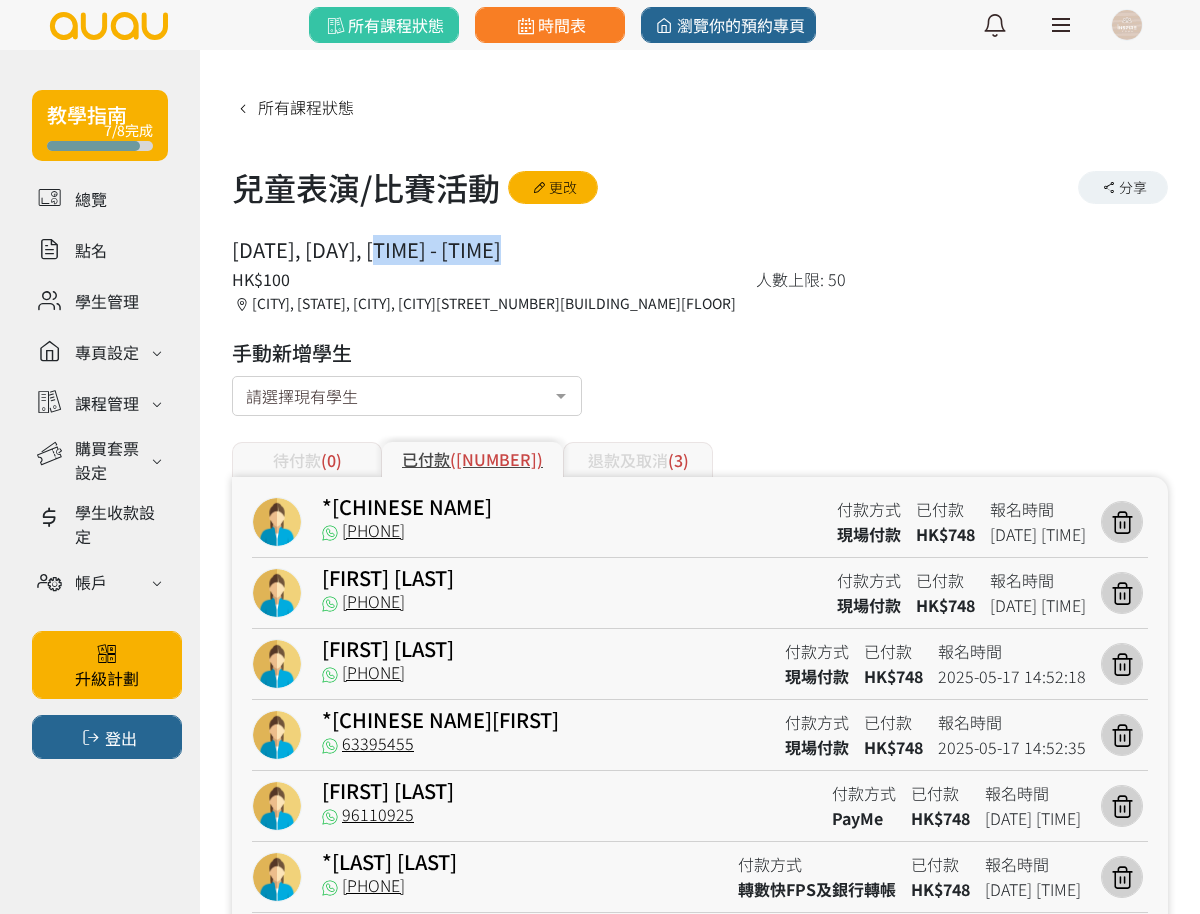 drag, startPoint x: 412, startPoint y: 251, endPoint x: 532, endPoint y: 255, distance: 120.06665 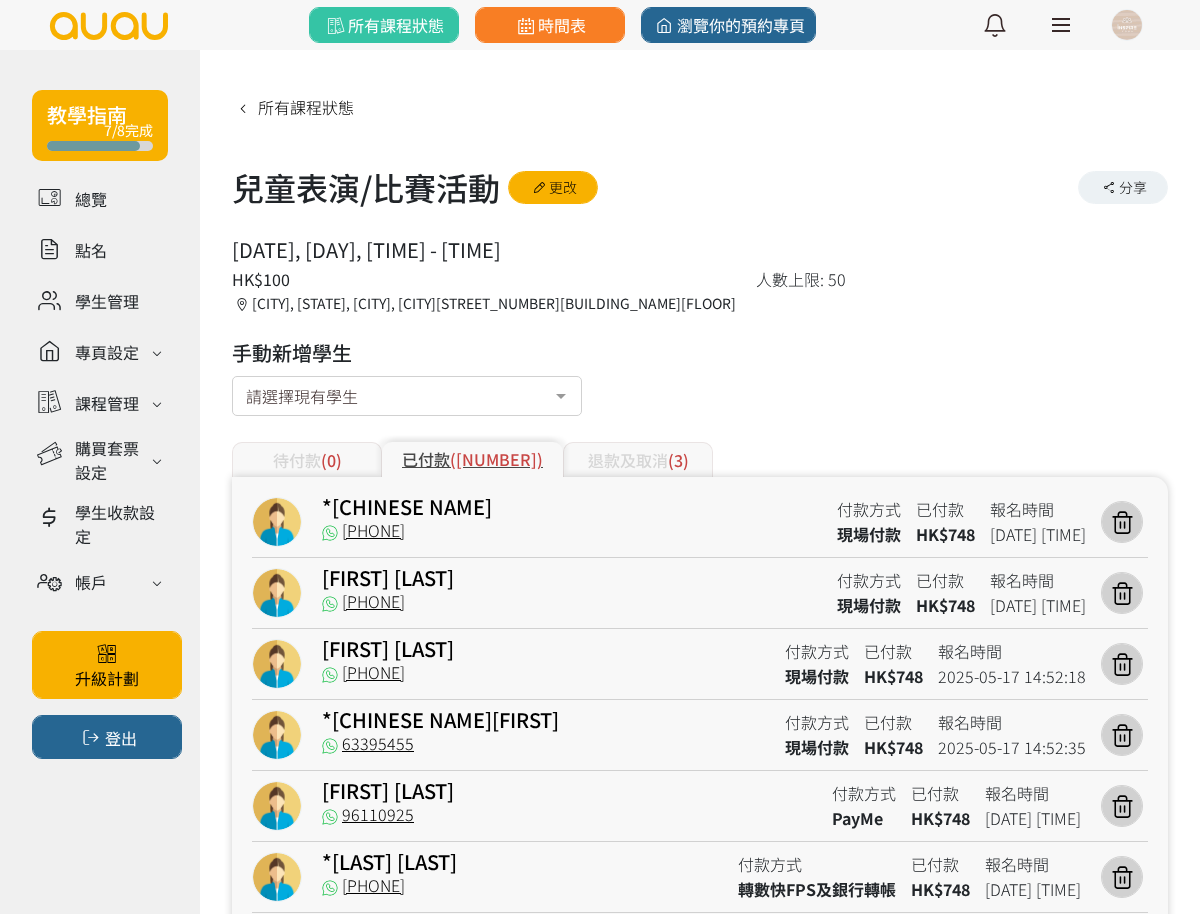 drag, startPoint x: 532, startPoint y: 255, endPoint x: 402, endPoint y: 264, distance: 130.31117 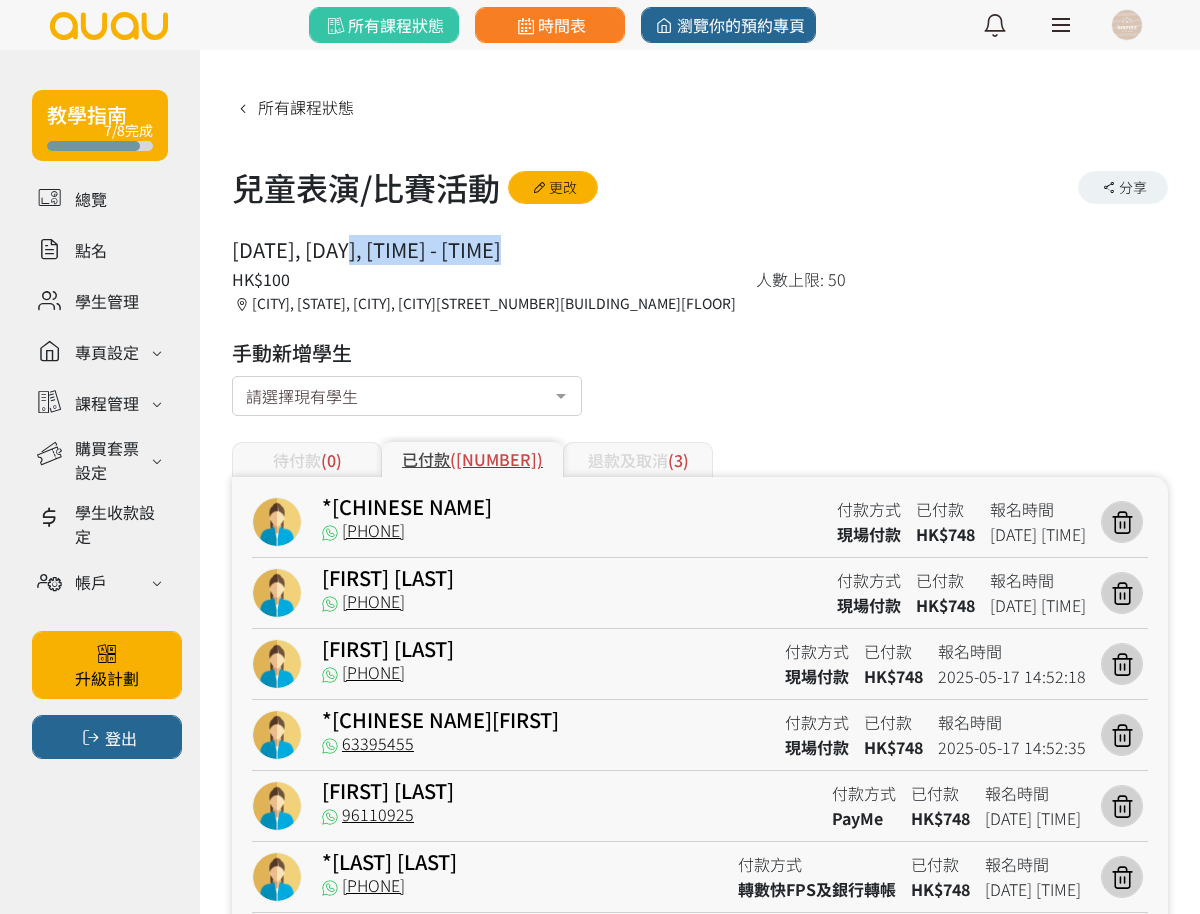 drag, startPoint x: 346, startPoint y: 249, endPoint x: 548, endPoint y: 247, distance: 202.0099 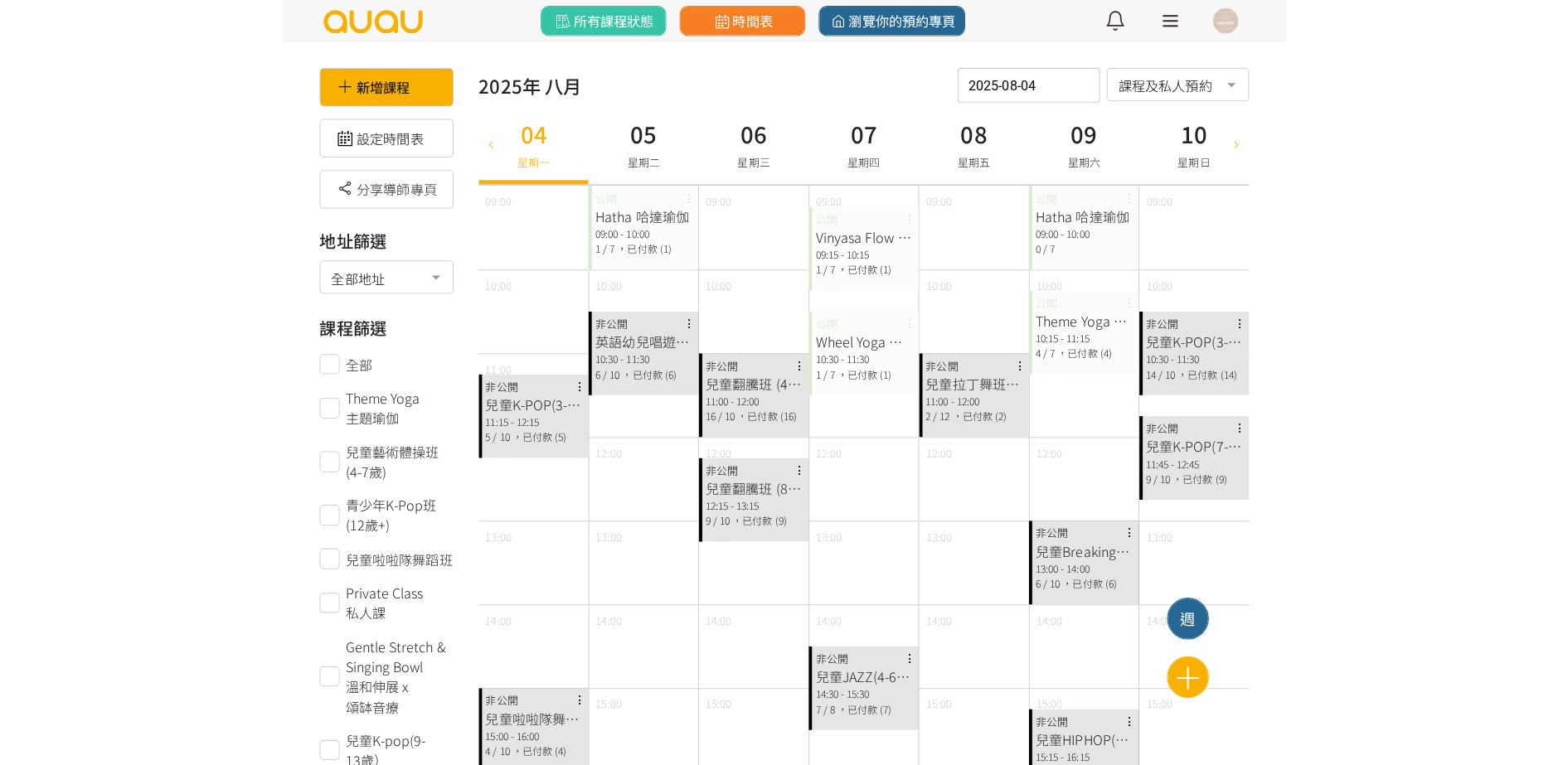 scroll, scrollTop: 0, scrollLeft: 0, axis: both 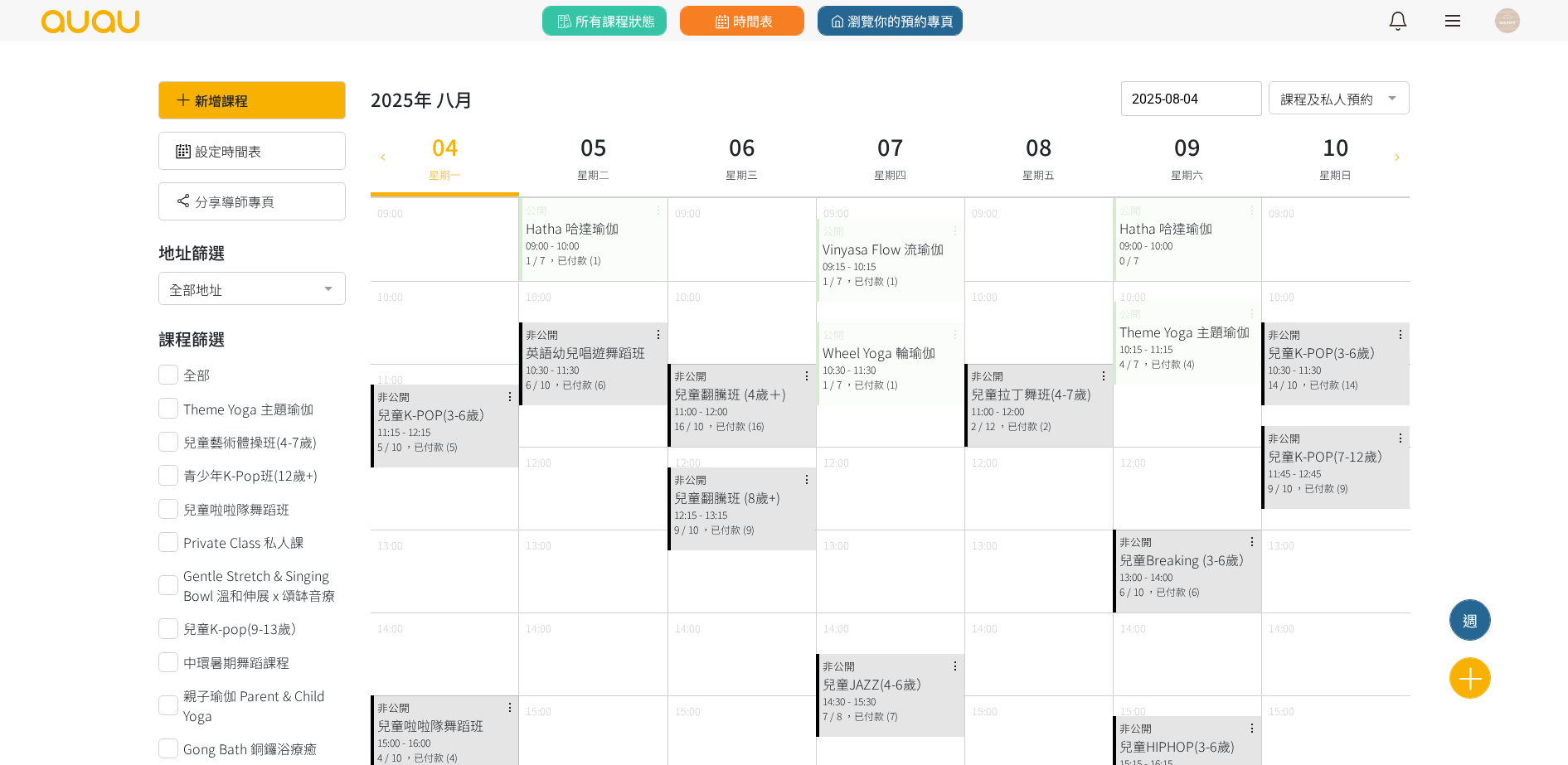 click on "2025-08-04" at bounding box center [1192, 99] 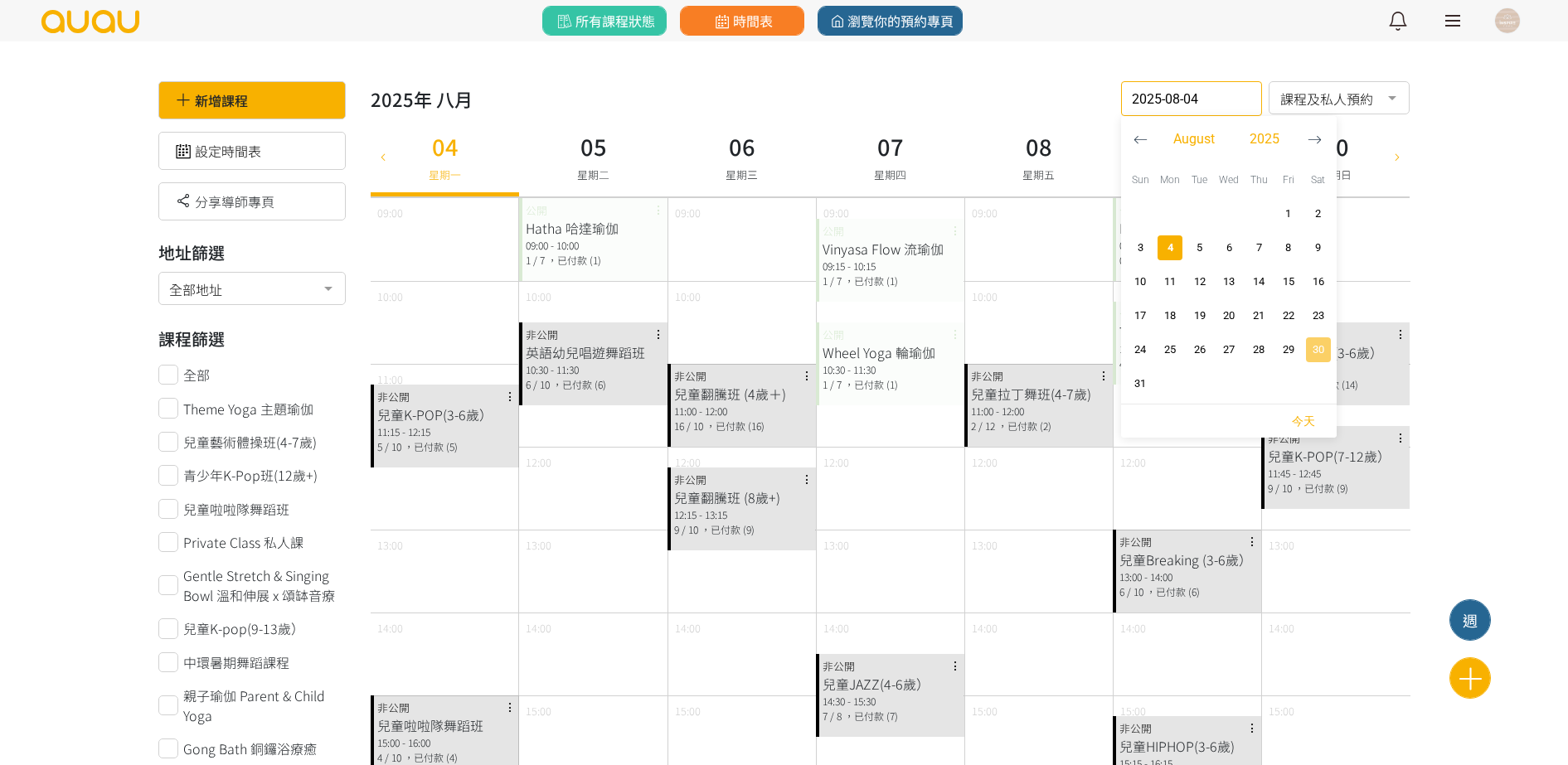 click on "30" at bounding box center (1318, 350) 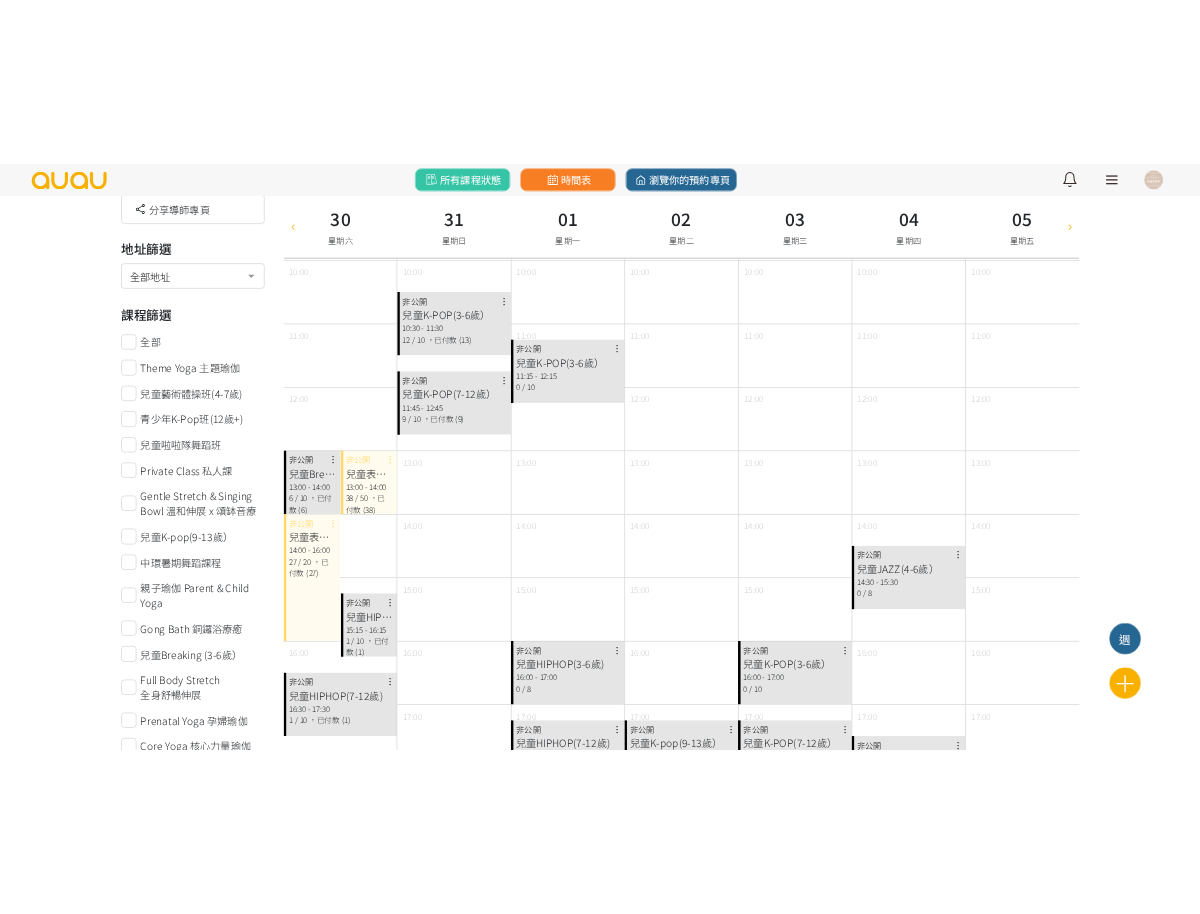 scroll, scrollTop: 250, scrollLeft: 0, axis: vertical 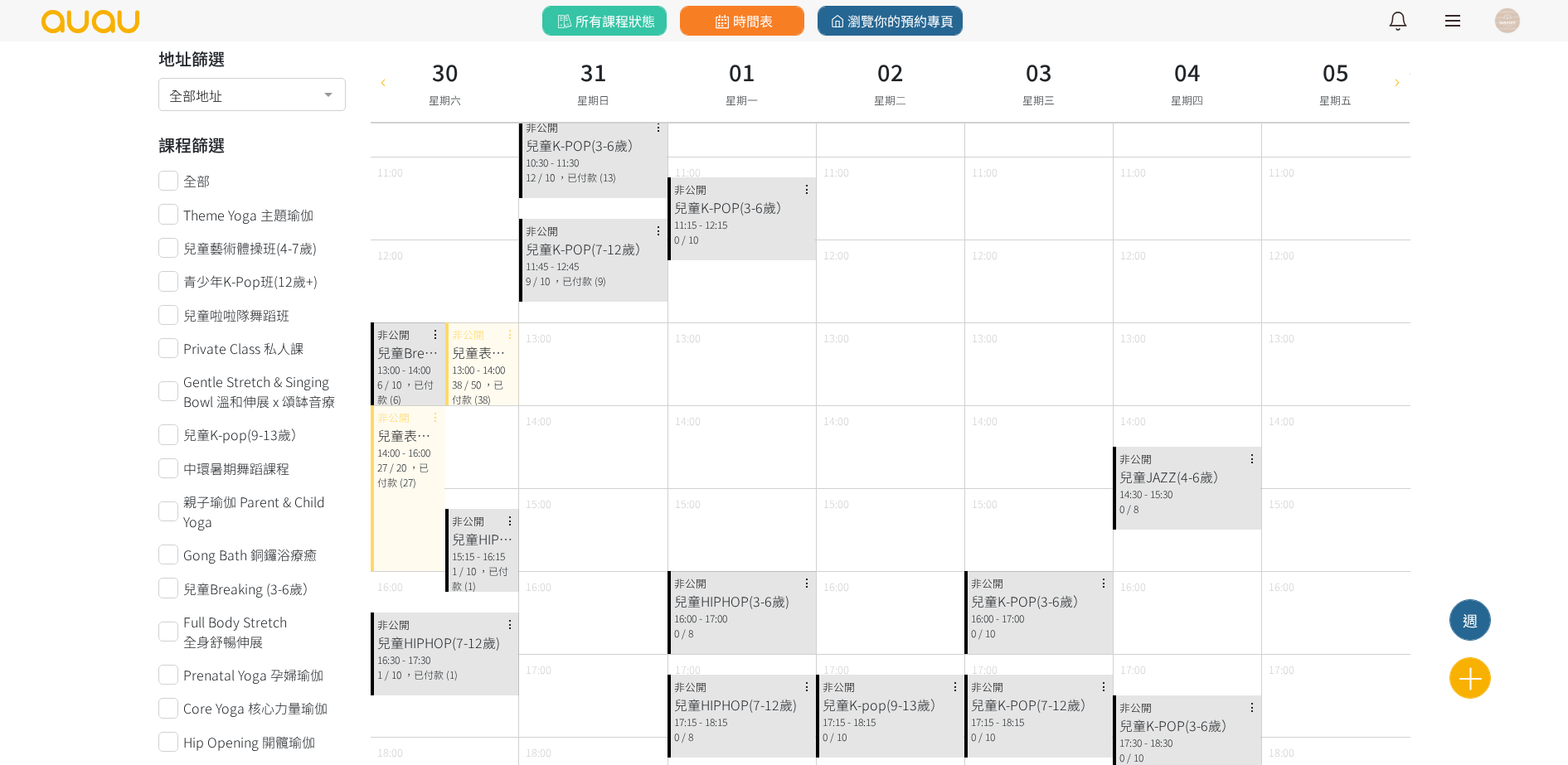 click on "兒童表演/比賽活動" at bounding box center (408, 435) 